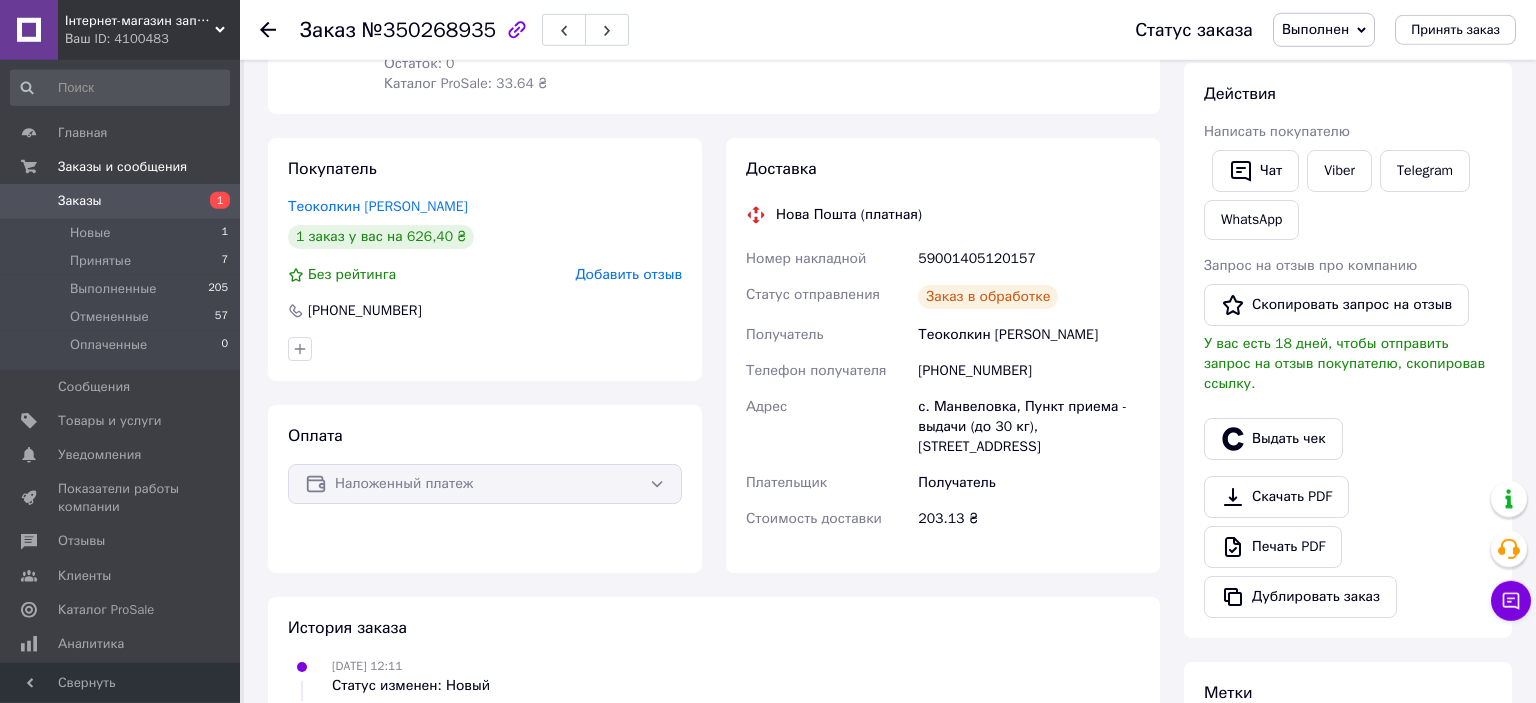 scroll, scrollTop: 316, scrollLeft: 0, axis: vertical 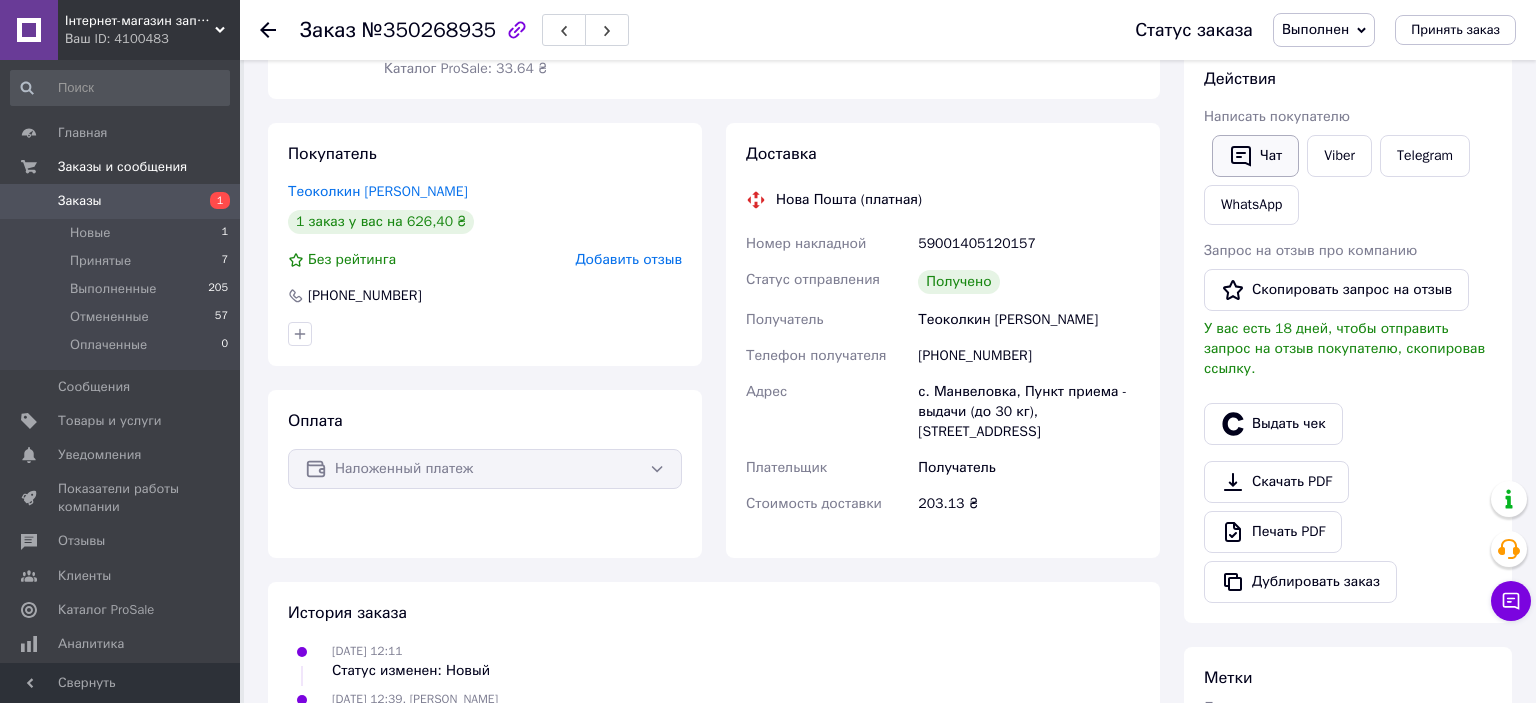 click on "Чат" at bounding box center [1255, 156] 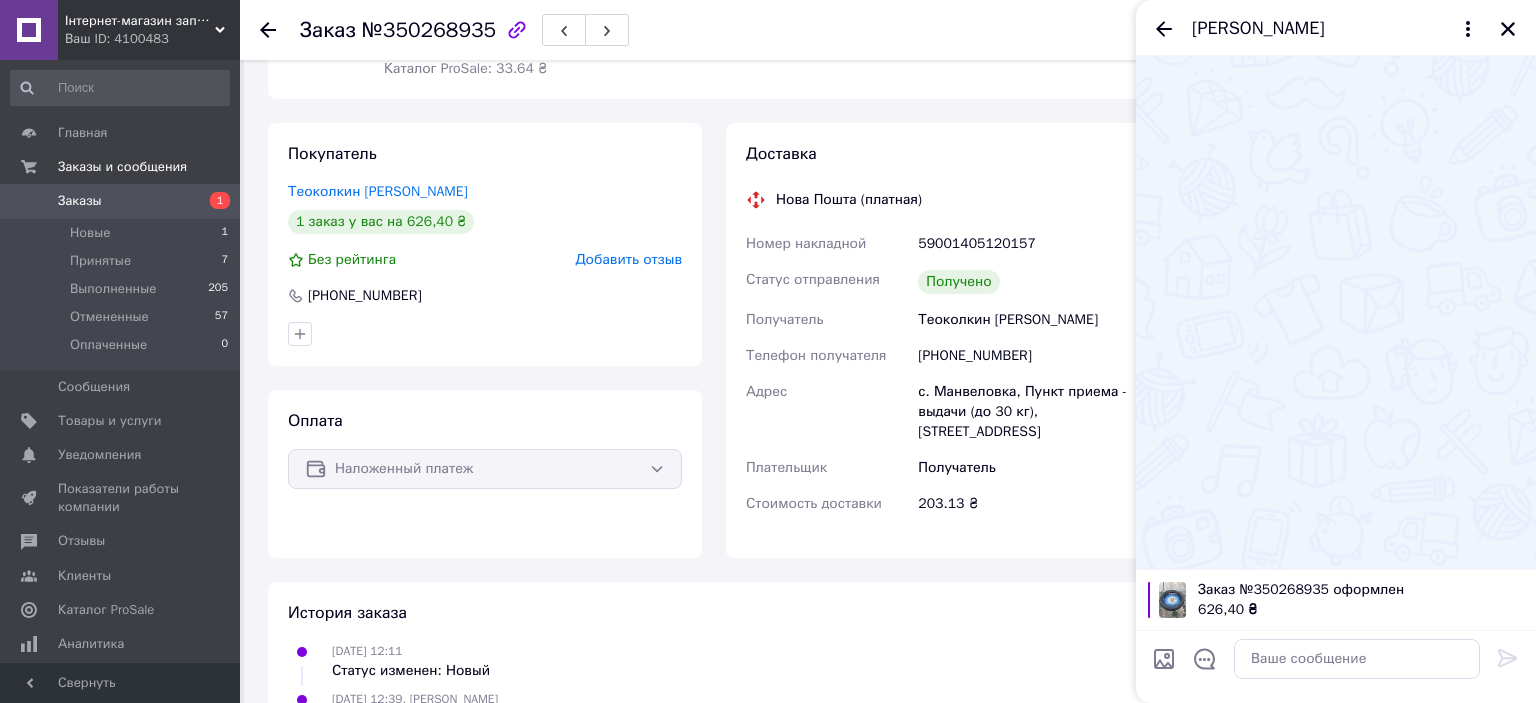 click on "[PERSON_NAME]" at bounding box center [1336, 28] 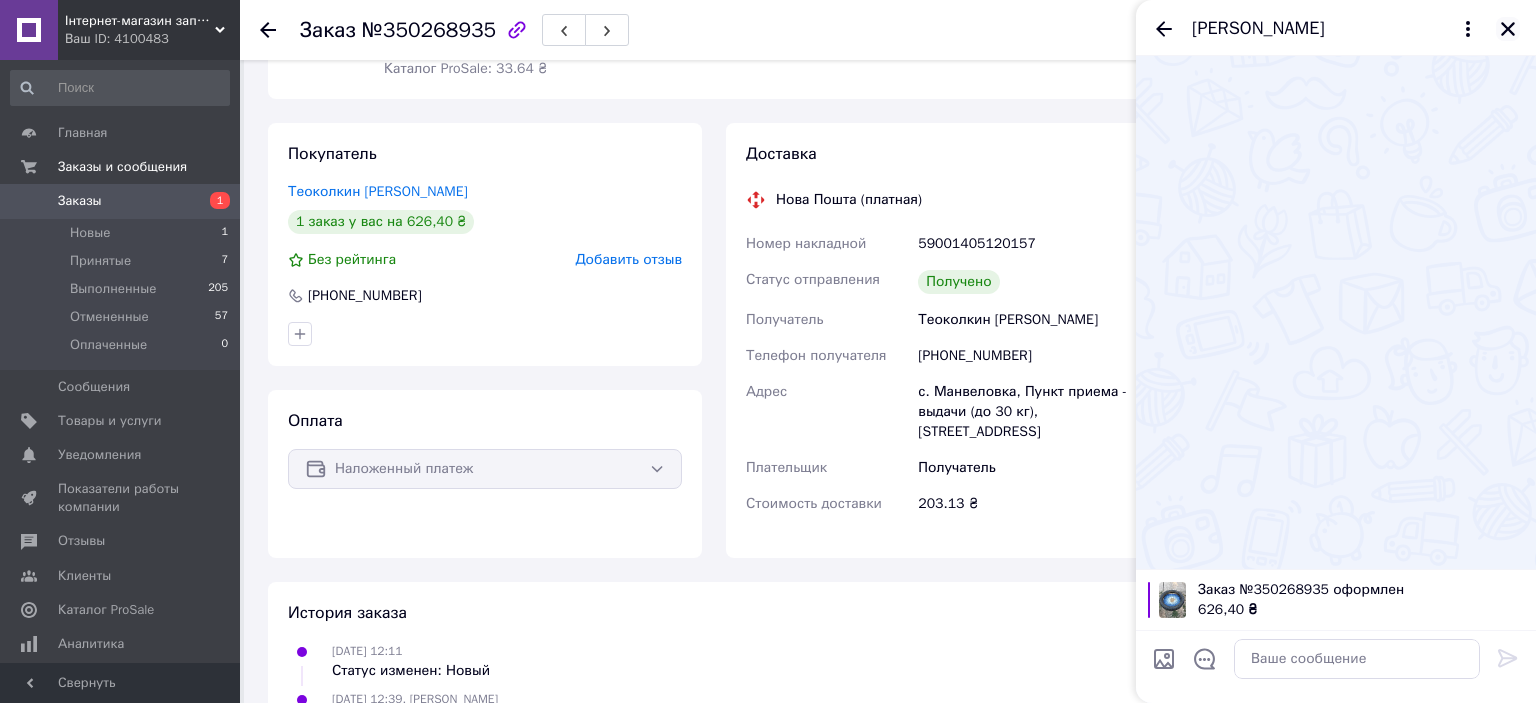 click at bounding box center [1508, 29] 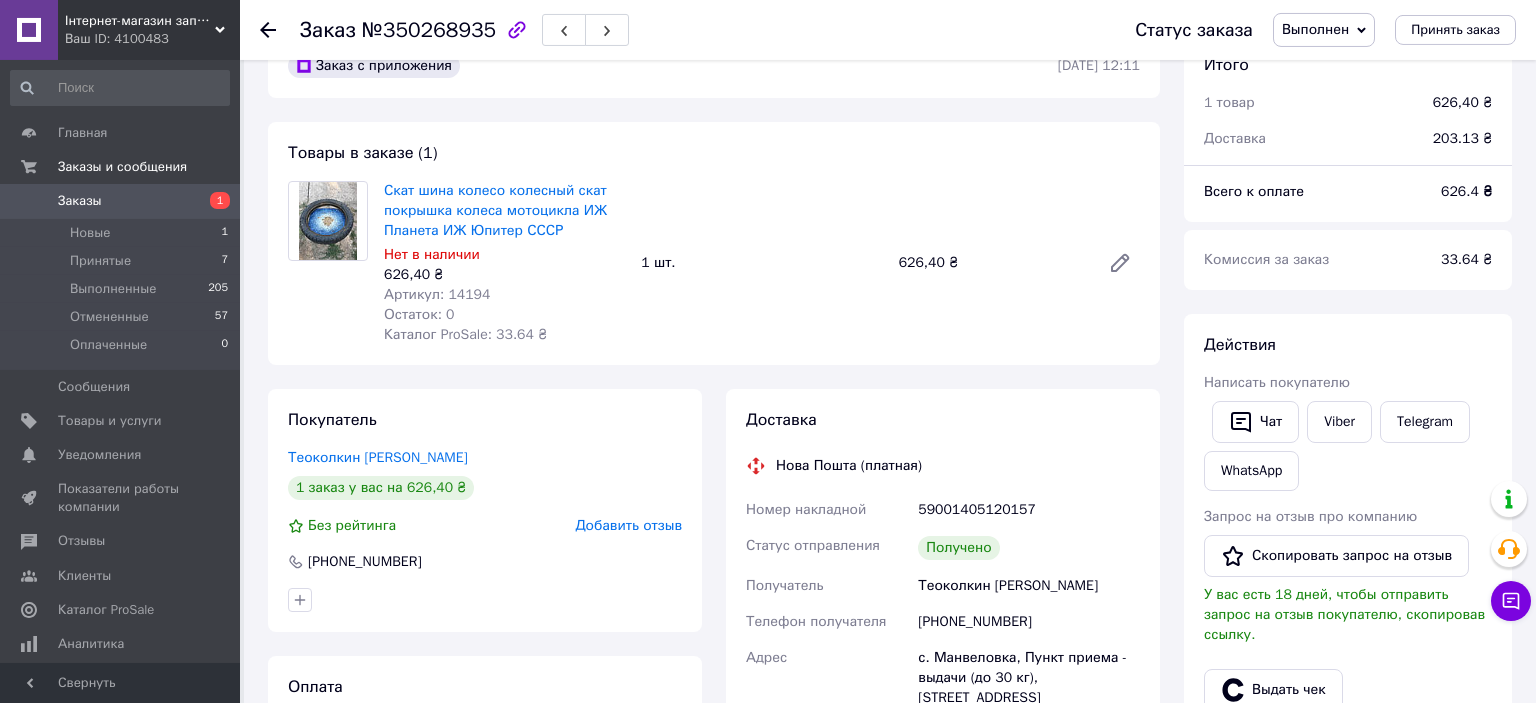 scroll, scrollTop: 0, scrollLeft: 0, axis: both 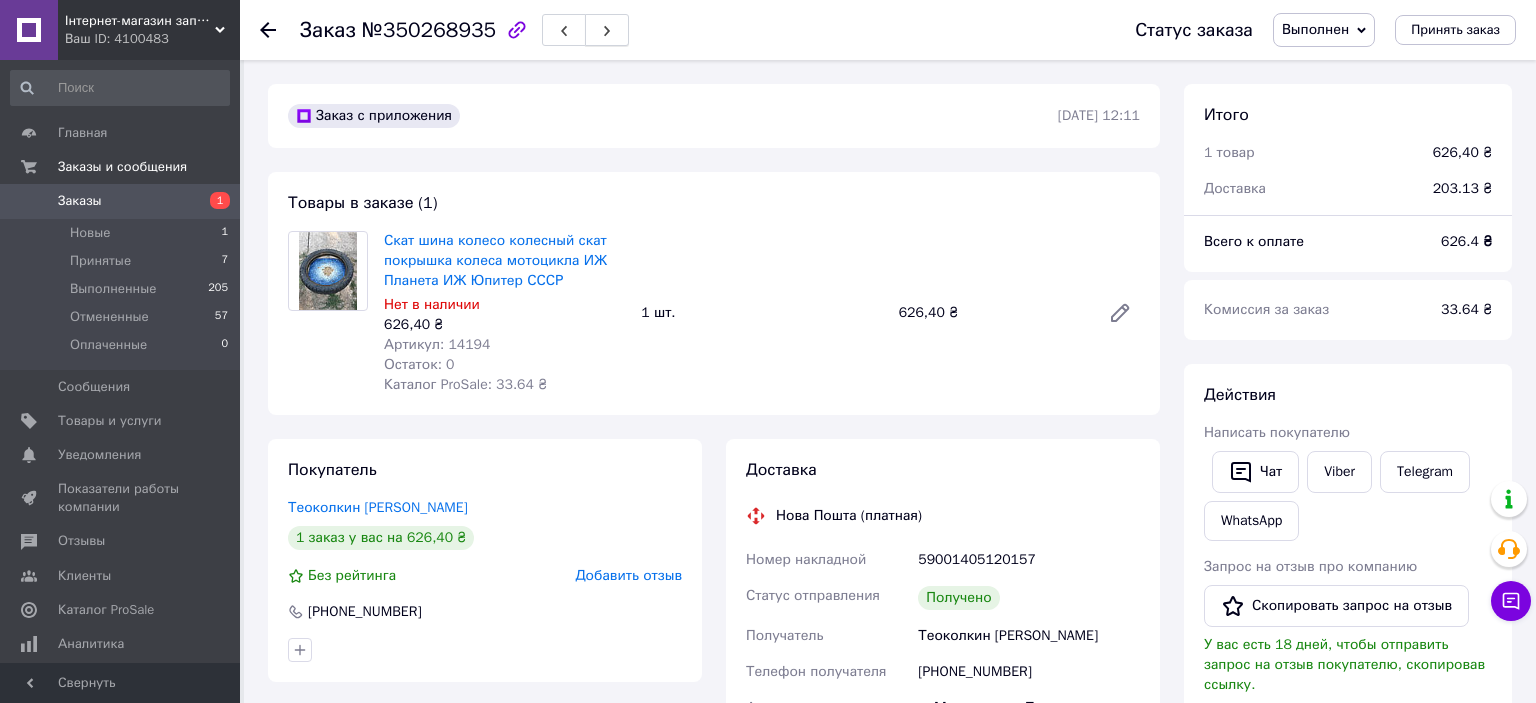 click at bounding box center (607, 30) 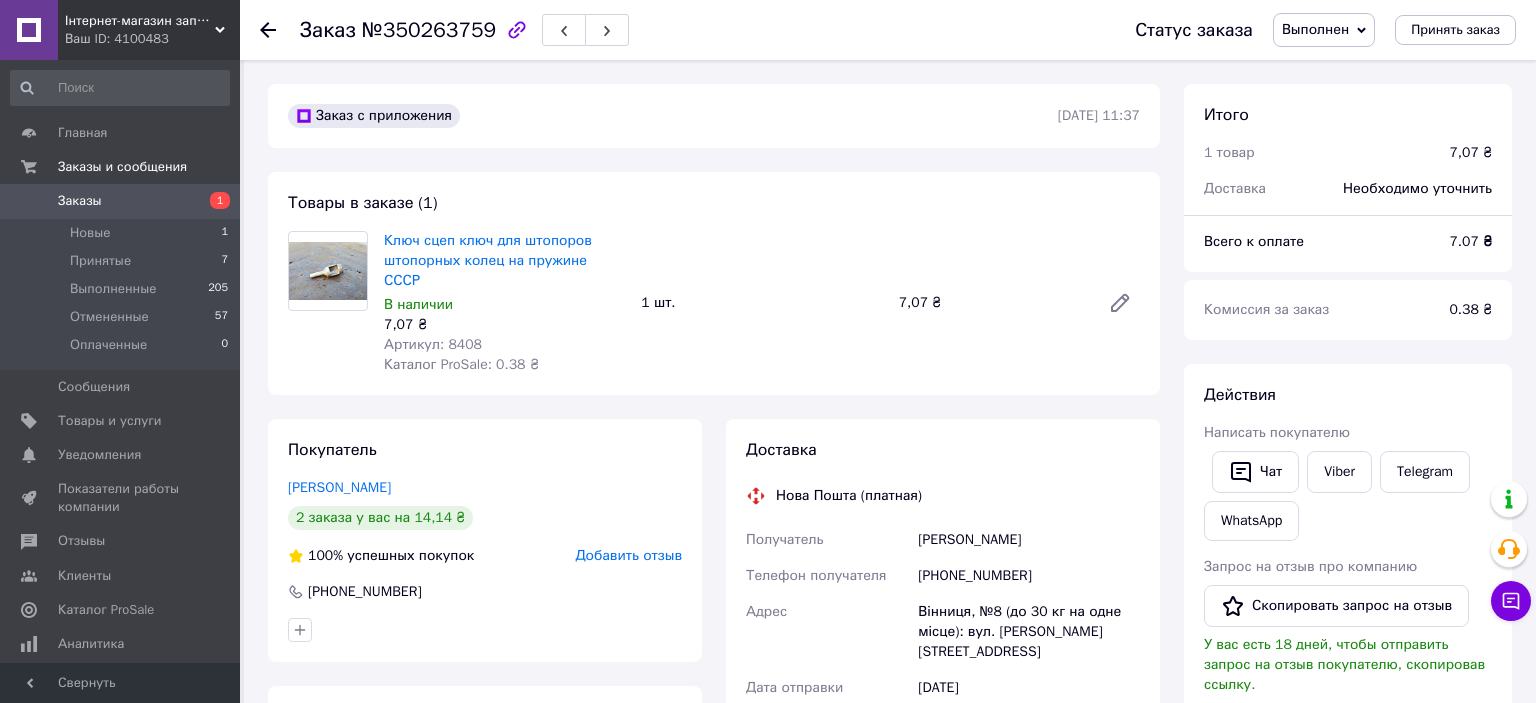 click at bounding box center [607, 30] 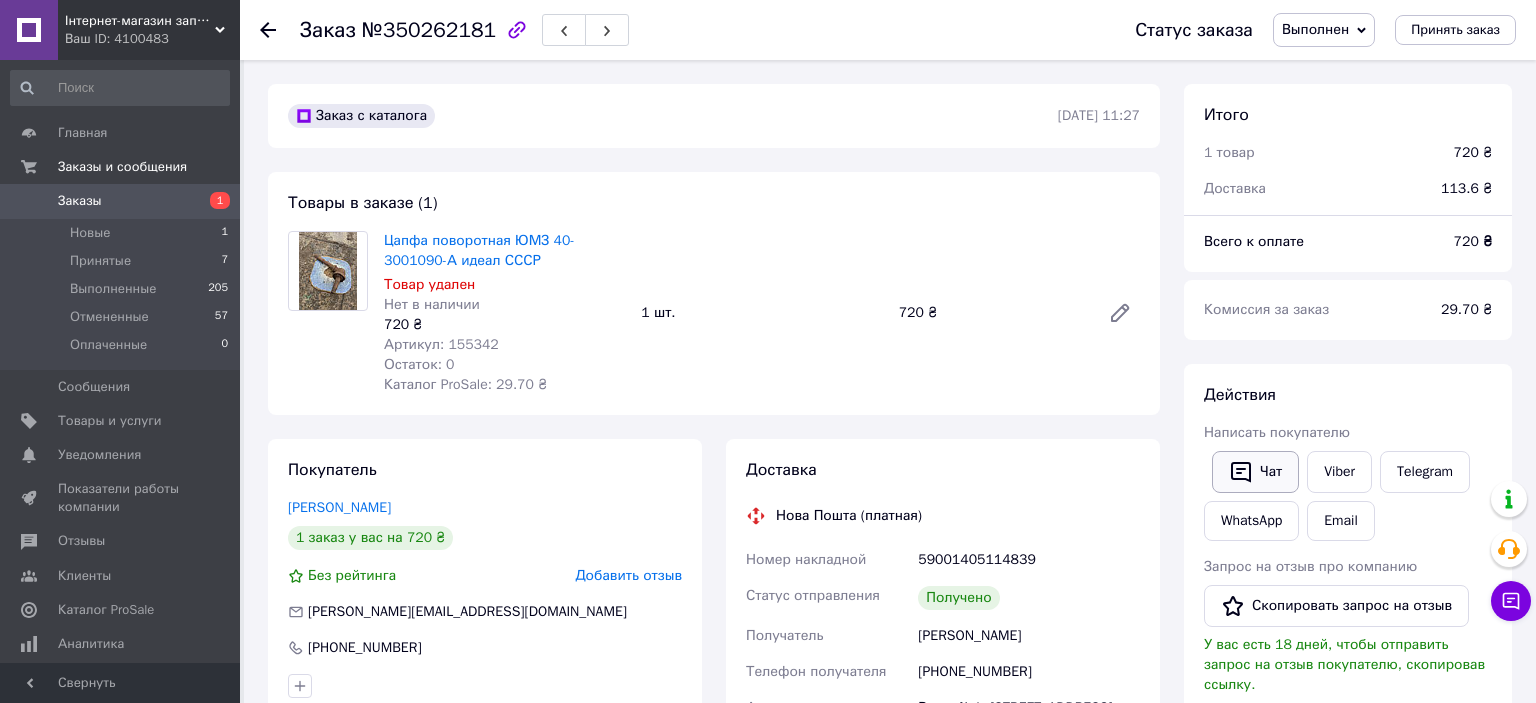 click 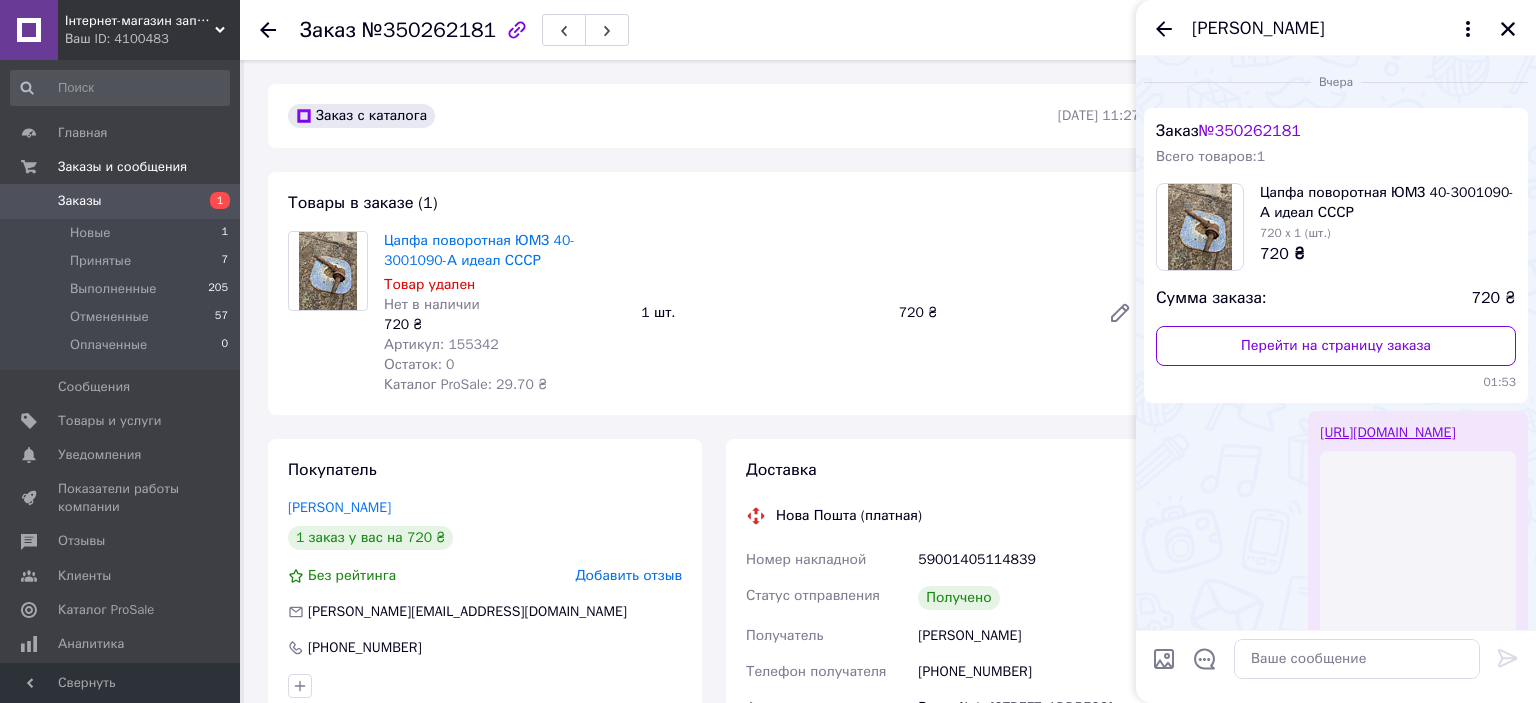 scroll, scrollTop: 274, scrollLeft: 0, axis: vertical 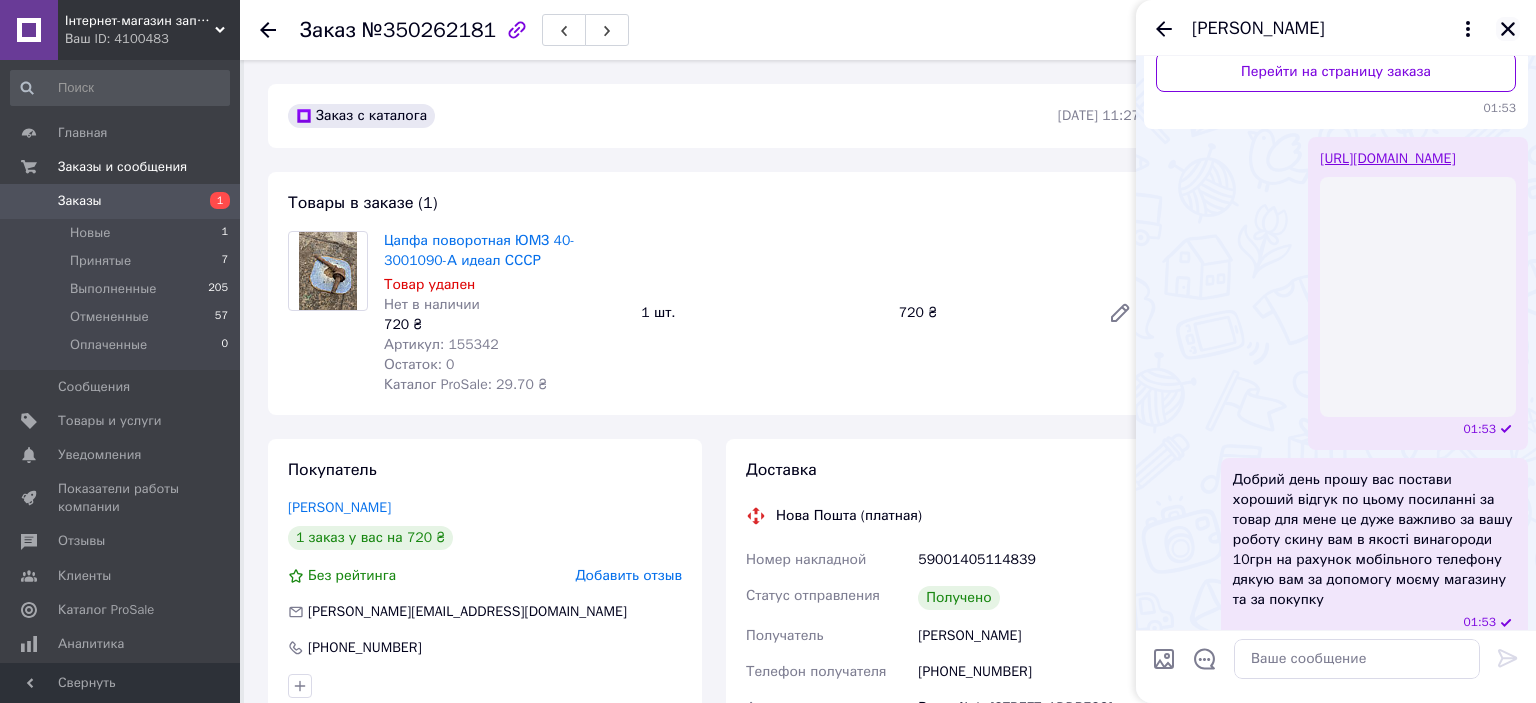 click 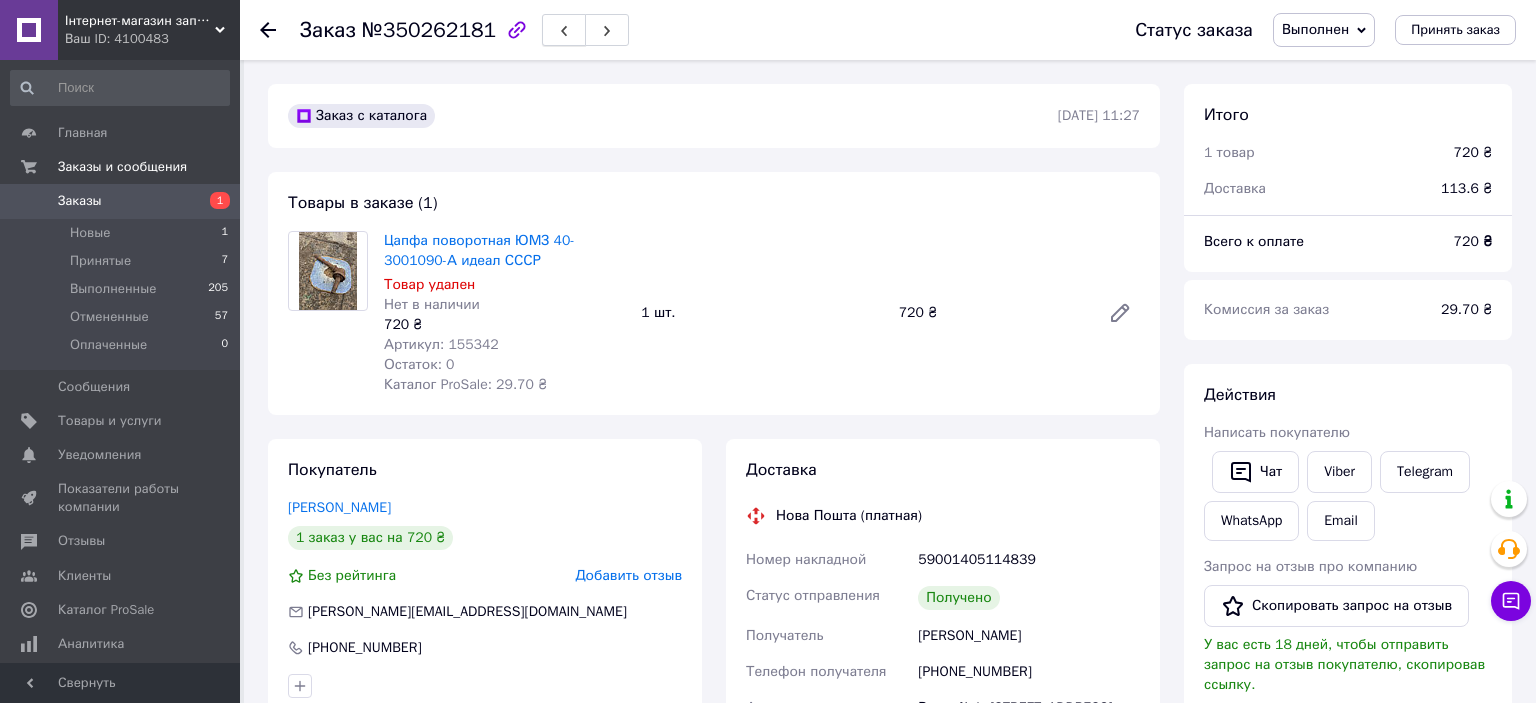 click at bounding box center (564, 30) 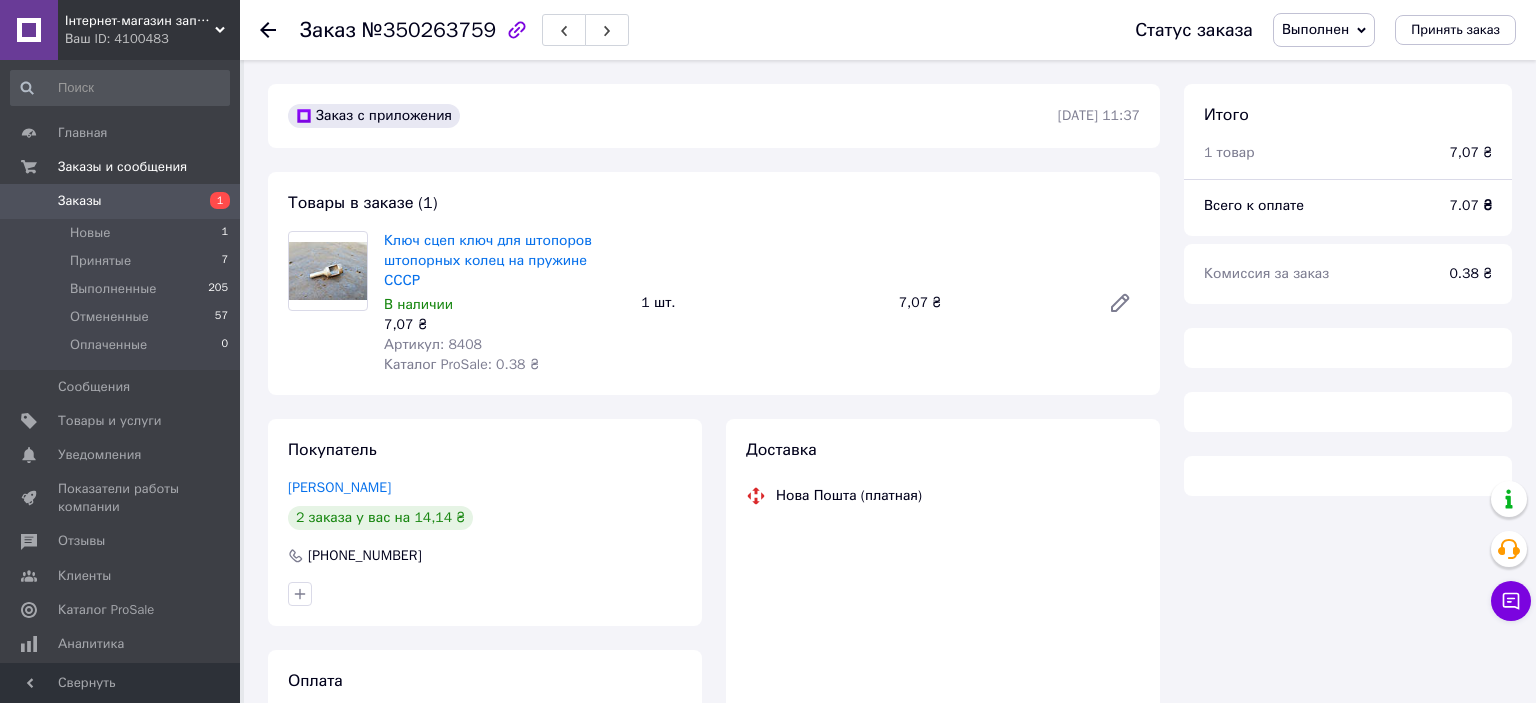 click at bounding box center [564, 30] 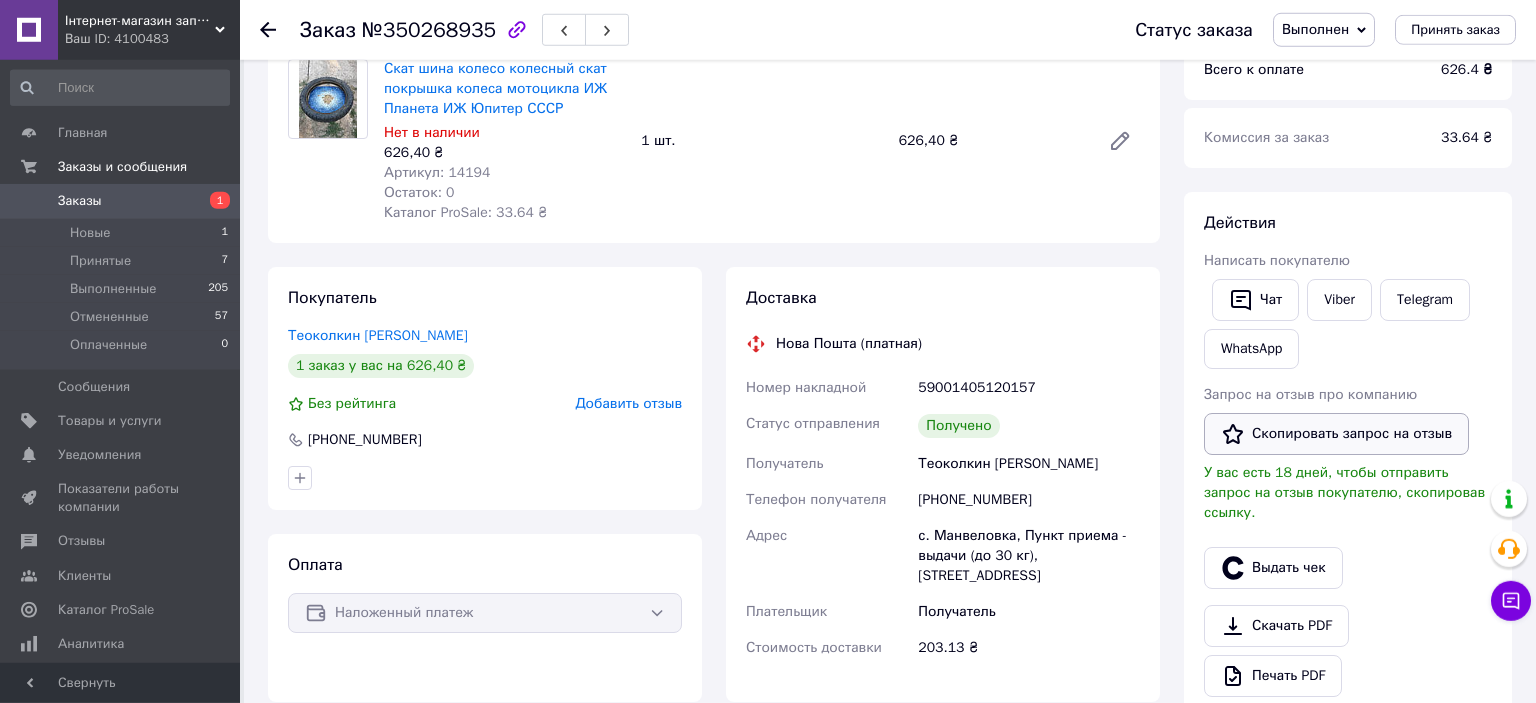scroll, scrollTop: 105, scrollLeft: 0, axis: vertical 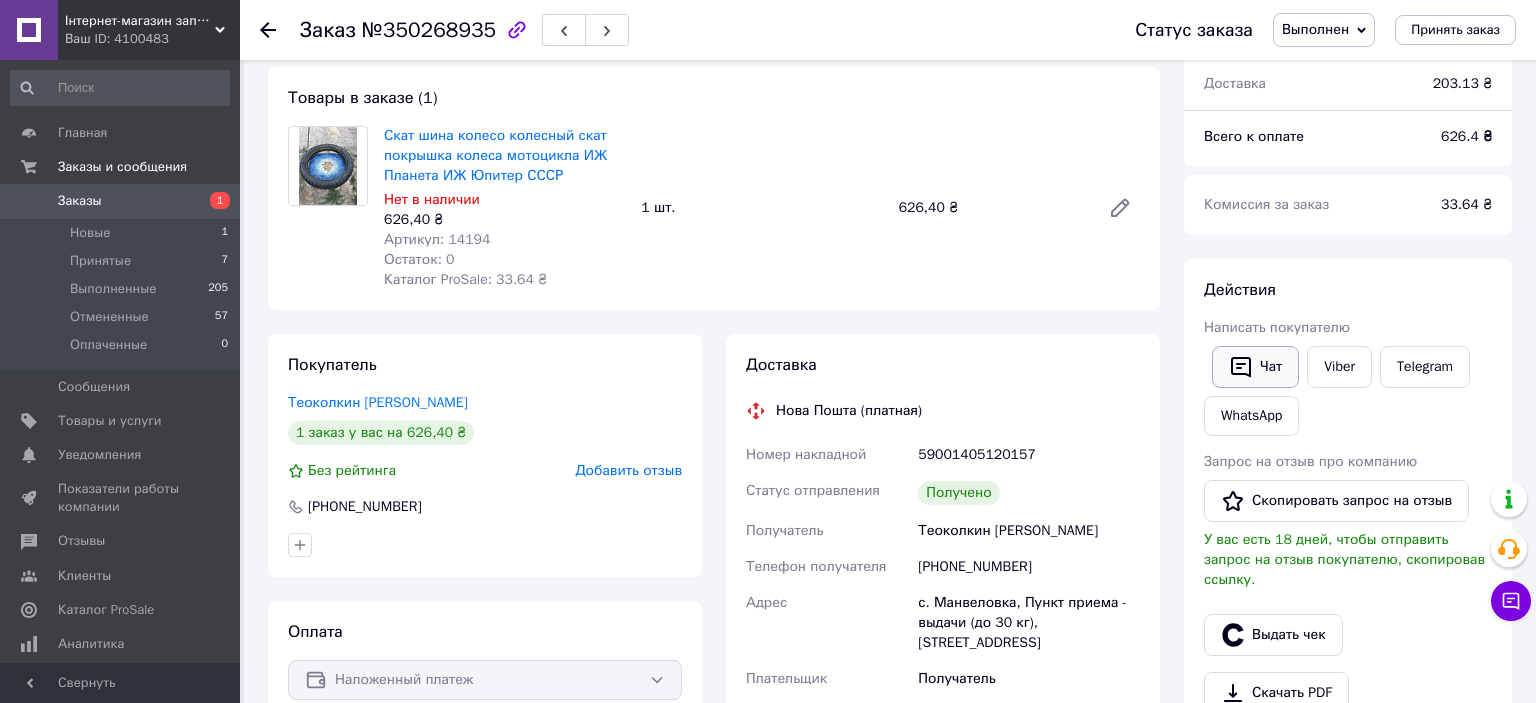 click 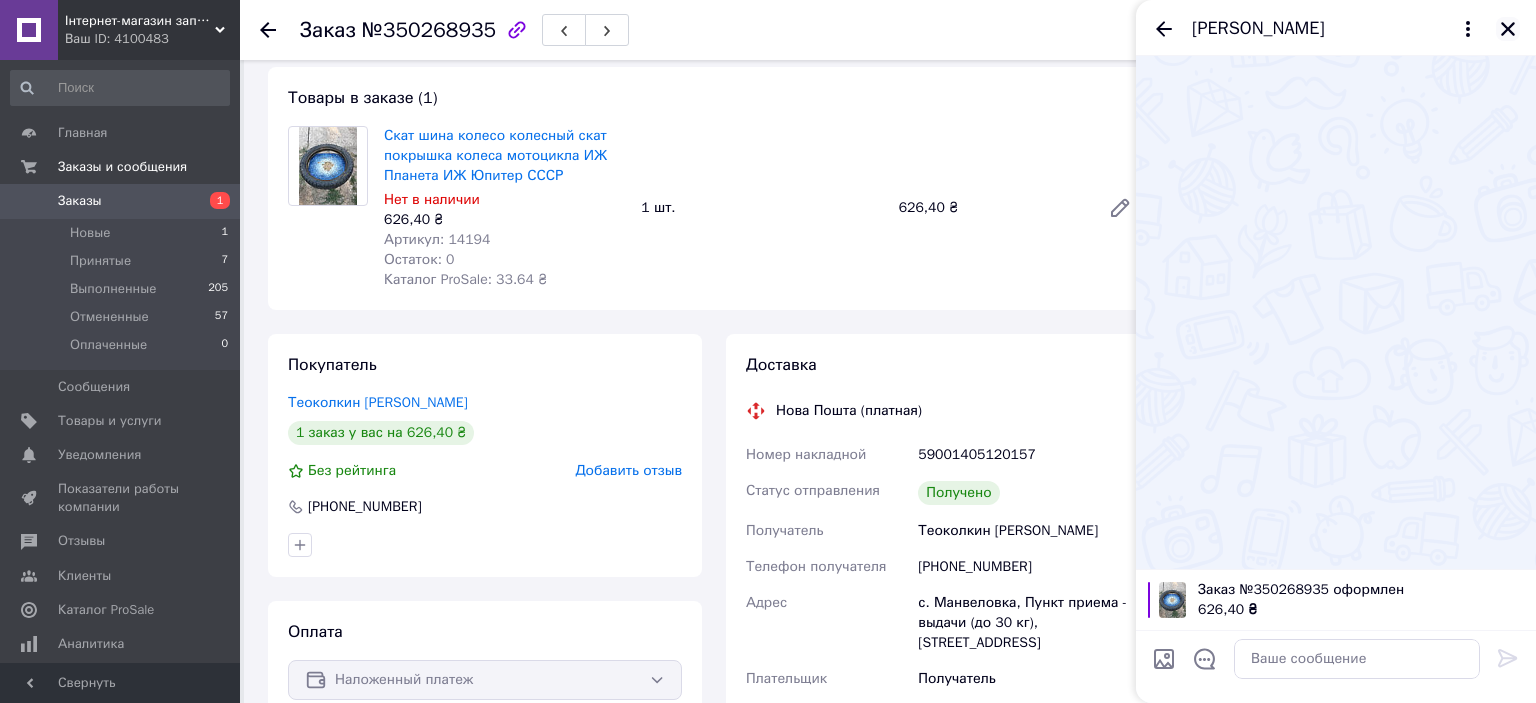 click on "[PERSON_NAME]" at bounding box center [1336, 28] 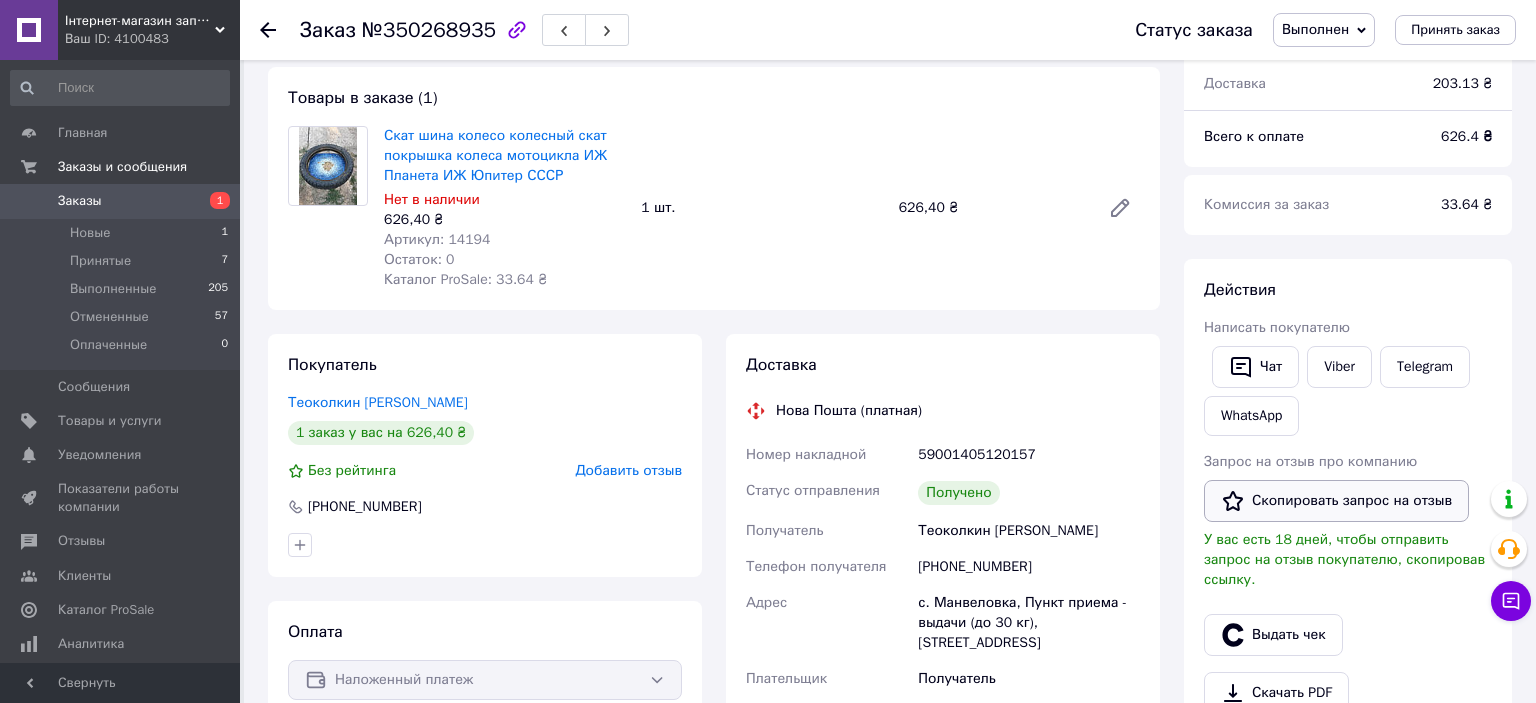 click on "Скопировать запрос на отзыв" at bounding box center [1336, 501] 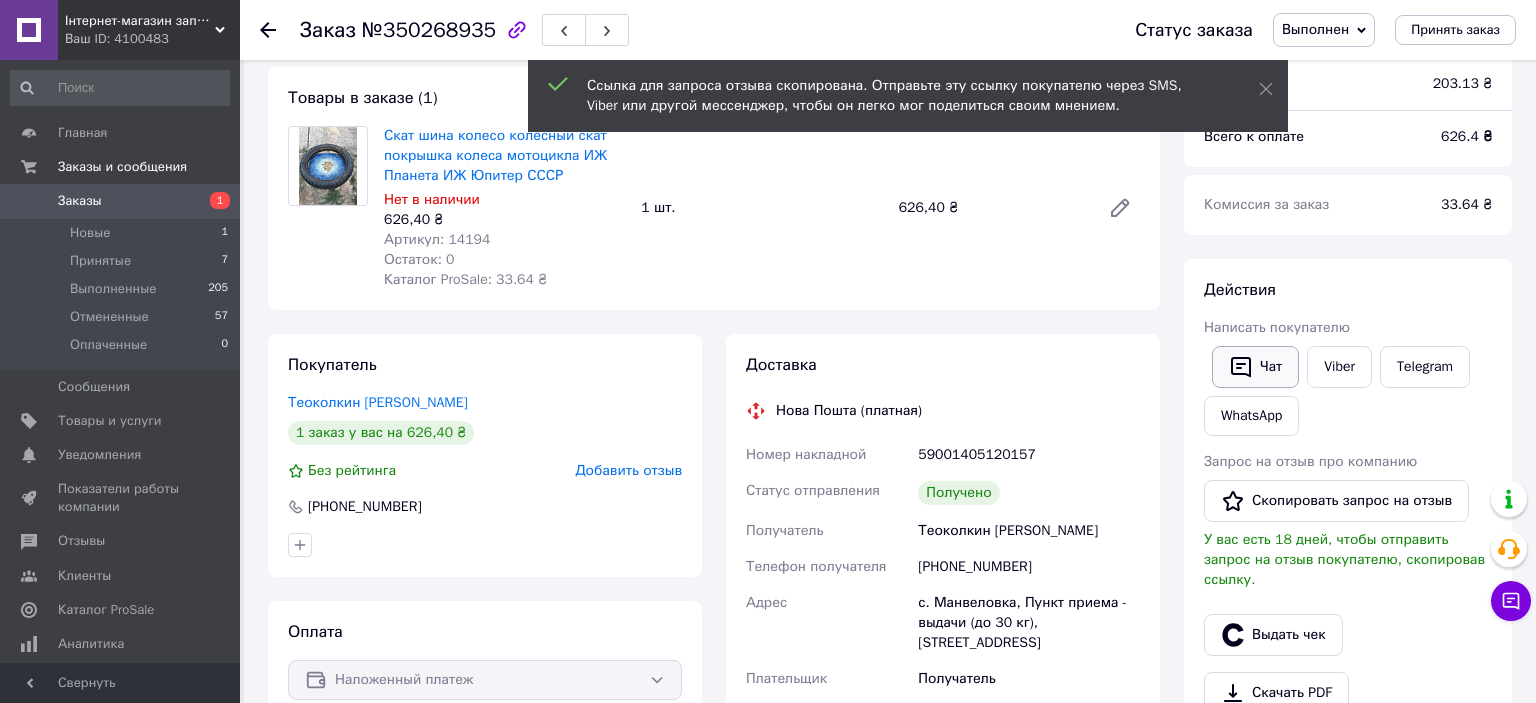 click on "Чат" at bounding box center [1255, 367] 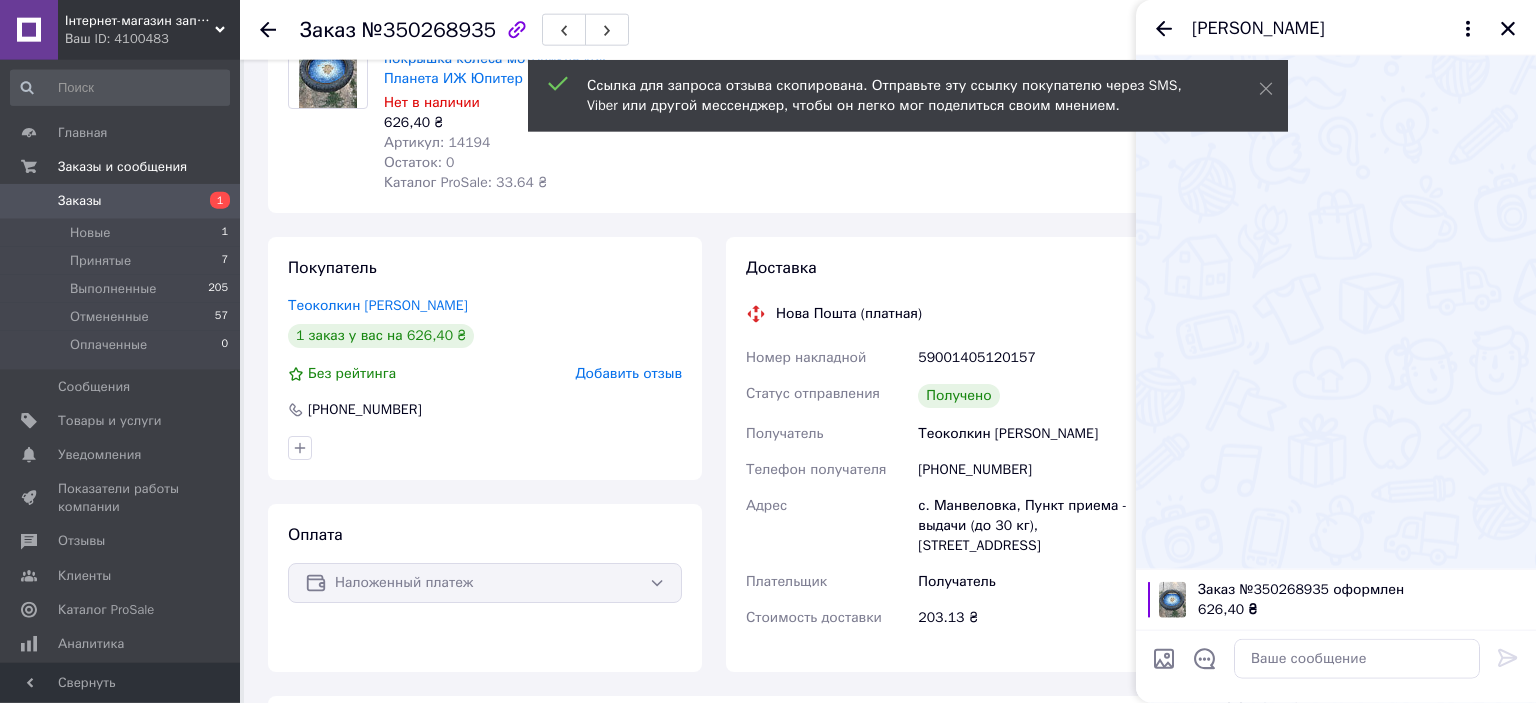 scroll, scrollTop: 211, scrollLeft: 0, axis: vertical 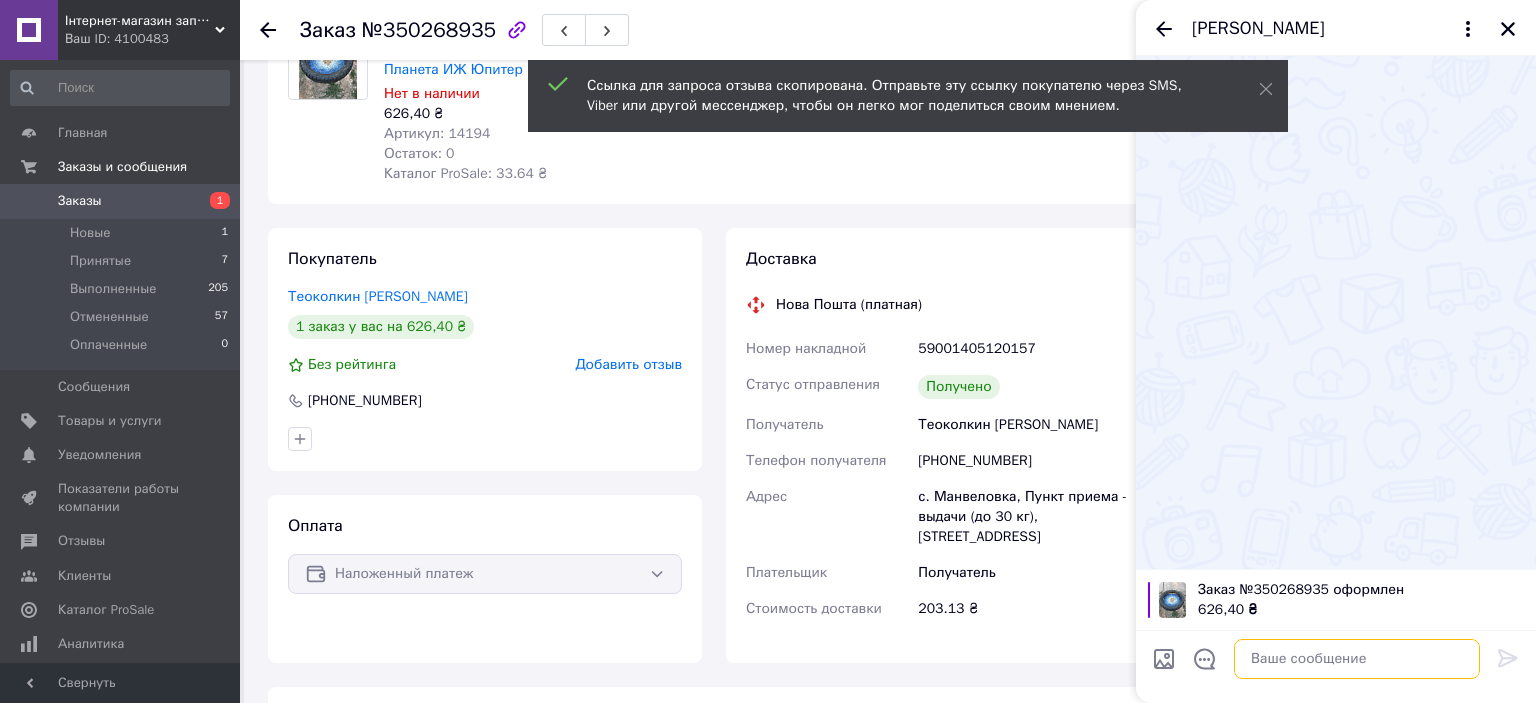 click at bounding box center [1357, 659] 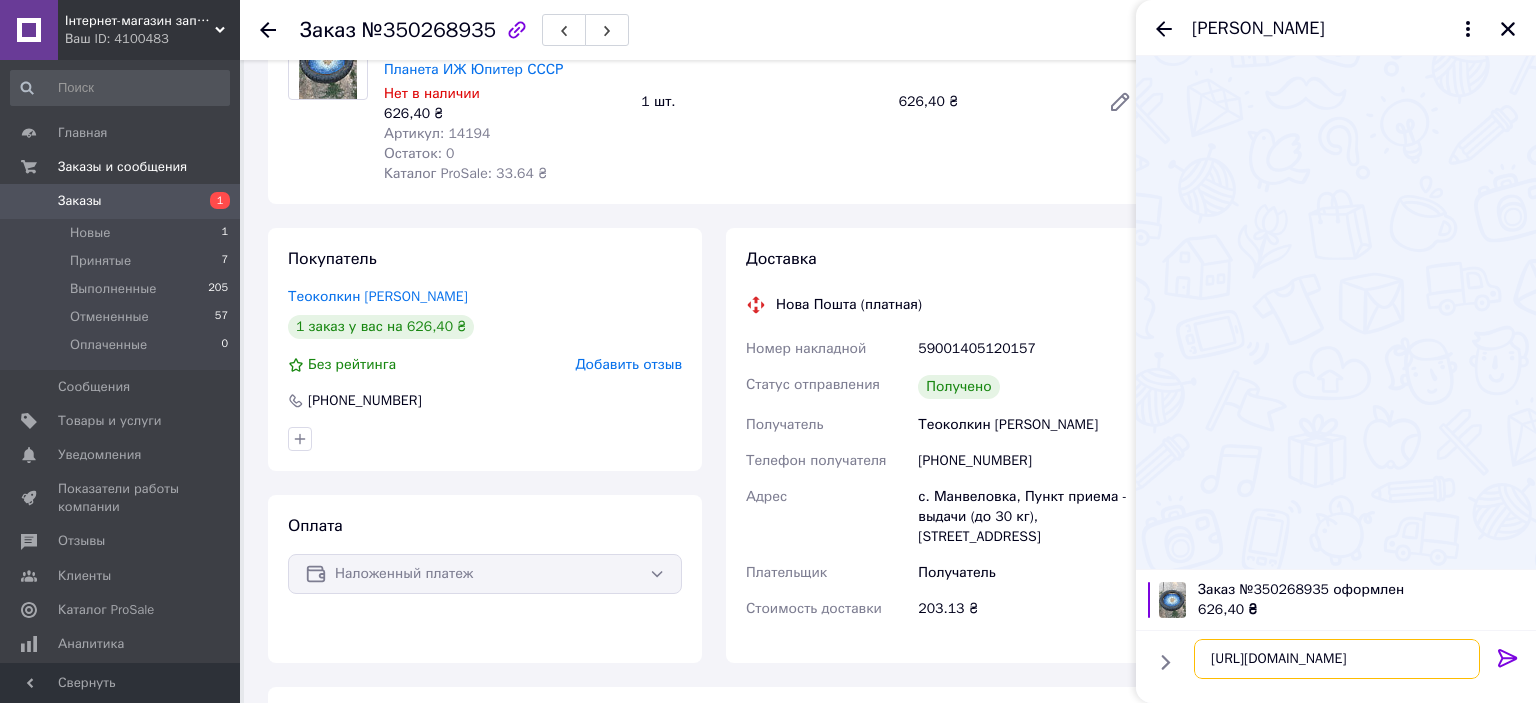 type on "[URL][DOMAIN_NAME]" 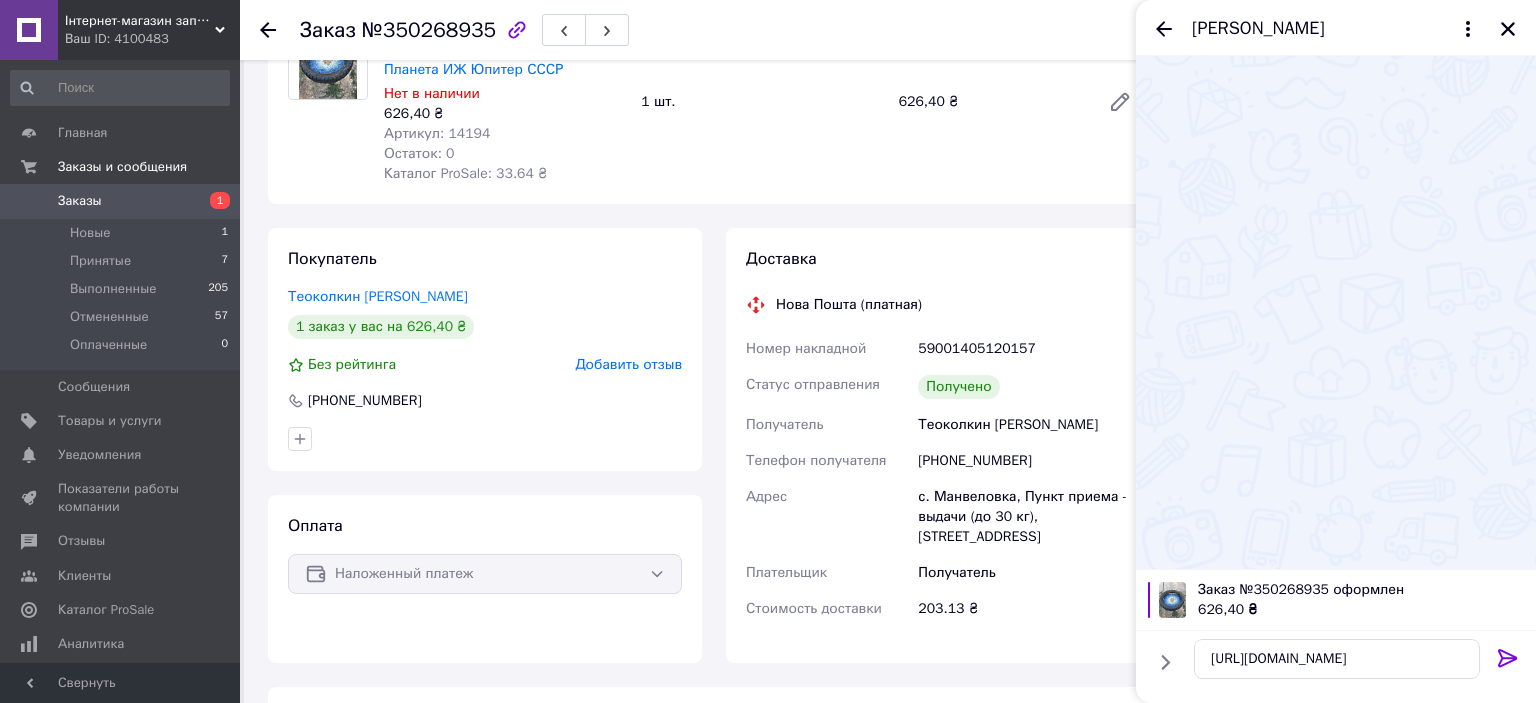 click 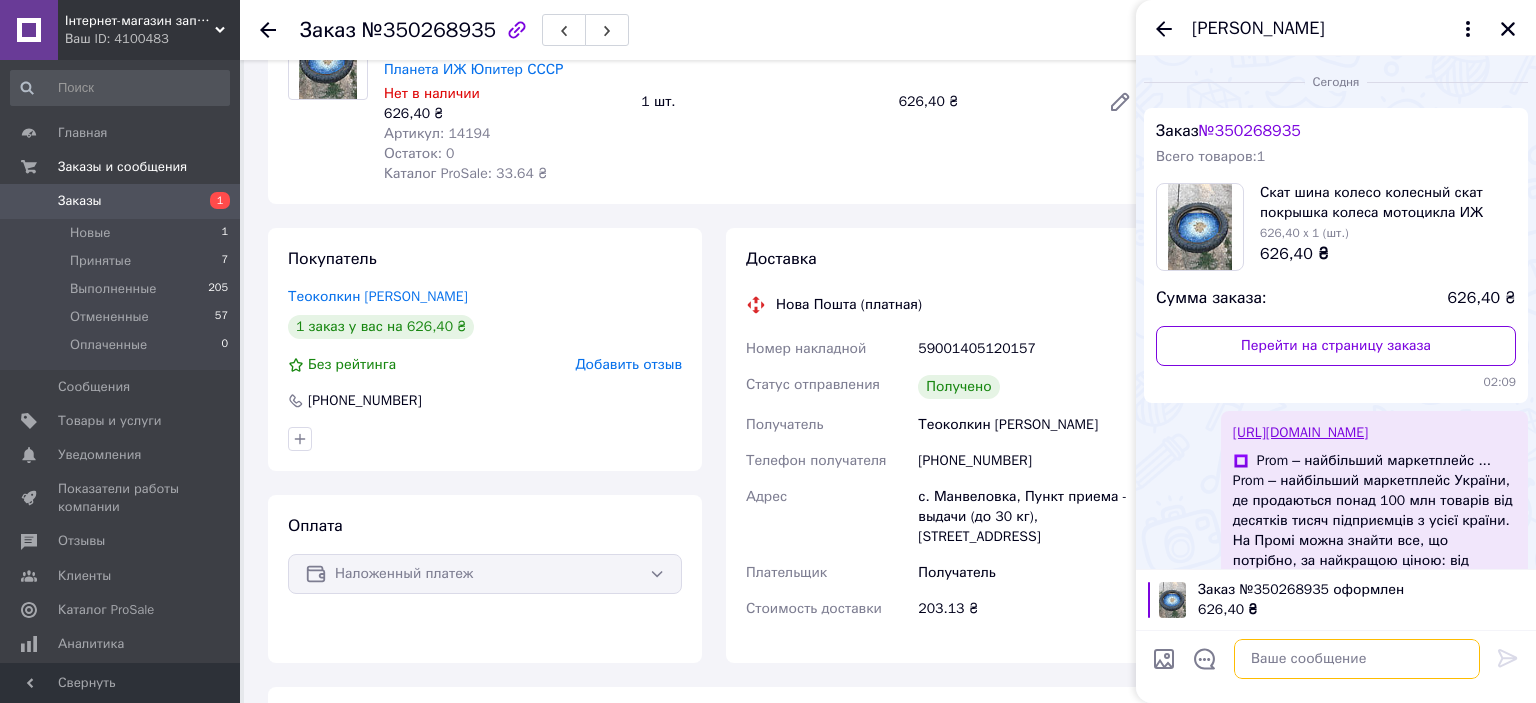 click at bounding box center [1357, 659] 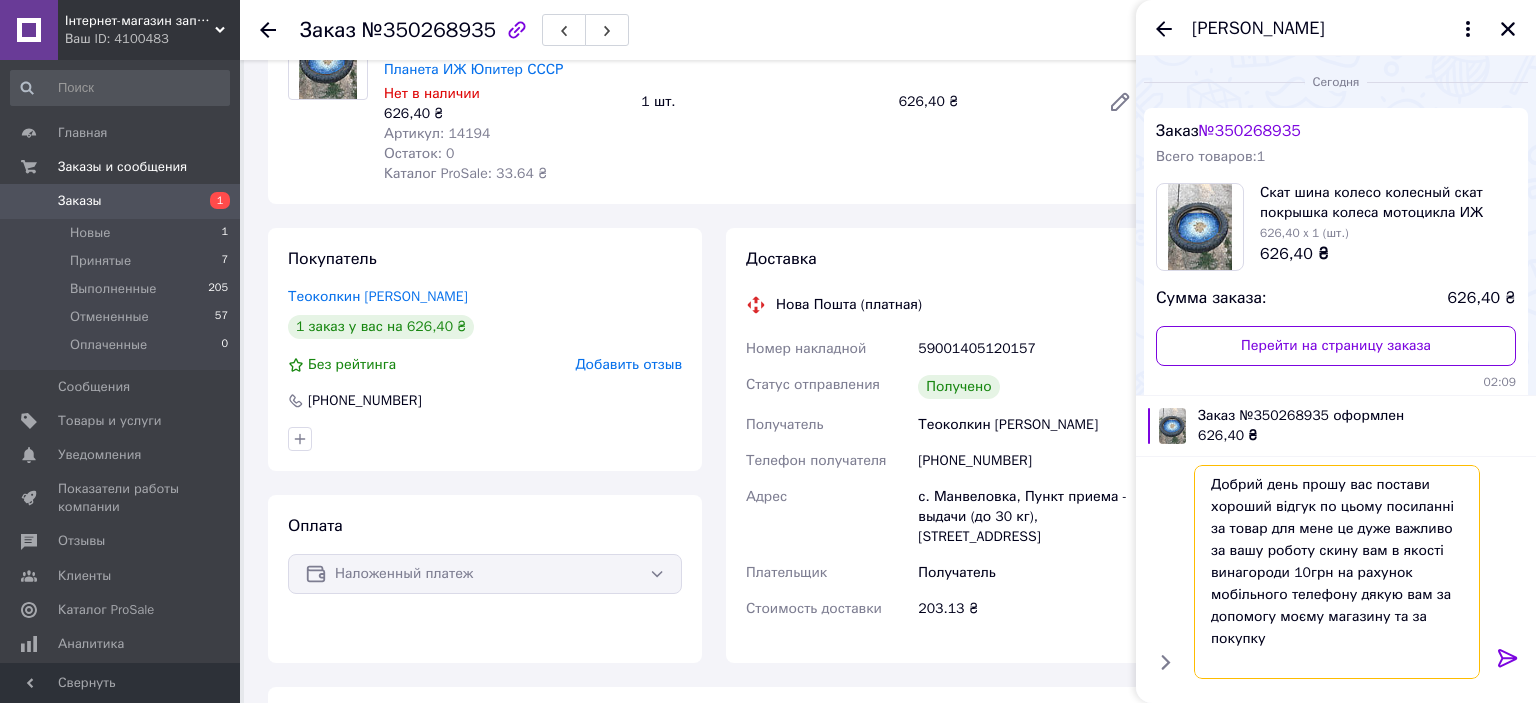 type on "Добрий день прошу вас постави хороший відгук по цьому посиланні за товар для мене це дуже важливо за вашу роботу скину вам в якості винагороди 10грн на рахунок мобільного телефону дякую вам за допомогу моєму магазину та за покупку" 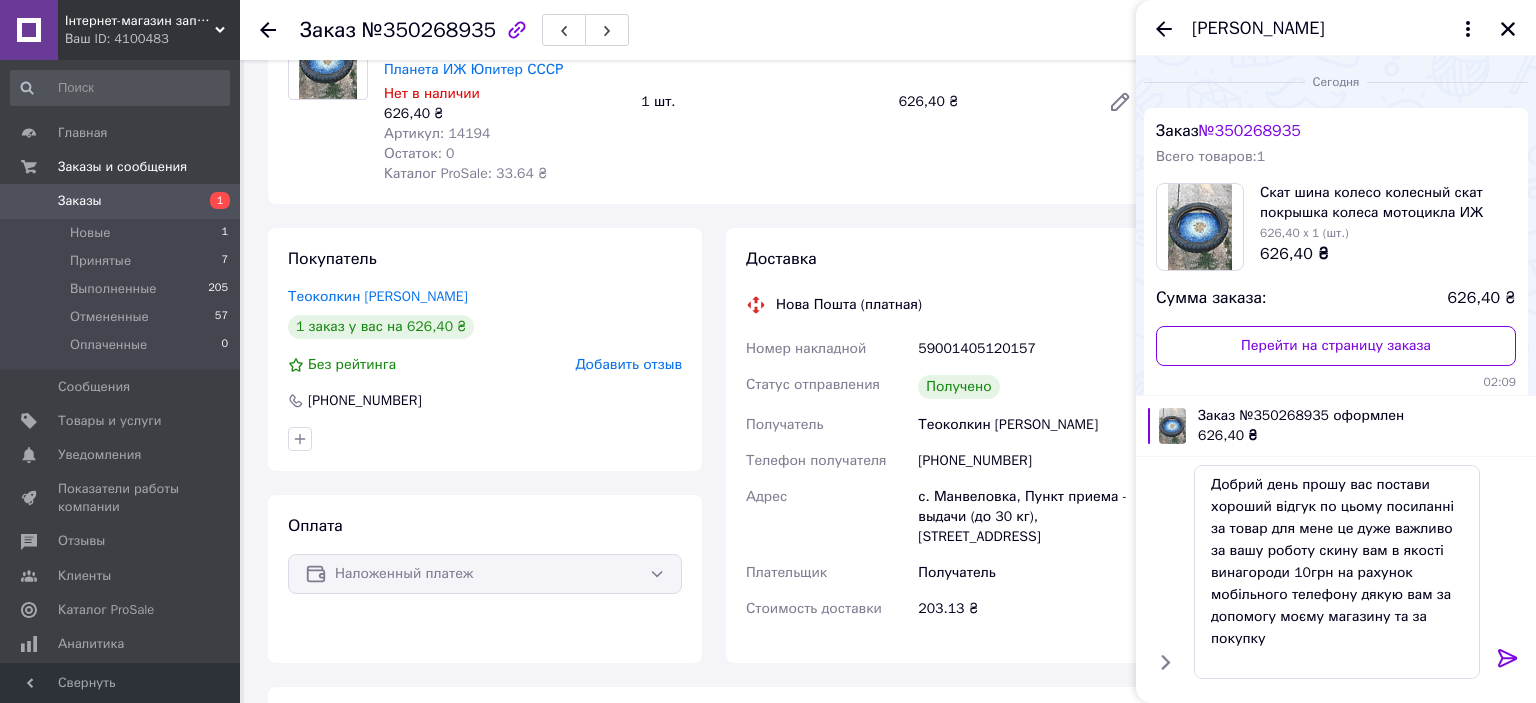 click 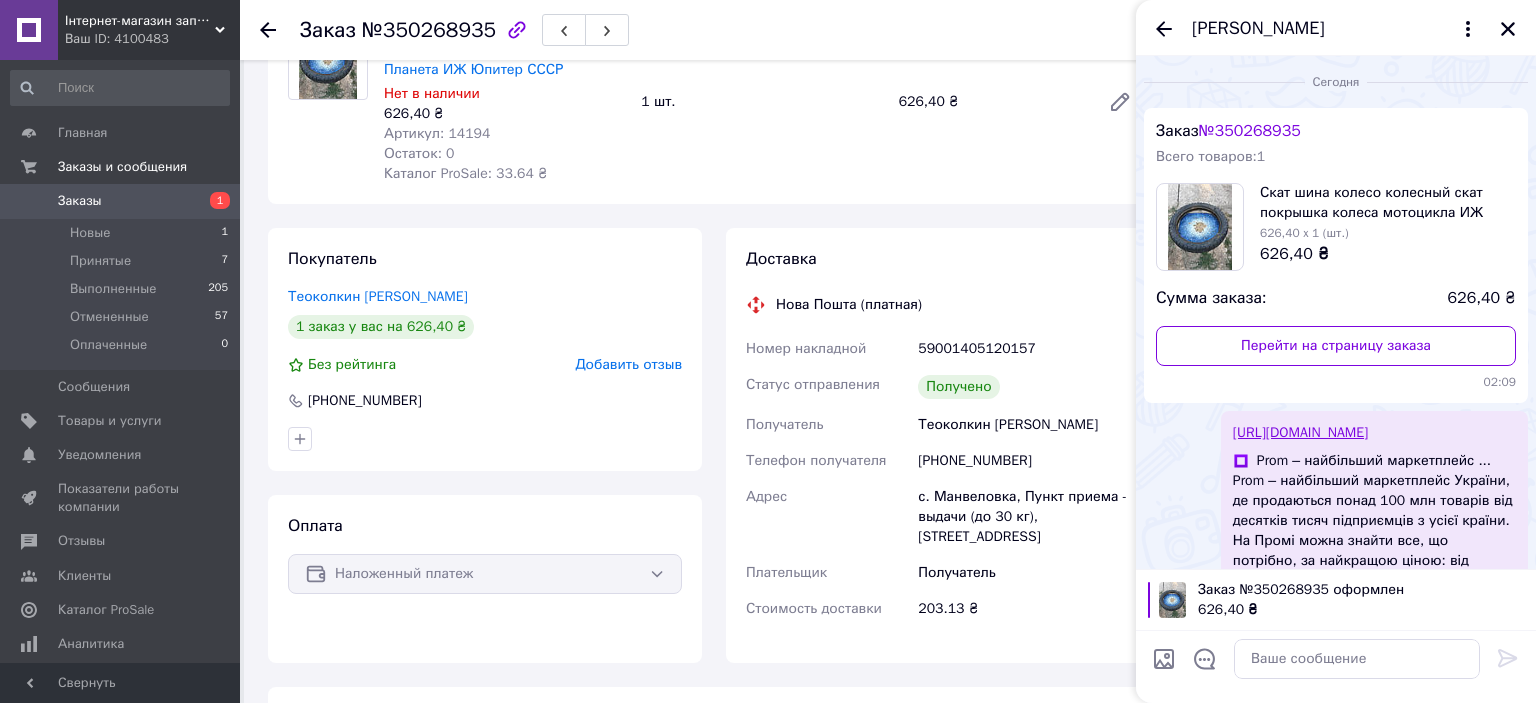 scroll, scrollTop: 236, scrollLeft: 0, axis: vertical 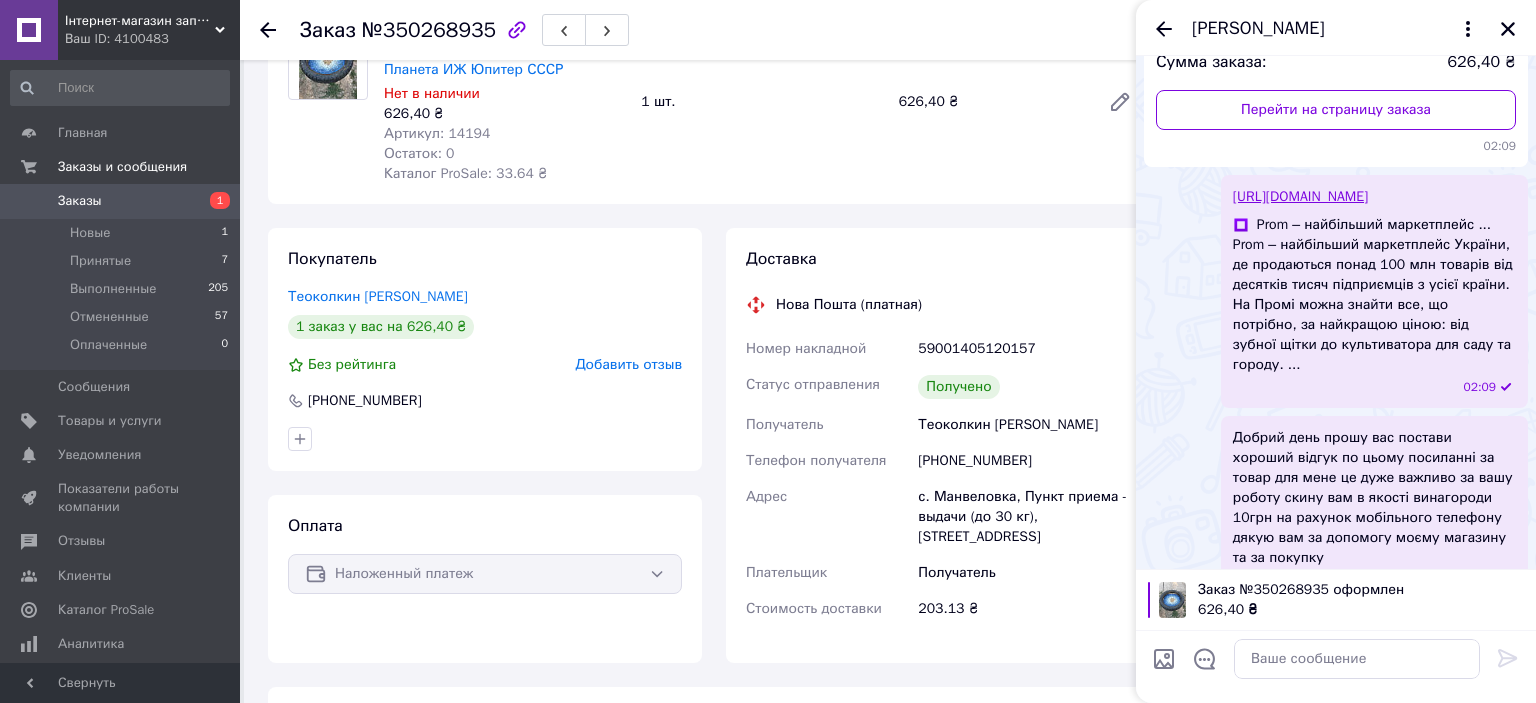 click 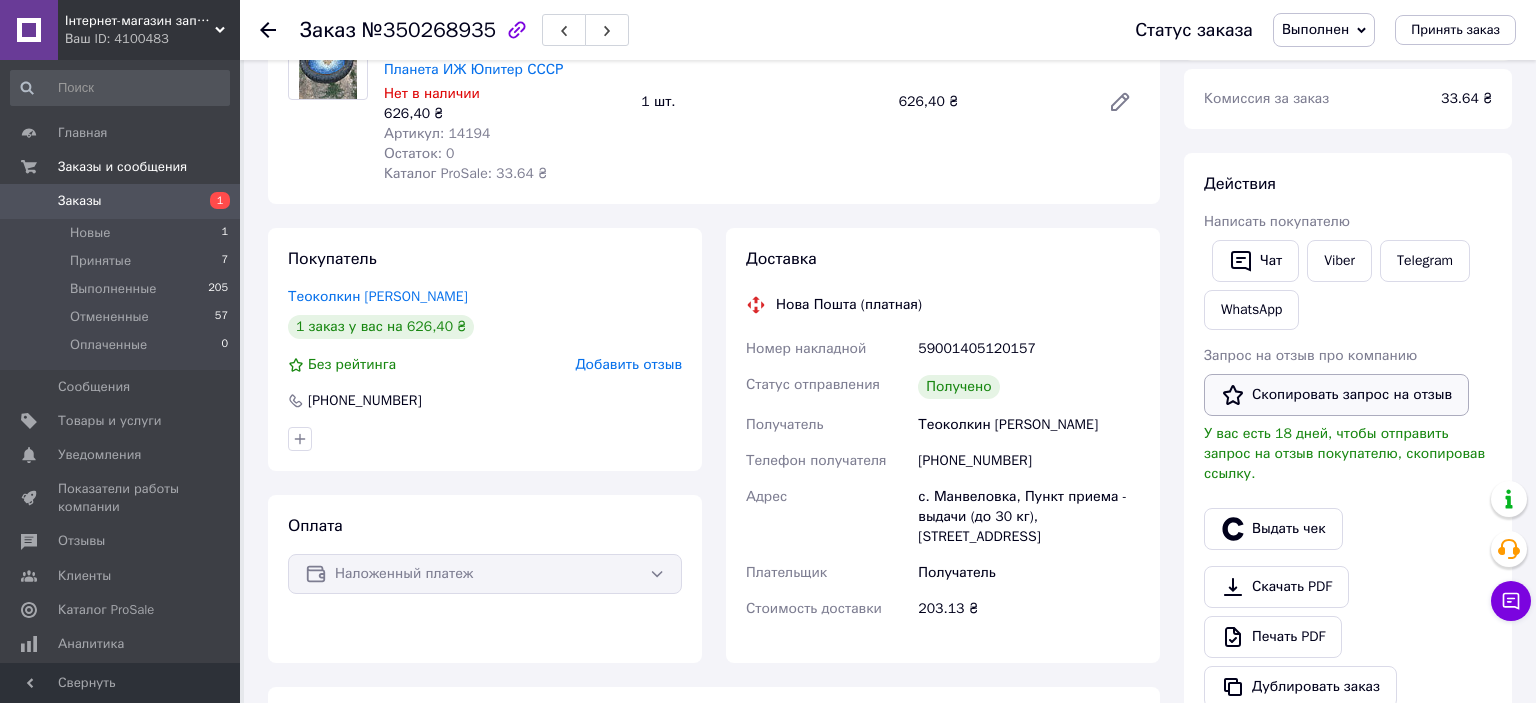 click on "Скопировать запрос на отзыв" at bounding box center (1336, 395) 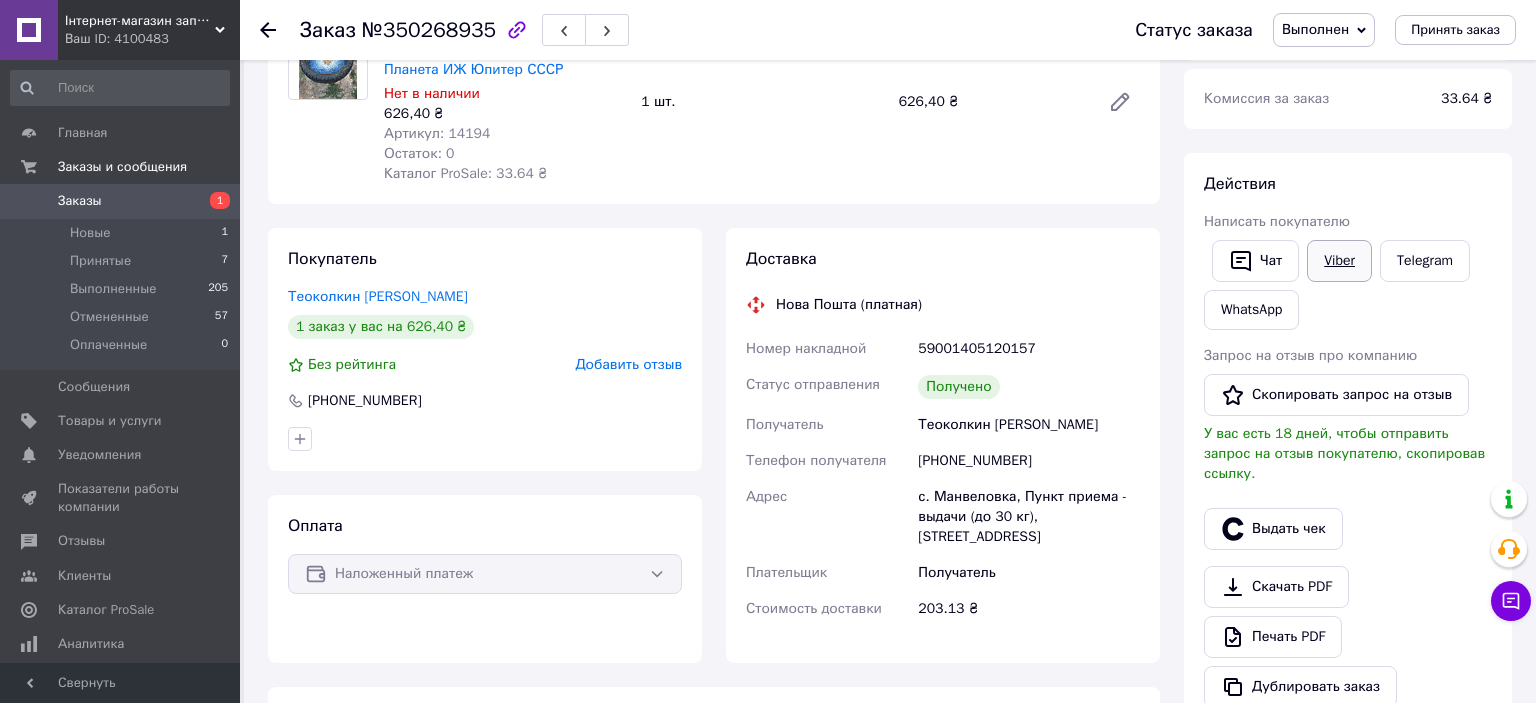 click on "Viber" at bounding box center (1339, 261) 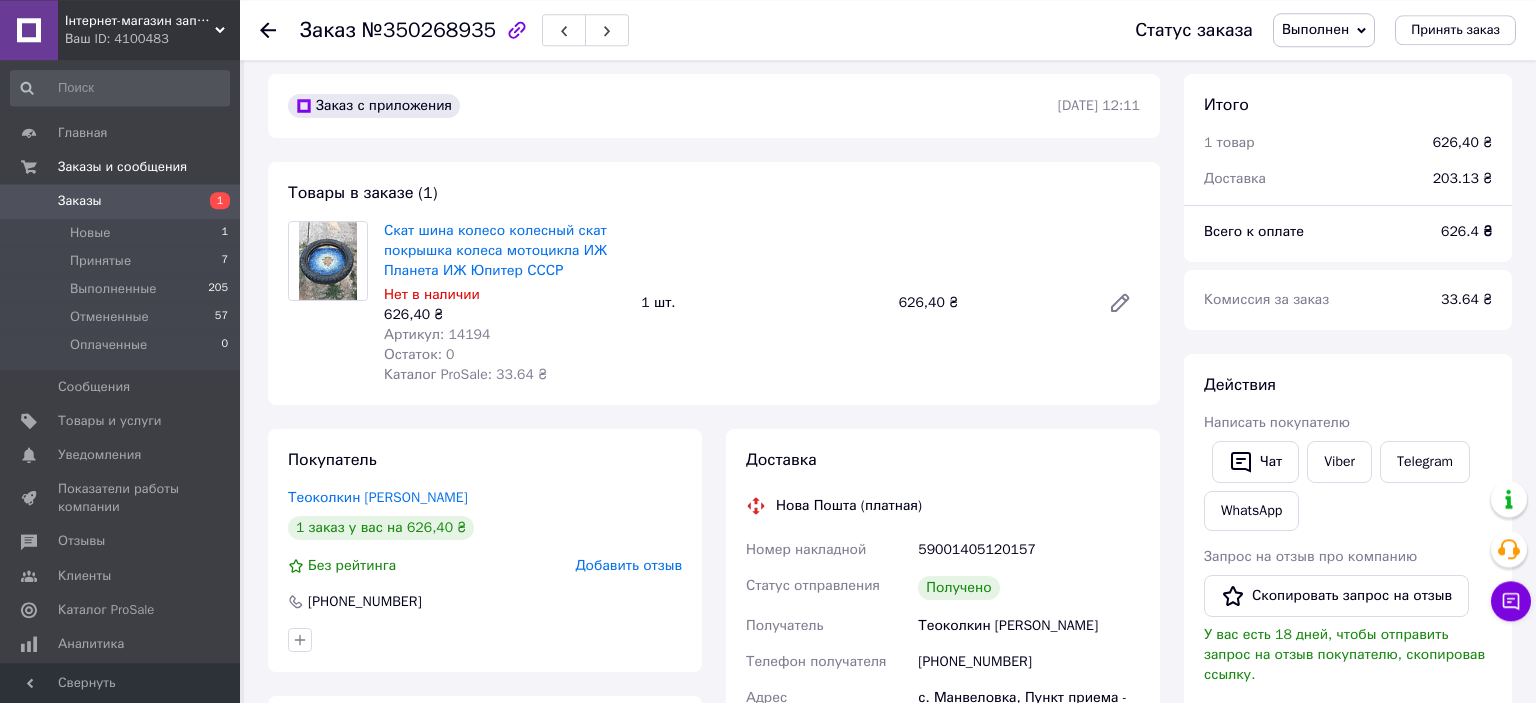 scroll, scrollTop: 0, scrollLeft: 0, axis: both 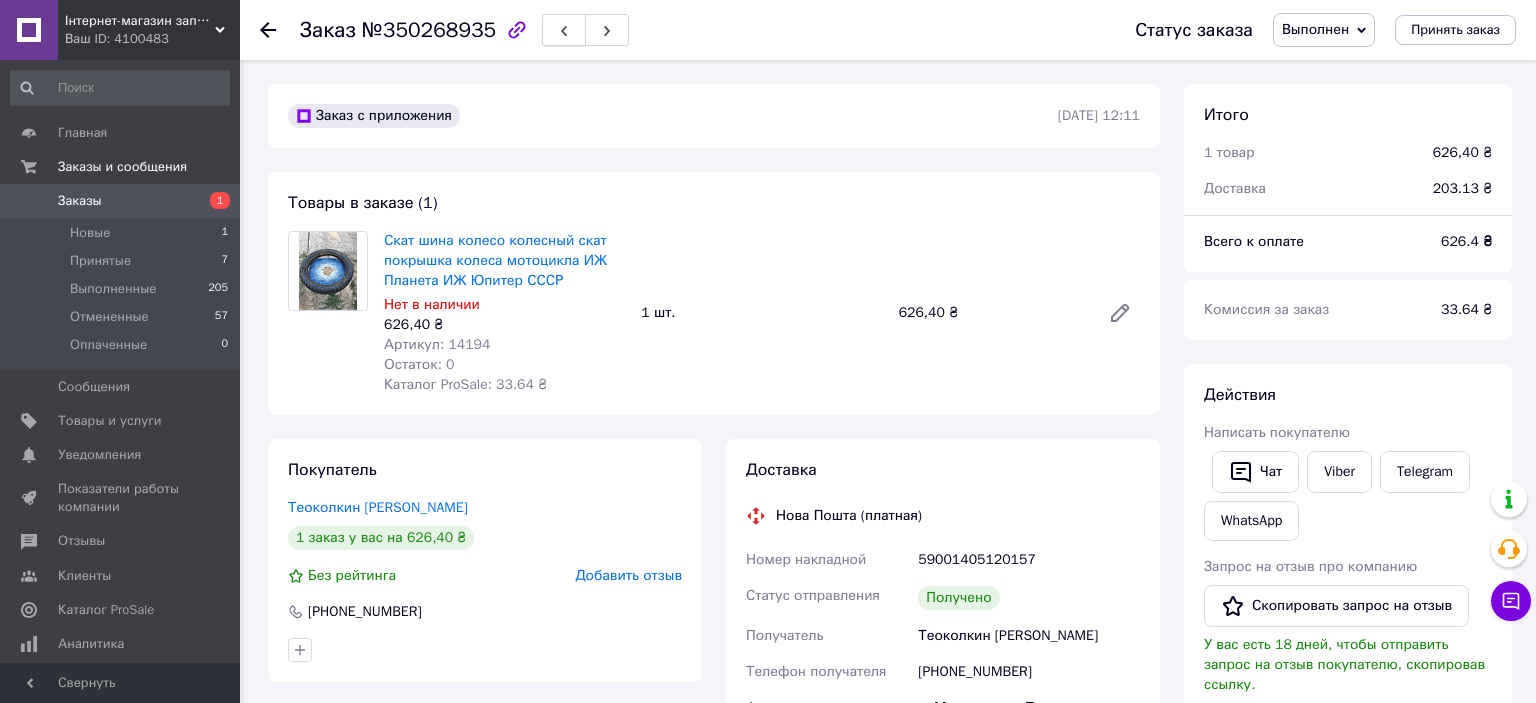 click 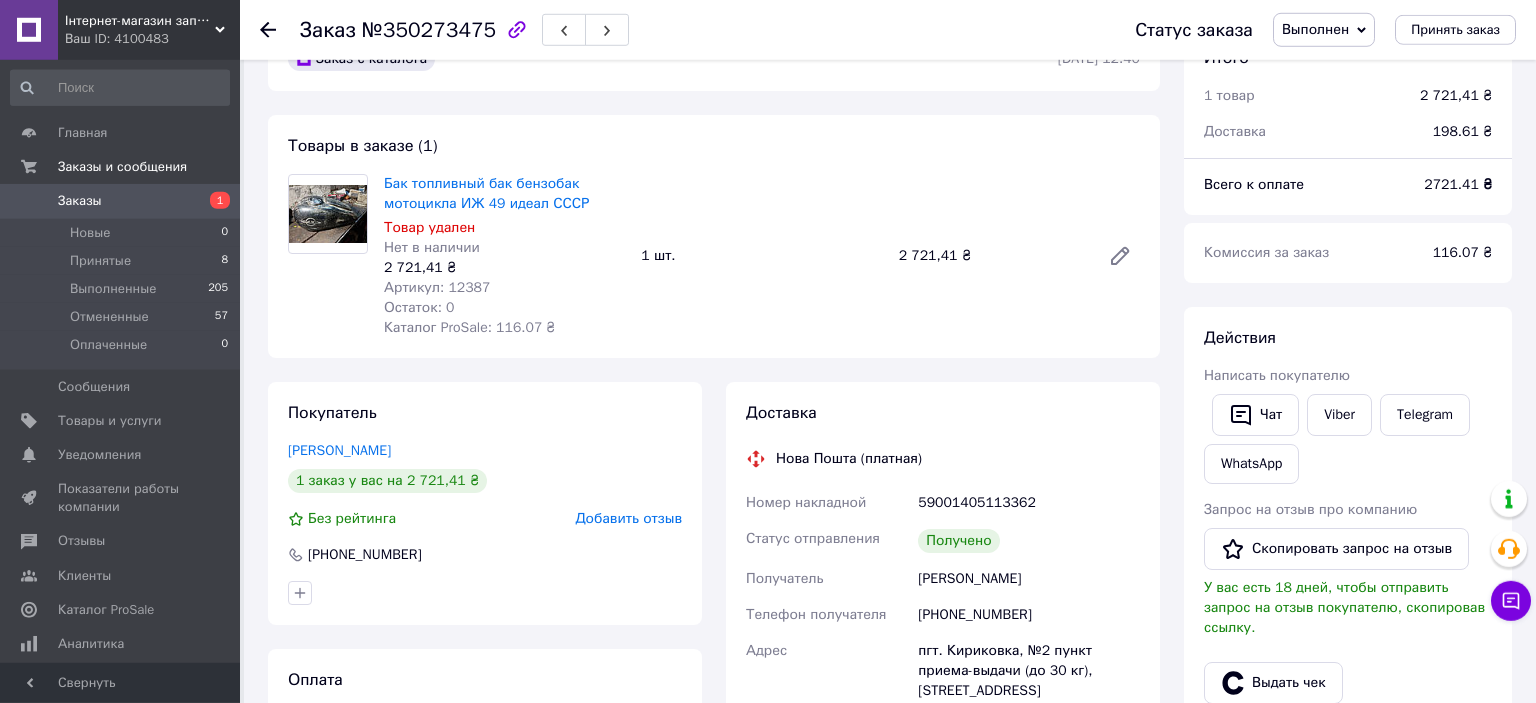 scroll, scrollTop: 211, scrollLeft: 0, axis: vertical 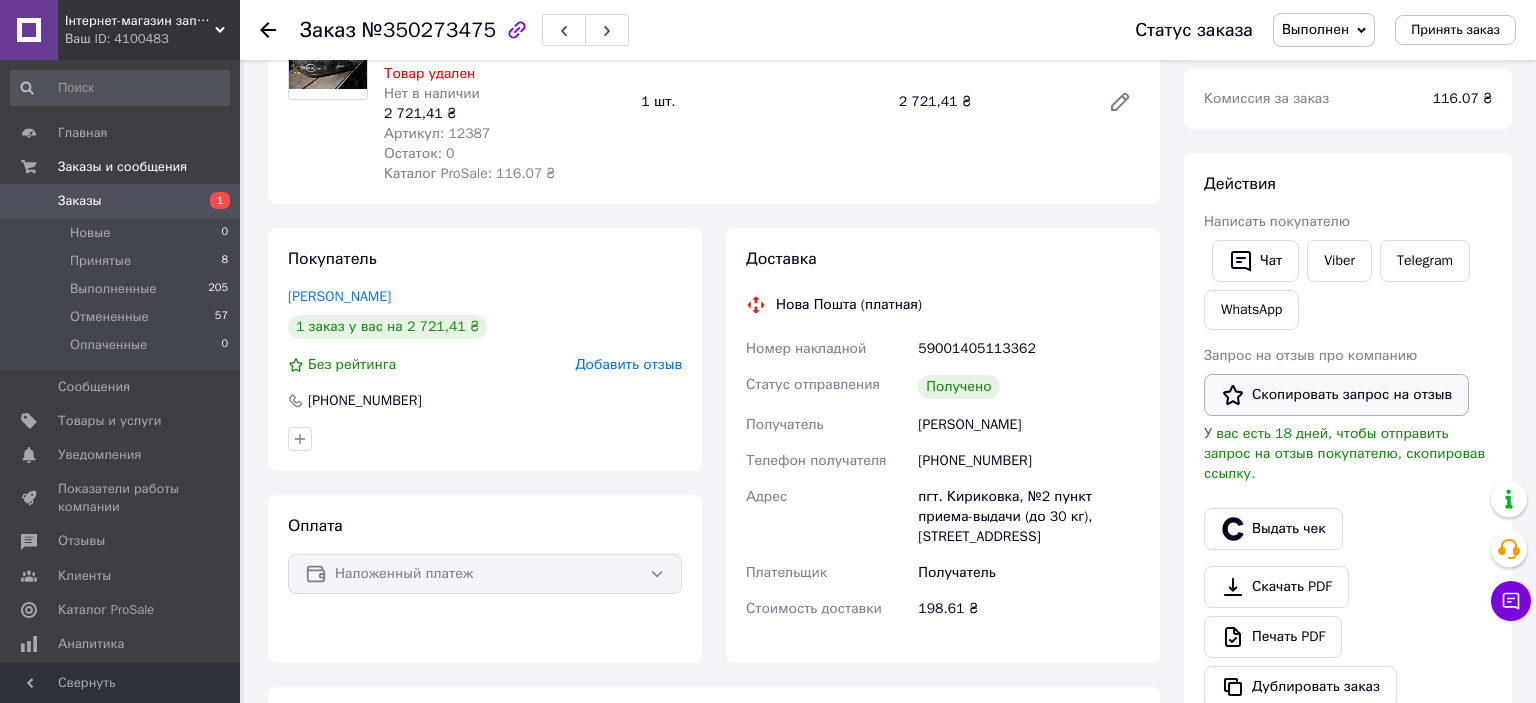 click on "Скопировать запрос на отзыв" at bounding box center (1336, 395) 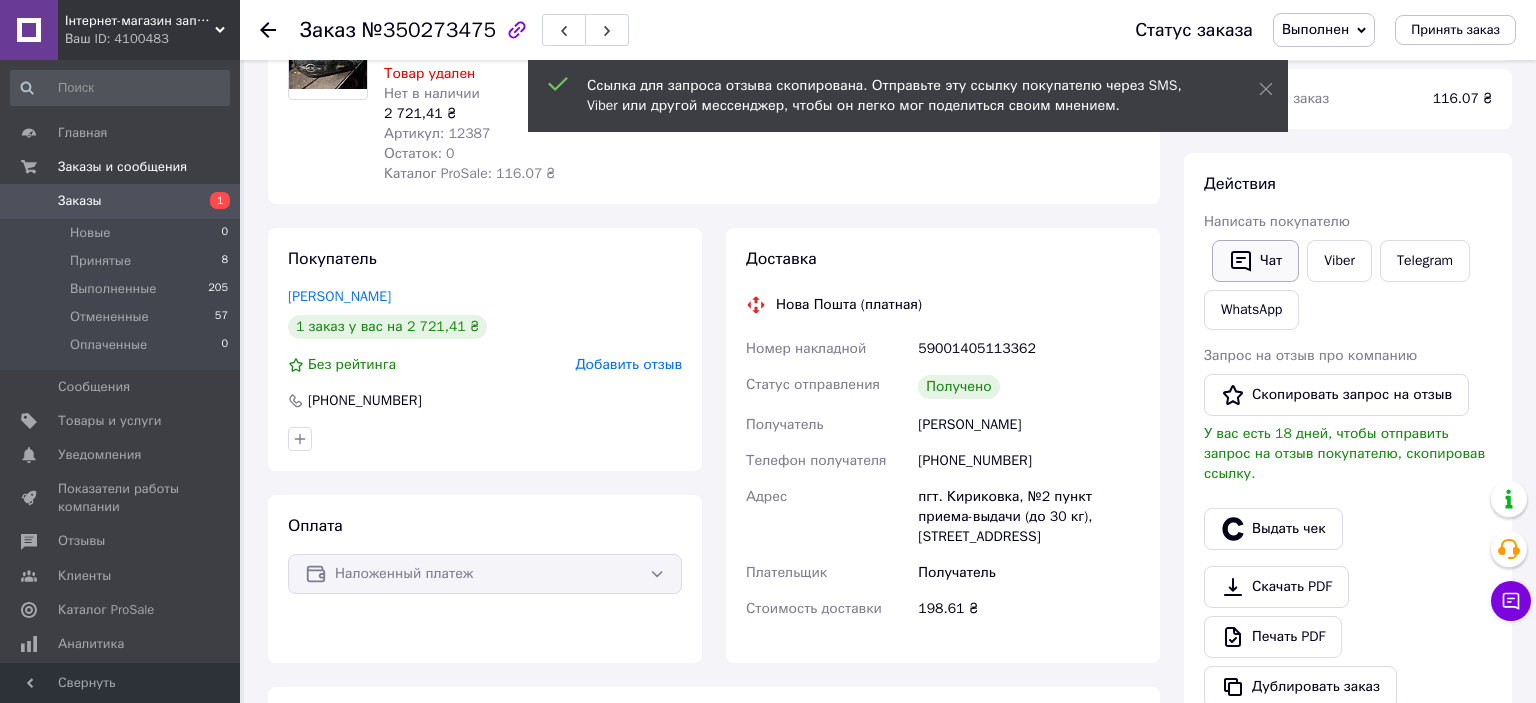 click on "Чат" at bounding box center (1255, 261) 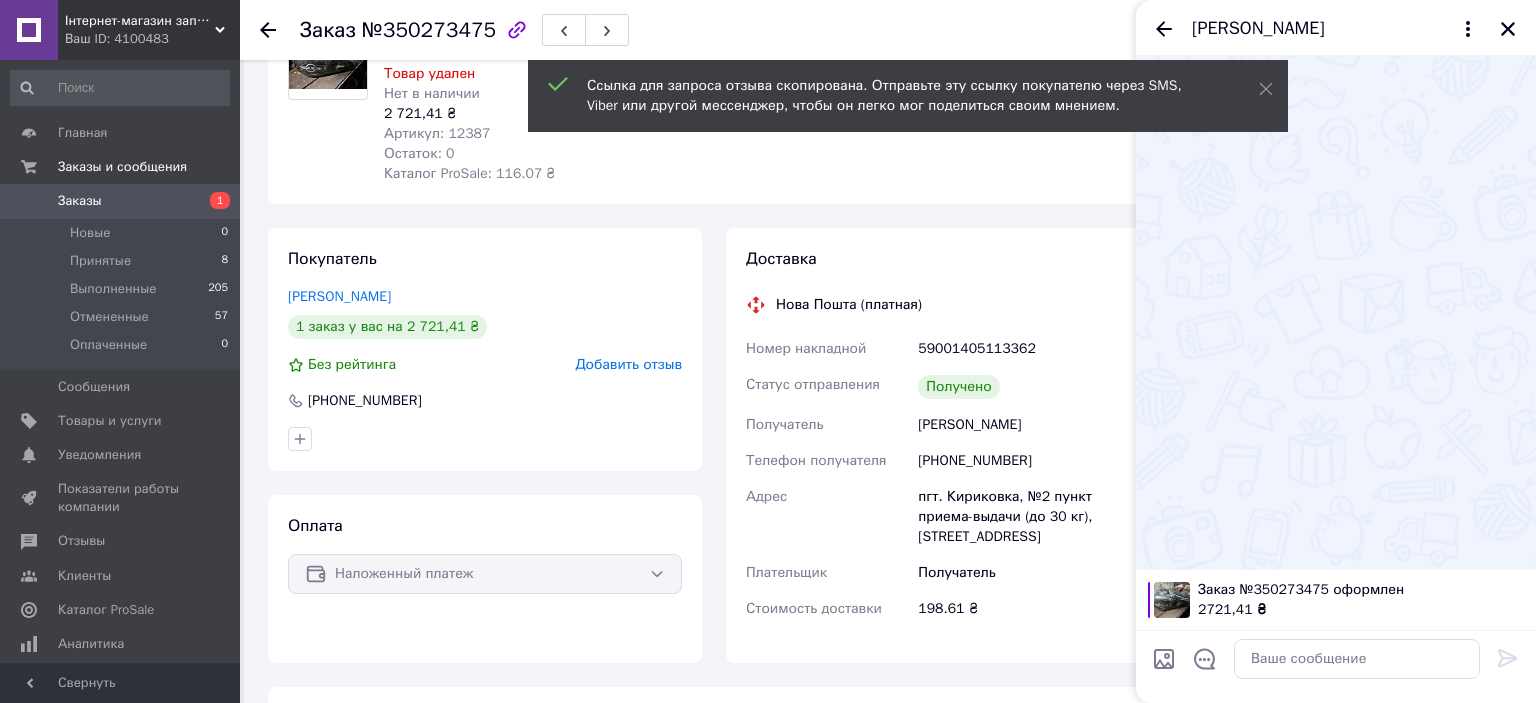 type 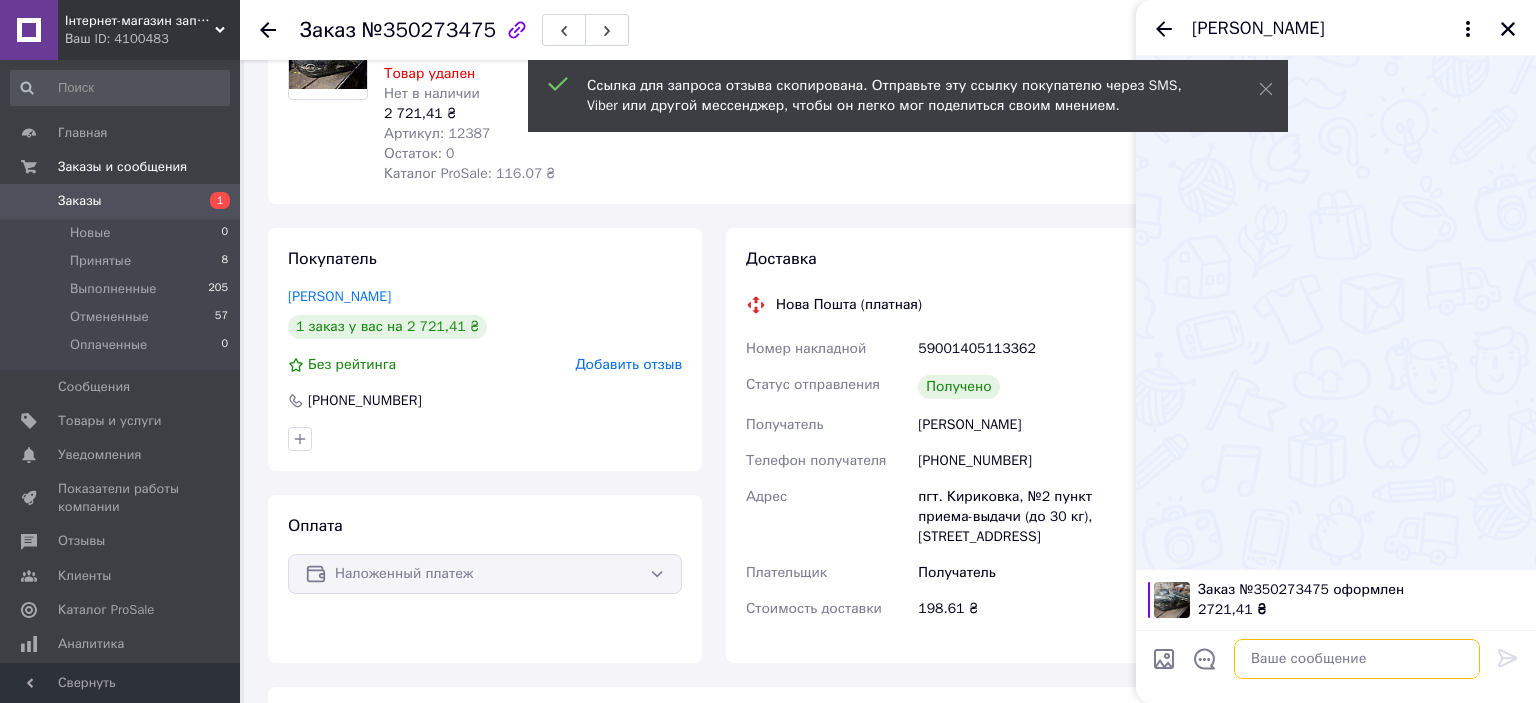 click at bounding box center [1357, 659] 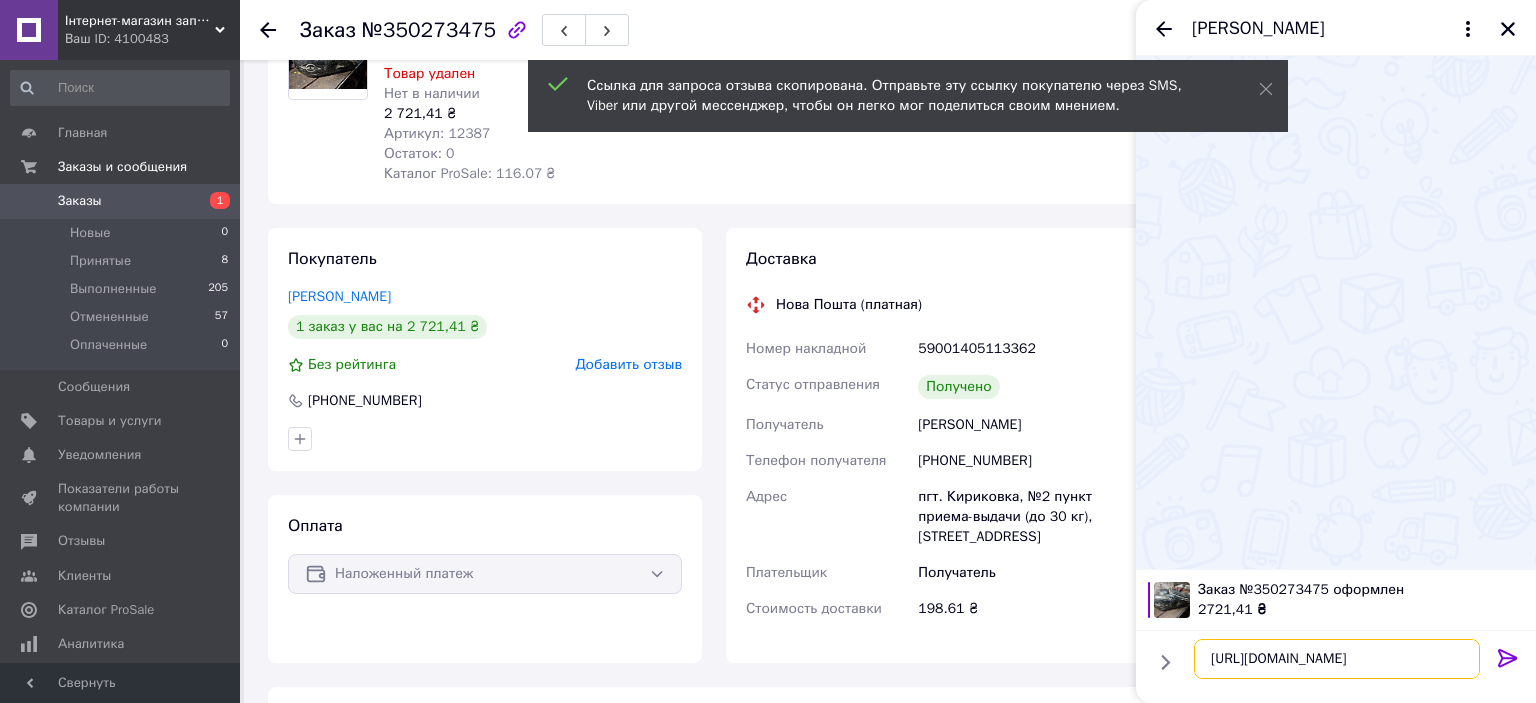 type on "[URL][DOMAIN_NAME]" 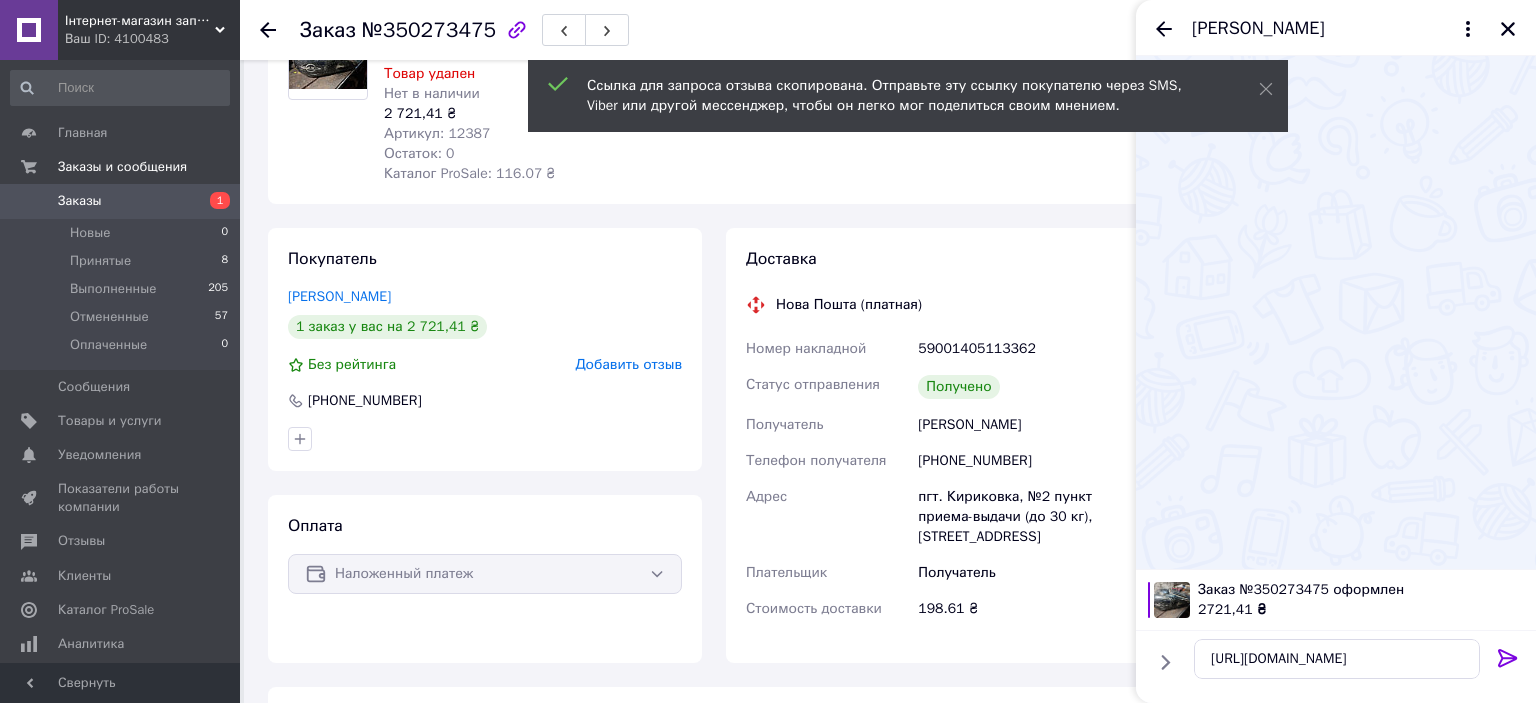 click 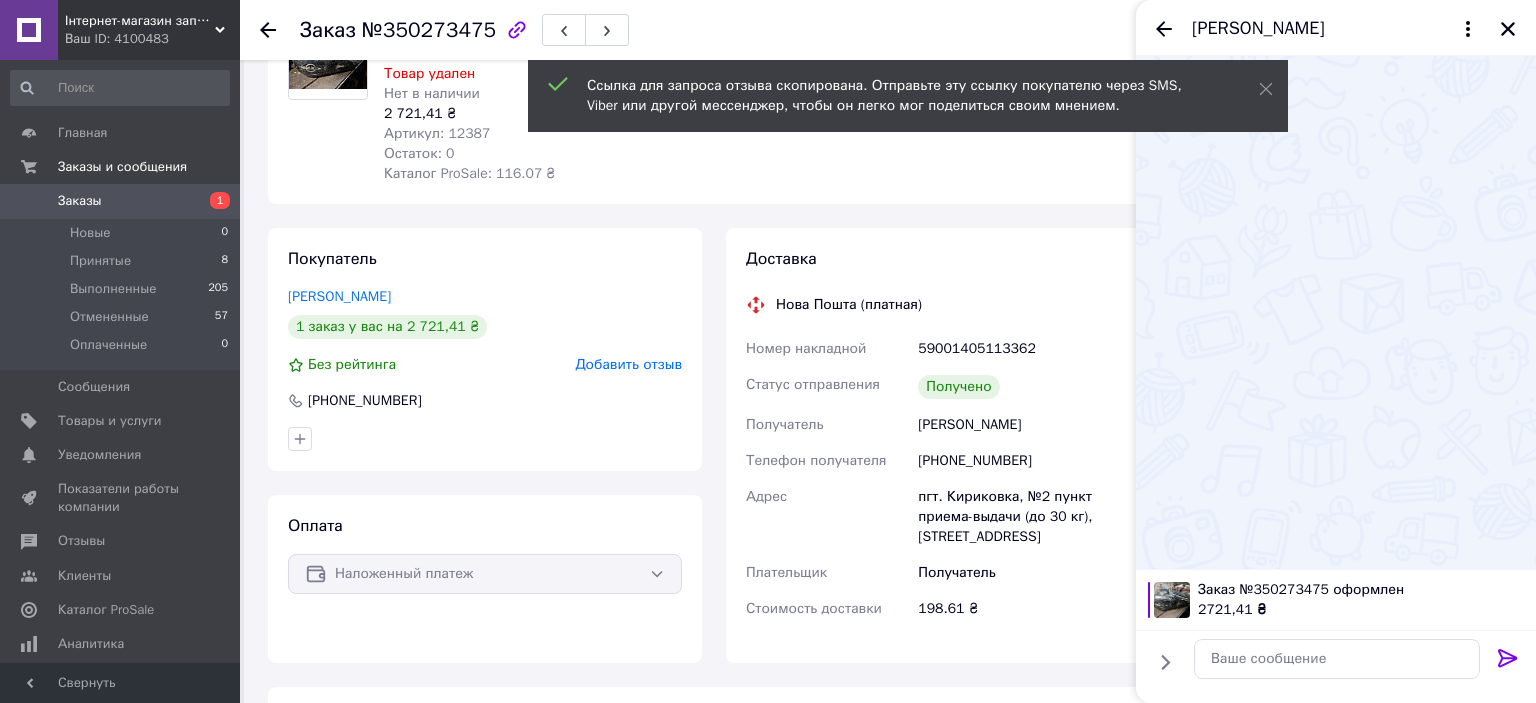 scroll, scrollTop: 102, scrollLeft: 0, axis: vertical 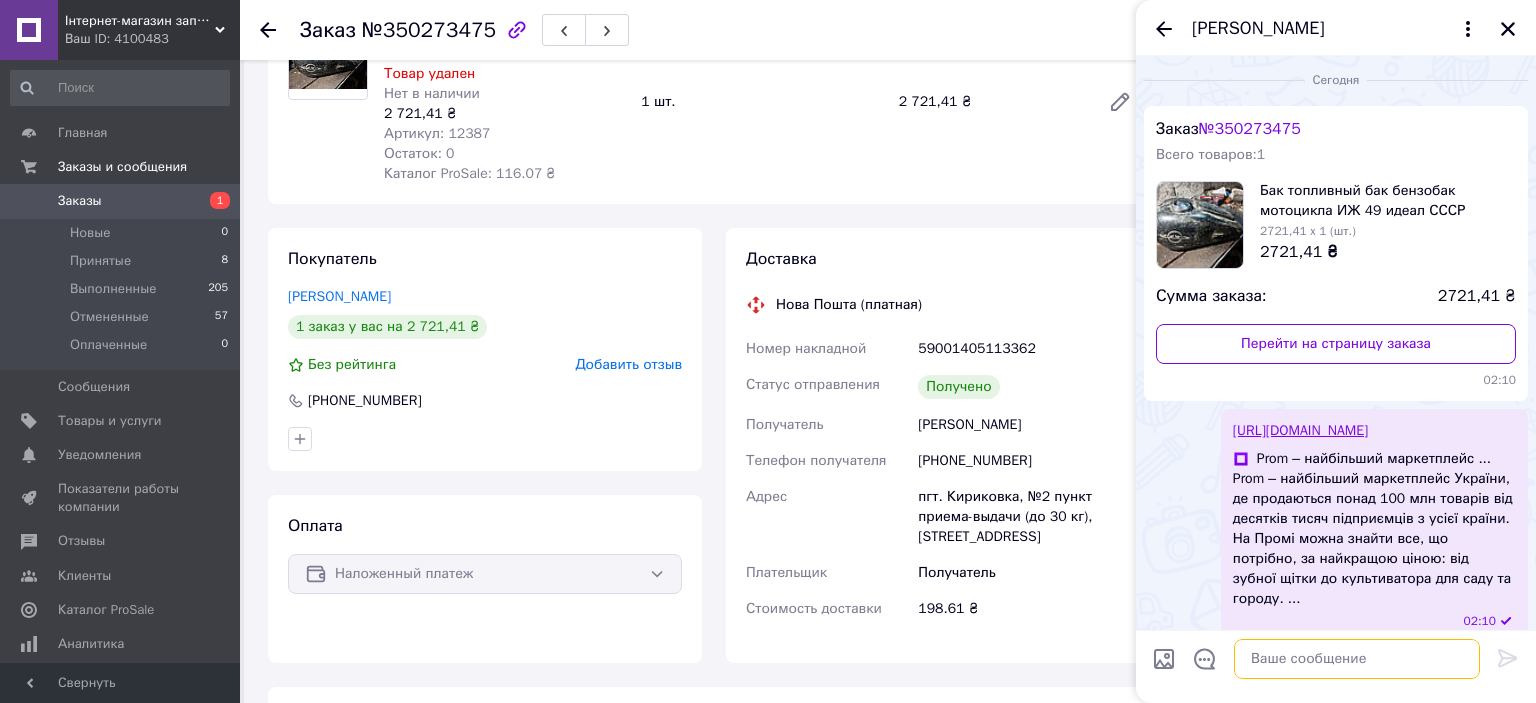 click at bounding box center [1357, 659] 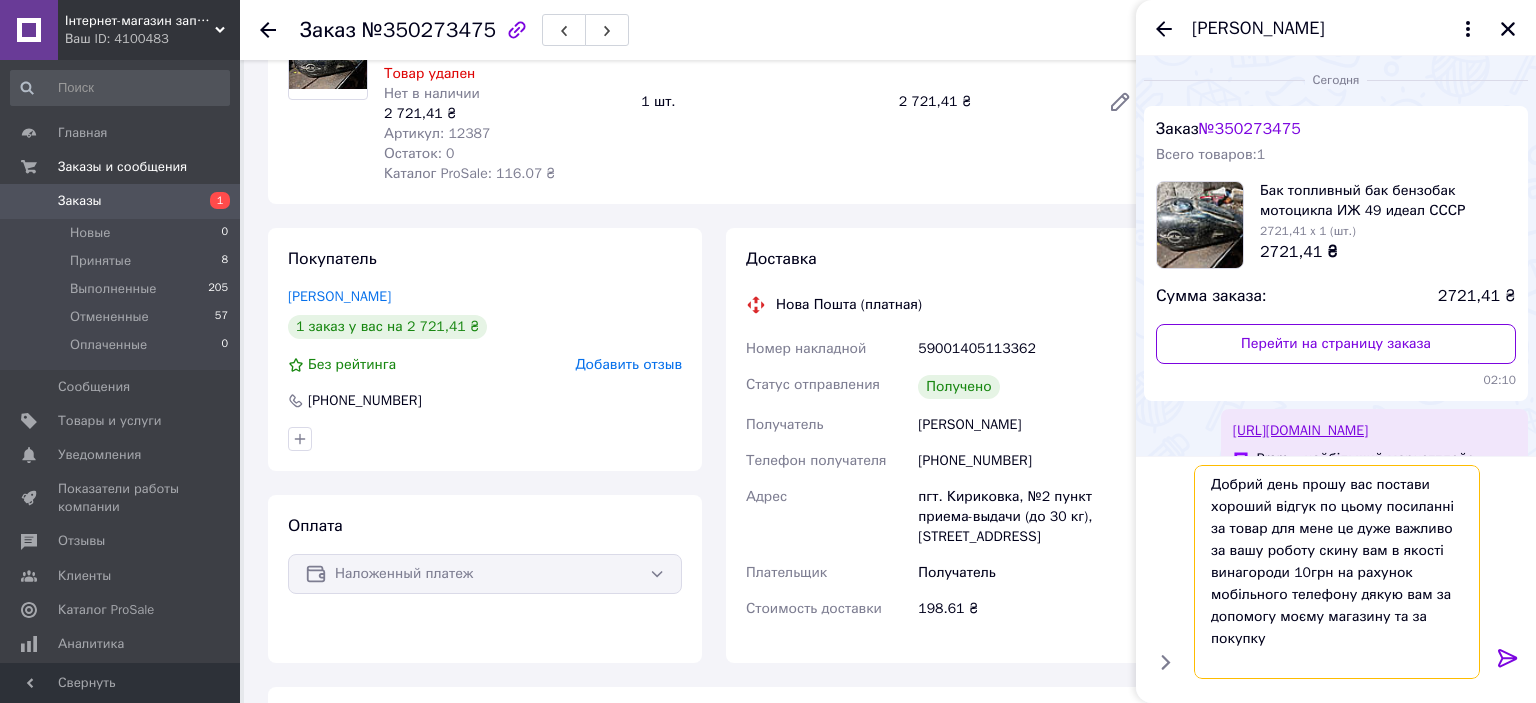 type on "Добрий день прошу вас постави хороший відгук по цьому посиланні за товар для мене це дуже важливо за вашу роботу скину вам в якості винагороди 10грн на рахунок мобільного телефону дякую вам за допомогу моєму магазину та за покупку" 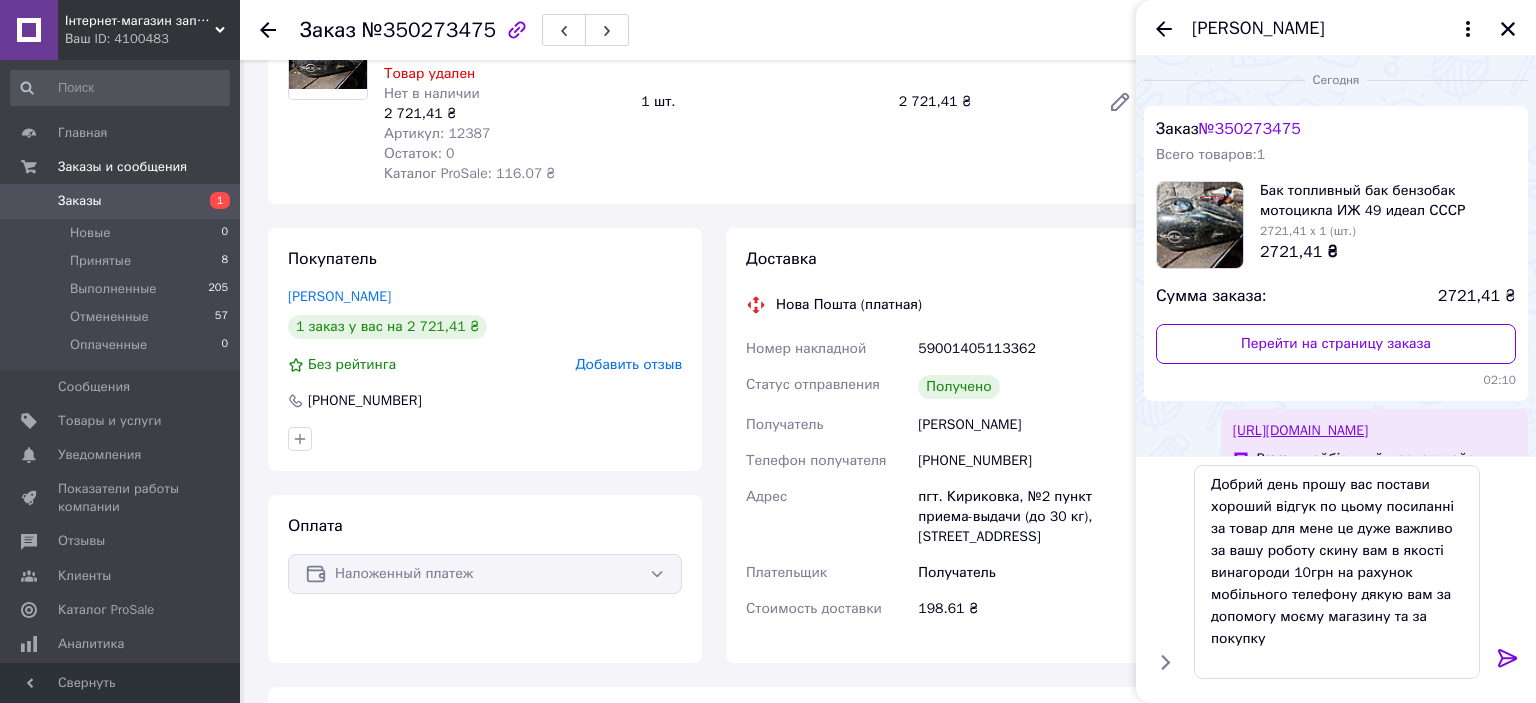 click 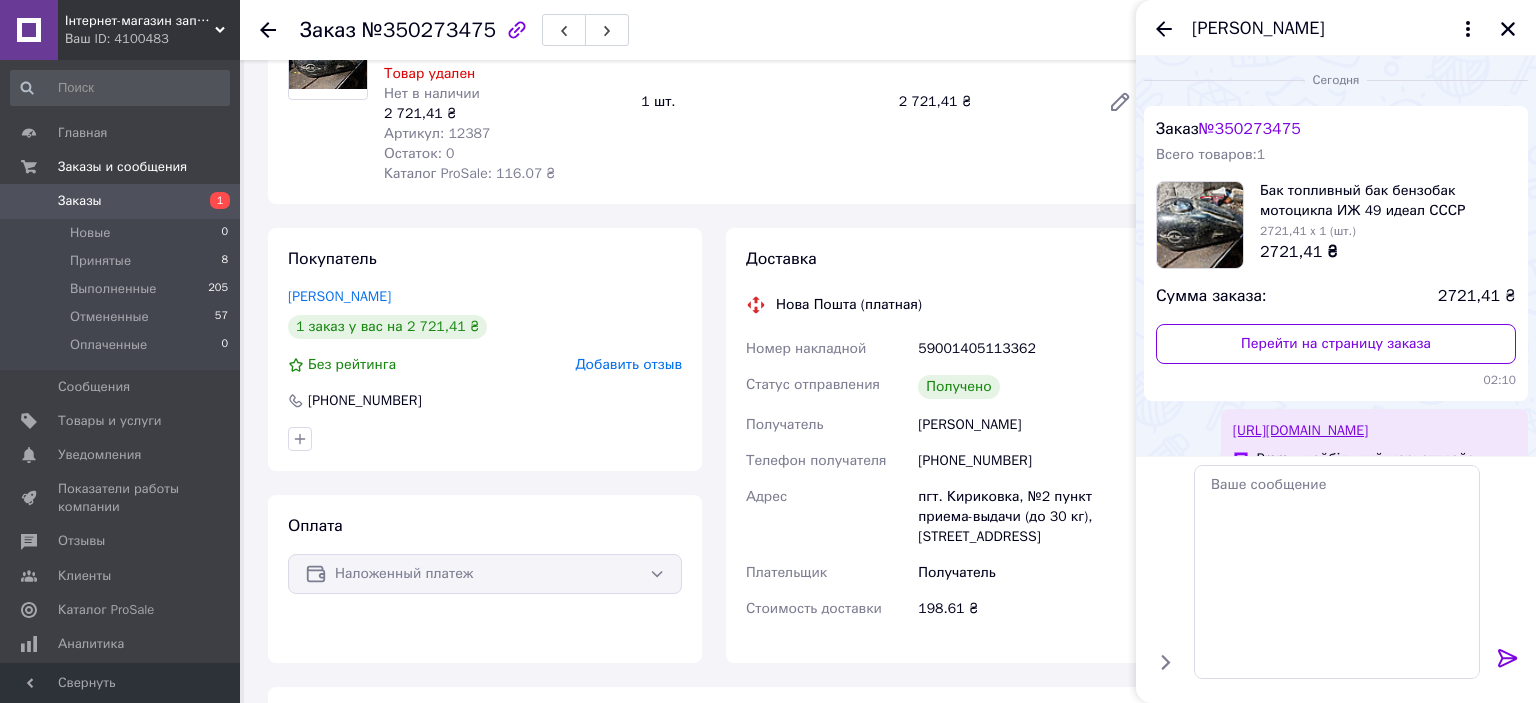 scroll, scrollTop: 175, scrollLeft: 0, axis: vertical 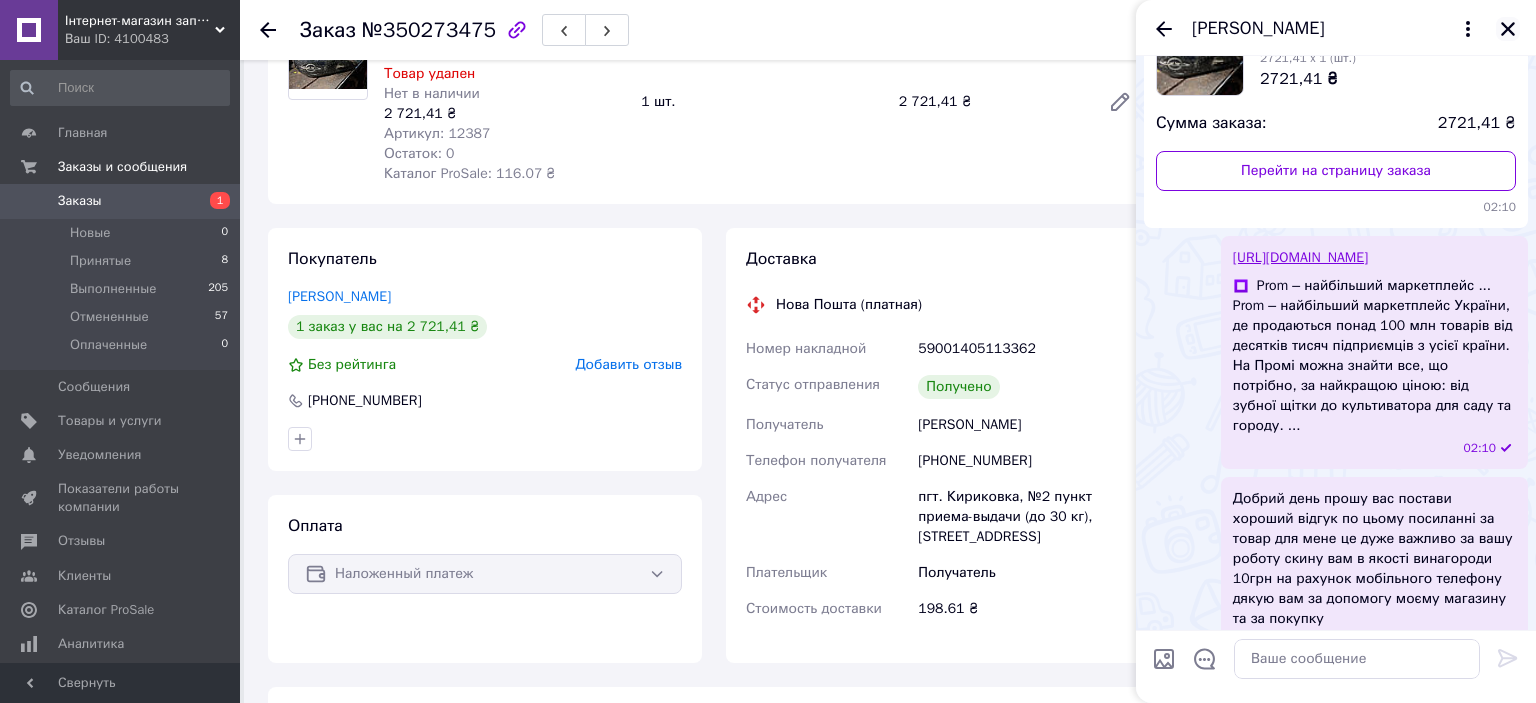 click 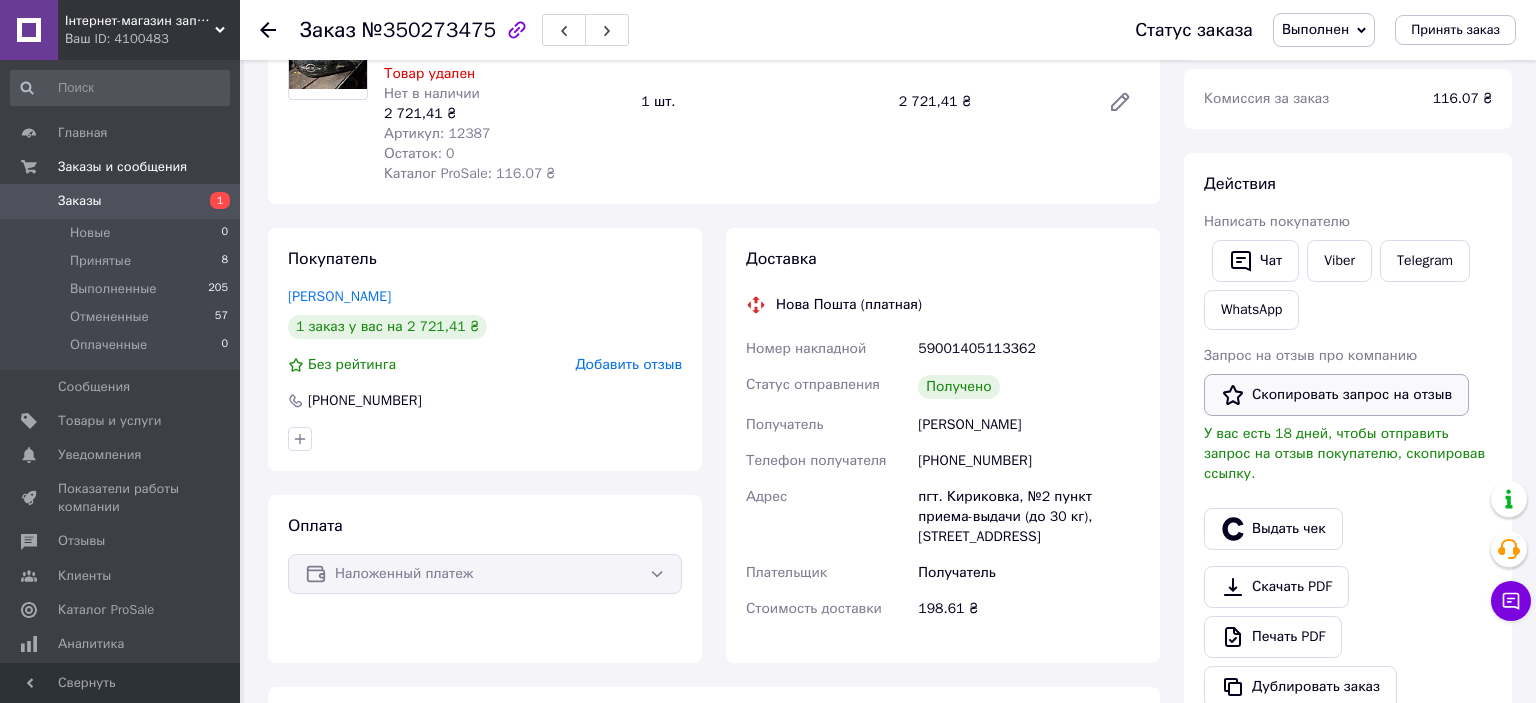 click on "Скопировать запрос на отзыв" at bounding box center (1336, 395) 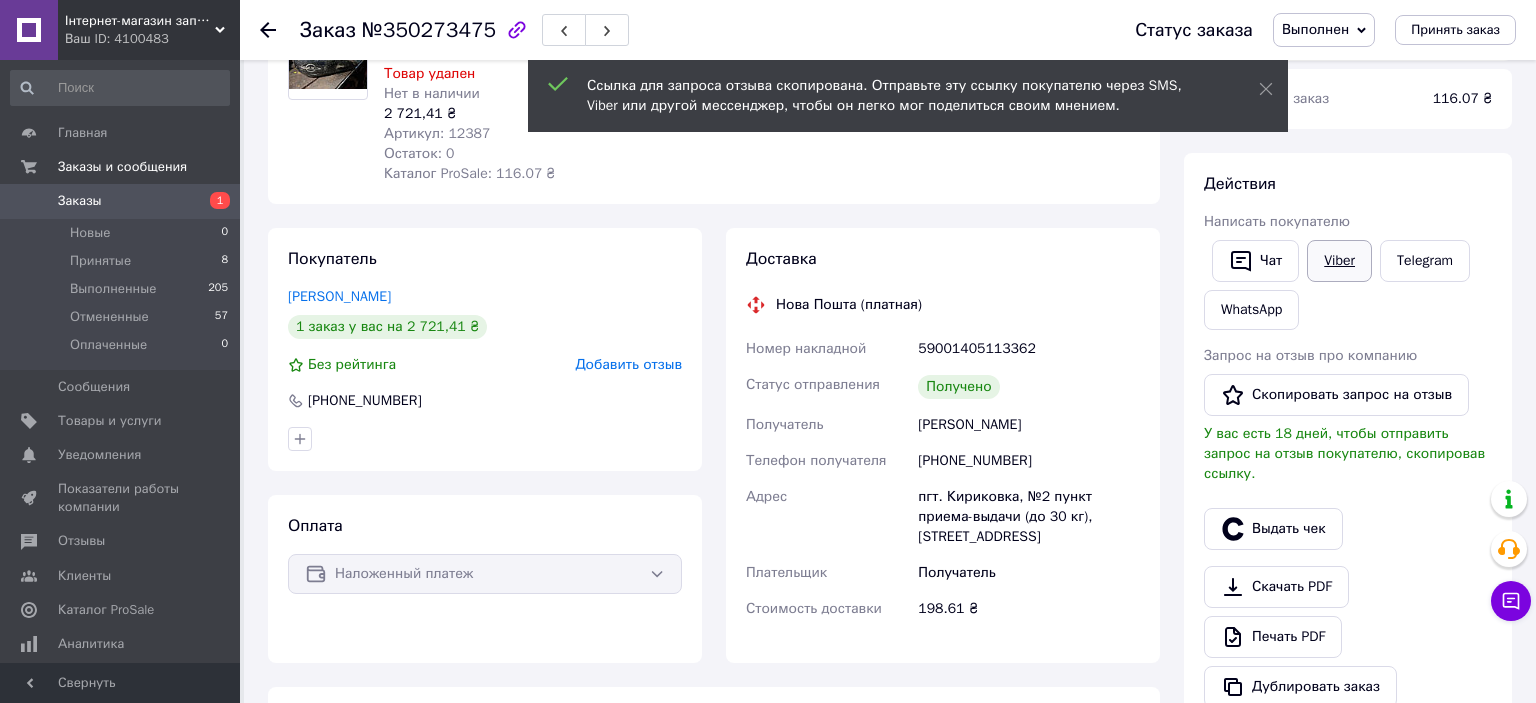click on "Viber" at bounding box center [1339, 261] 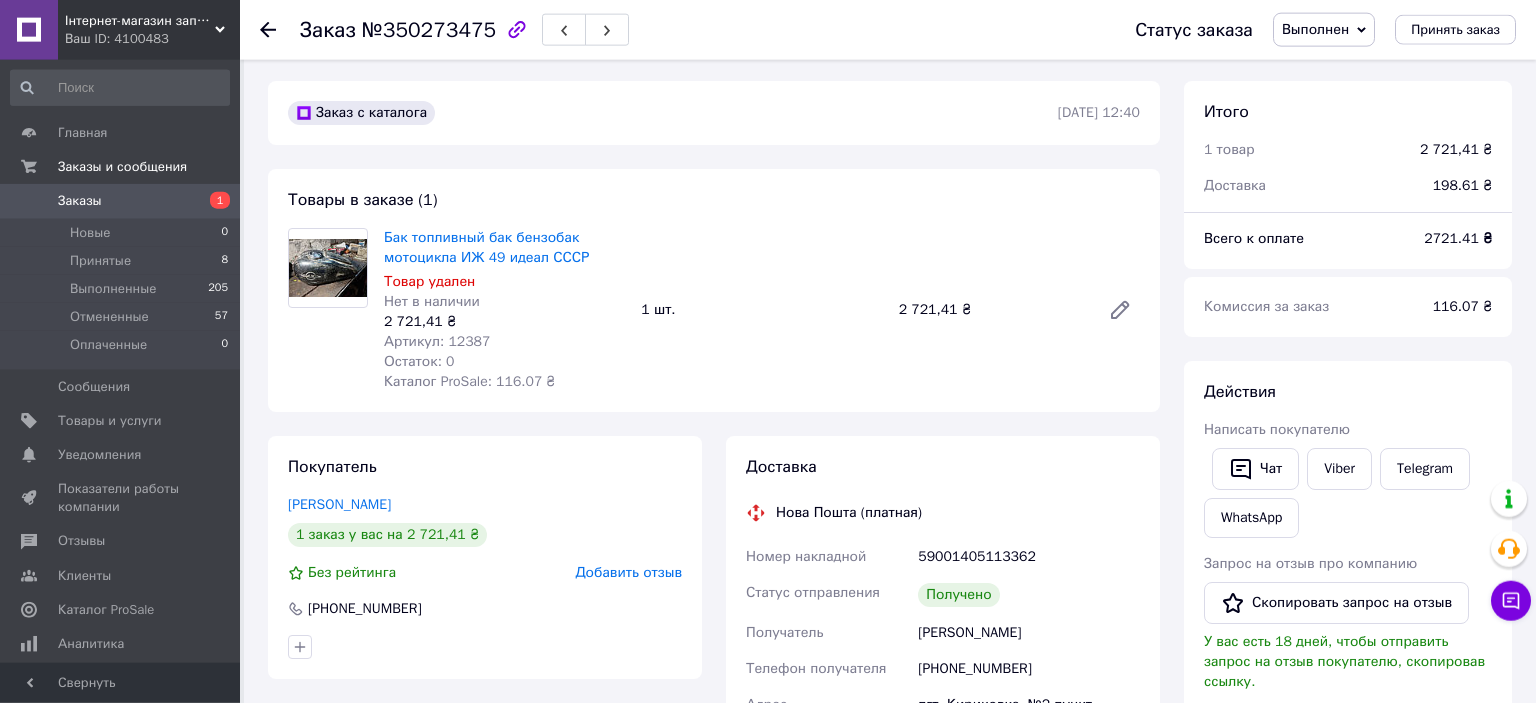 scroll, scrollTop: 0, scrollLeft: 0, axis: both 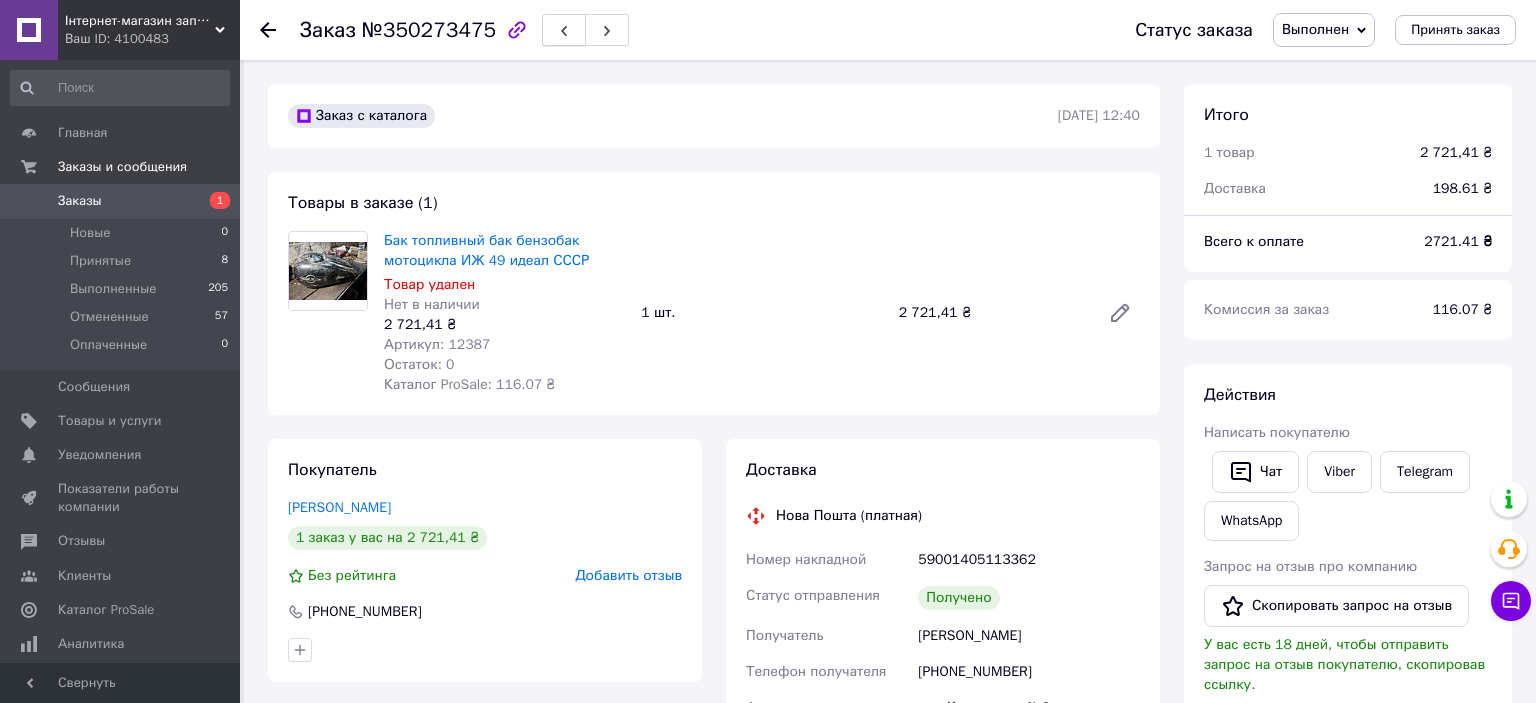 click at bounding box center [564, 30] 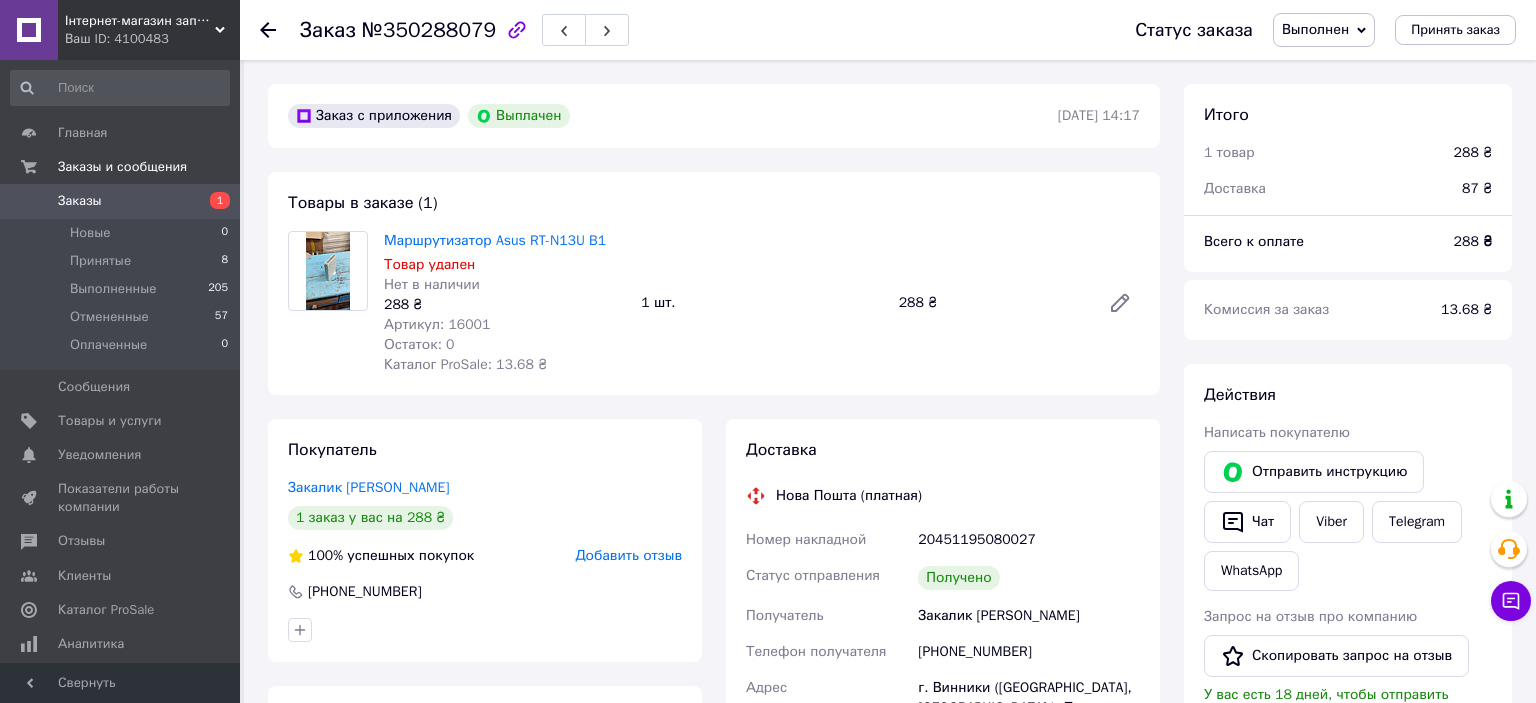 scroll, scrollTop: 16, scrollLeft: 0, axis: vertical 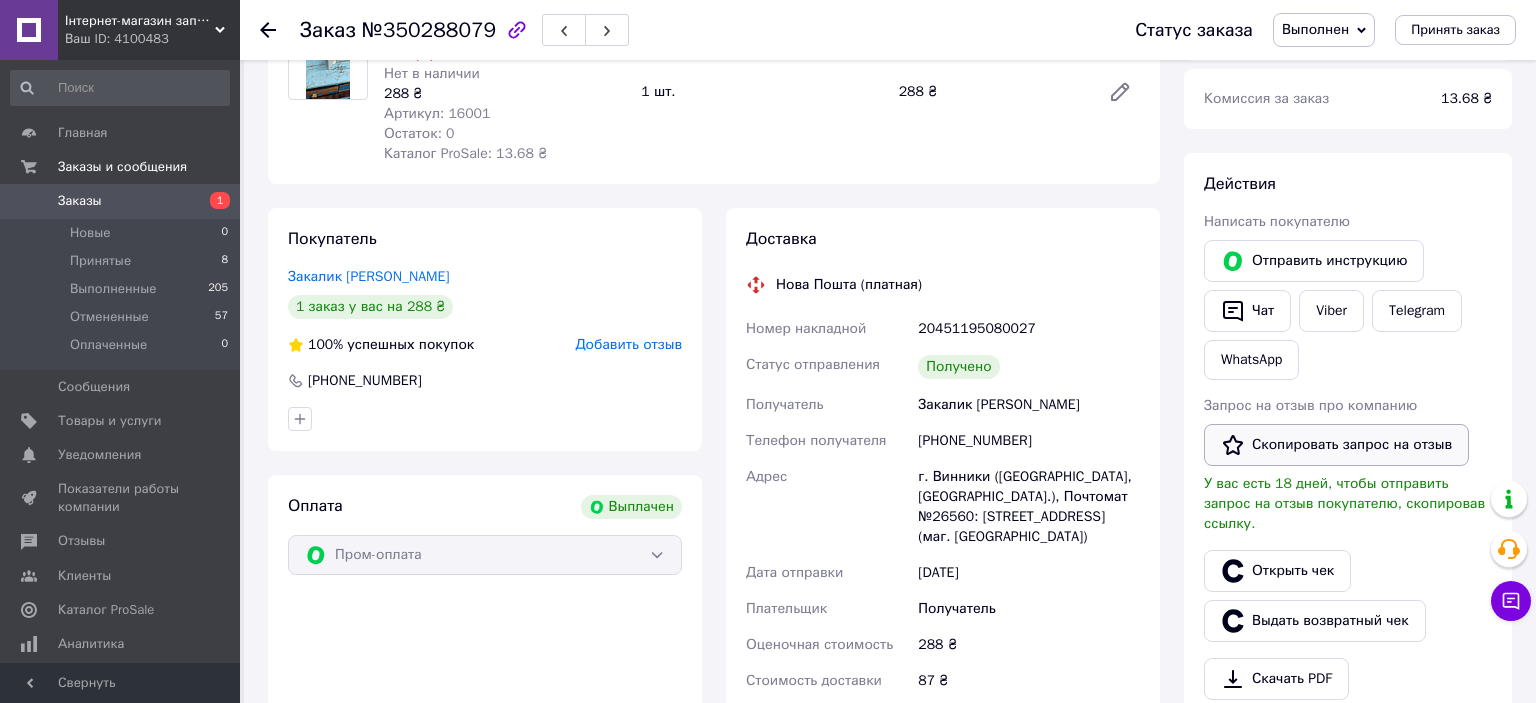 click on "Скопировать запрос на отзыв" at bounding box center [1336, 445] 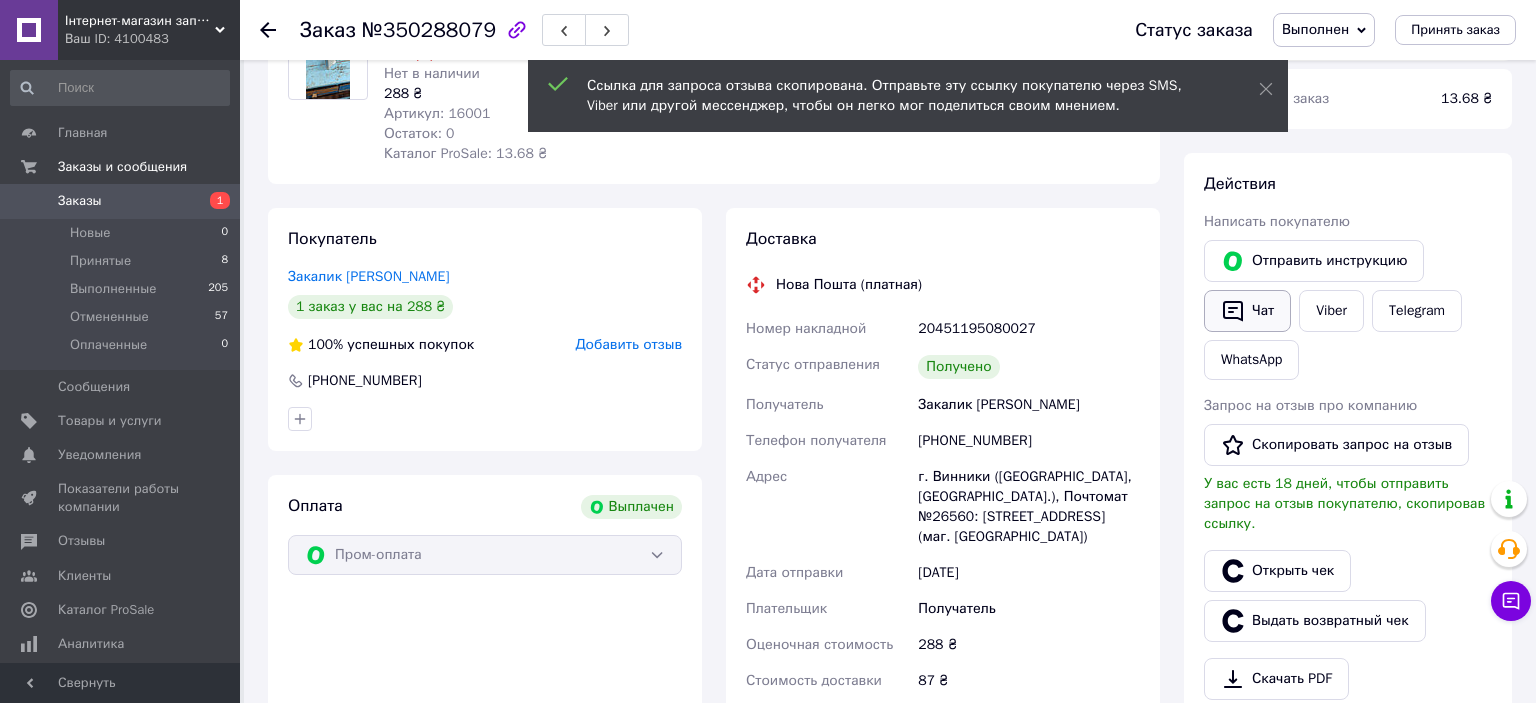 click on "Чат" at bounding box center [1247, 311] 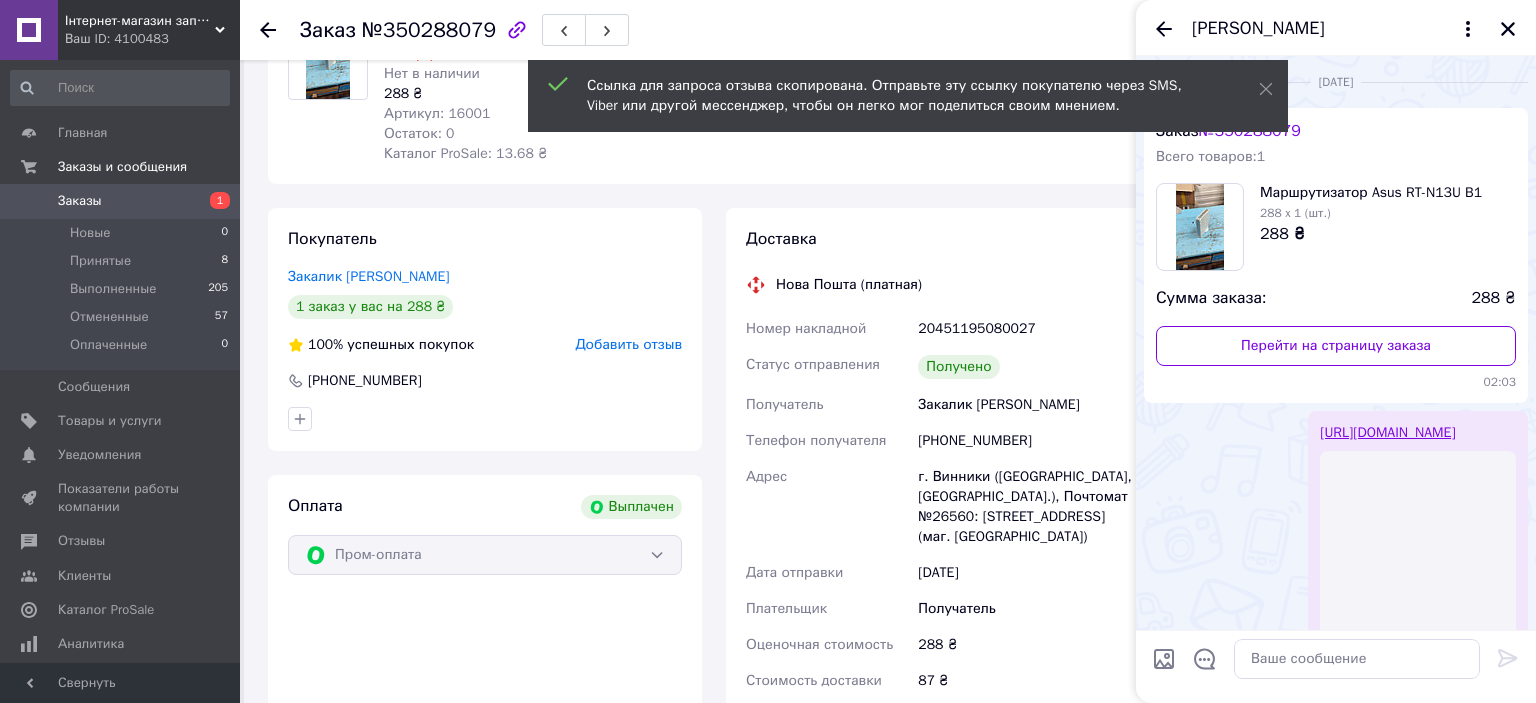 scroll, scrollTop: 241, scrollLeft: 0, axis: vertical 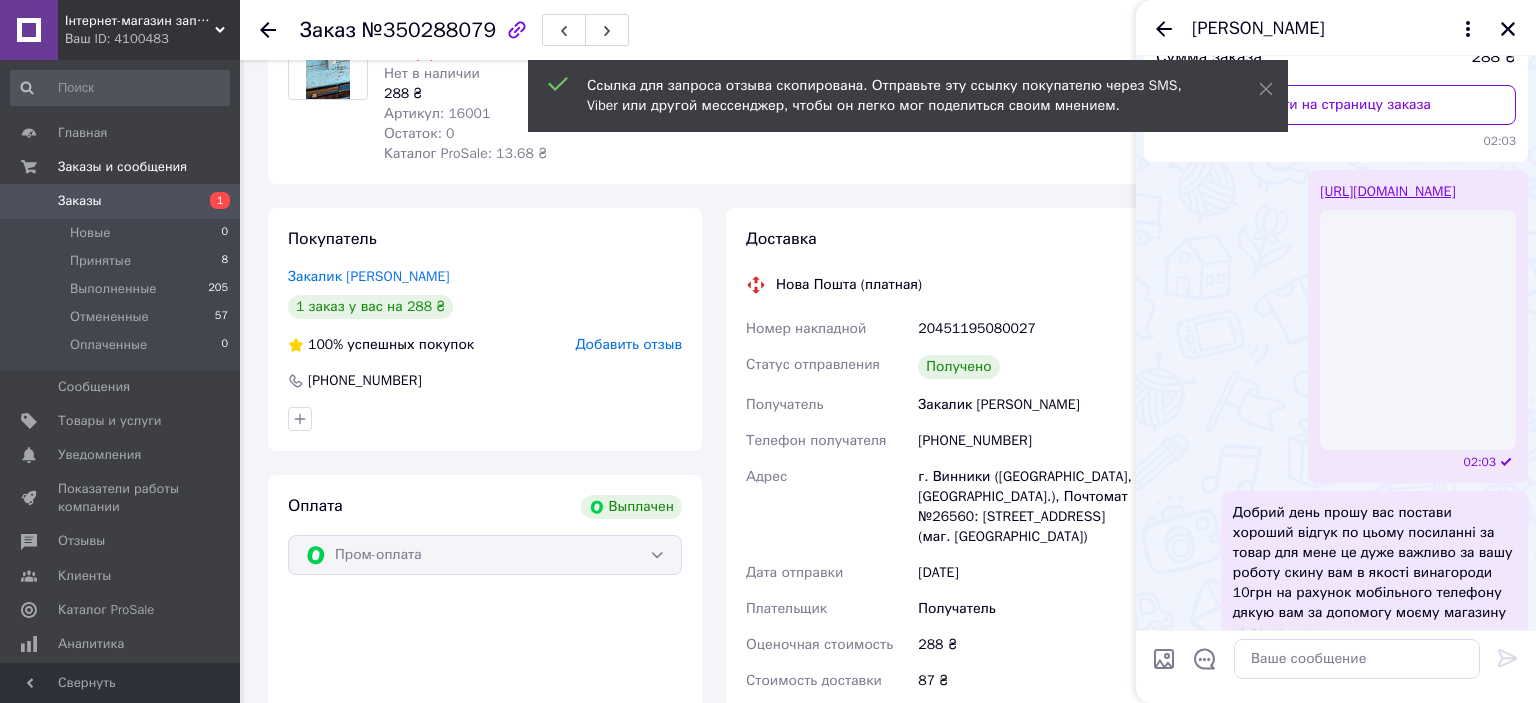 type 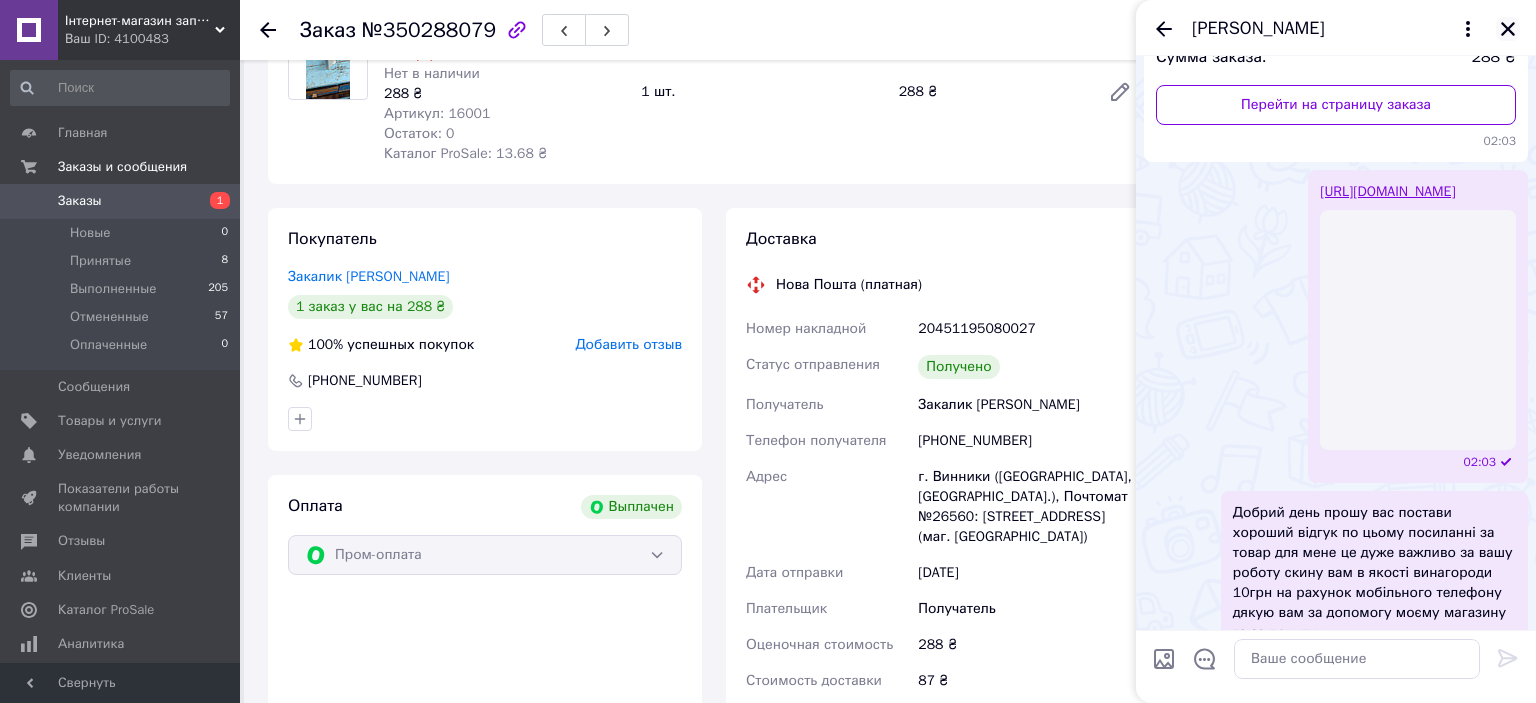 click 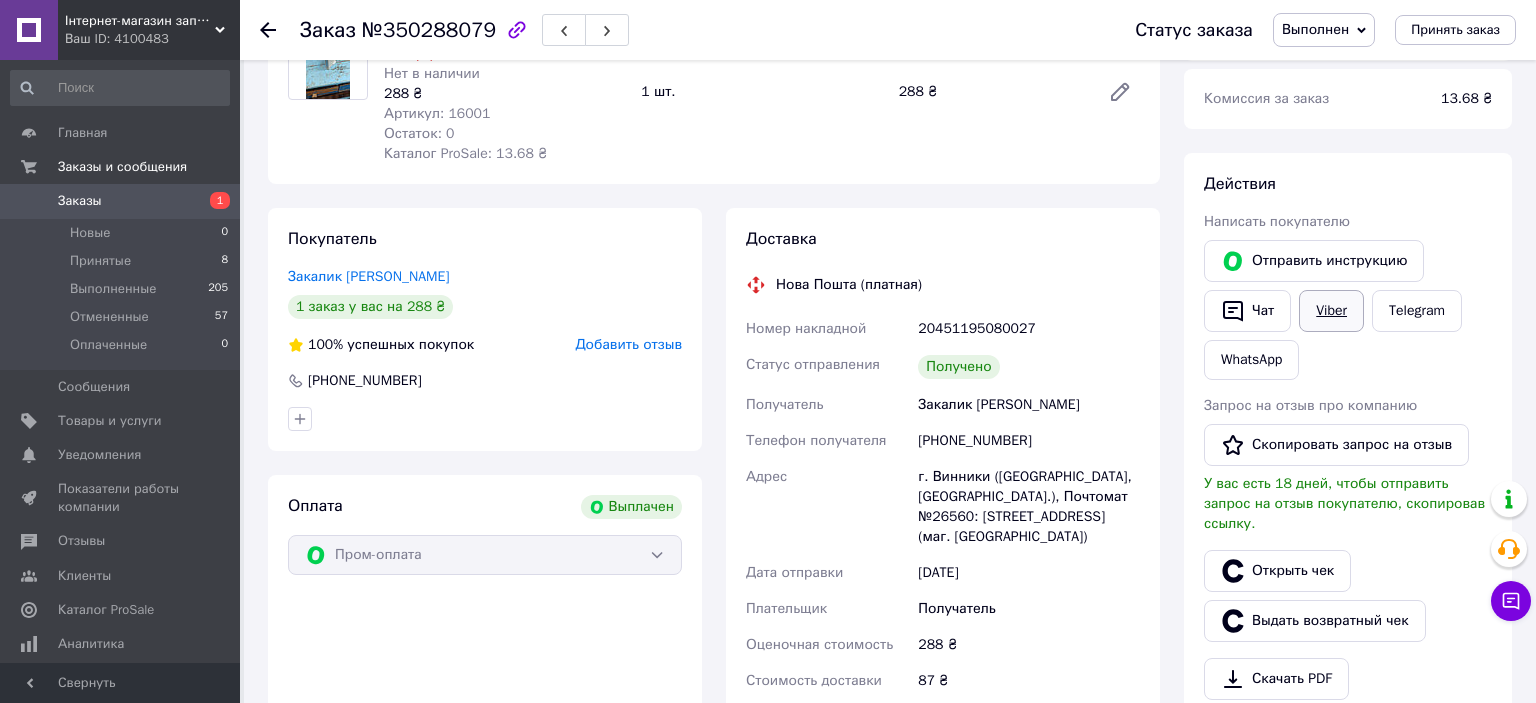 click on "Viber" at bounding box center (1331, 311) 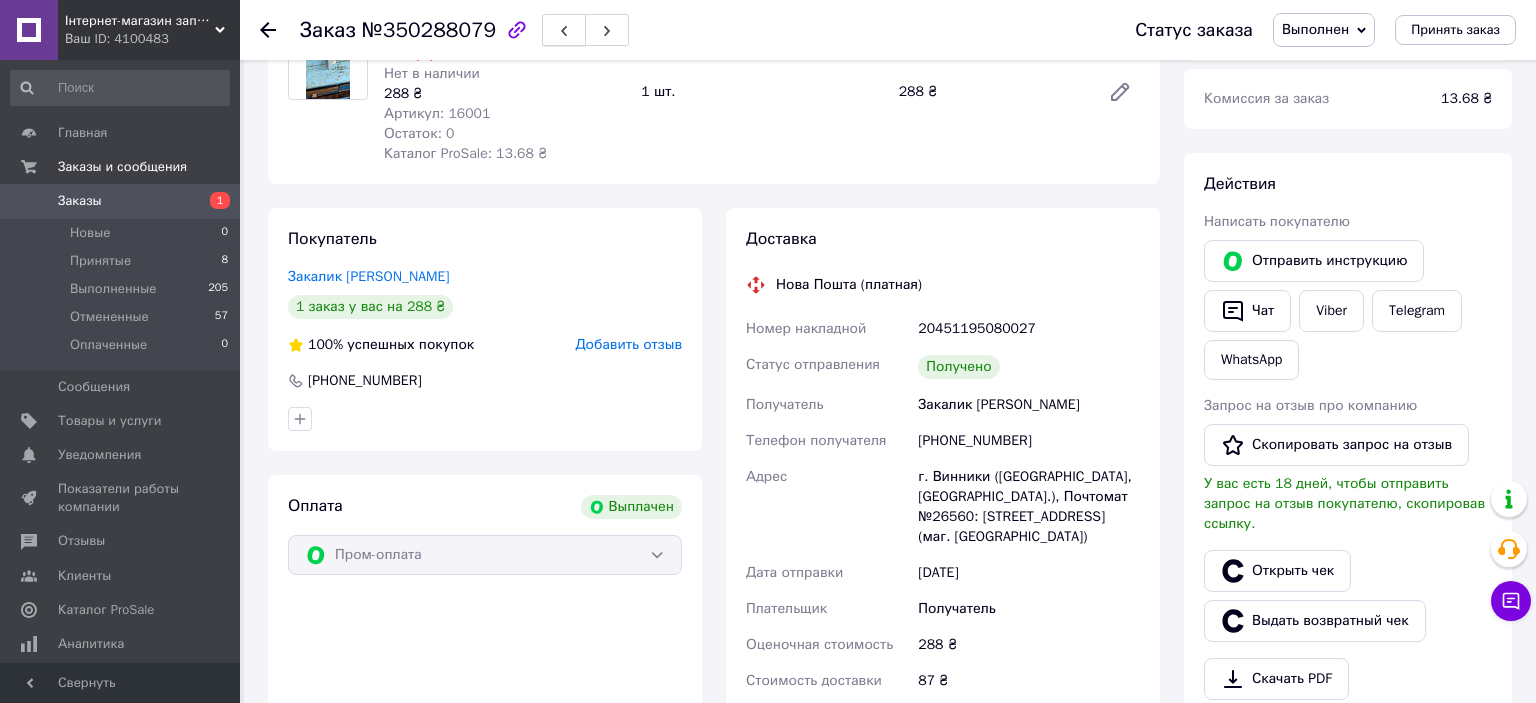 click at bounding box center (564, 30) 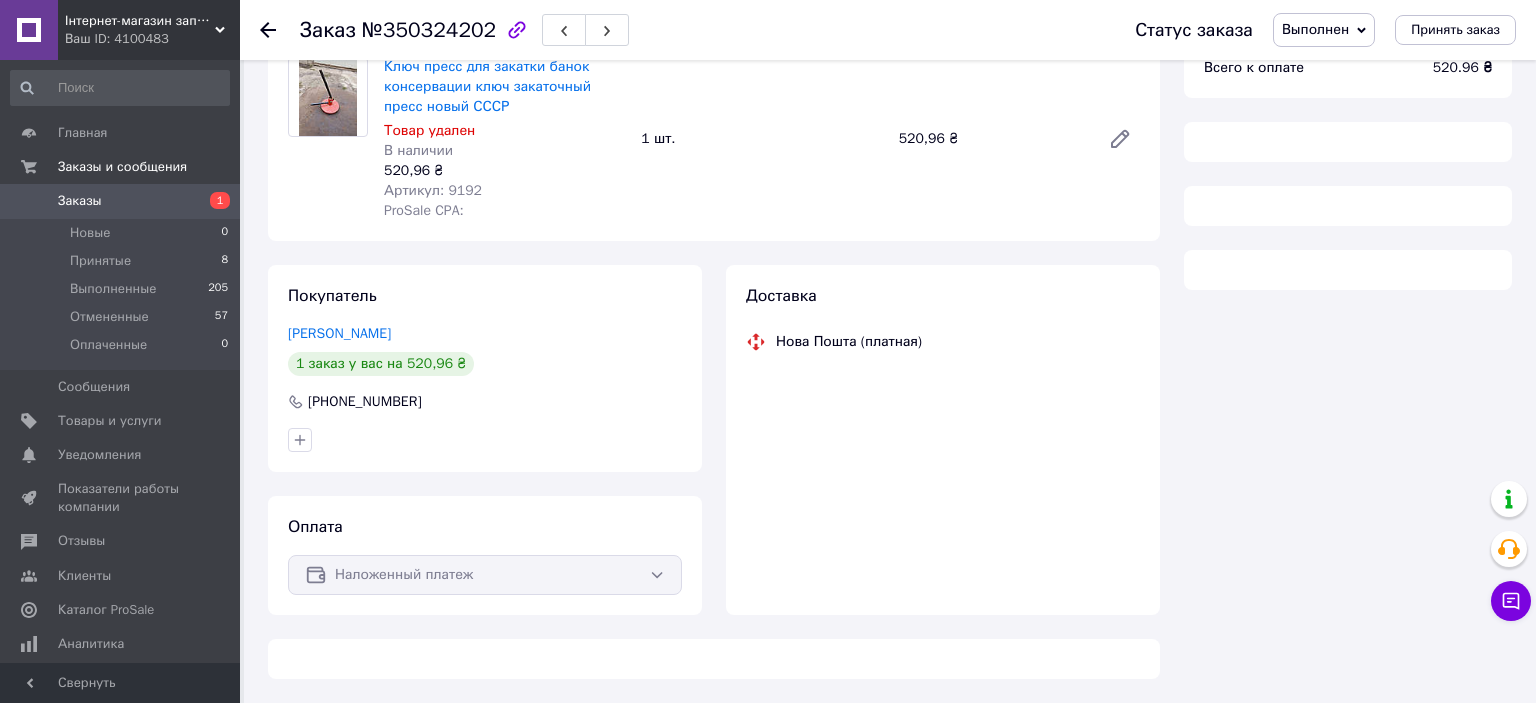 scroll, scrollTop: 174, scrollLeft: 0, axis: vertical 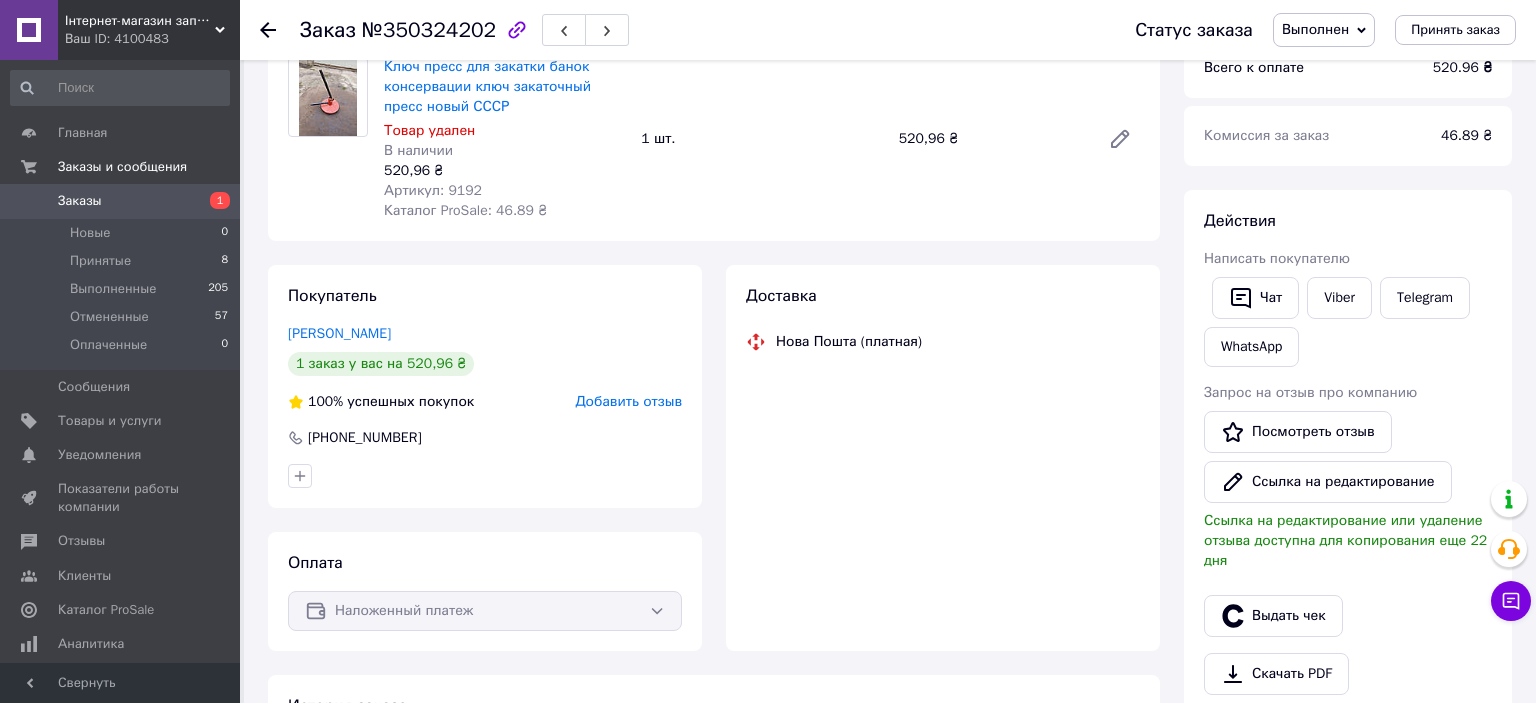 click 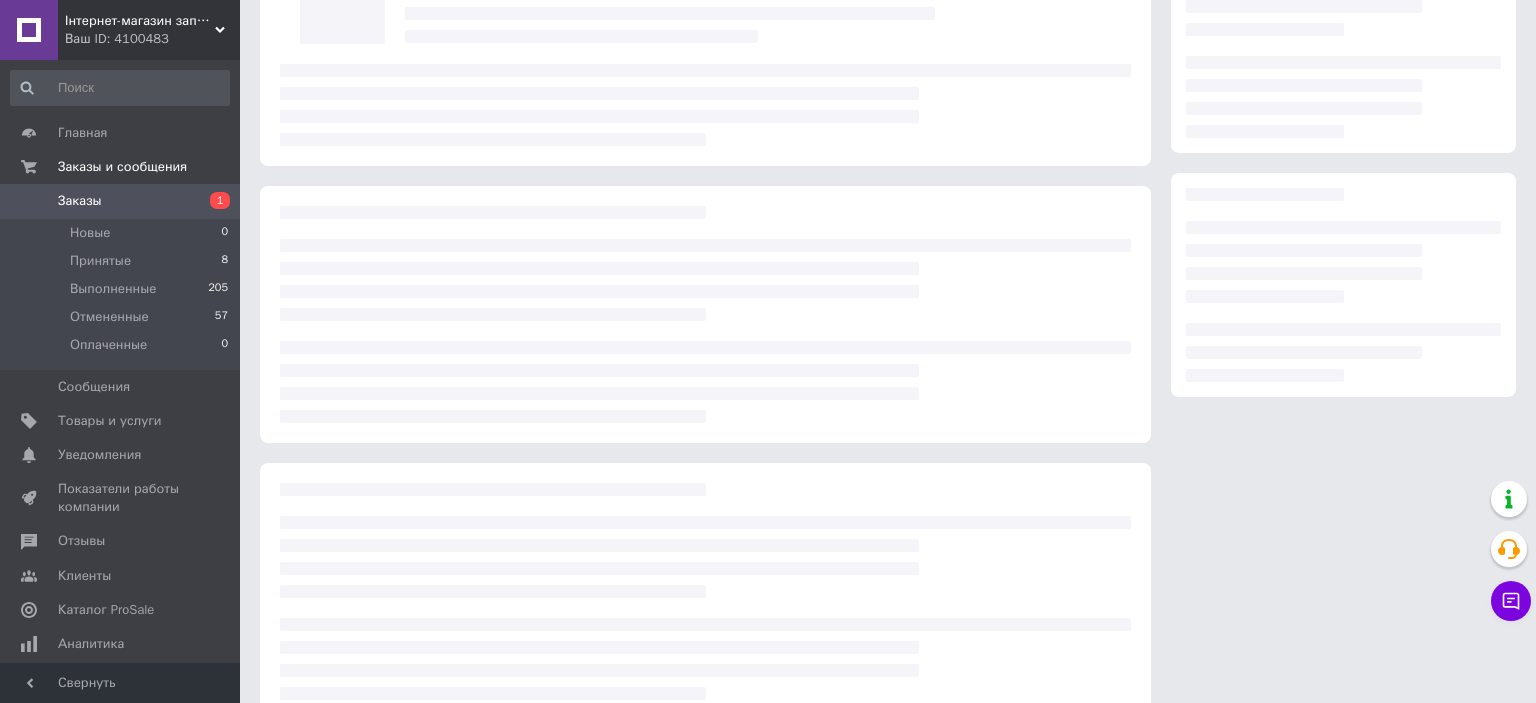 scroll, scrollTop: 154, scrollLeft: 0, axis: vertical 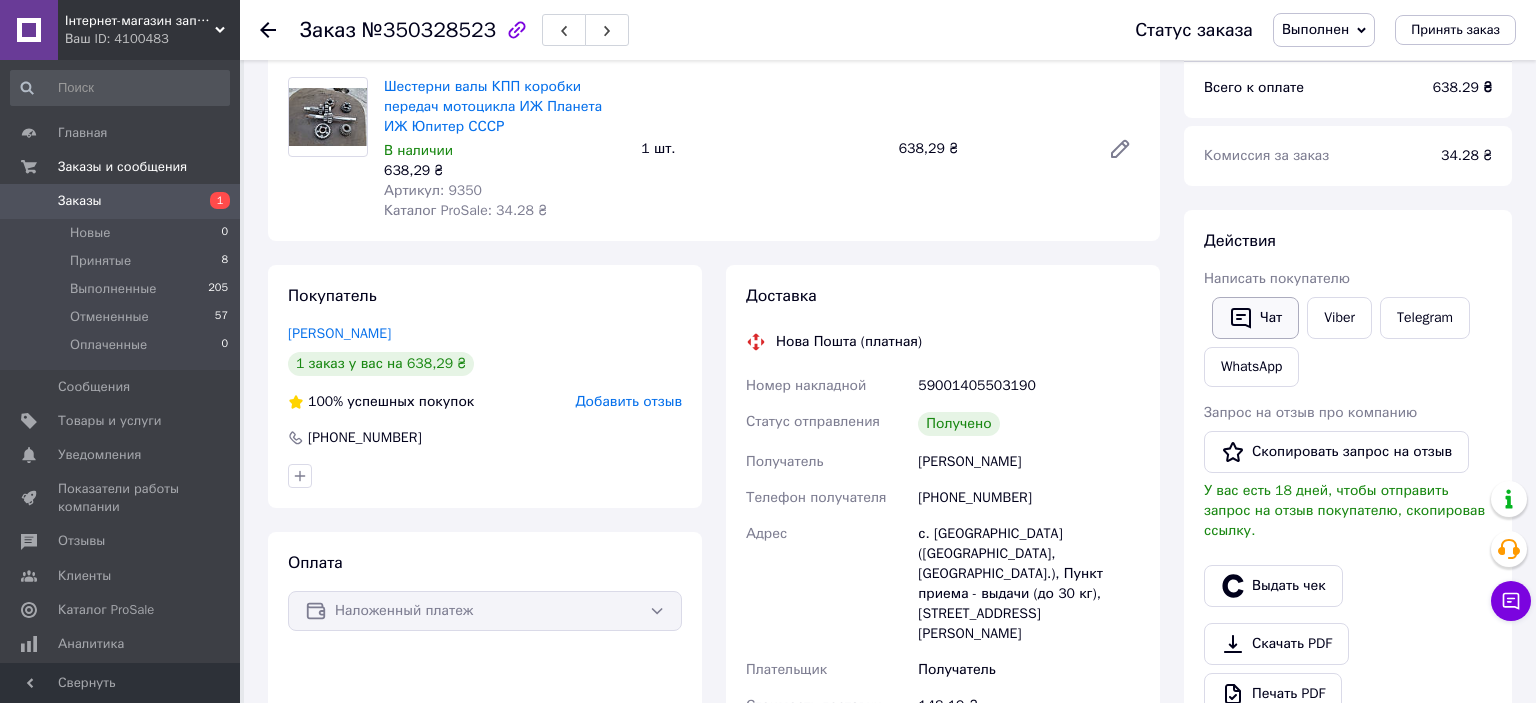 click on "Чат" at bounding box center [1255, 318] 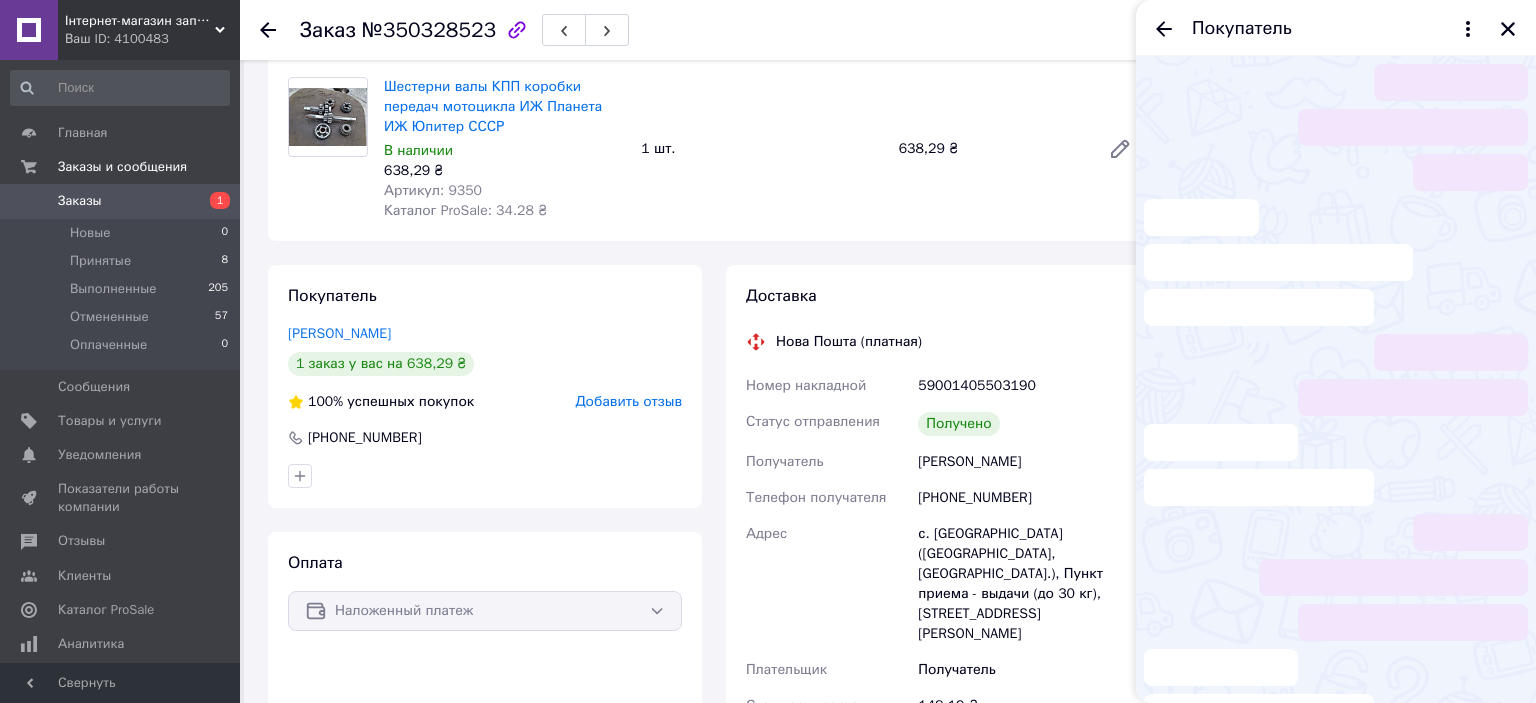 scroll, scrollTop: 241, scrollLeft: 0, axis: vertical 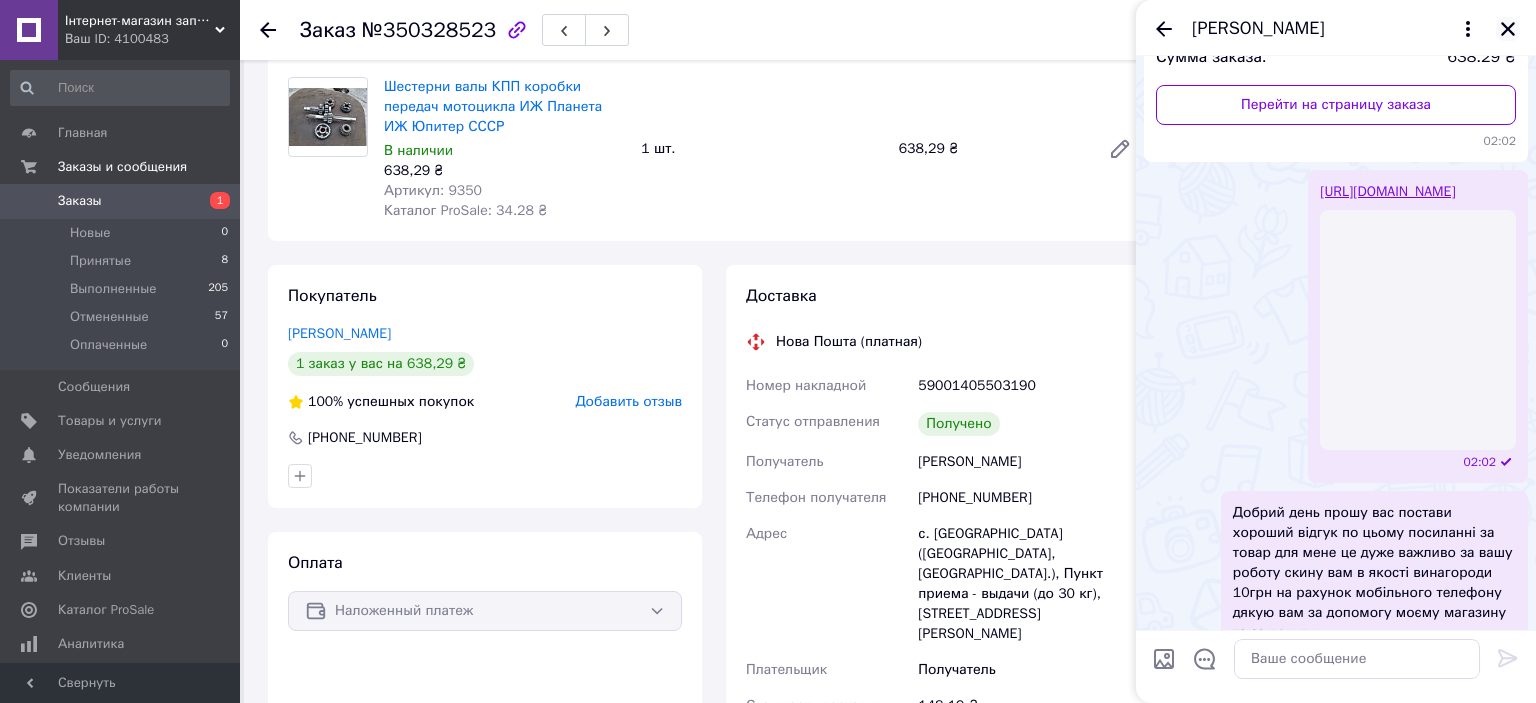 click 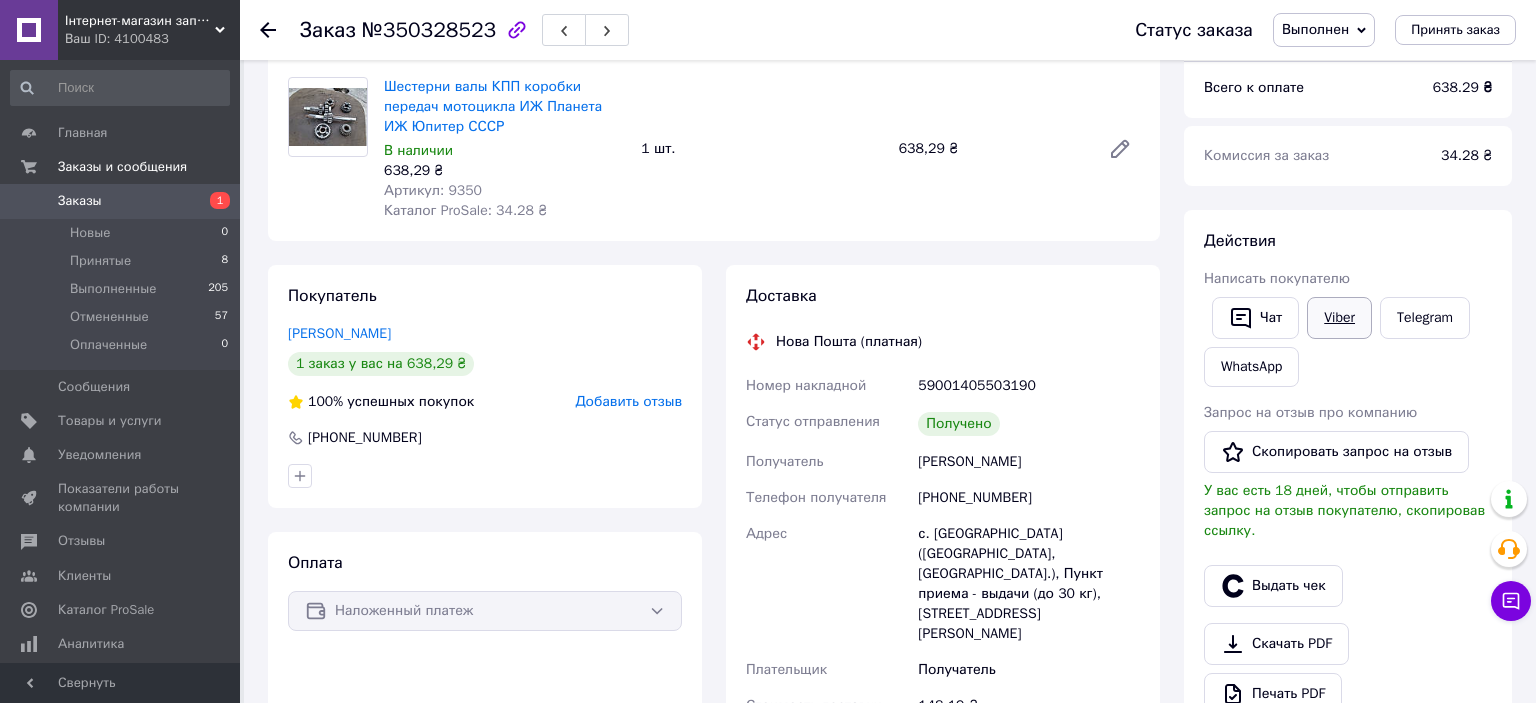 click on "Viber" at bounding box center [1339, 318] 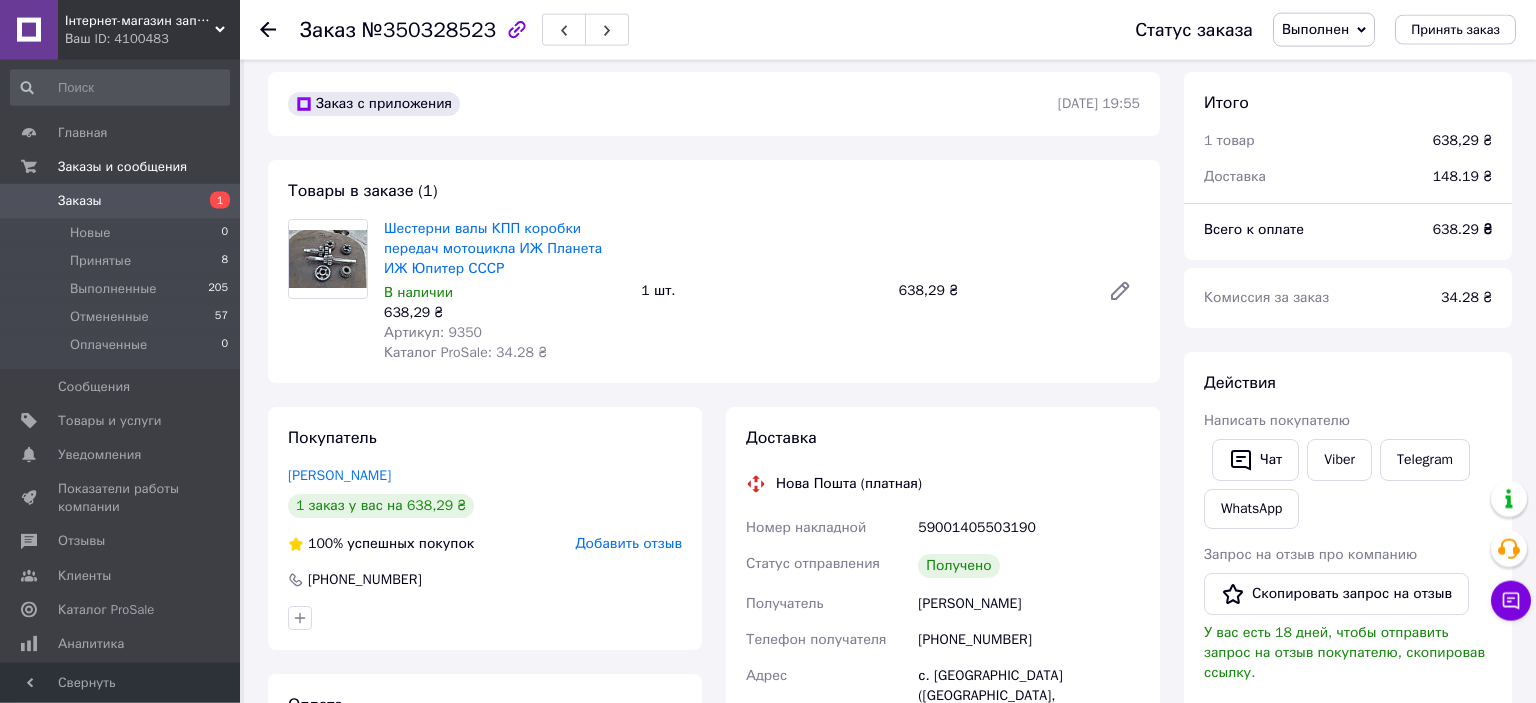 scroll, scrollTop: 0, scrollLeft: 0, axis: both 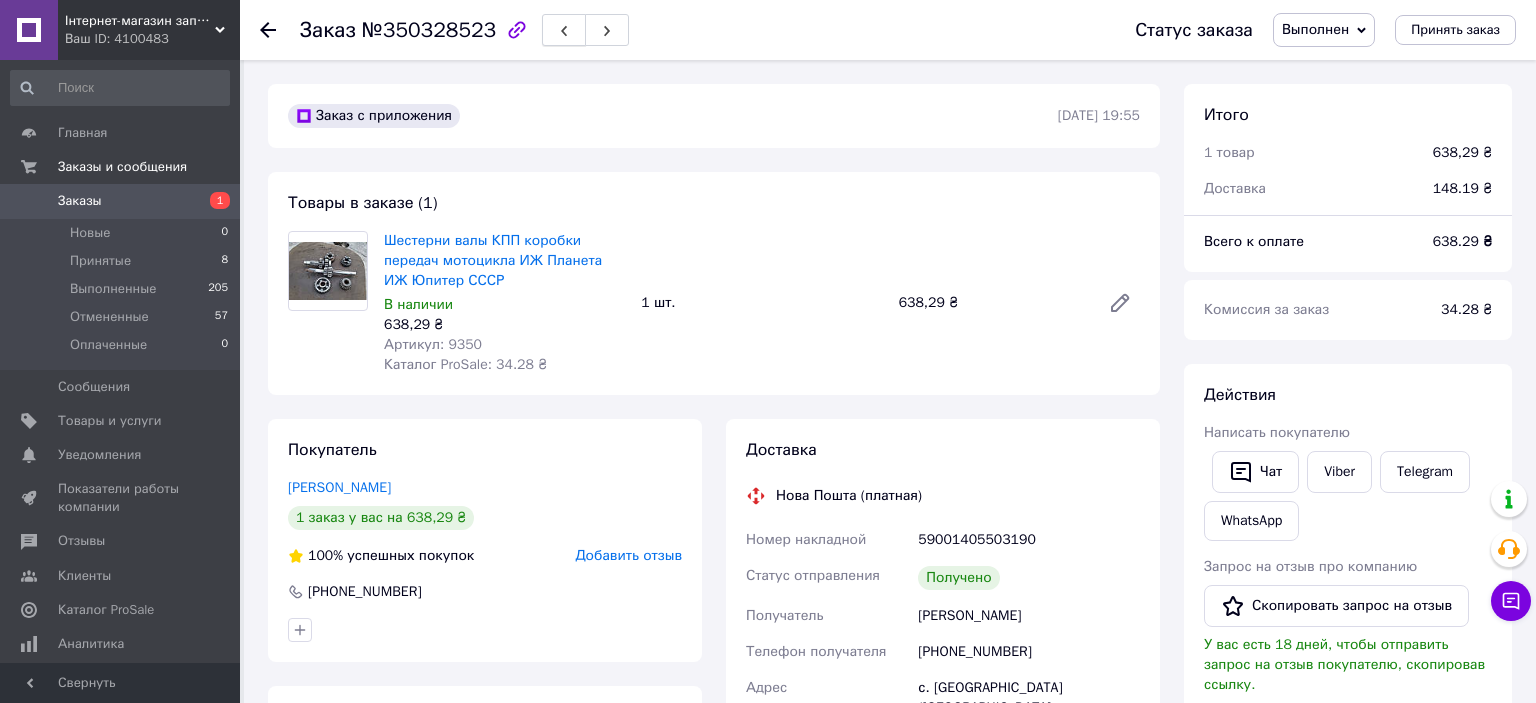 click 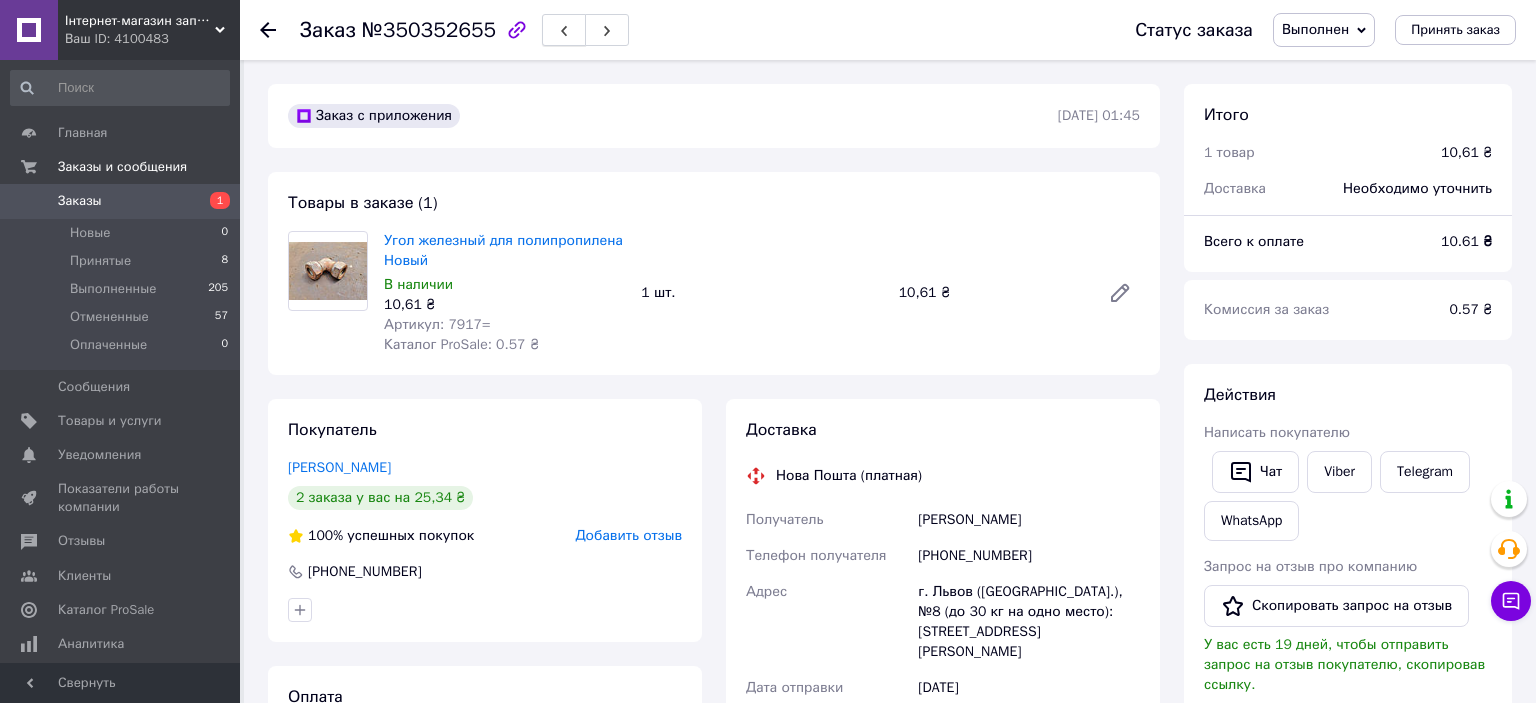 click at bounding box center [564, 30] 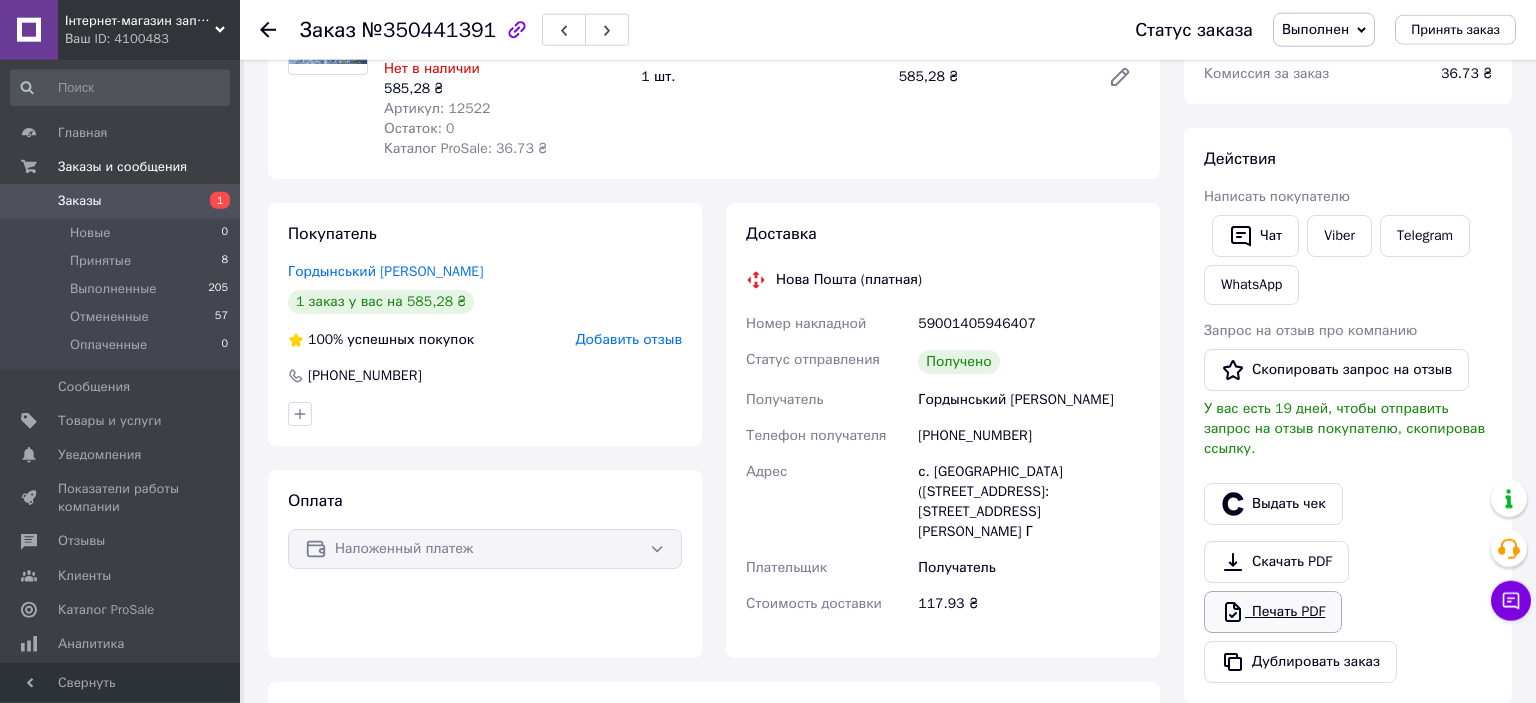 scroll, scrollTop: 316, scrollLeft: 0, axis: vertical 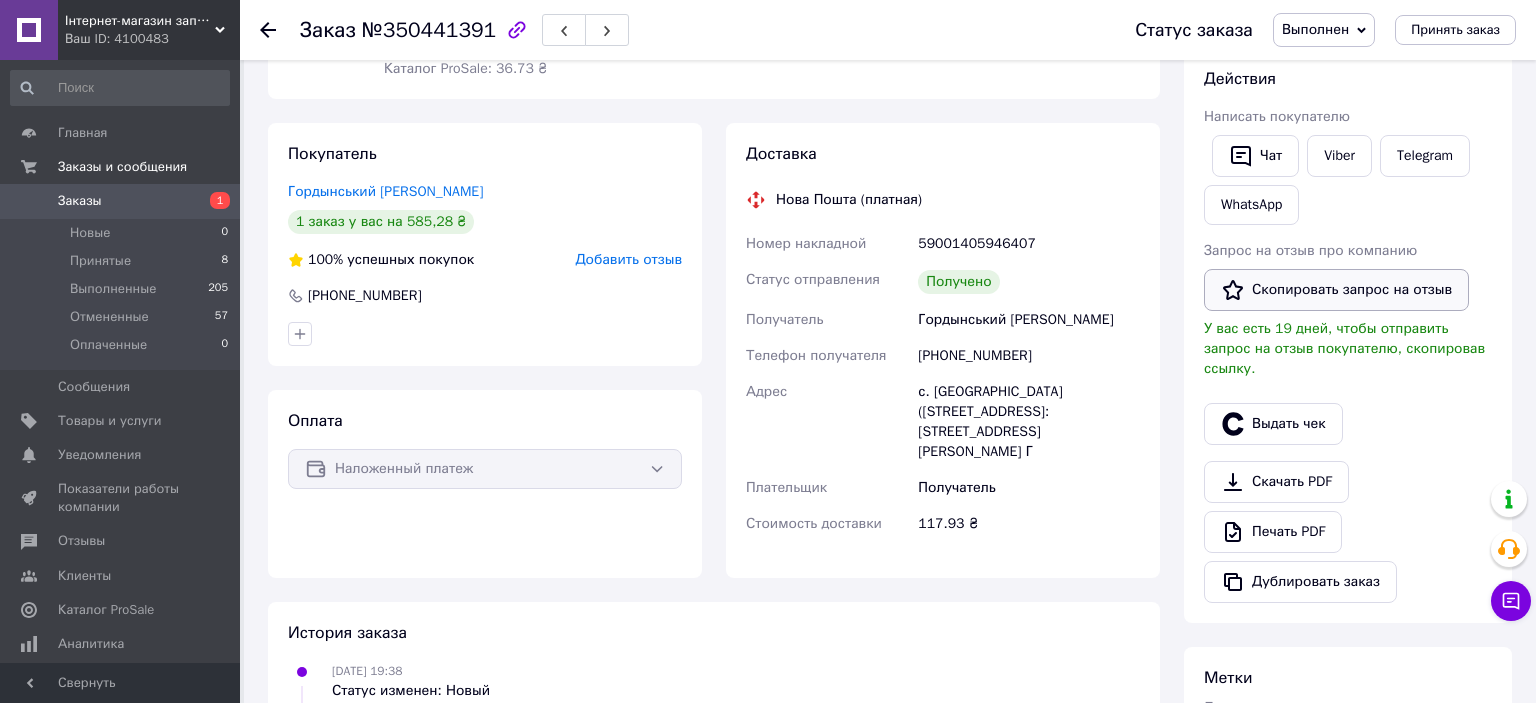 click on "Скопировать запрос на отзыв" at bounding box center (1336, 290) 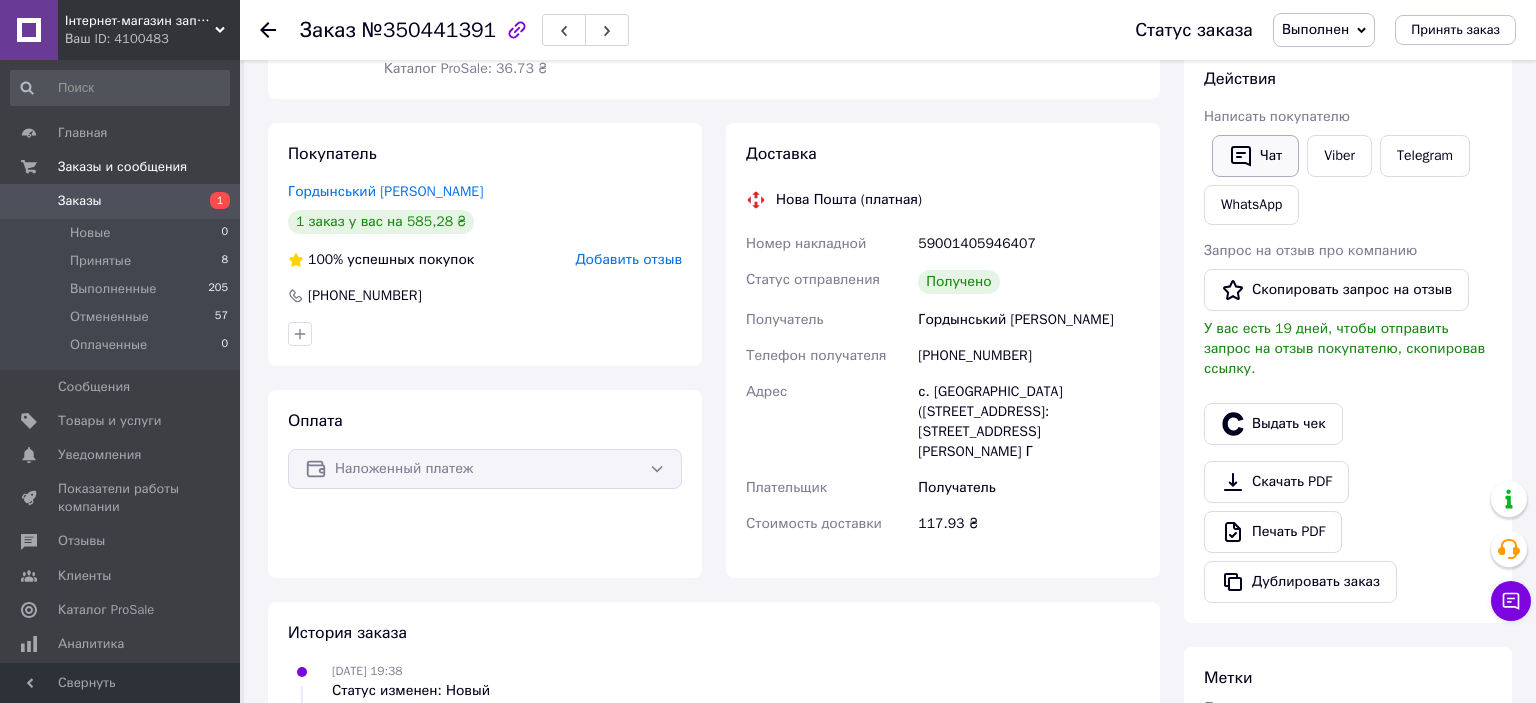 click on "Чат" at bounding box center [1255, 156] 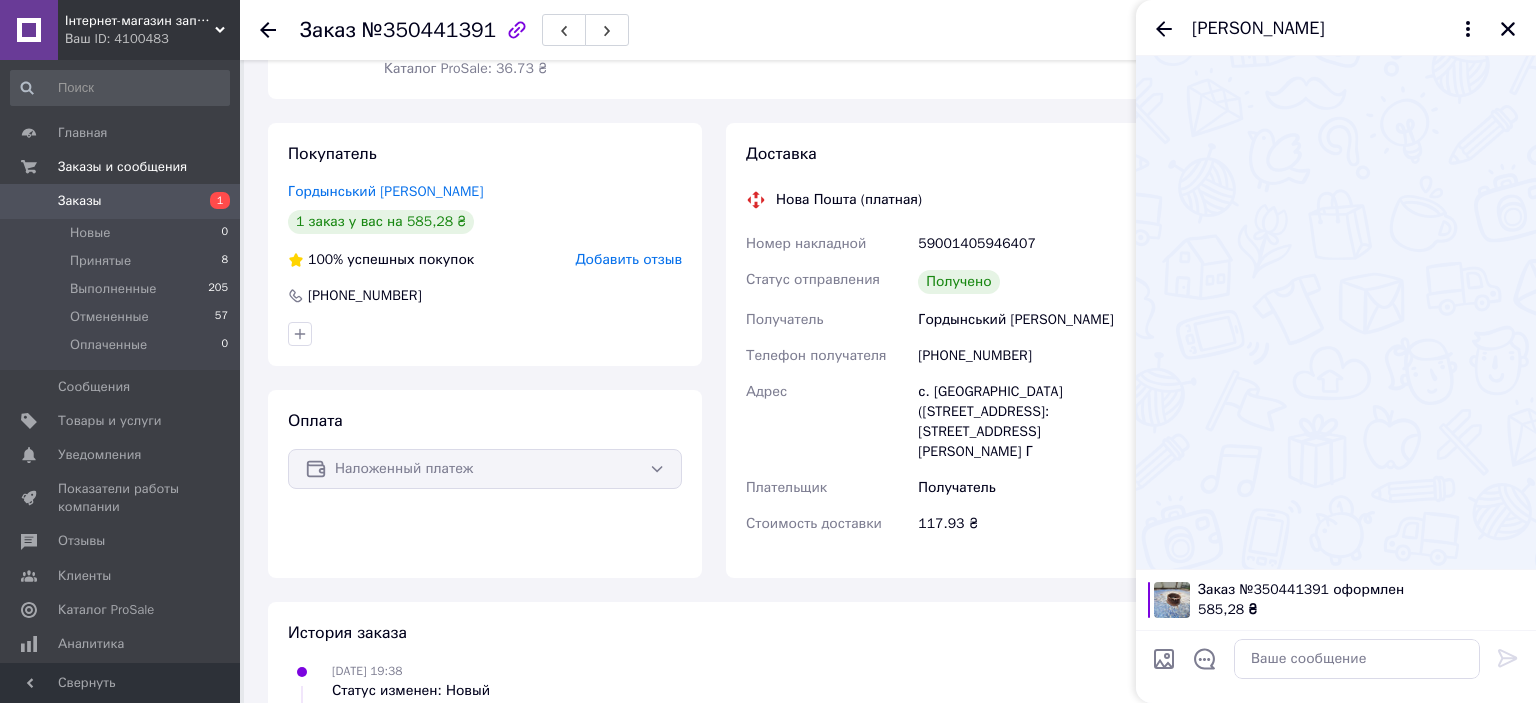 type 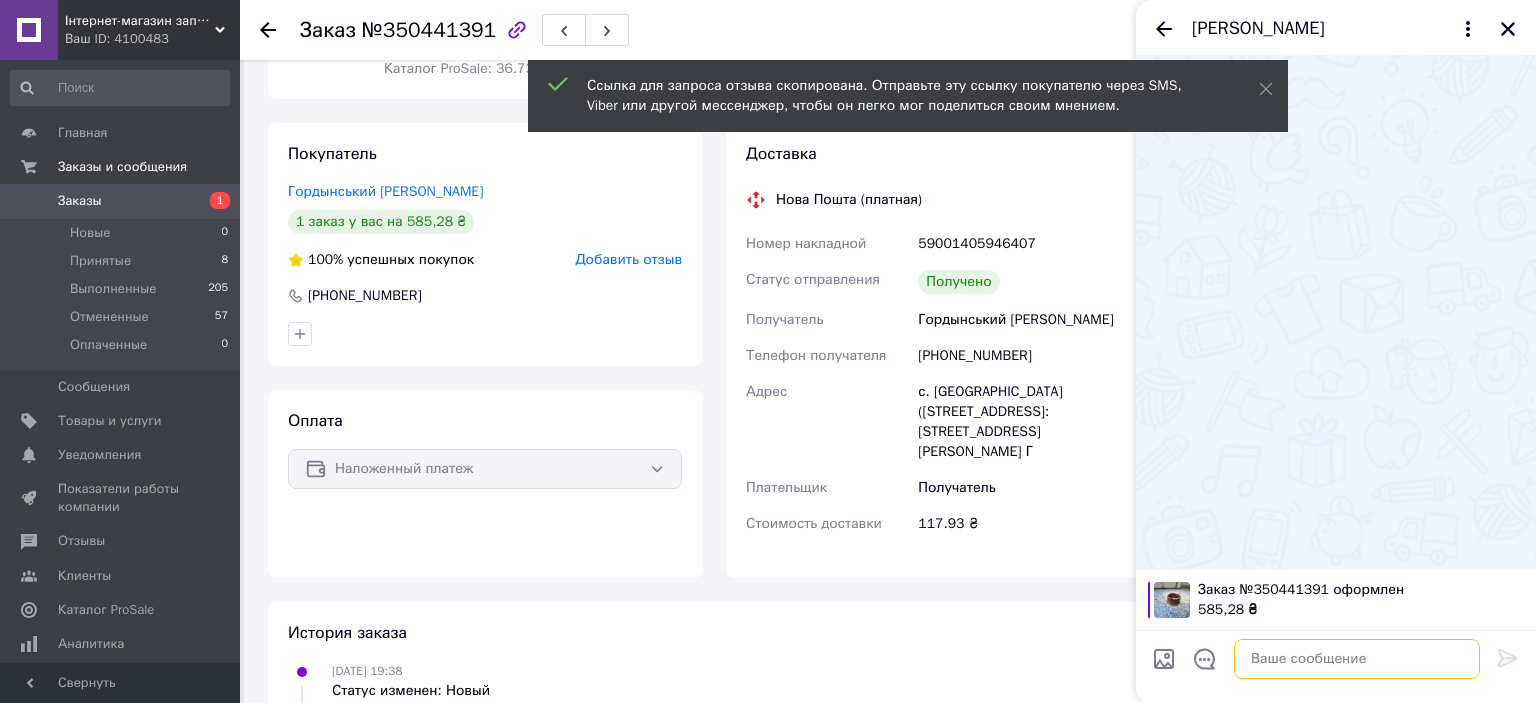 click at bounding box center (1357, 659) 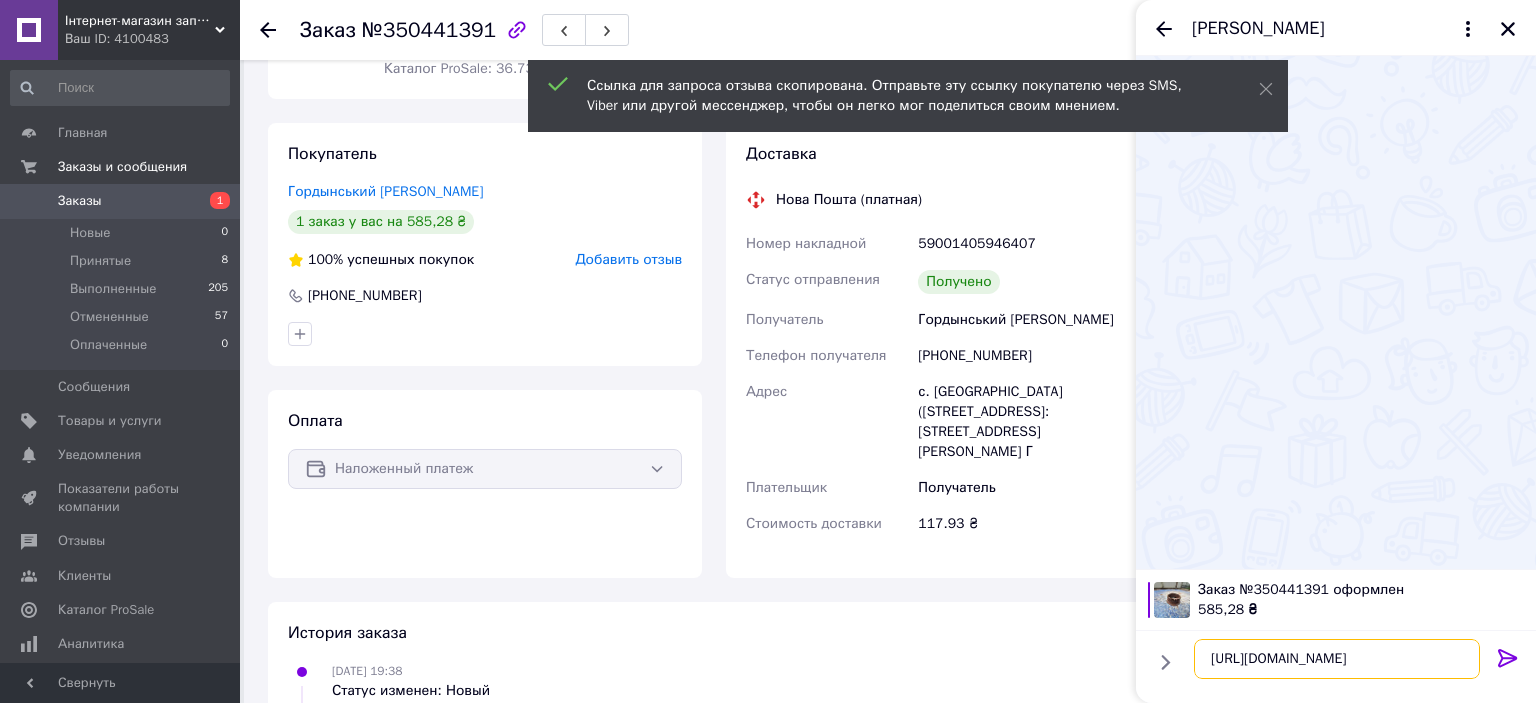 type on "[URL][DOMAIN_NAME]" 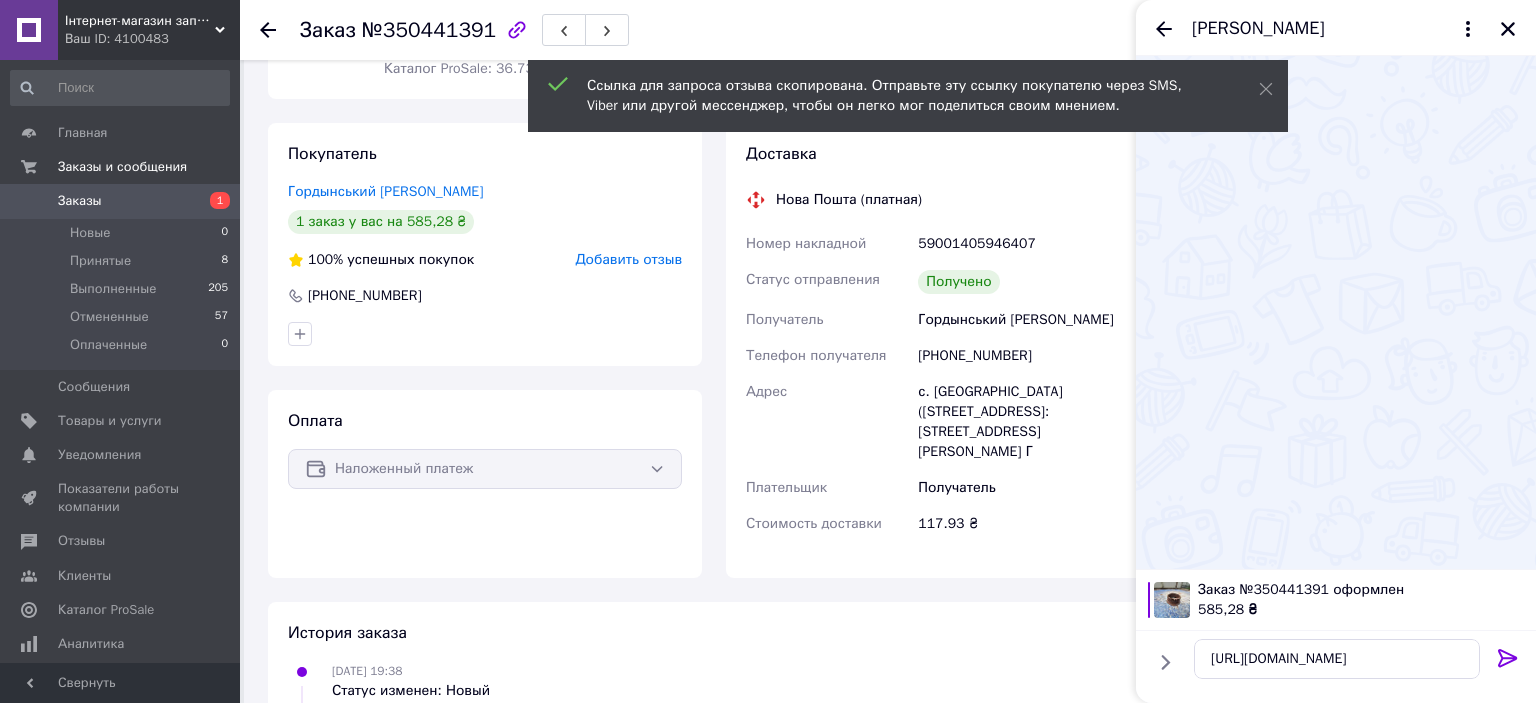 click 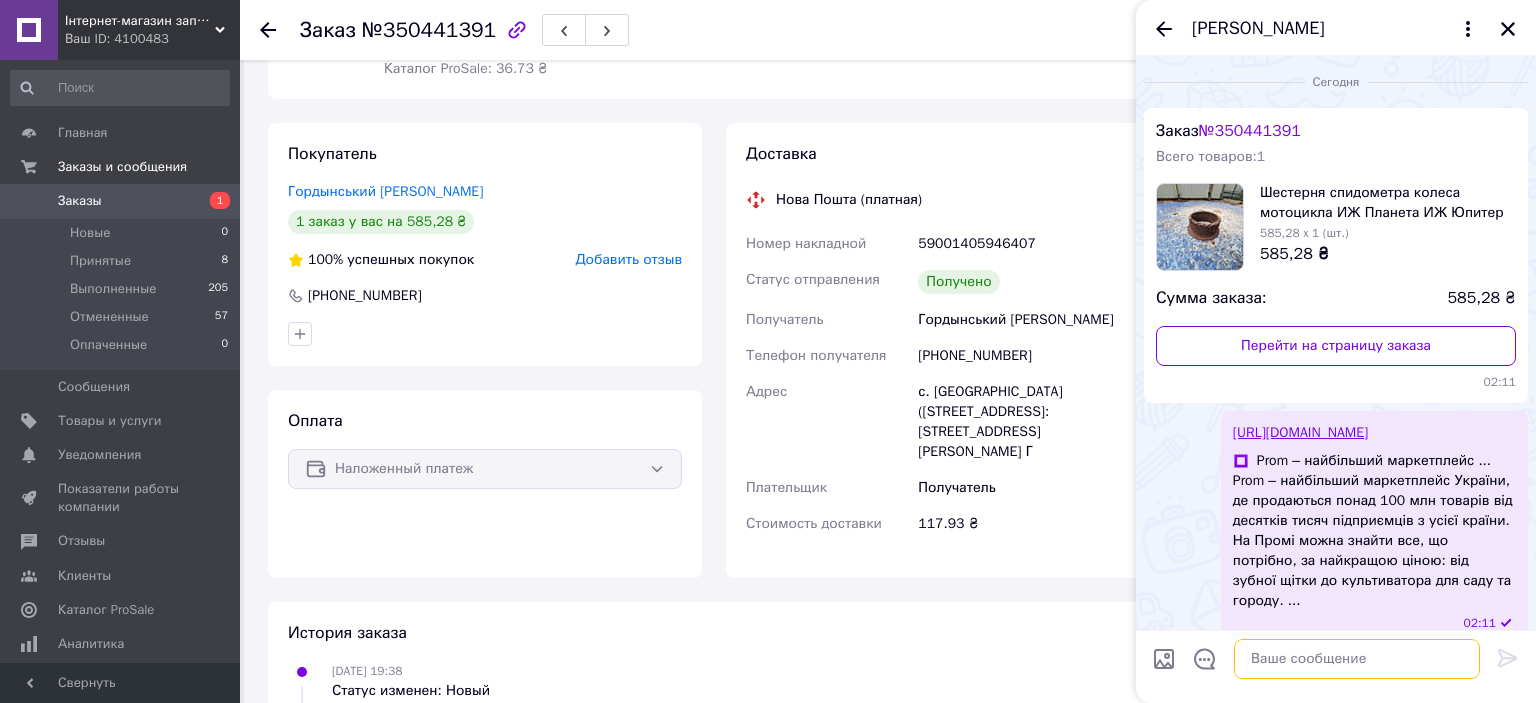 click at bounding box center [1357, 659] 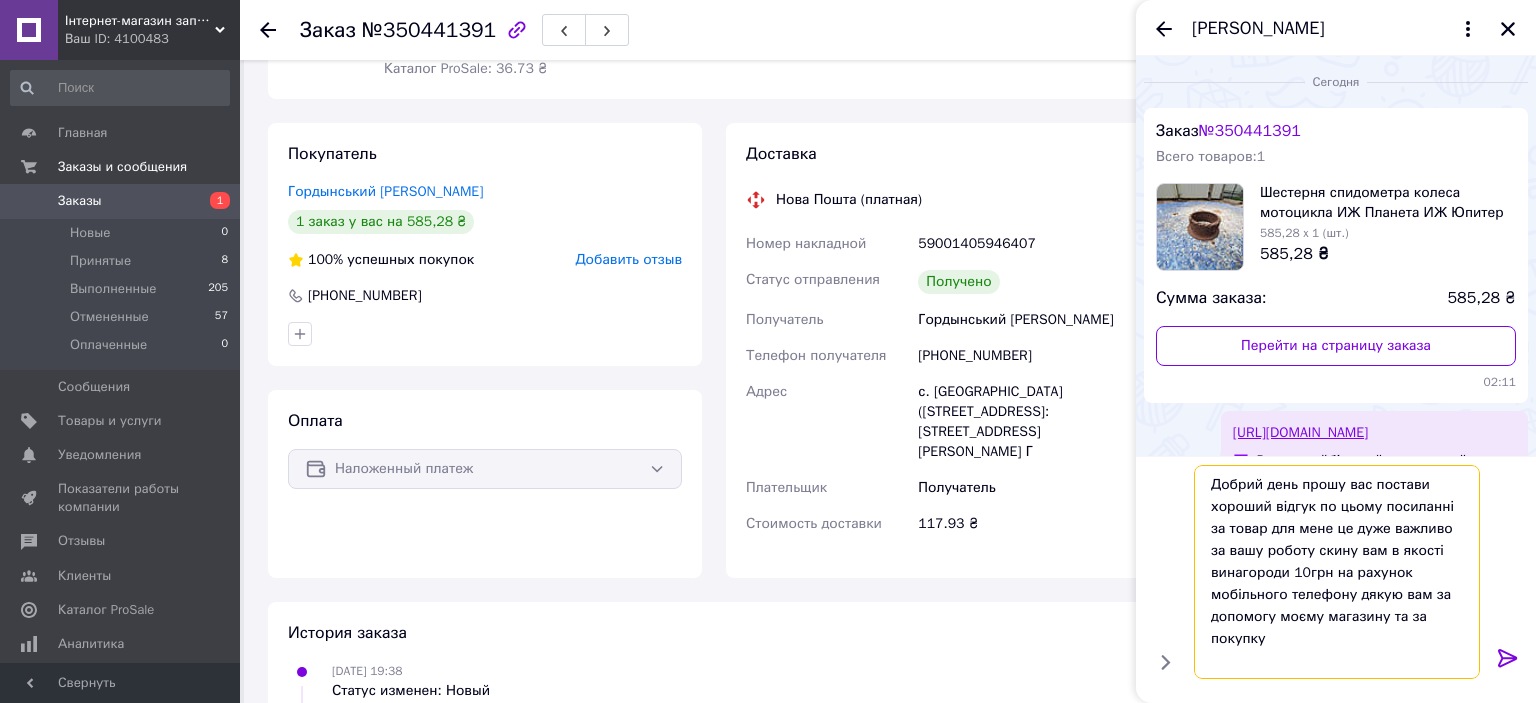 type on "Добрий день прошу вас постави хороший відгук по цьому посиланні за товар для мене це дуже важливо за вашу роботу скину вам в якості винагороди 10грн на рахунок мобільного телефону дякую вам за допомогу моєму магазину та за покупку" 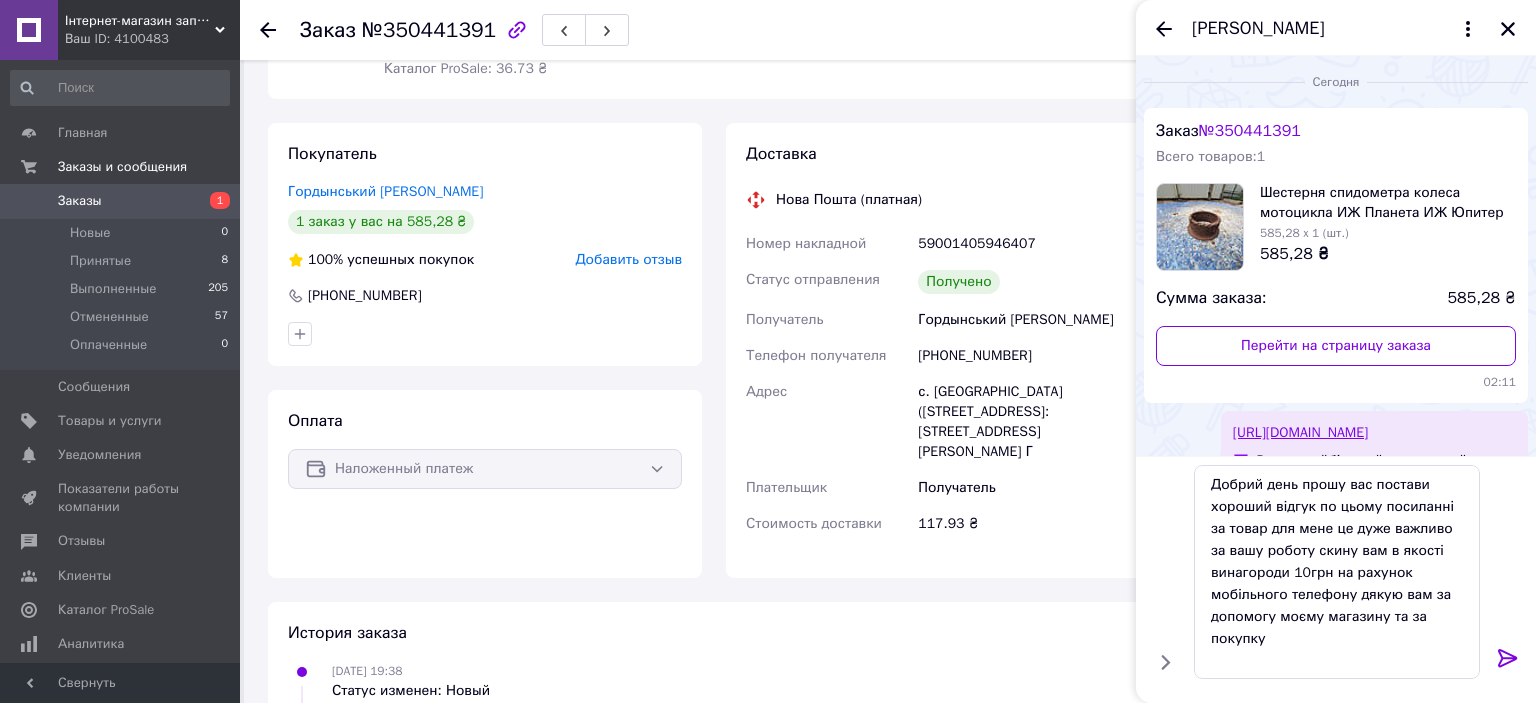 click 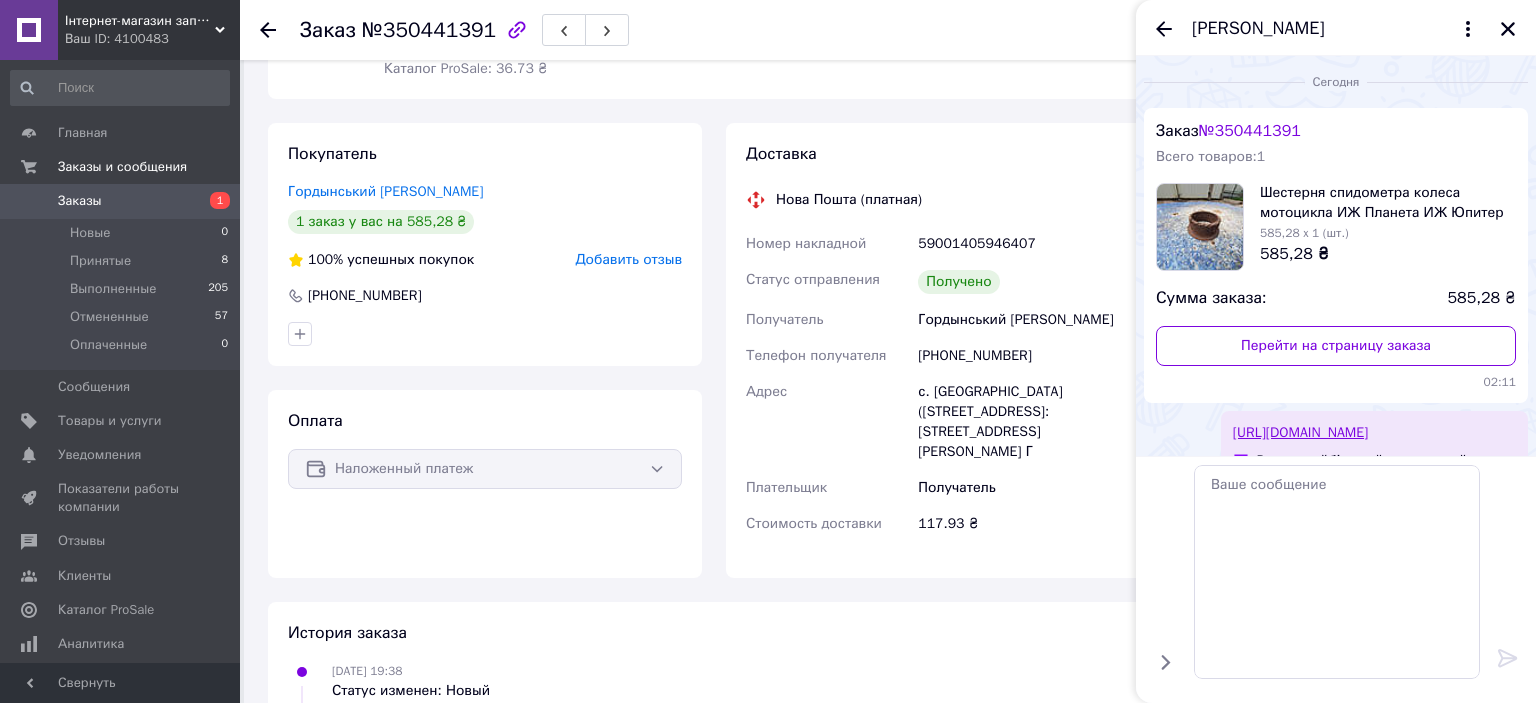 scroll, scrollTop: 175, scrollLeft: 0, axis: vertical 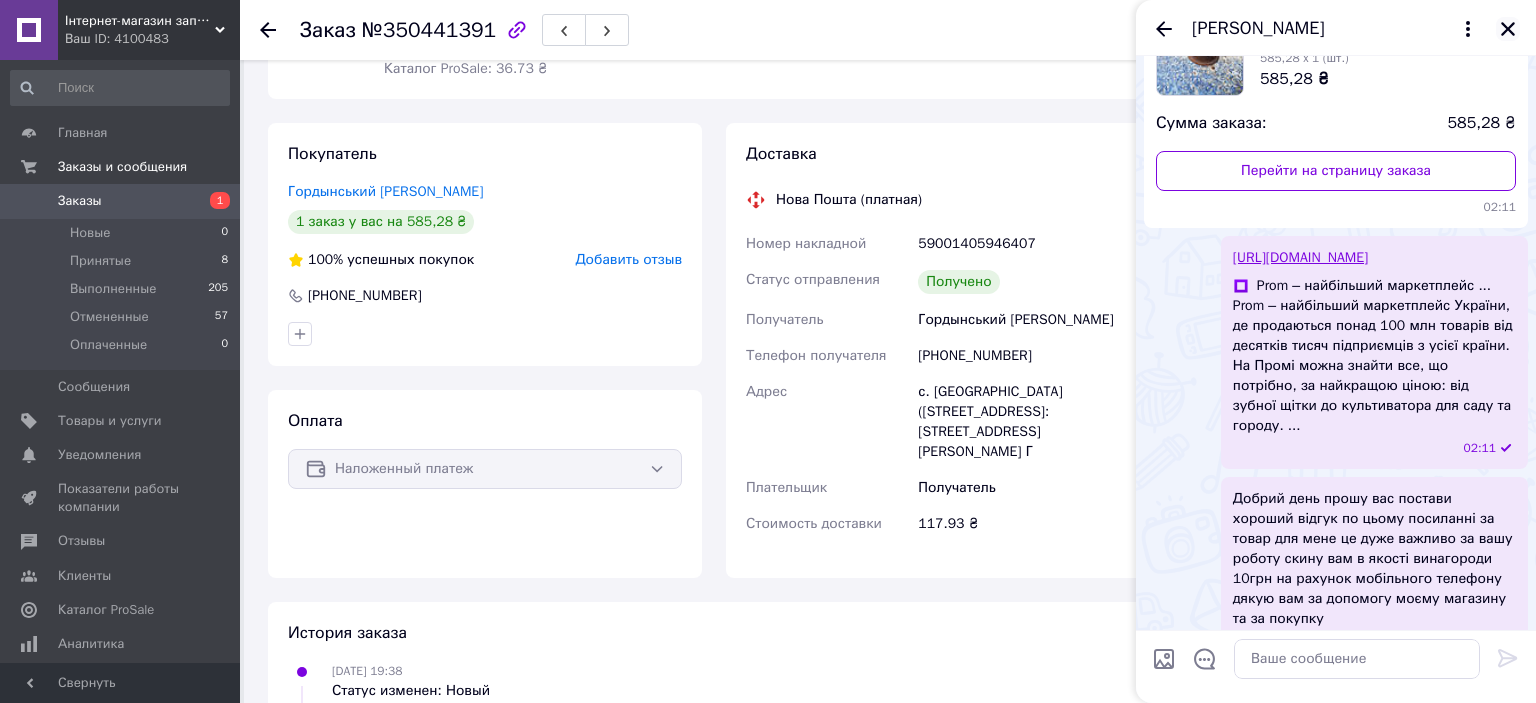 click at bounding box center (1508, 29) 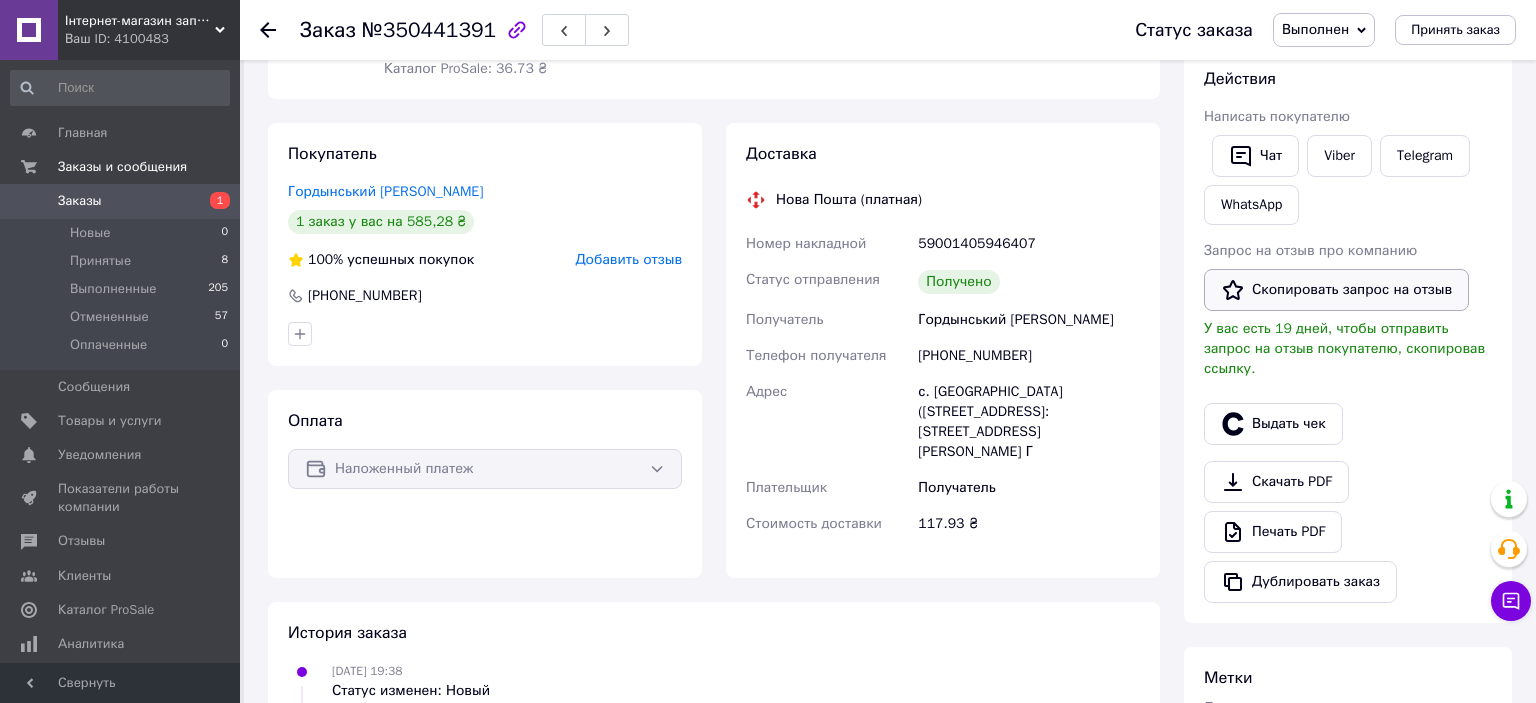 click on "Скопировать запрос на отзыв" at bounding box center [1336, 290] 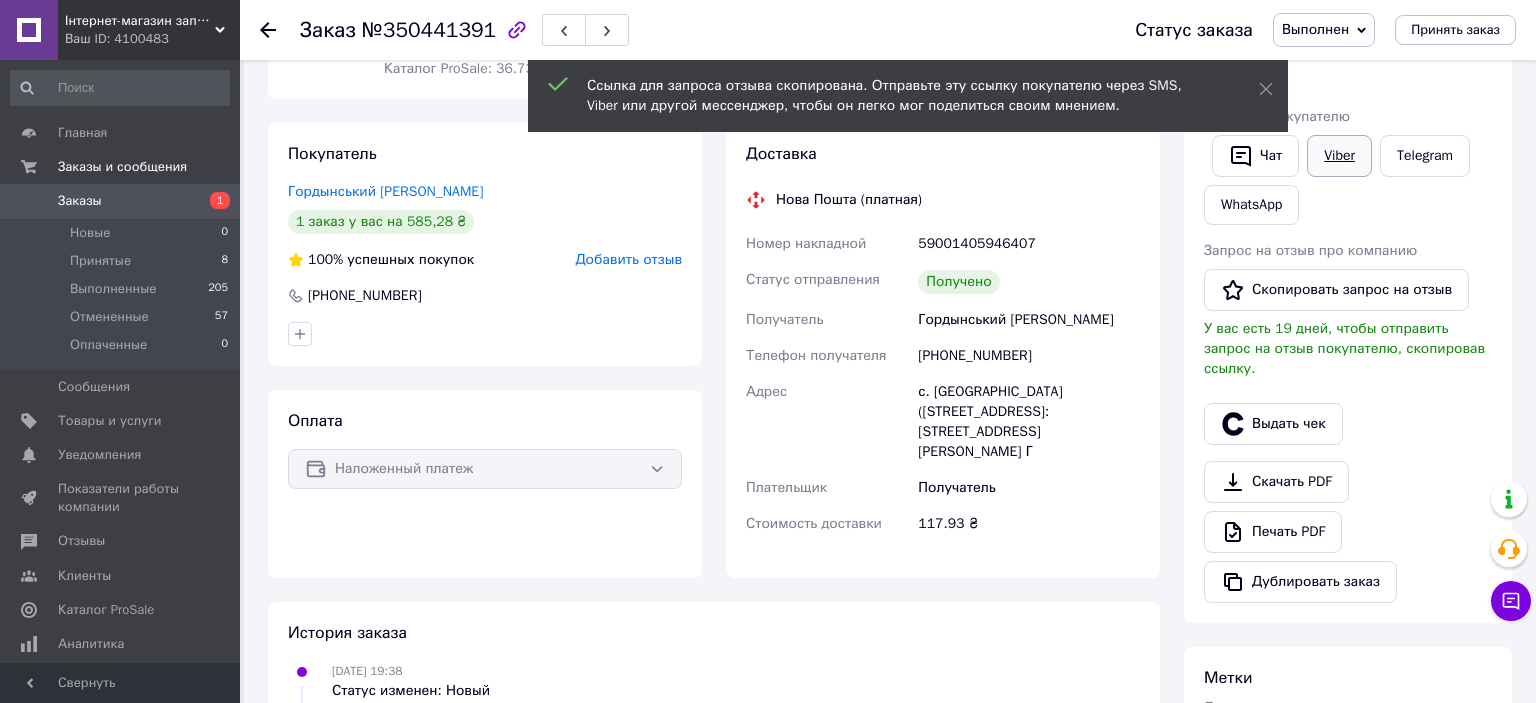 click on "Viber" at bounding box center (1339, 156) 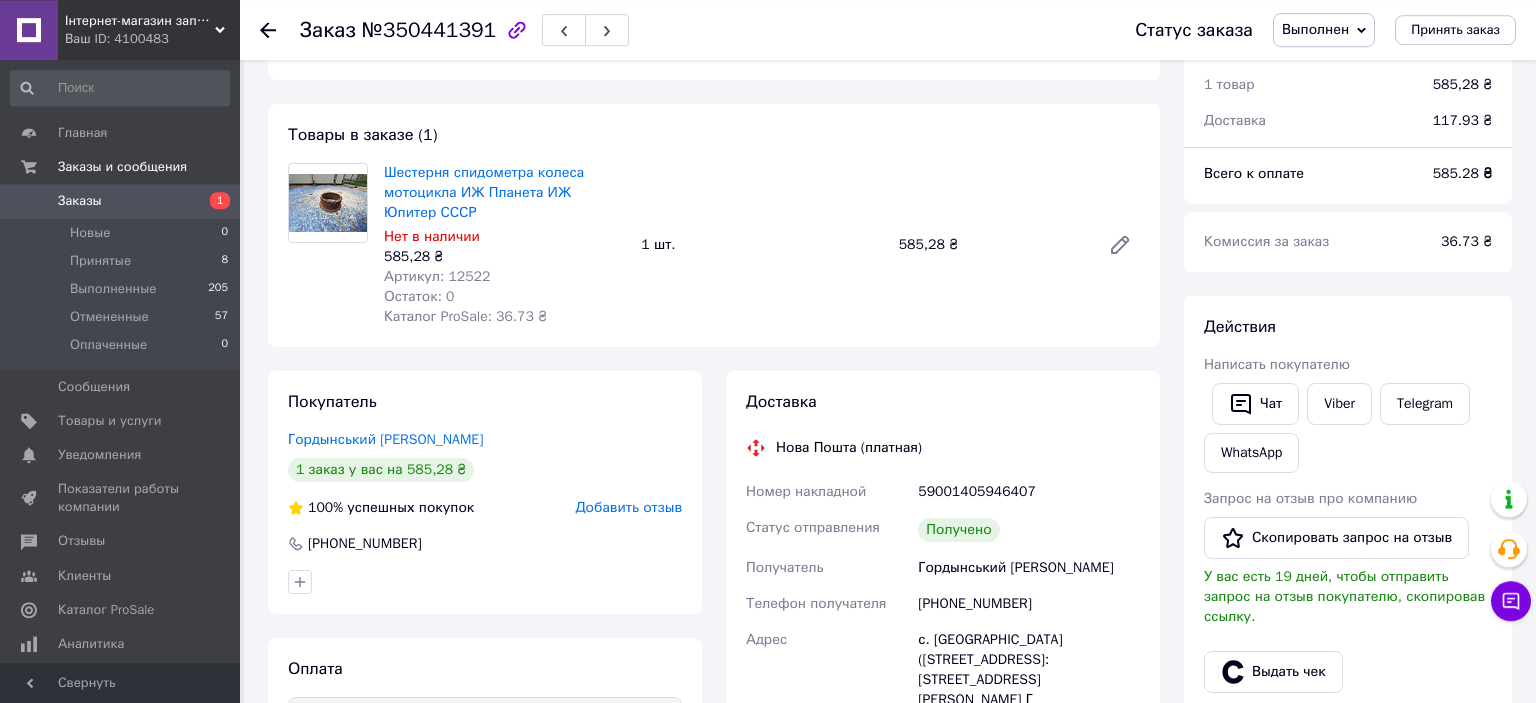 scroll, scrollTop: 0, scrollLeft: 0, axis: both 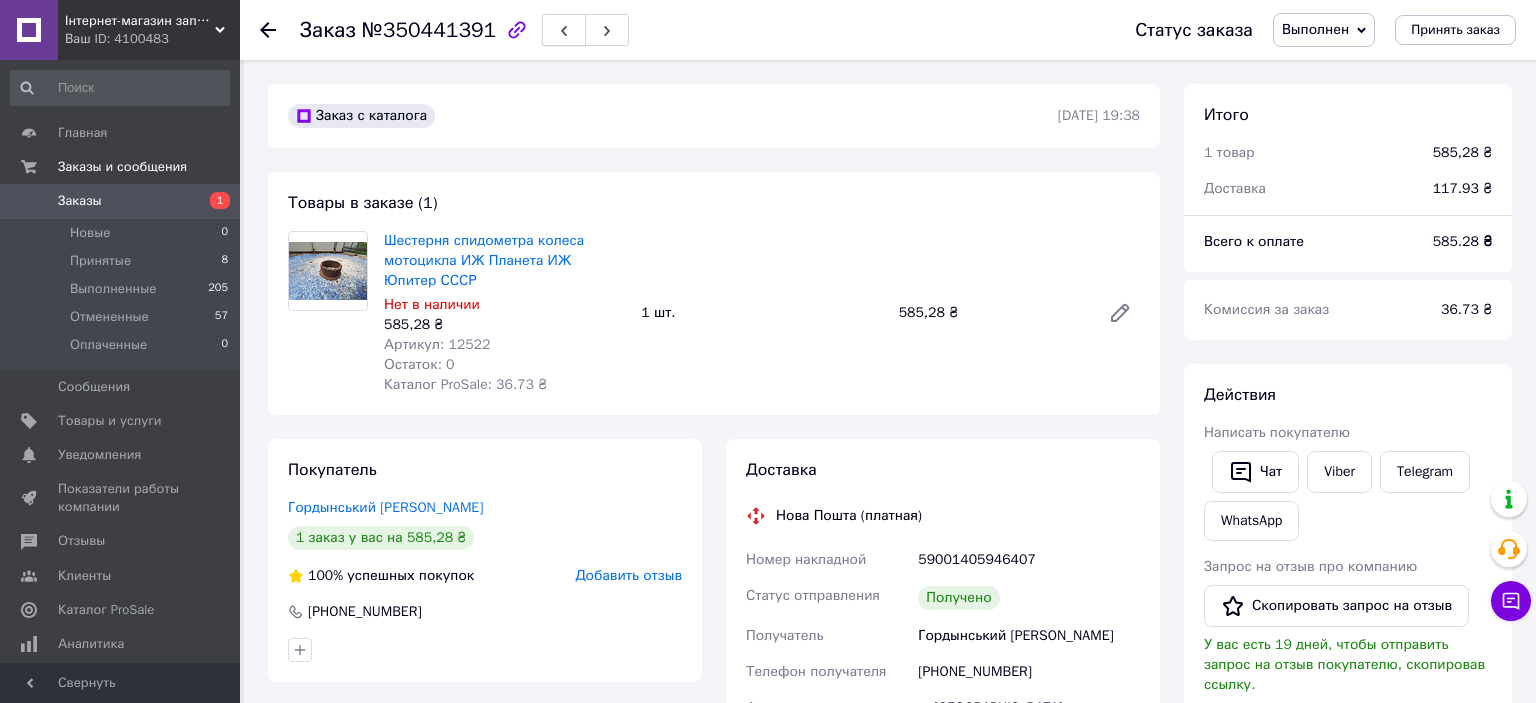 click at bounding box center (564, 30) 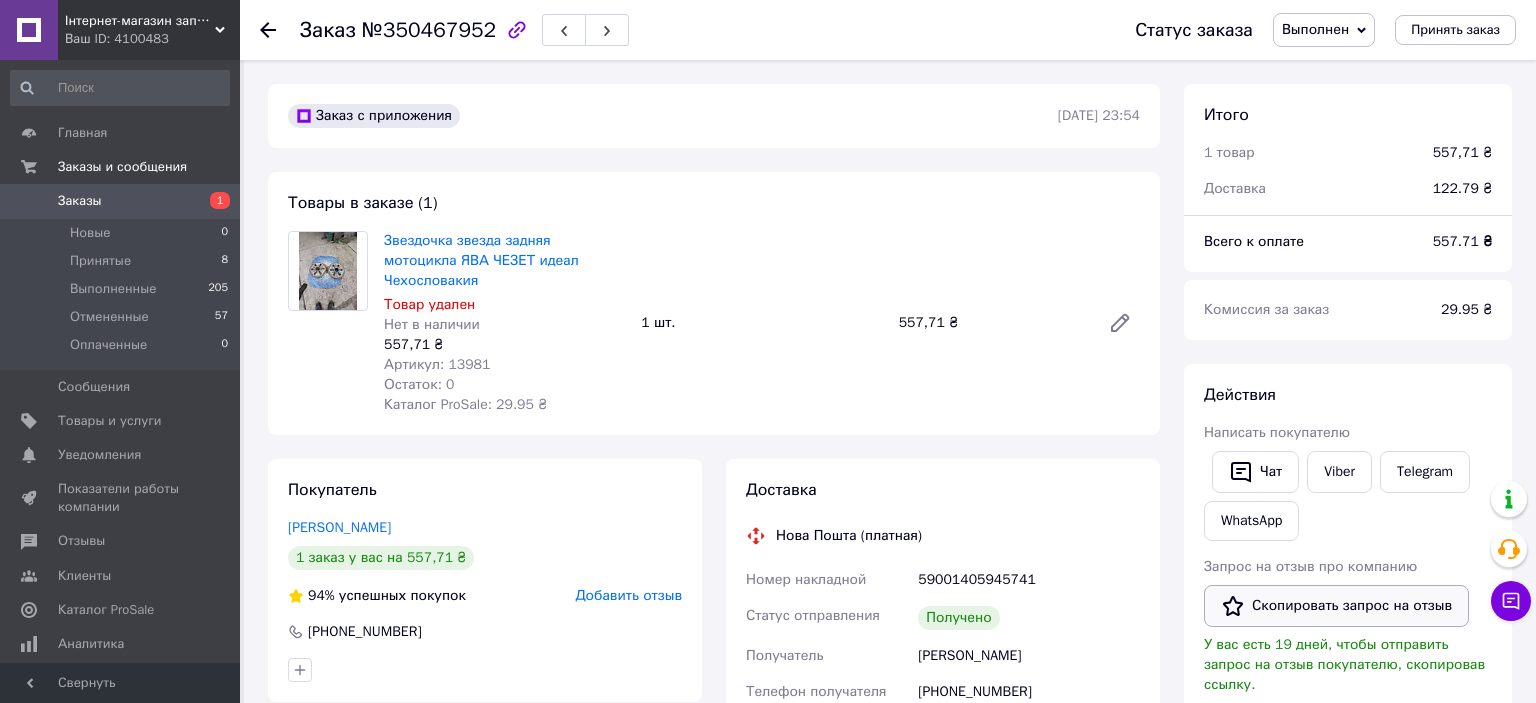 click on "Скопировать запрос на отзыв" at bounding box center (1336, 606) 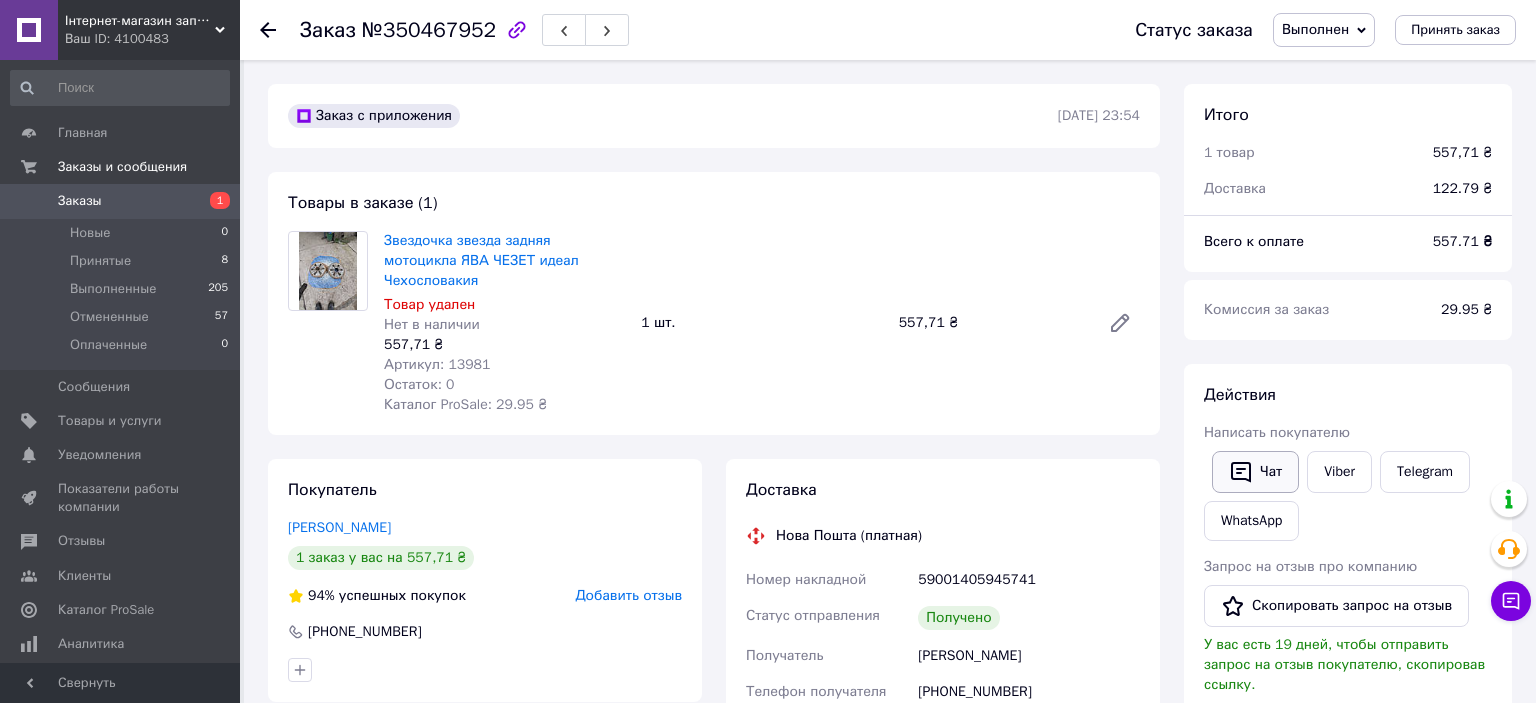 click on "Чат" at bounding box center [1255, 472] 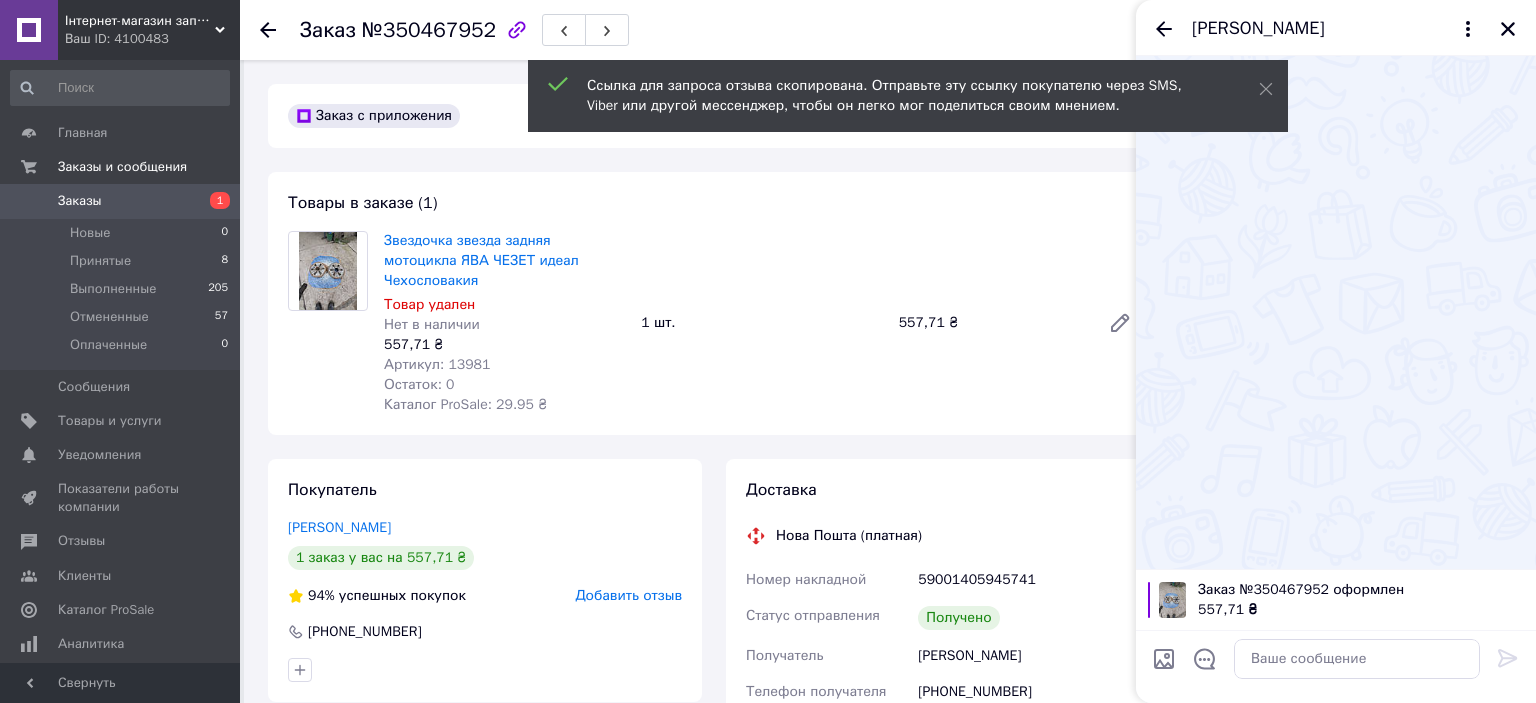 type 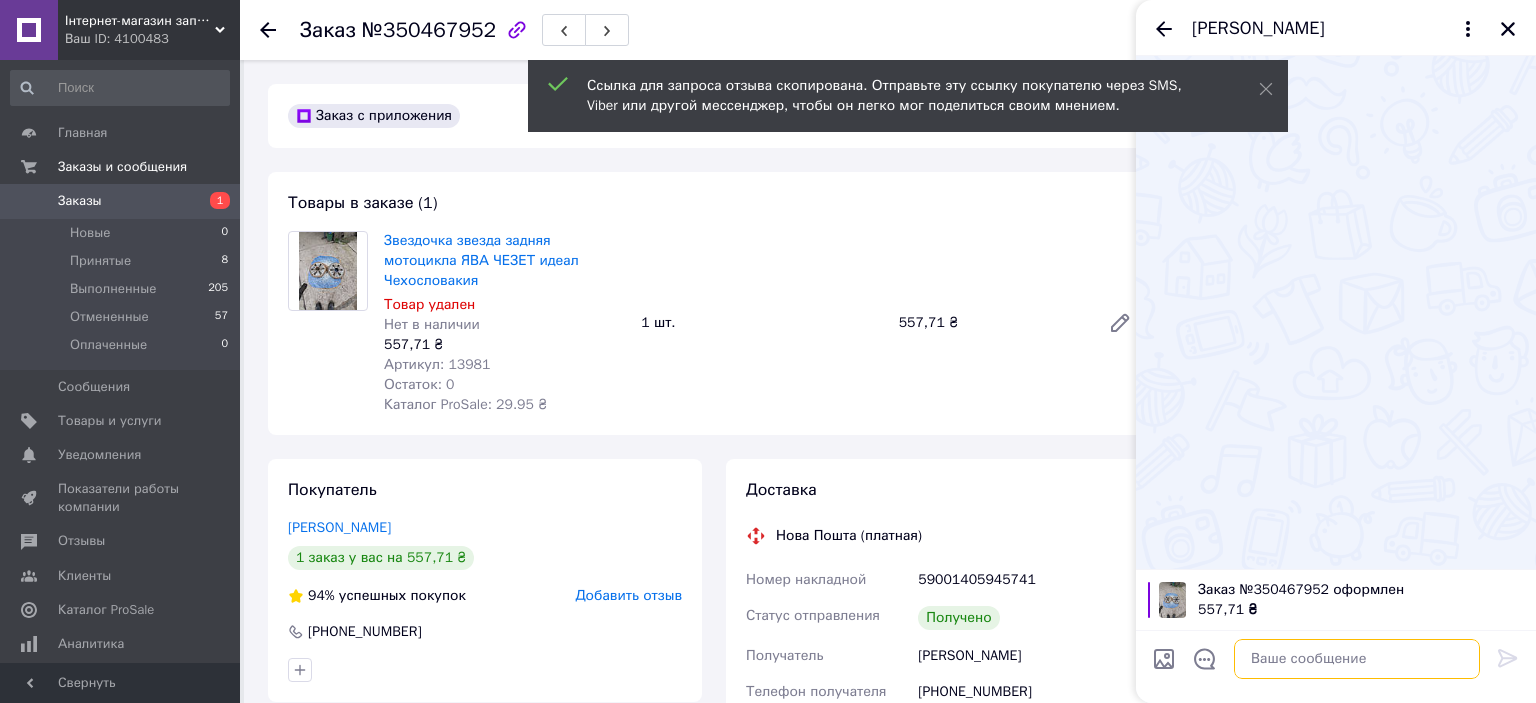 click at bounding box center (1357, 659) 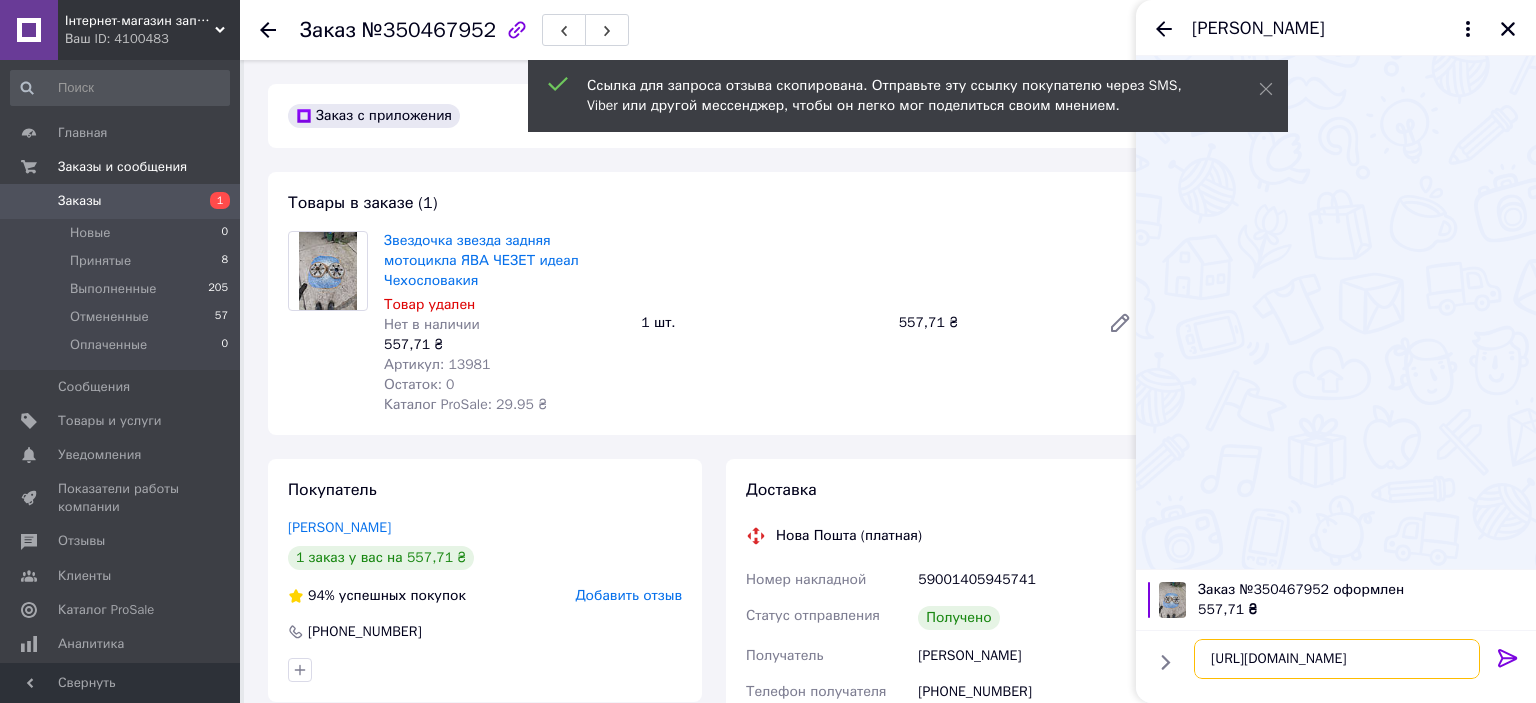 type on "[URL][DOMAIN_NAME]" 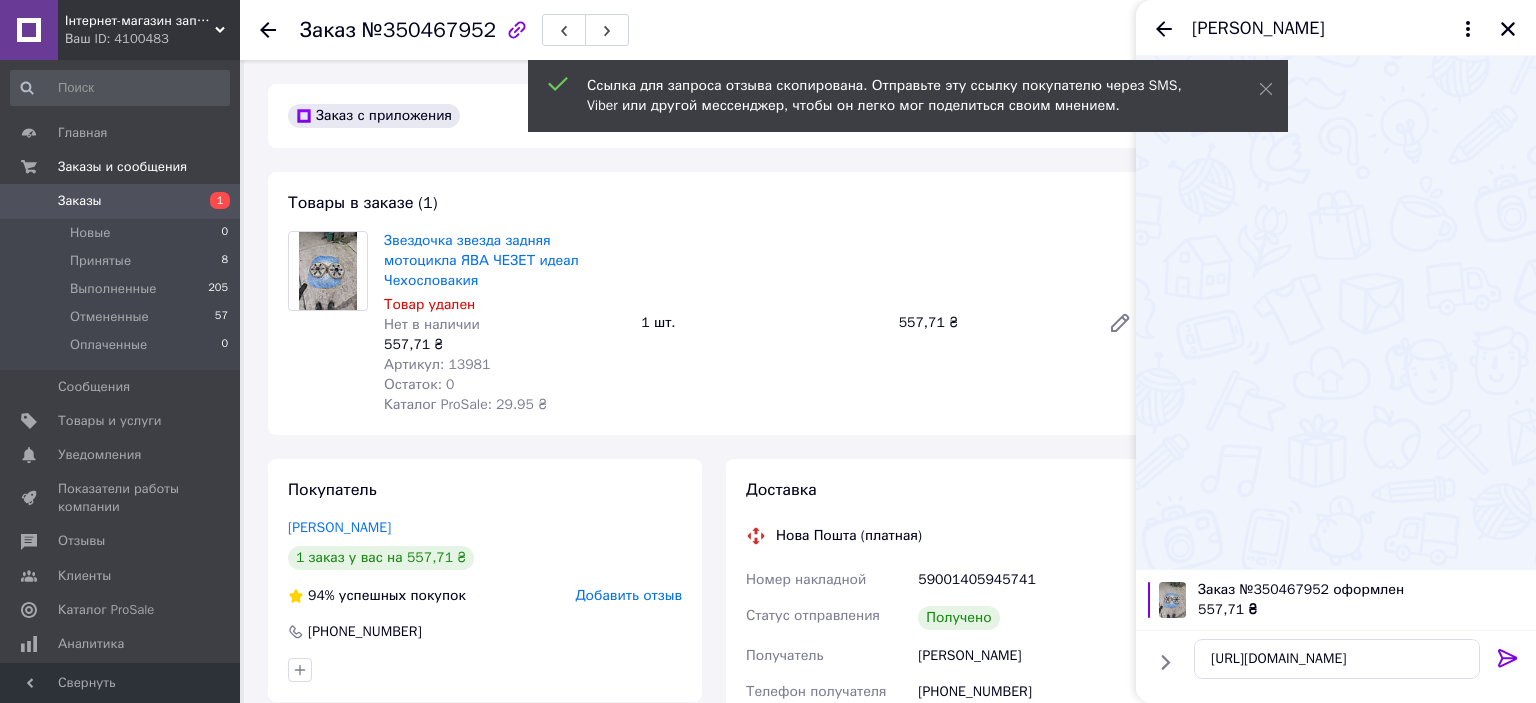 click 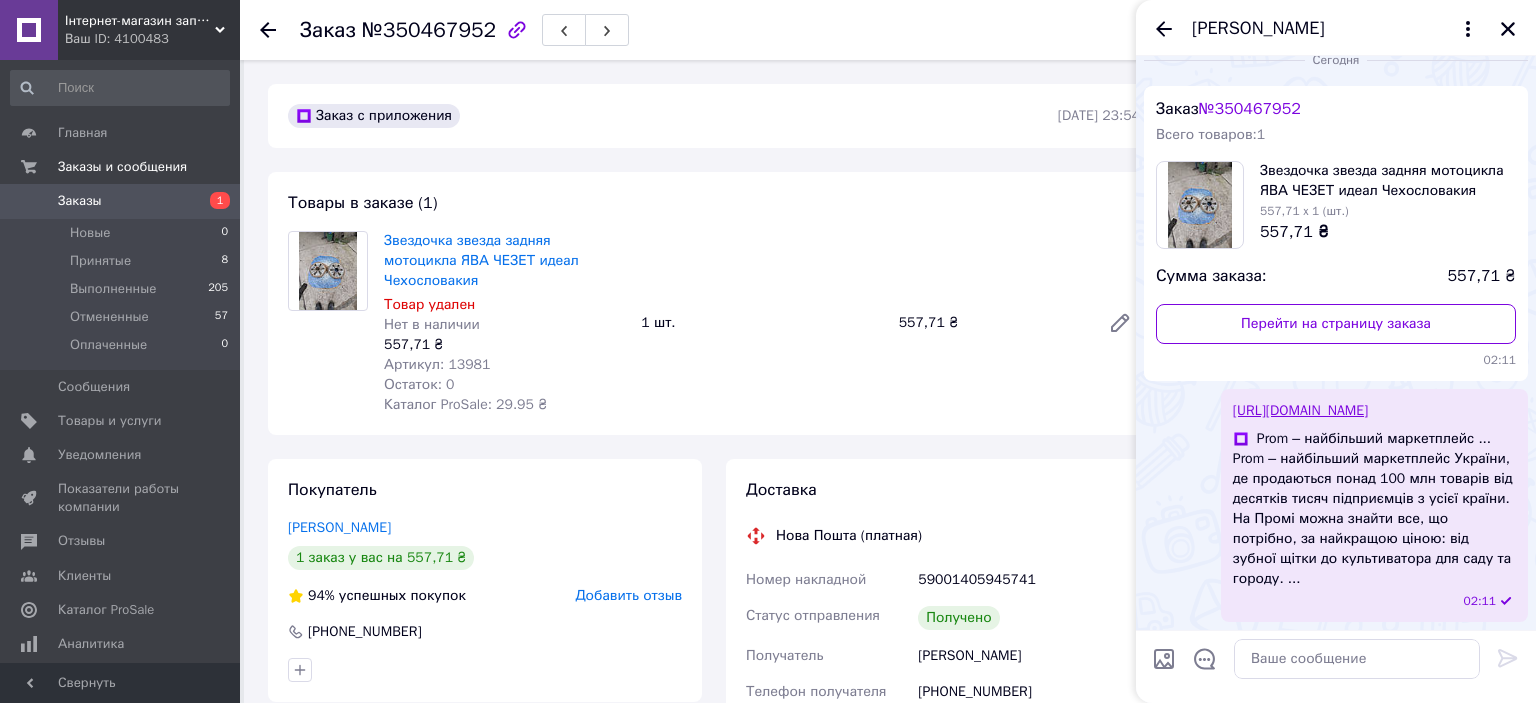 scroll, scrollTop: 2, scrollLeft: 0, axis: vertical 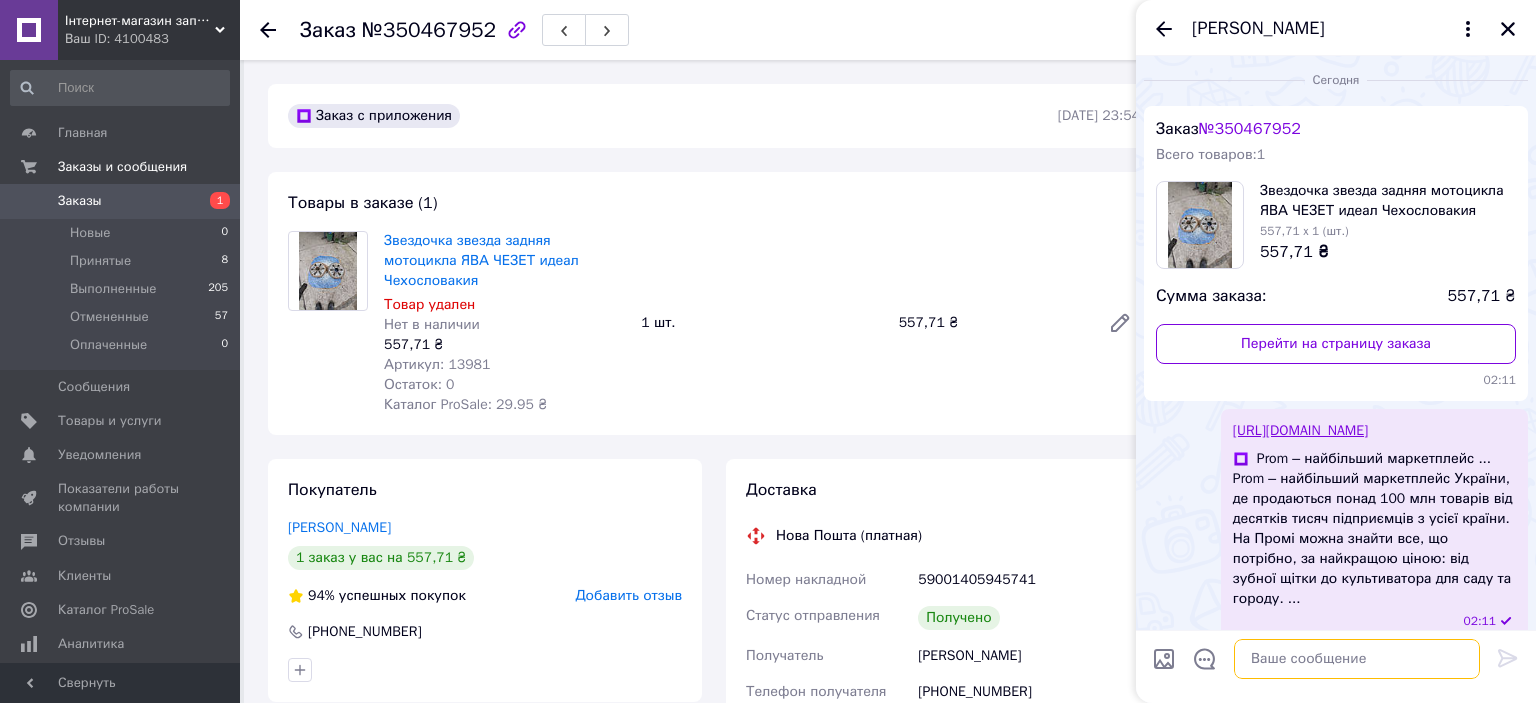 click at bounding box center [1357, 659] 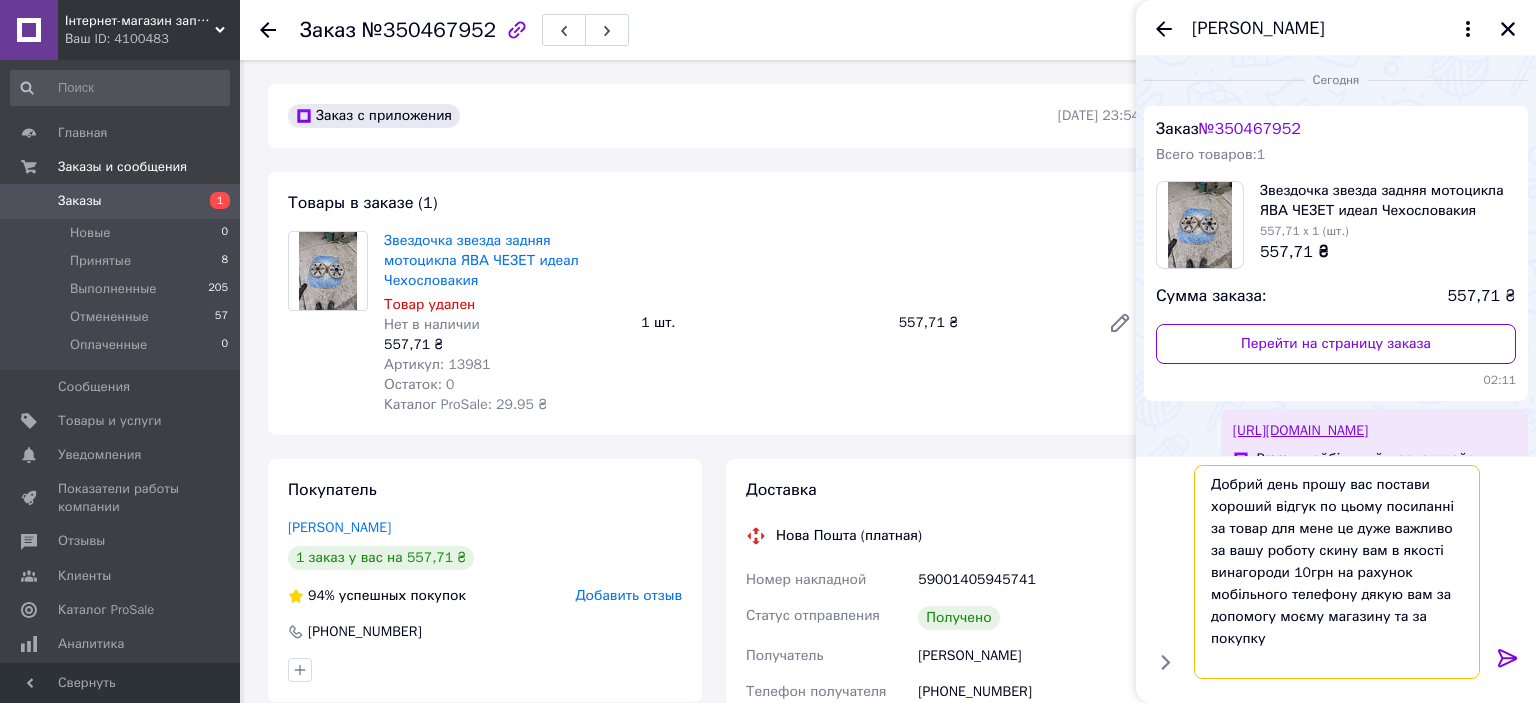type on "Добрий день прошу вас постави хороший відгук по цьому посиланні за товар для мене це дуже важливо за вашу роботу скину вам в якості винагороди 10грн на рахунок мобільного телефону дякую вам за допомогу моєму магазину та за покупку" 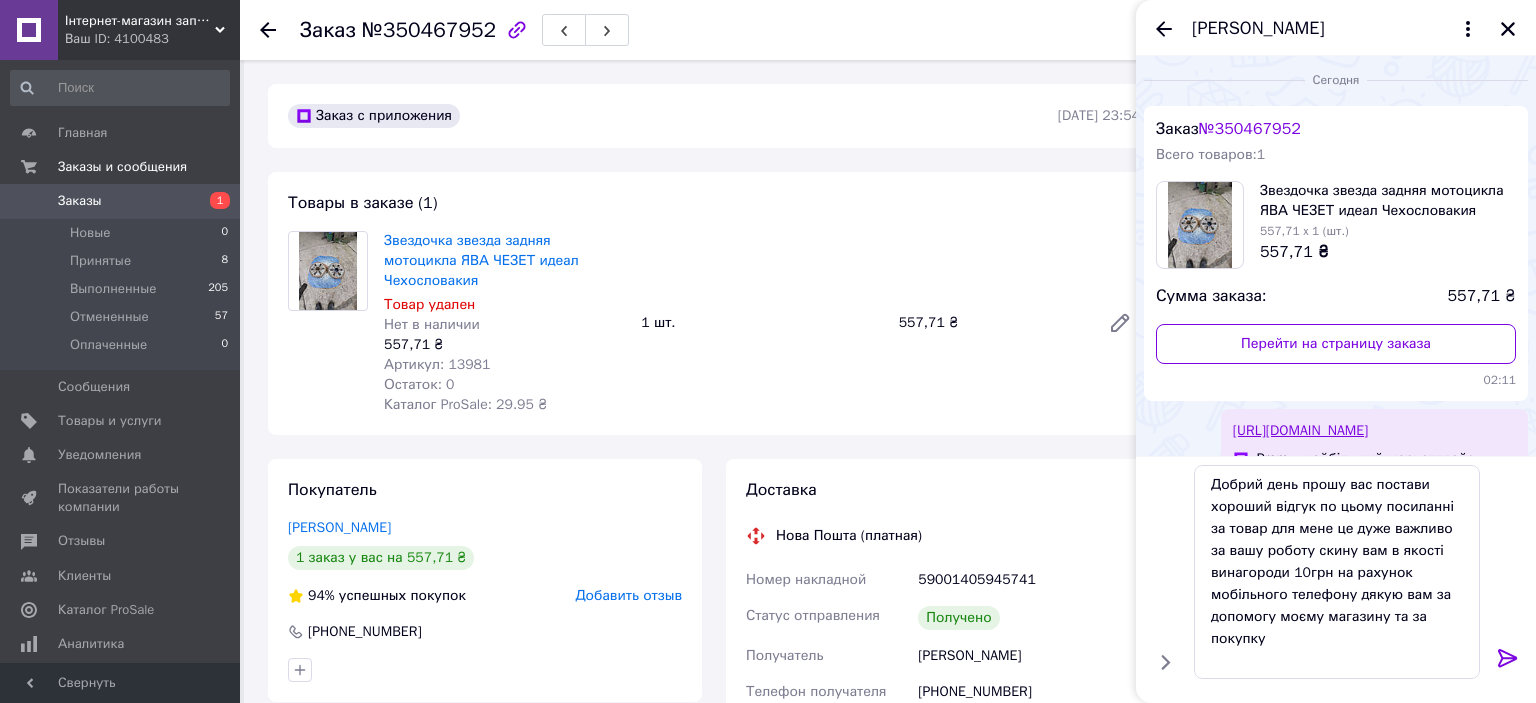 click 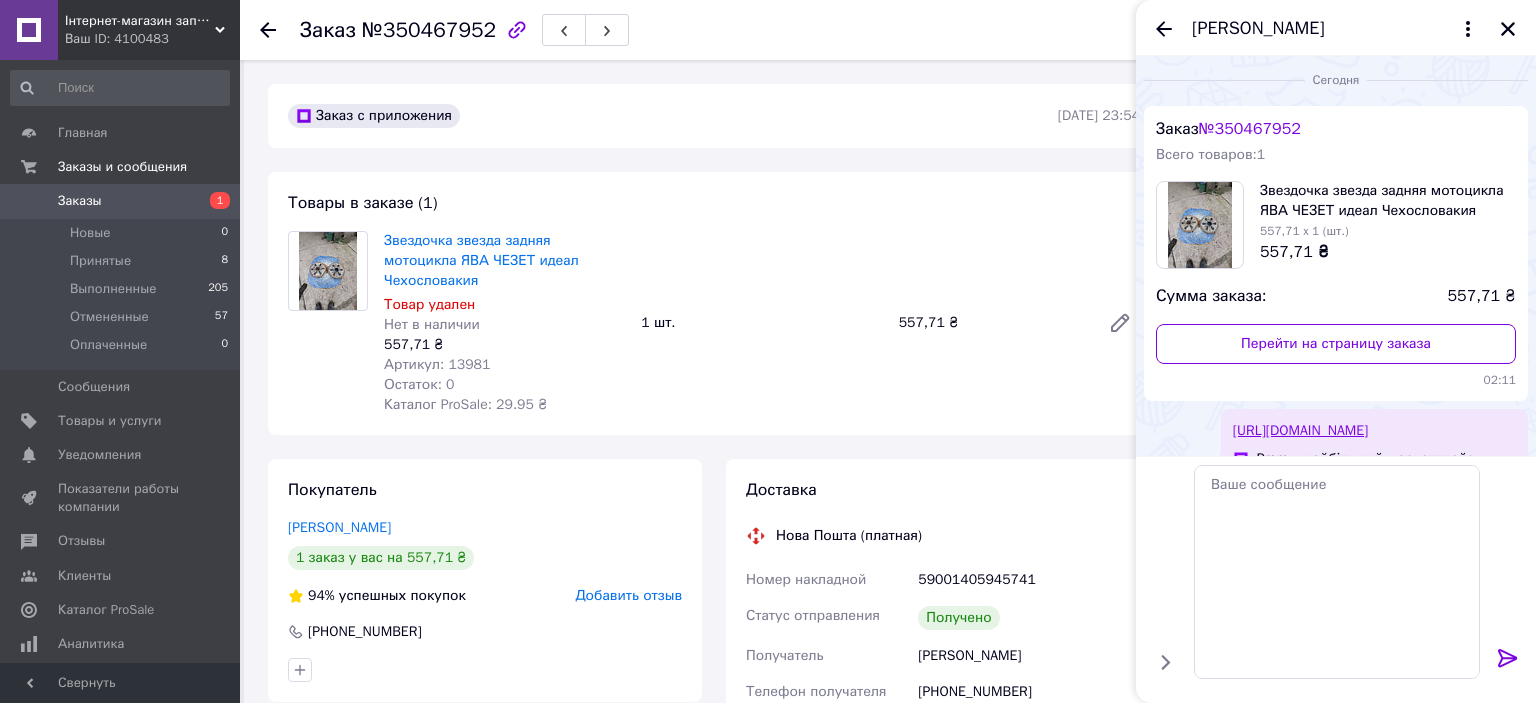 scroll, scrollTop: 175, scrollLeft: 0, axis: vertical 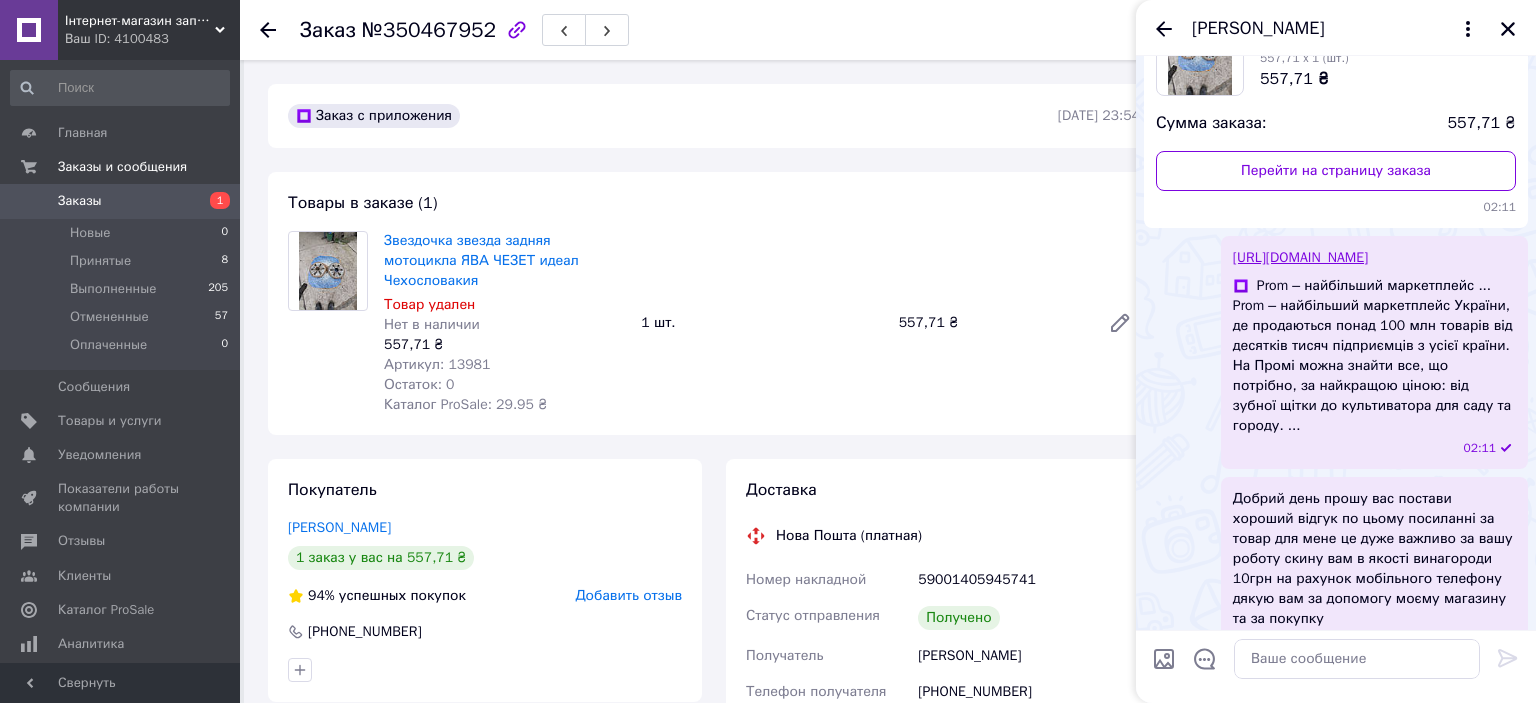 click 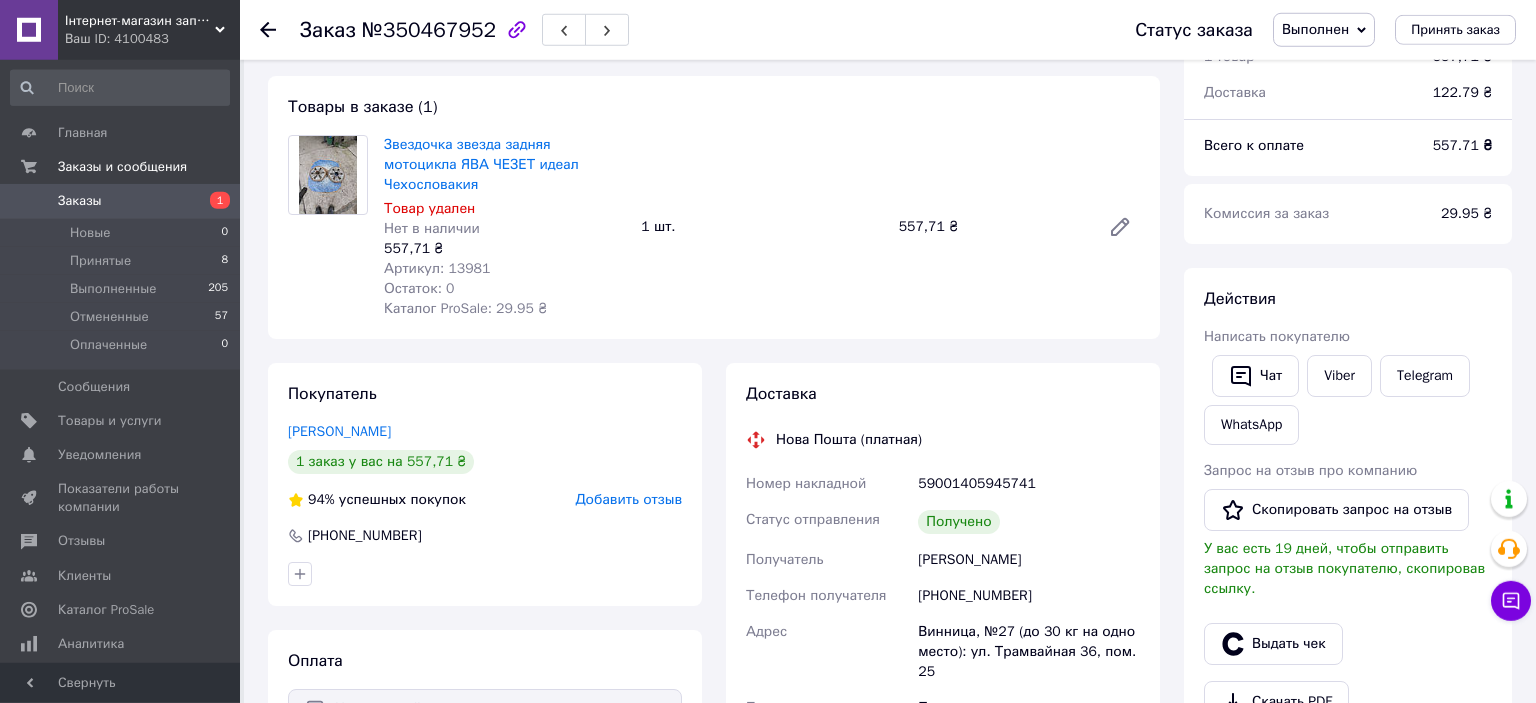scroll, scrollTop: 105, scrollLeft: 0, axis: vertical 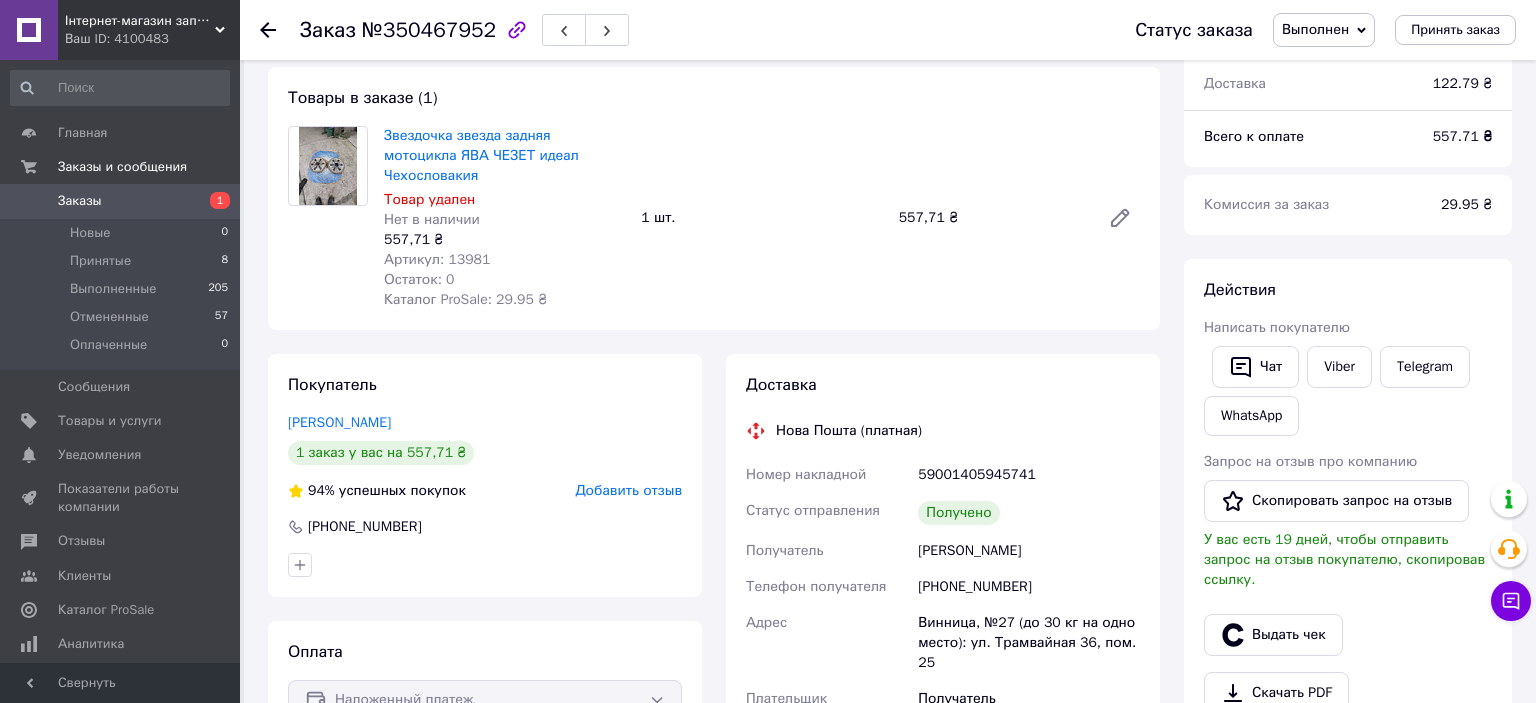 click on "Скопировать запрос на отзыв" at bounding box center [1336, 501] 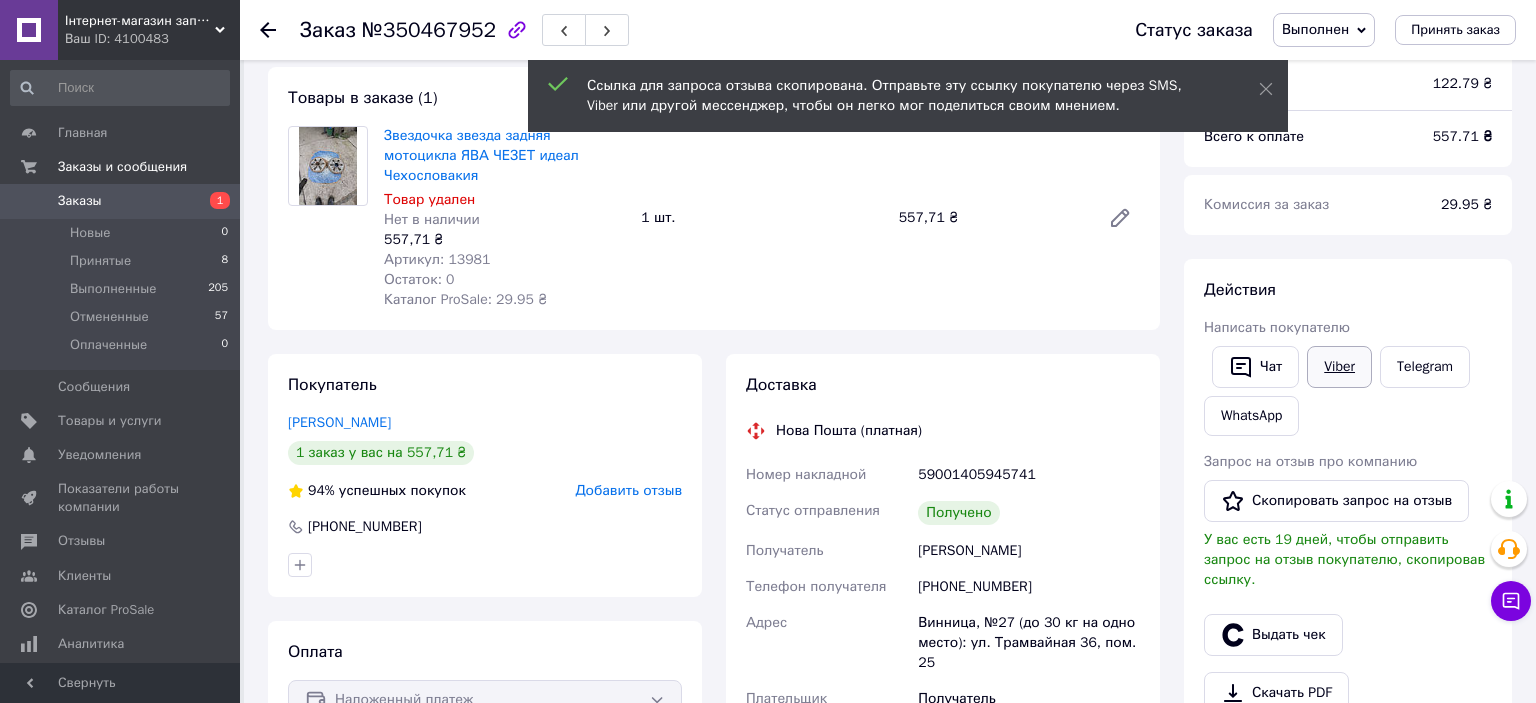 click on "Viber" at bounding box center (1339, 367) 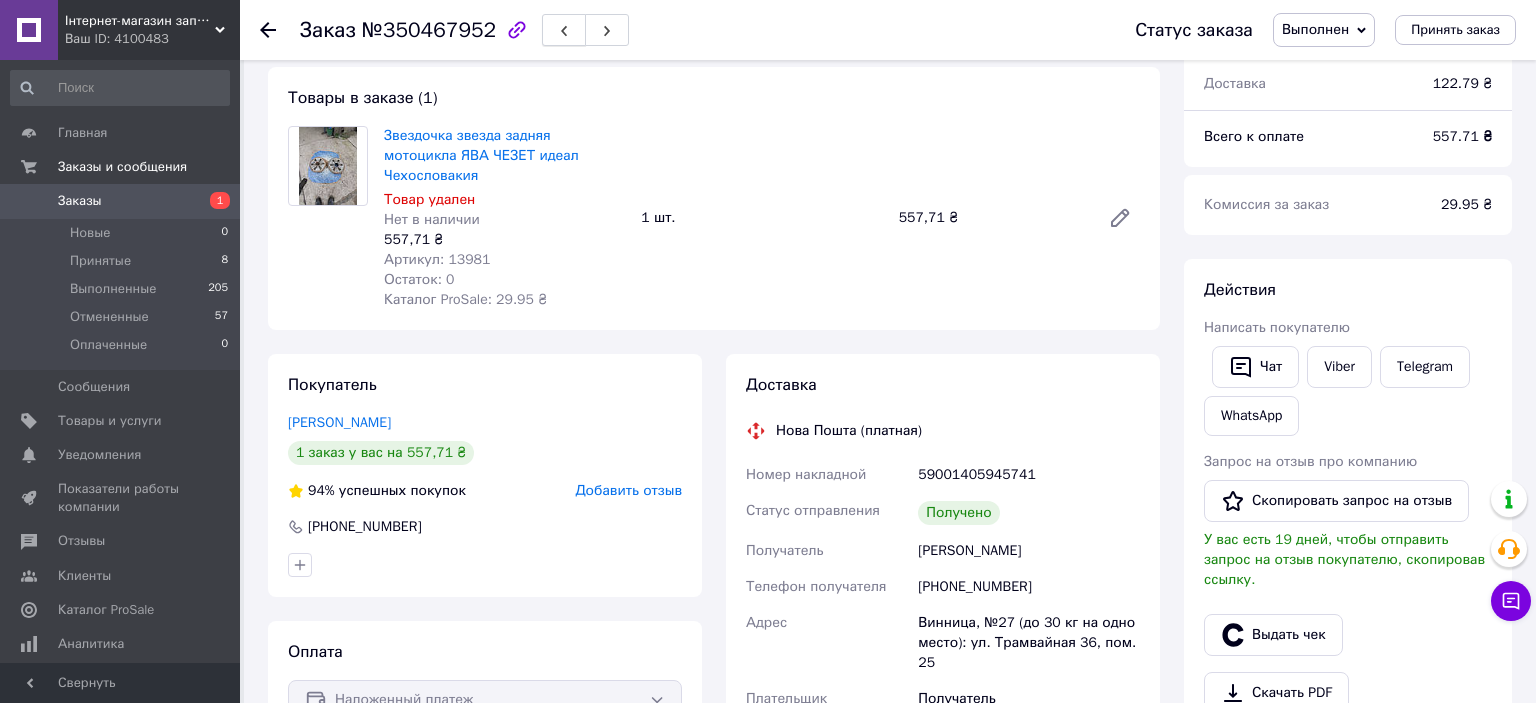 click at bounding box center [564, 30] 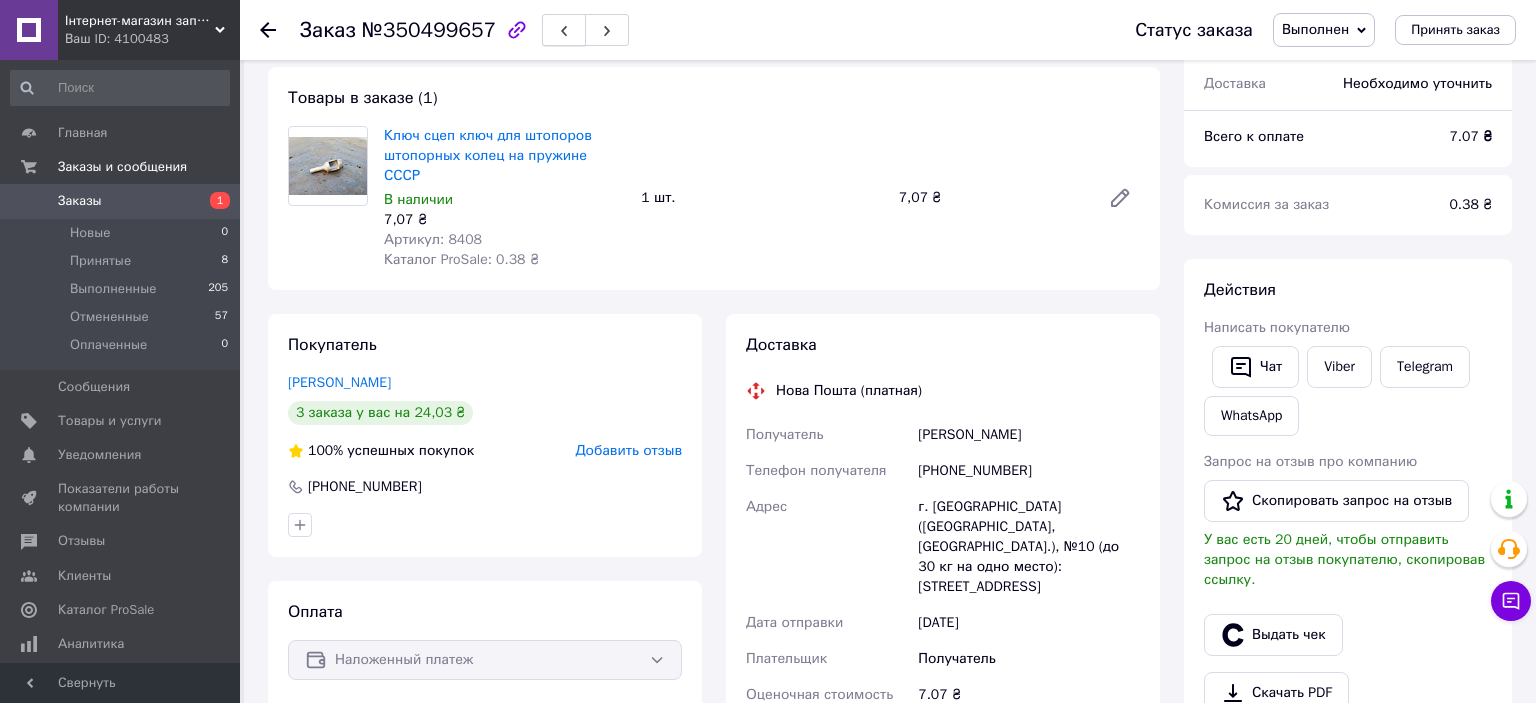 click at bounding box center (564, 30) 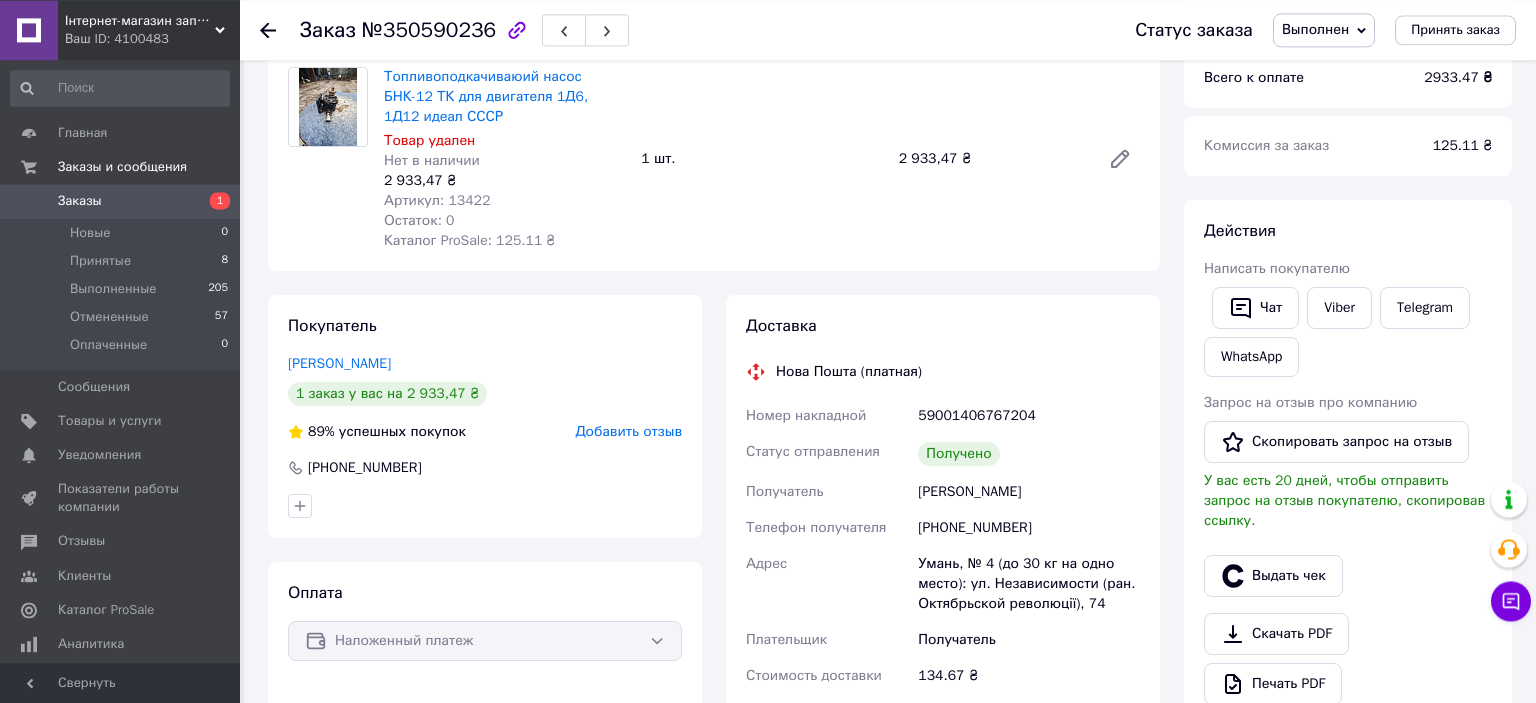 scroll, scrollTop: 211, scrollLeft: 0, axis: vertical 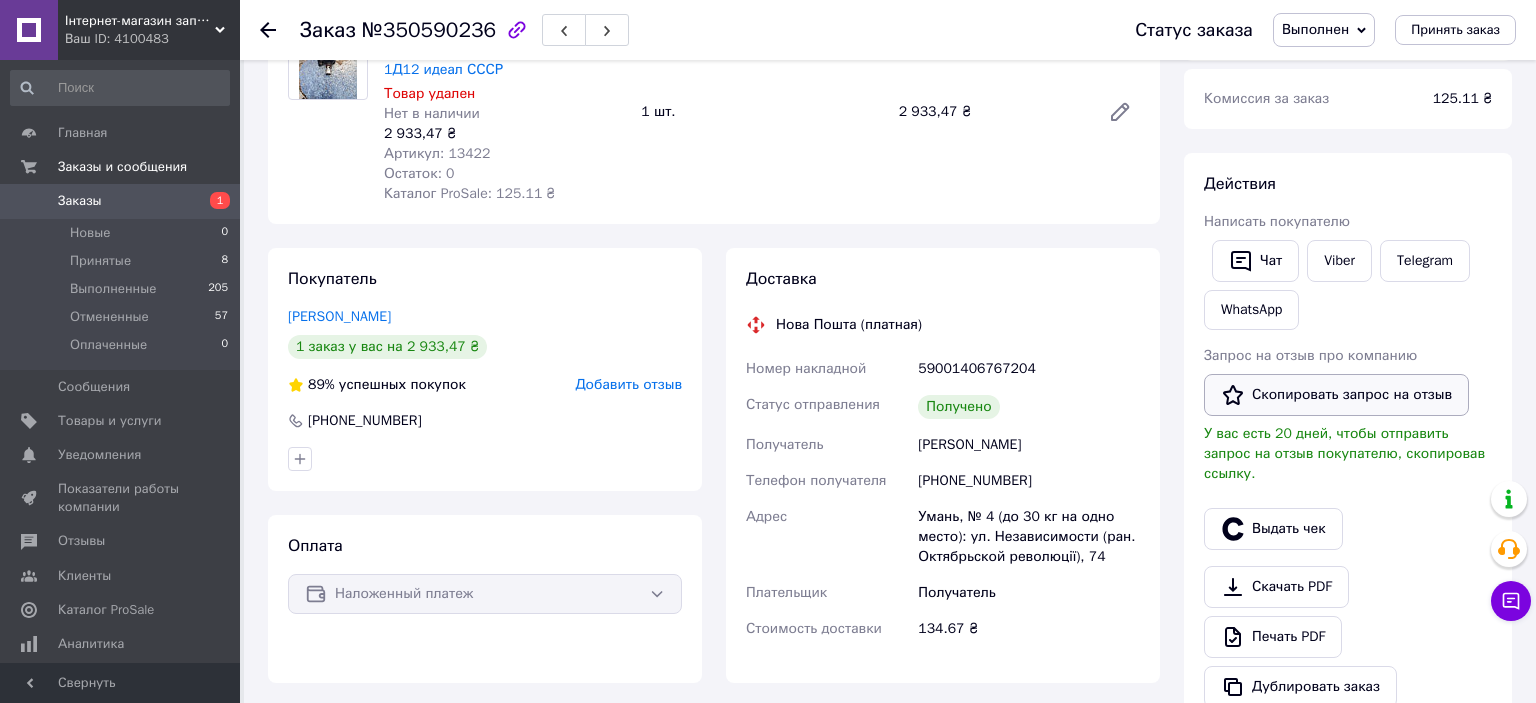 click on "Скопировать запрос на отзыв" at bounding box center [1336, 395] 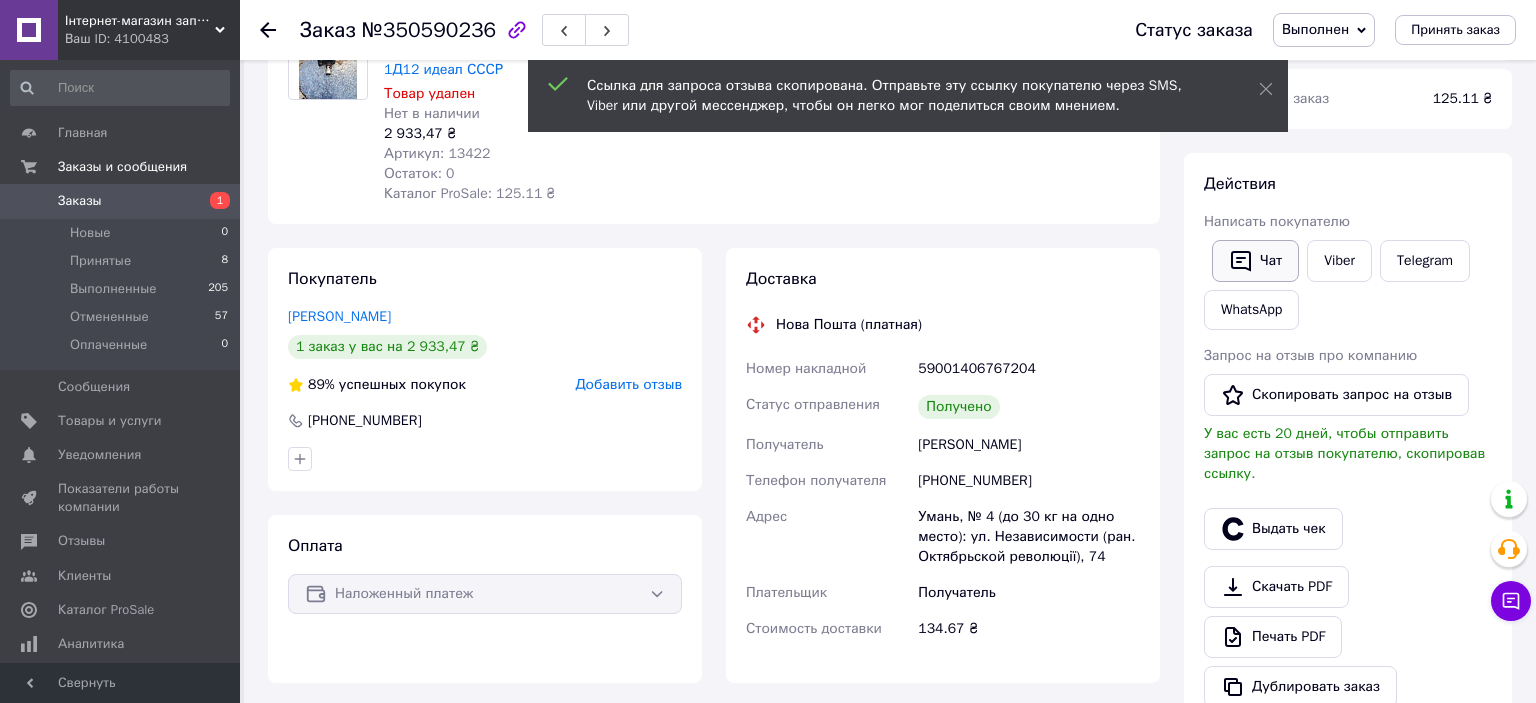 click 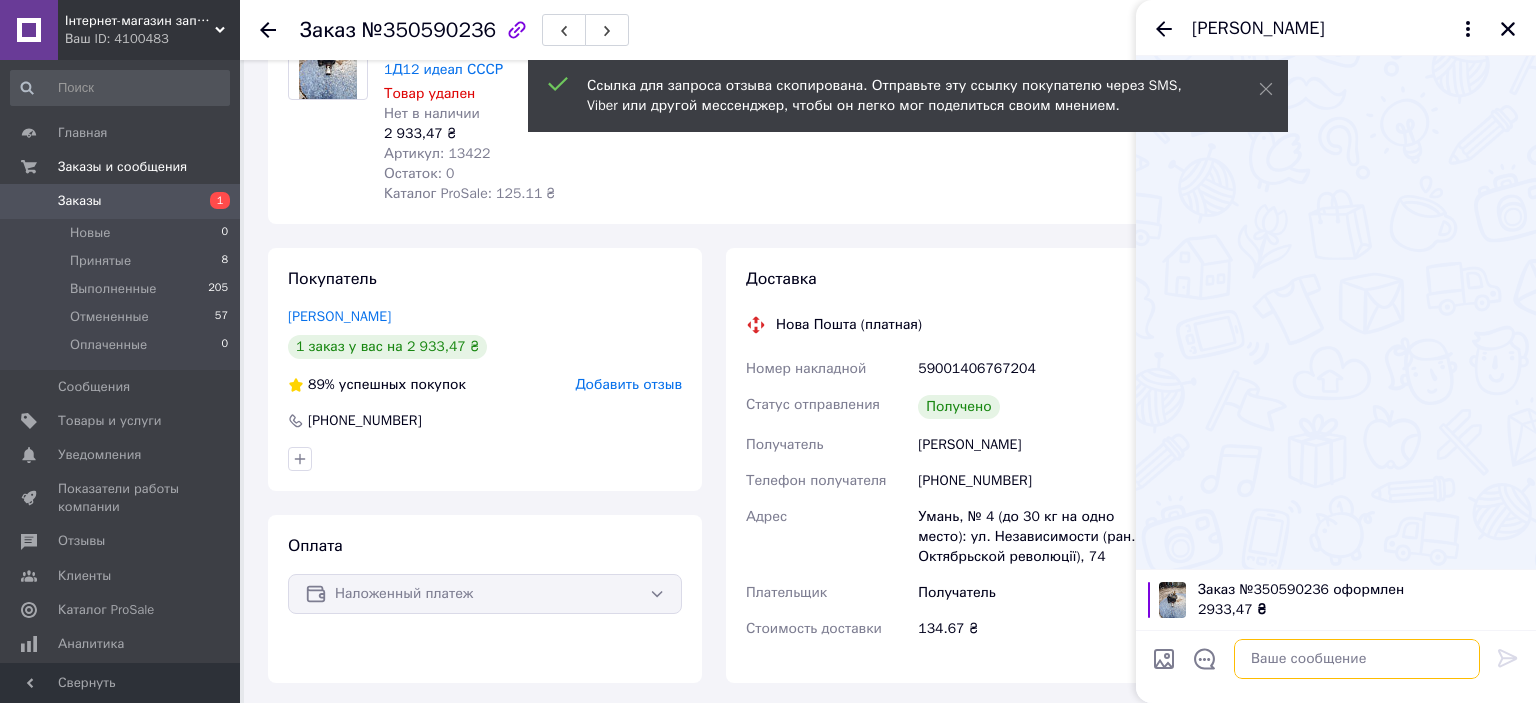 click at bounding box center [1357, 659] 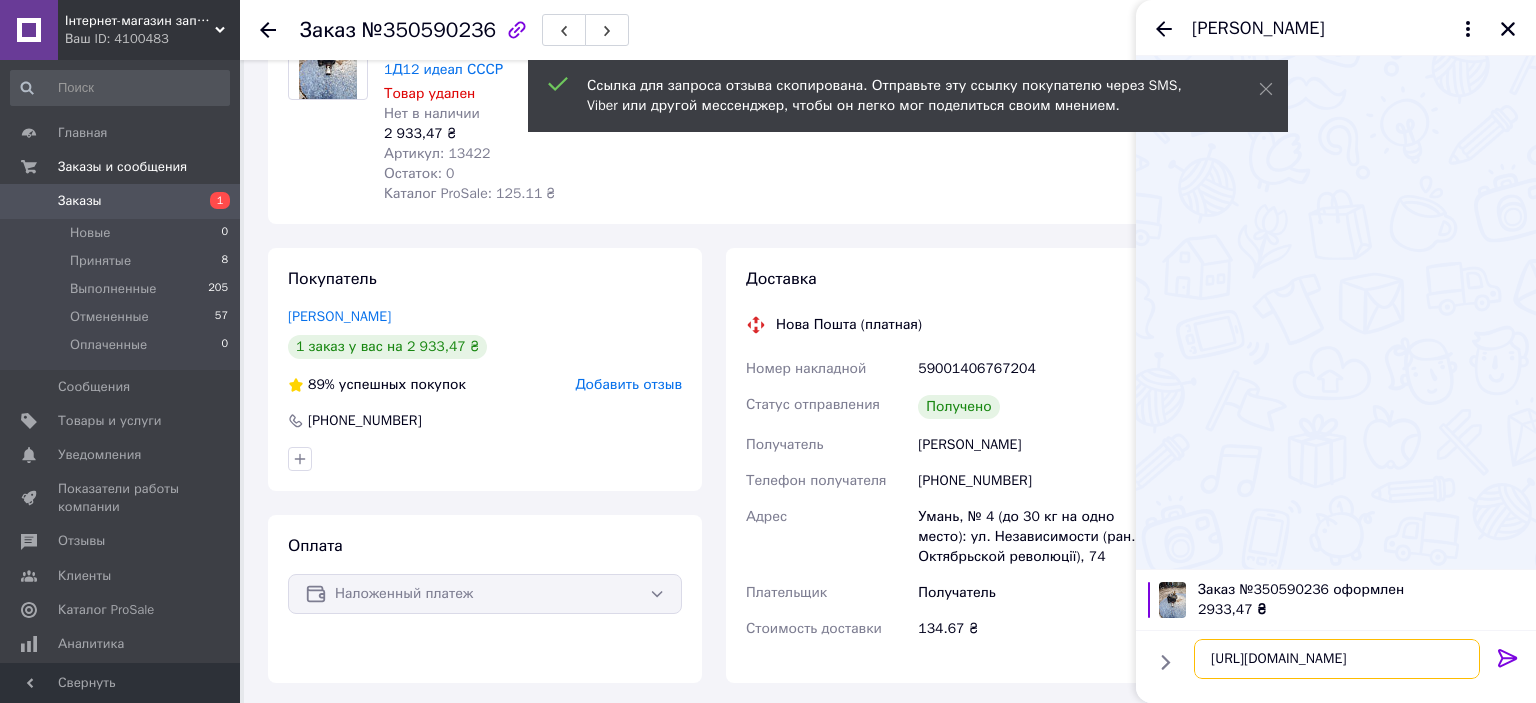 type on "[URL][DOMAIN_NAME]" 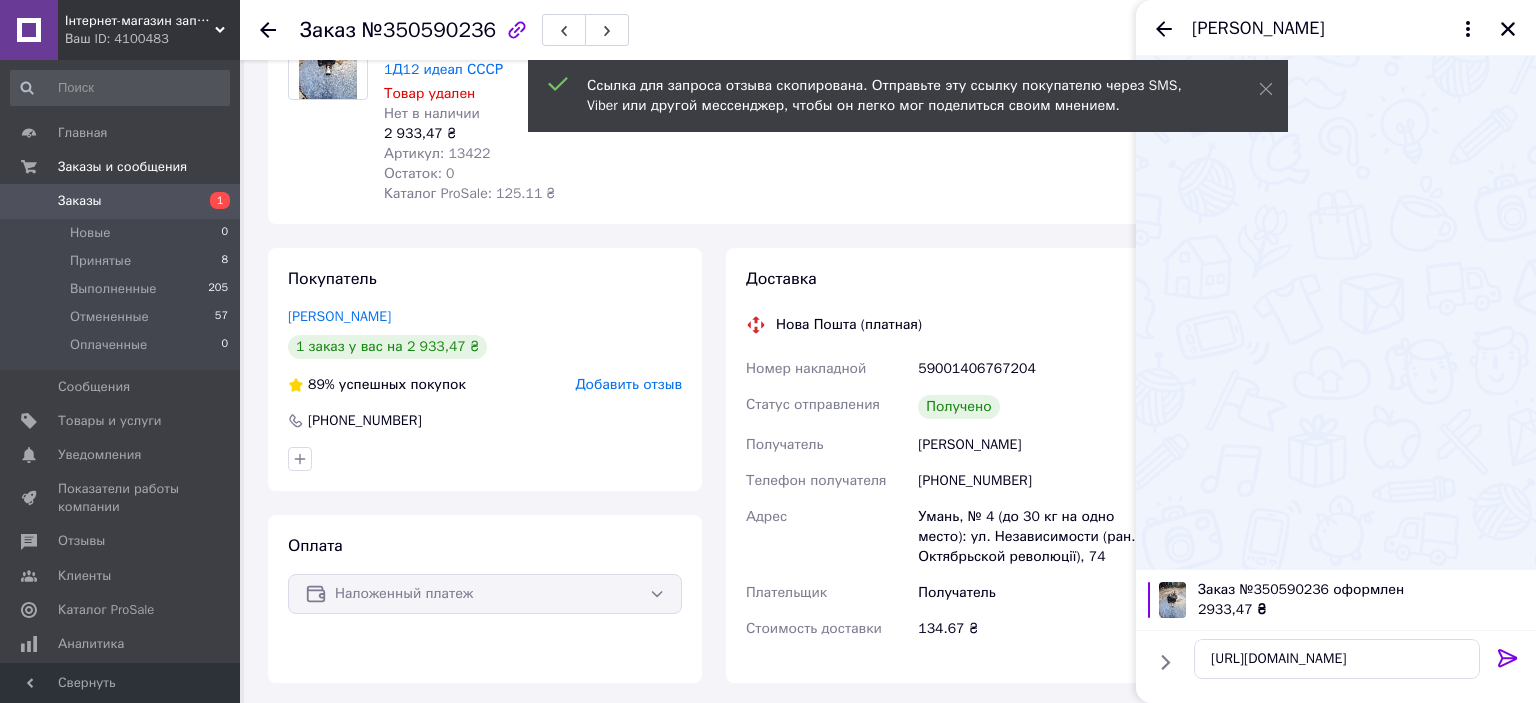 click 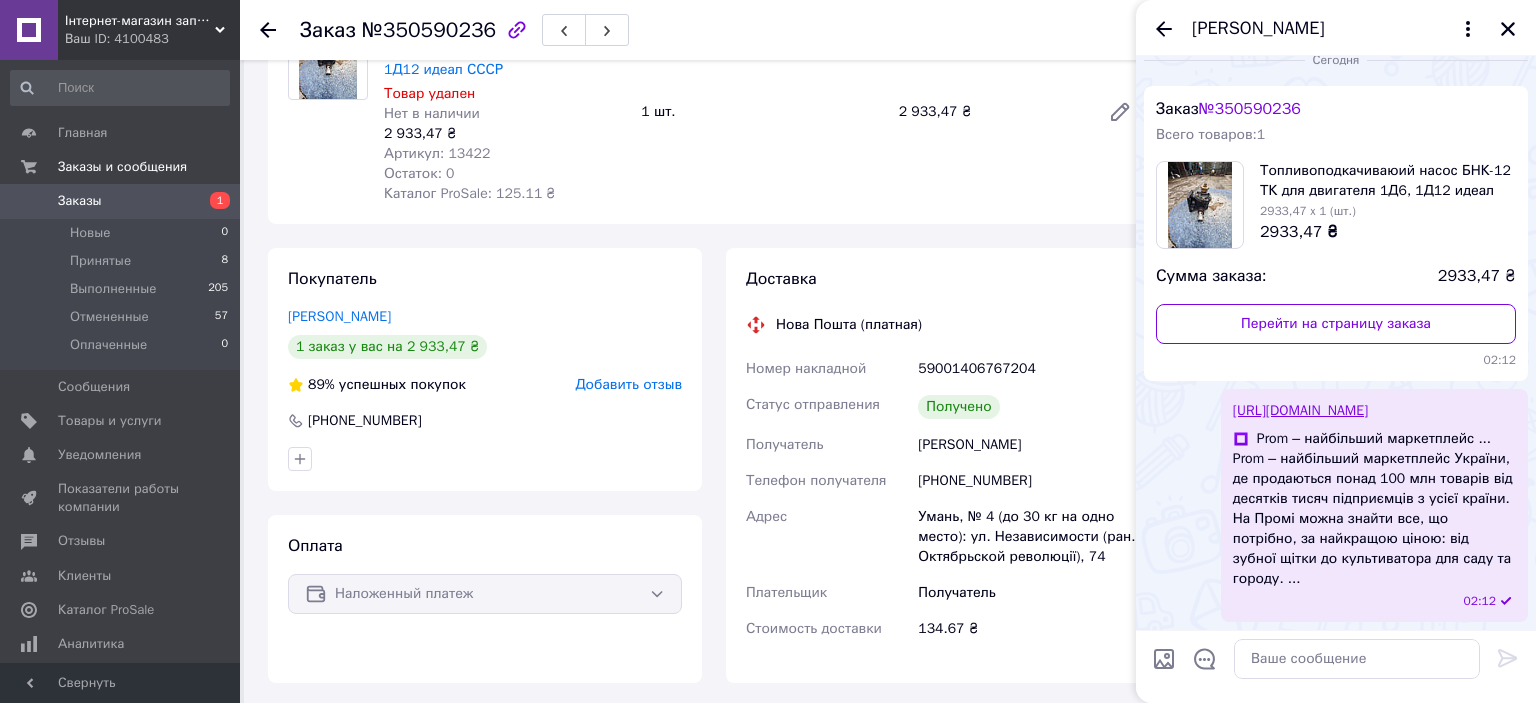 scroll, scrollTop: 2, scrollLeft: 0, axis: vertical 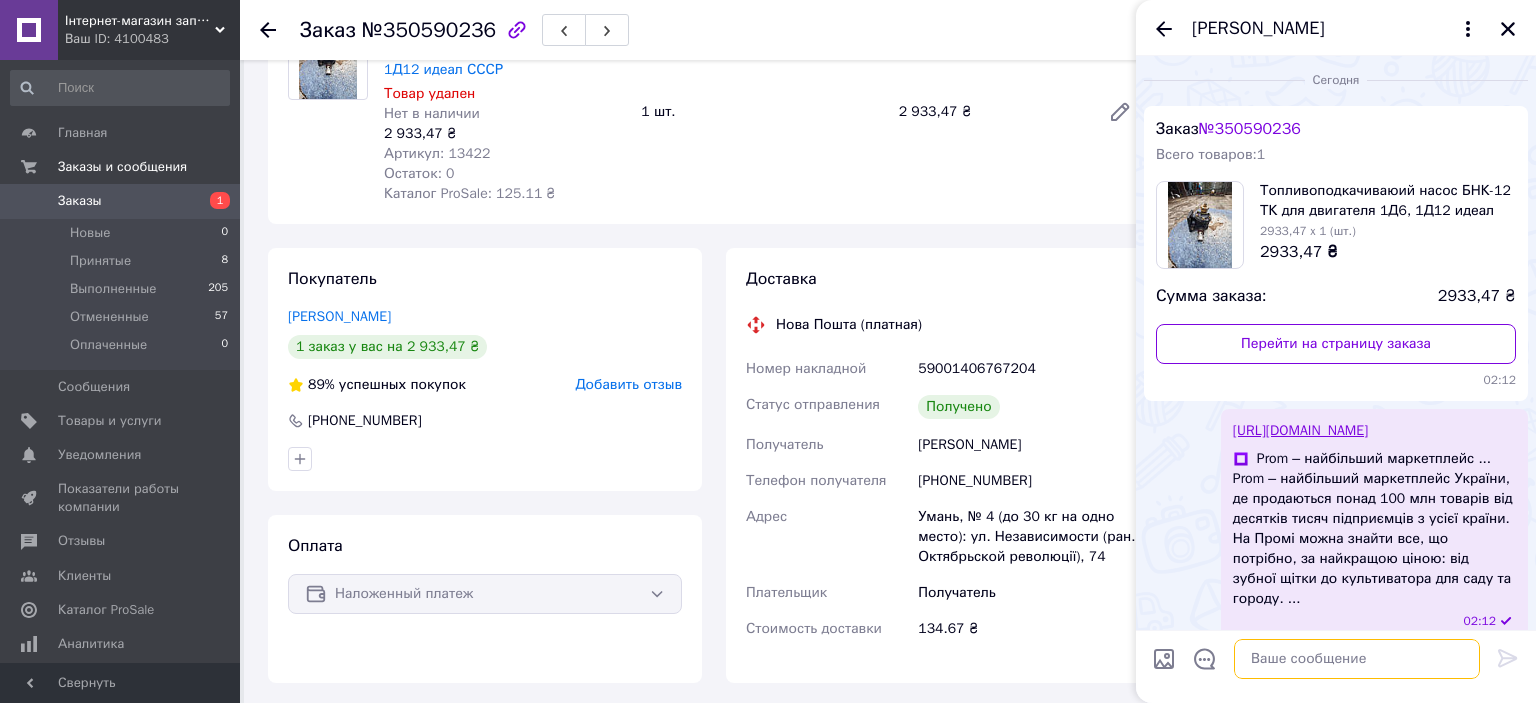 click at bounding box center [1357, 659] 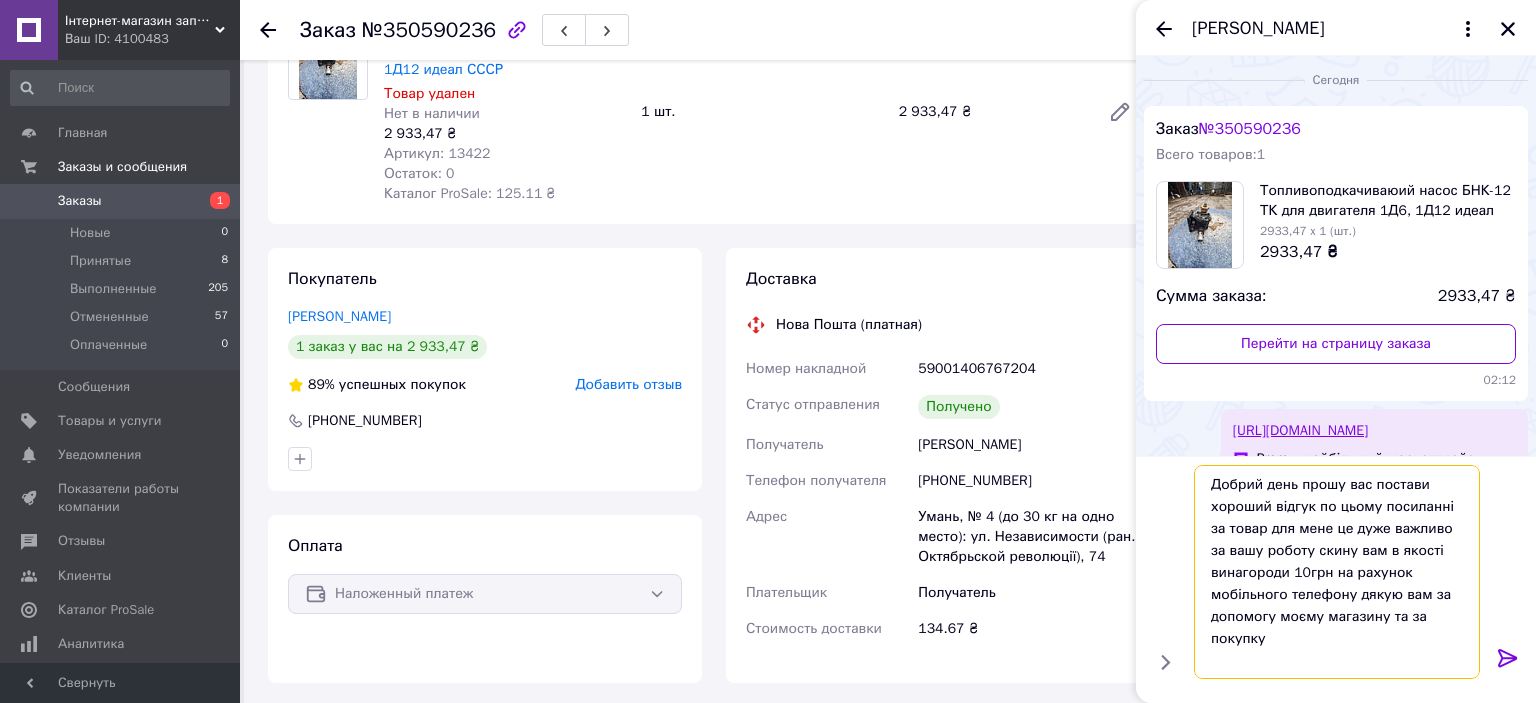 type on "Добрий день прошу вас постави хороший відгук по цьому посиланні за товар для мене це дуже важливо за вашу роботу скину вам в якості винагороди 10грн на рахунок мобільного телефону дякую вам за допомогу моєму магазину та за покупку" 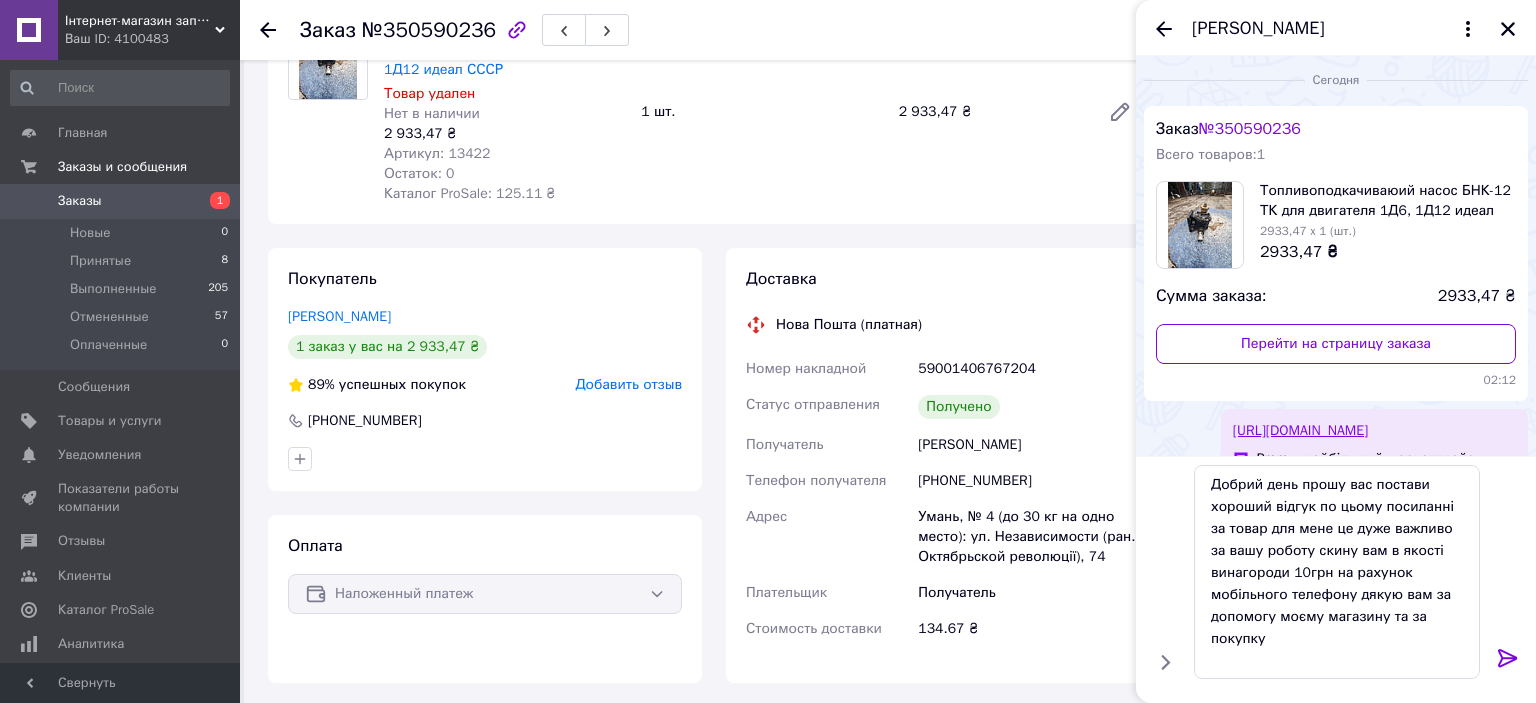 click 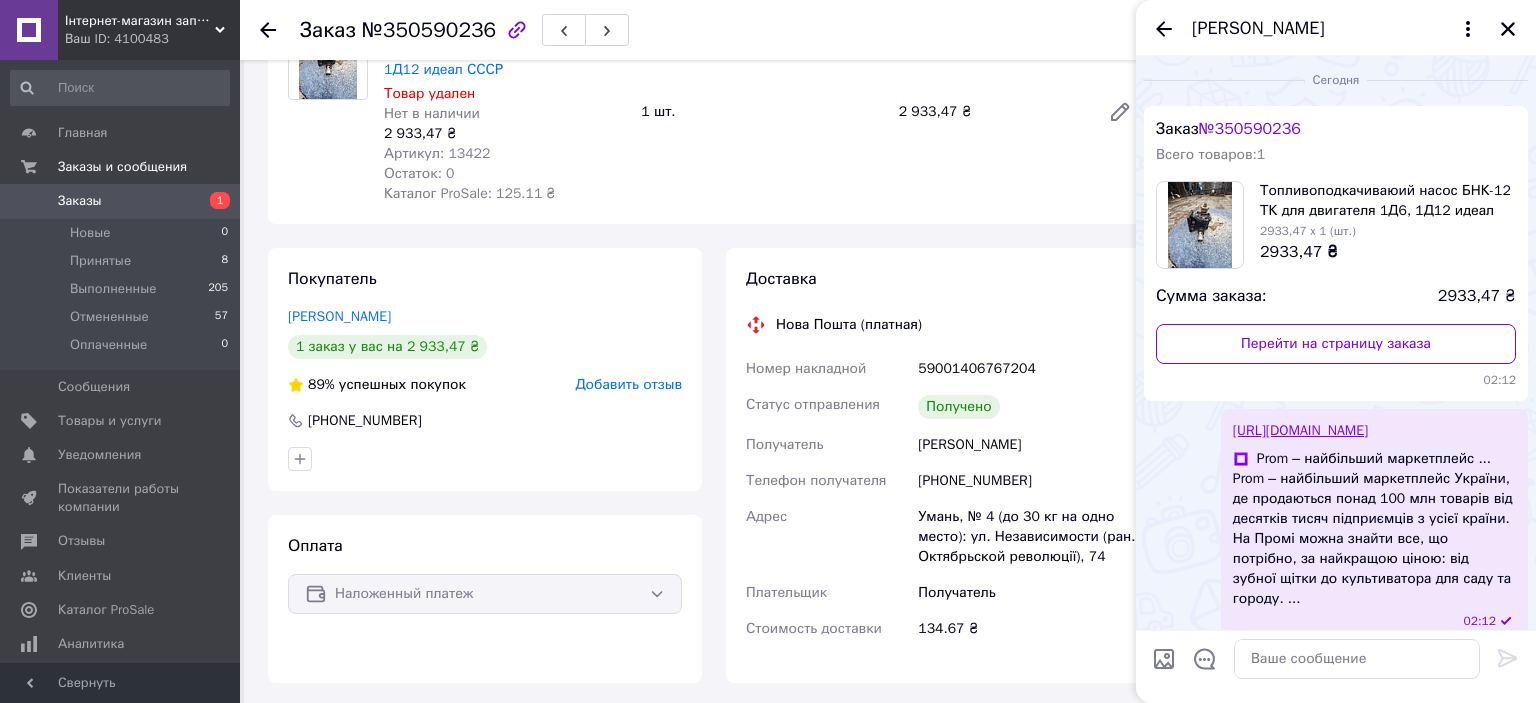scroll, scrollTop: 175, scrollLeft: 0, axis: vertical 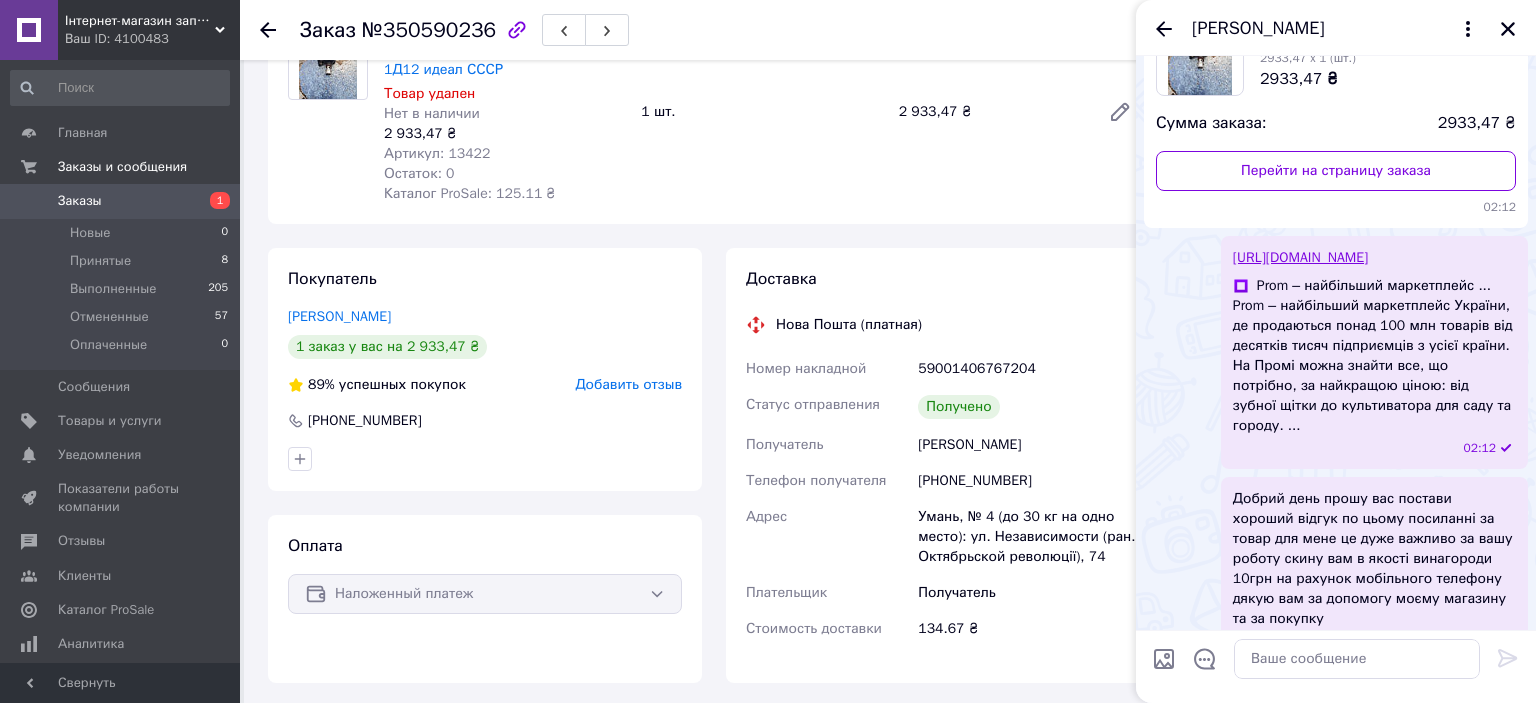 click at bounding box center (1508, 29) 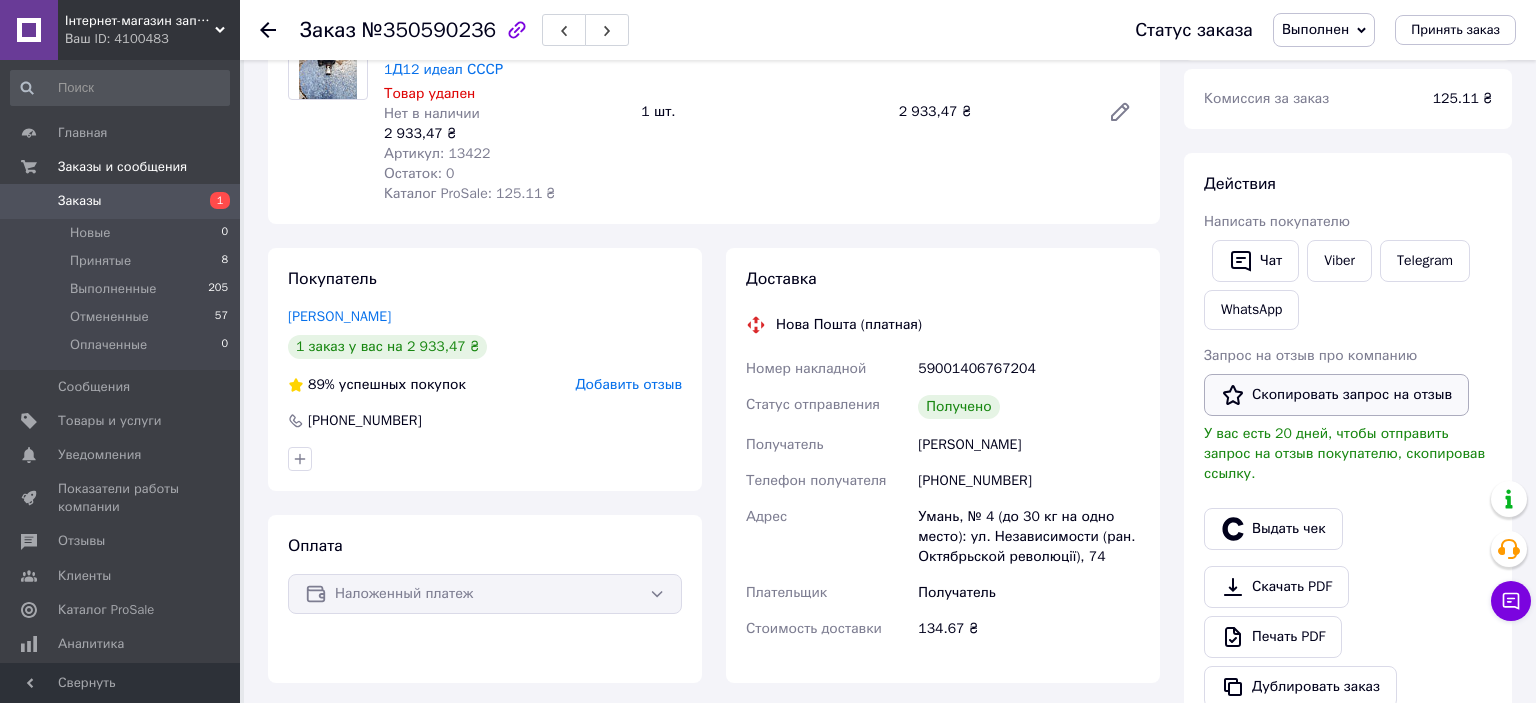 click on "Скопировать запрос на отзыв" at bounding box center [1336, 395] 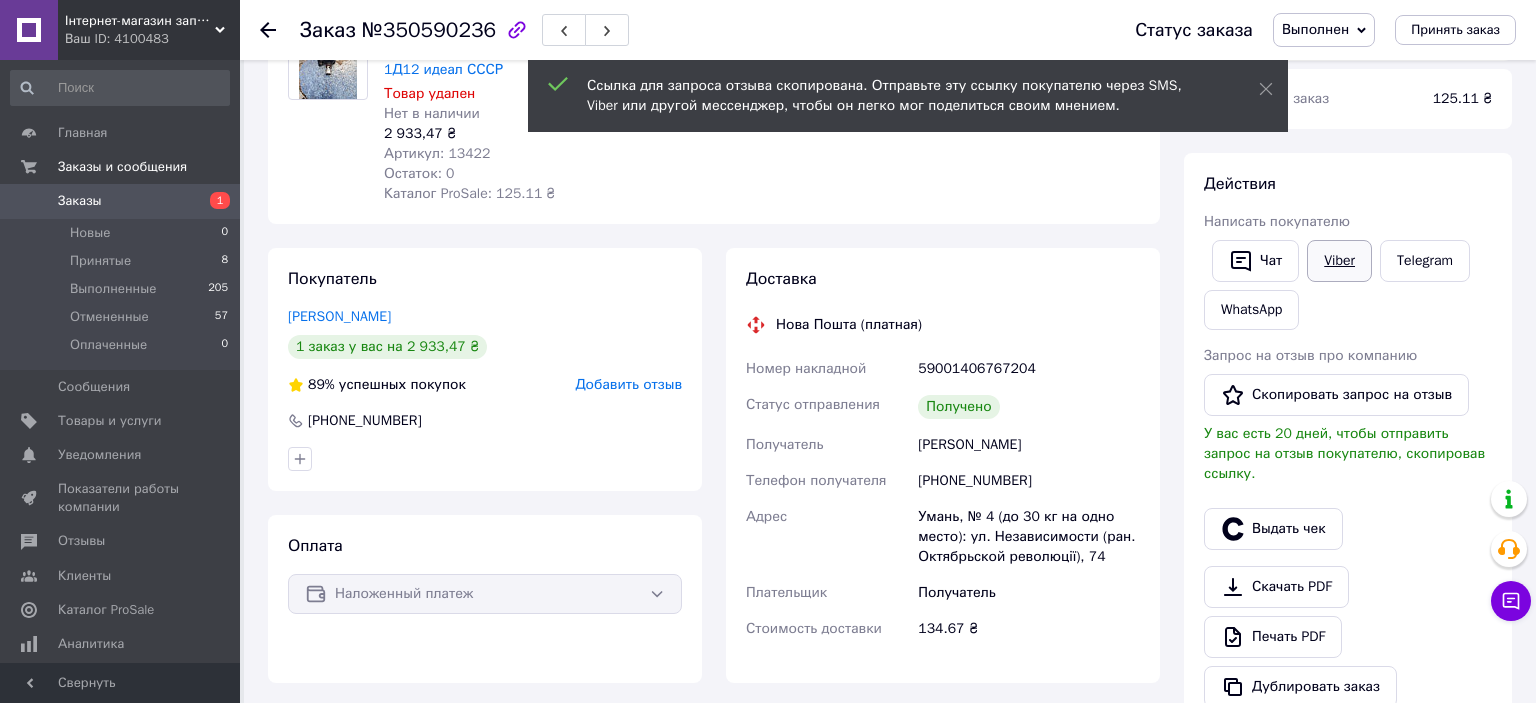 click on "Viber" at bounding box center (1339, 261) 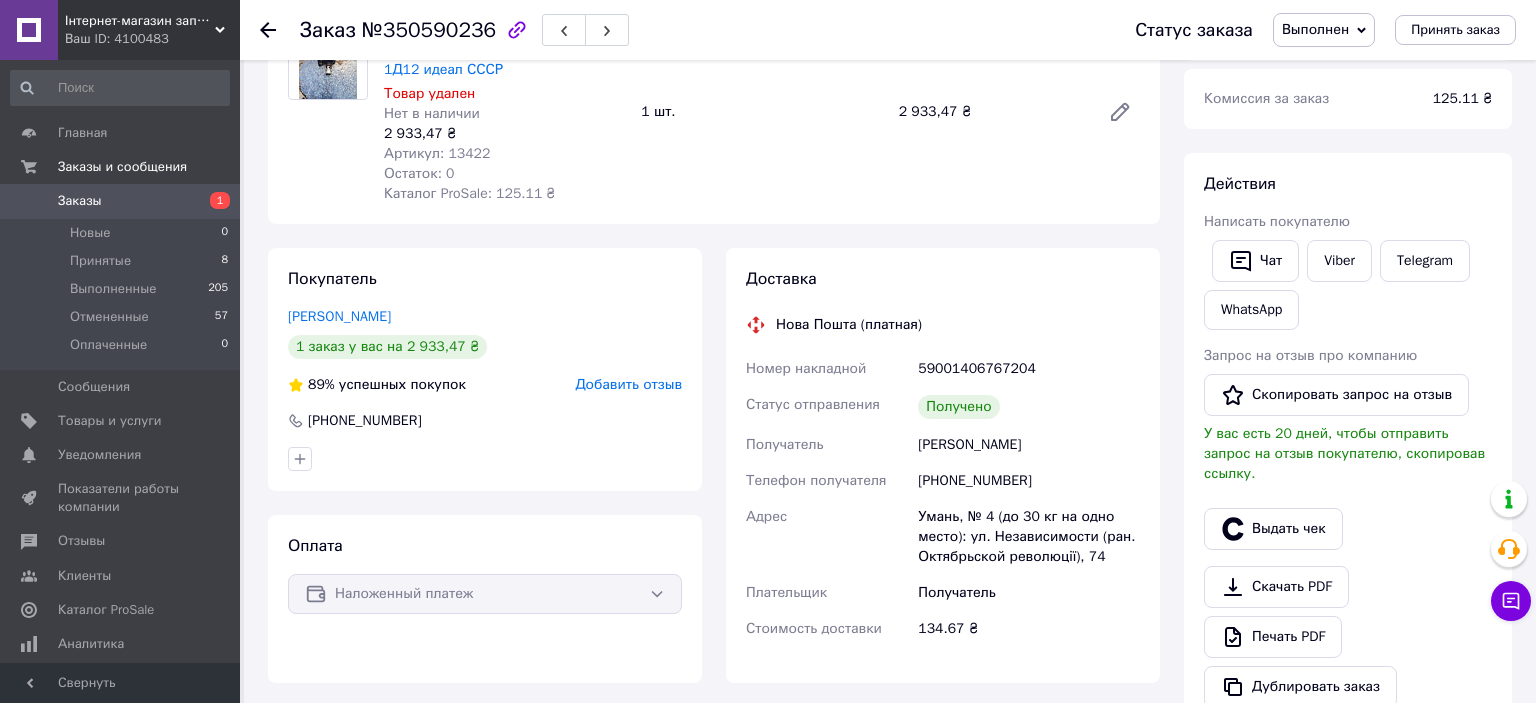 click on "Действия" at bounding box center [1348, 184] 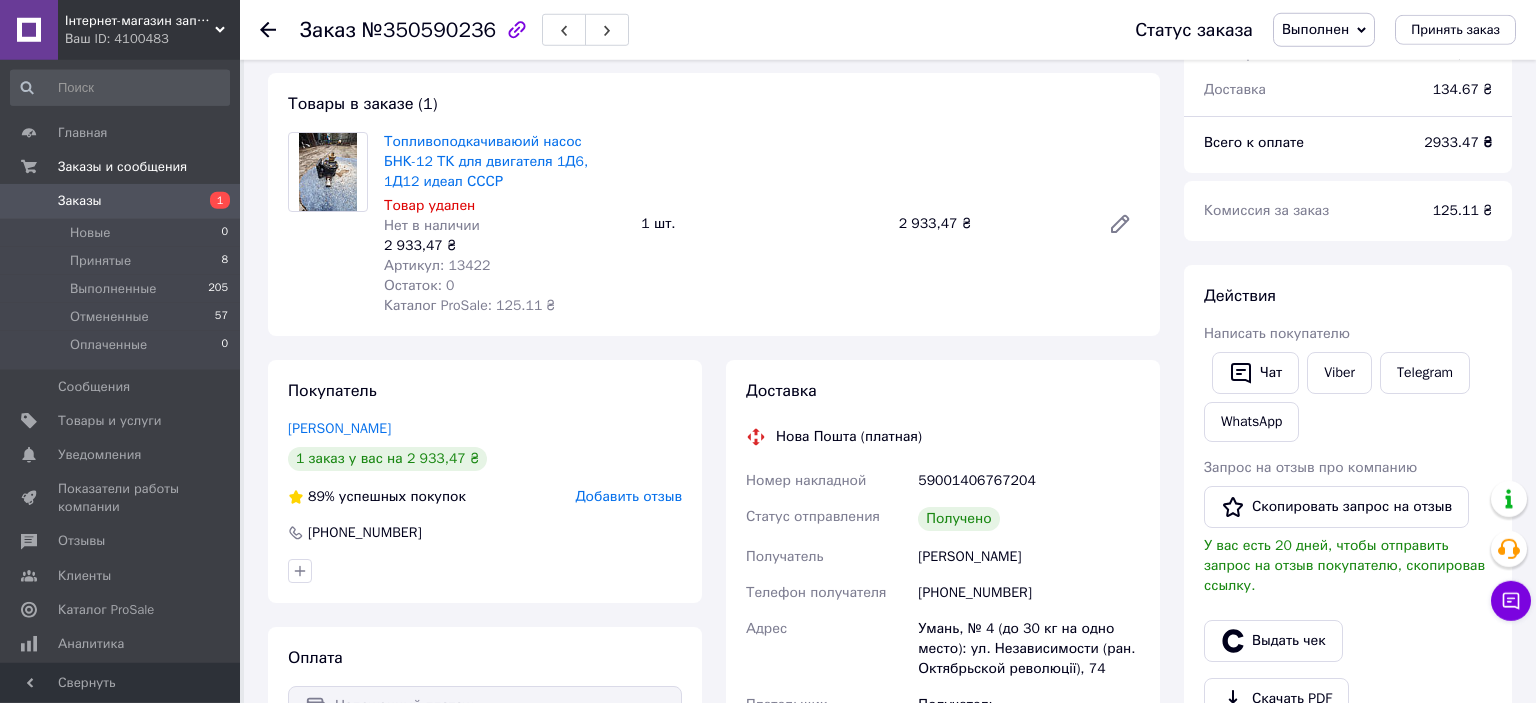 scroll, scrollTop: 0, scrollLeft: 0, axis: both 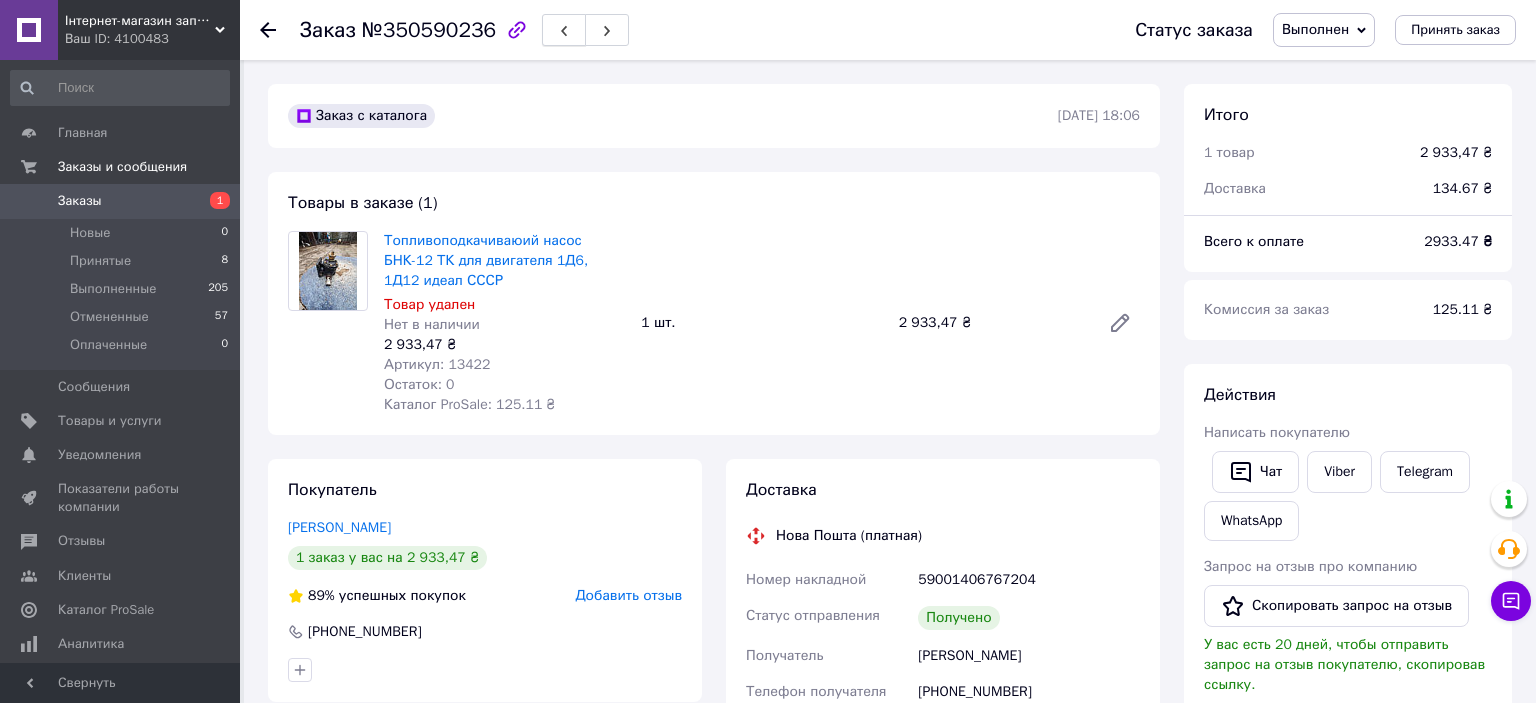 click at bounding box center [564, 30] 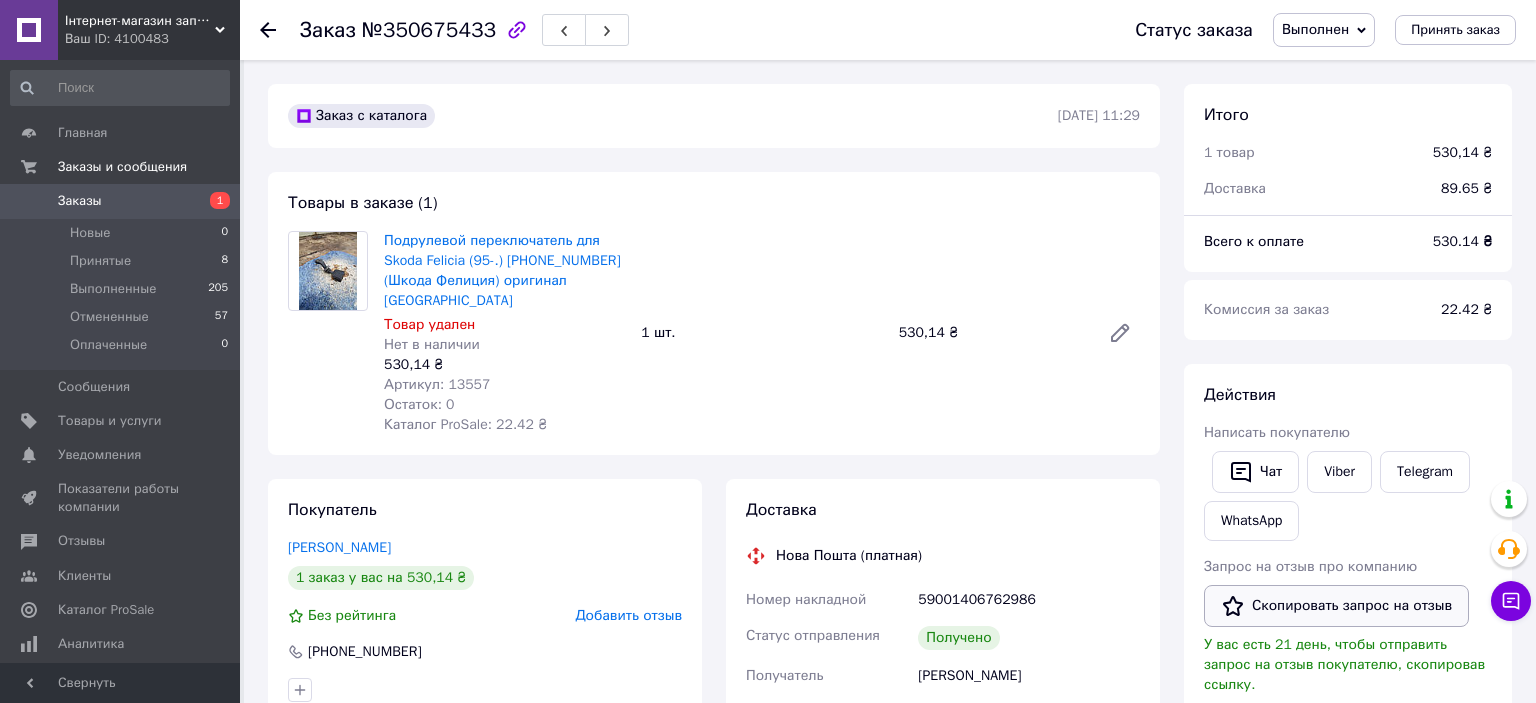 click on "Скопировать запрос на отзыв" at bounding box center [1336, 606] 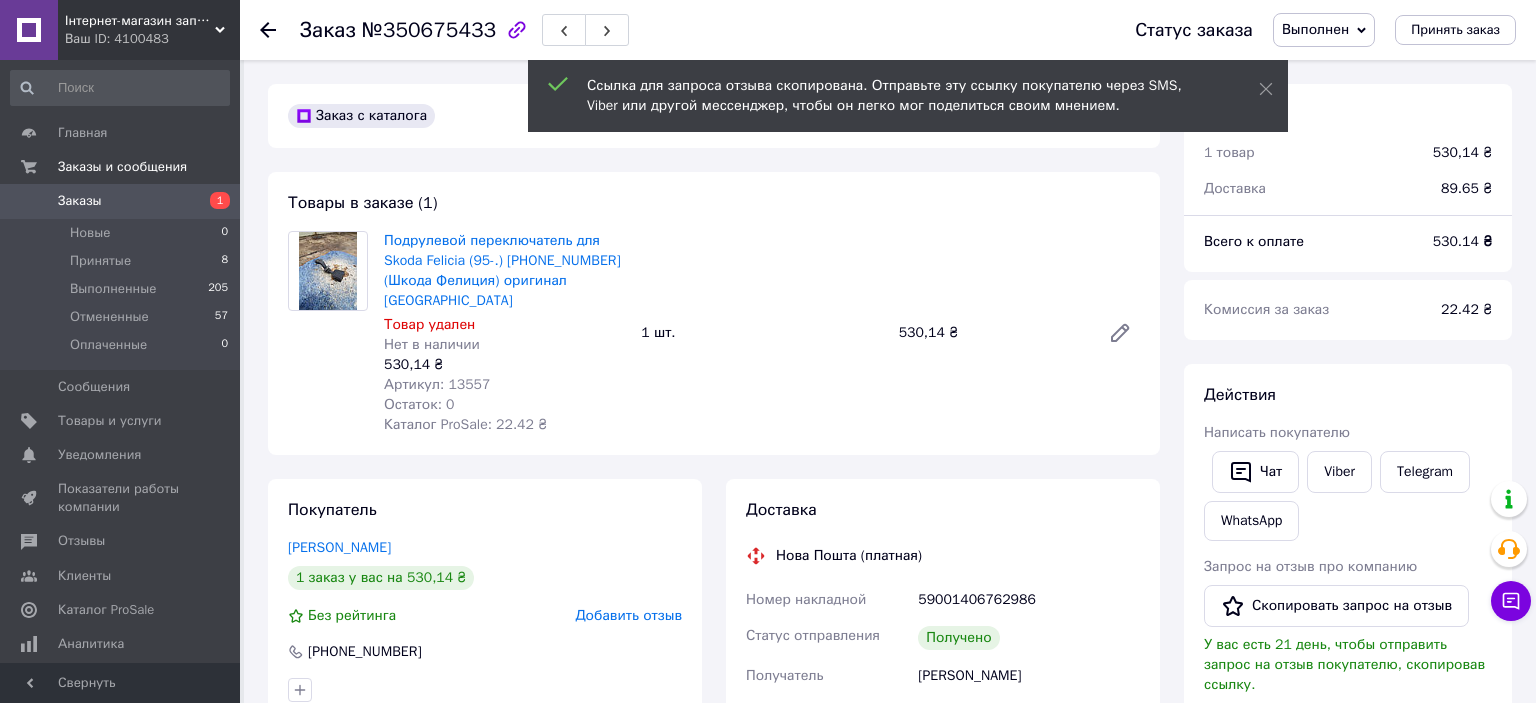 click on "Написать покупателю" at bounding box center (1277, 432) 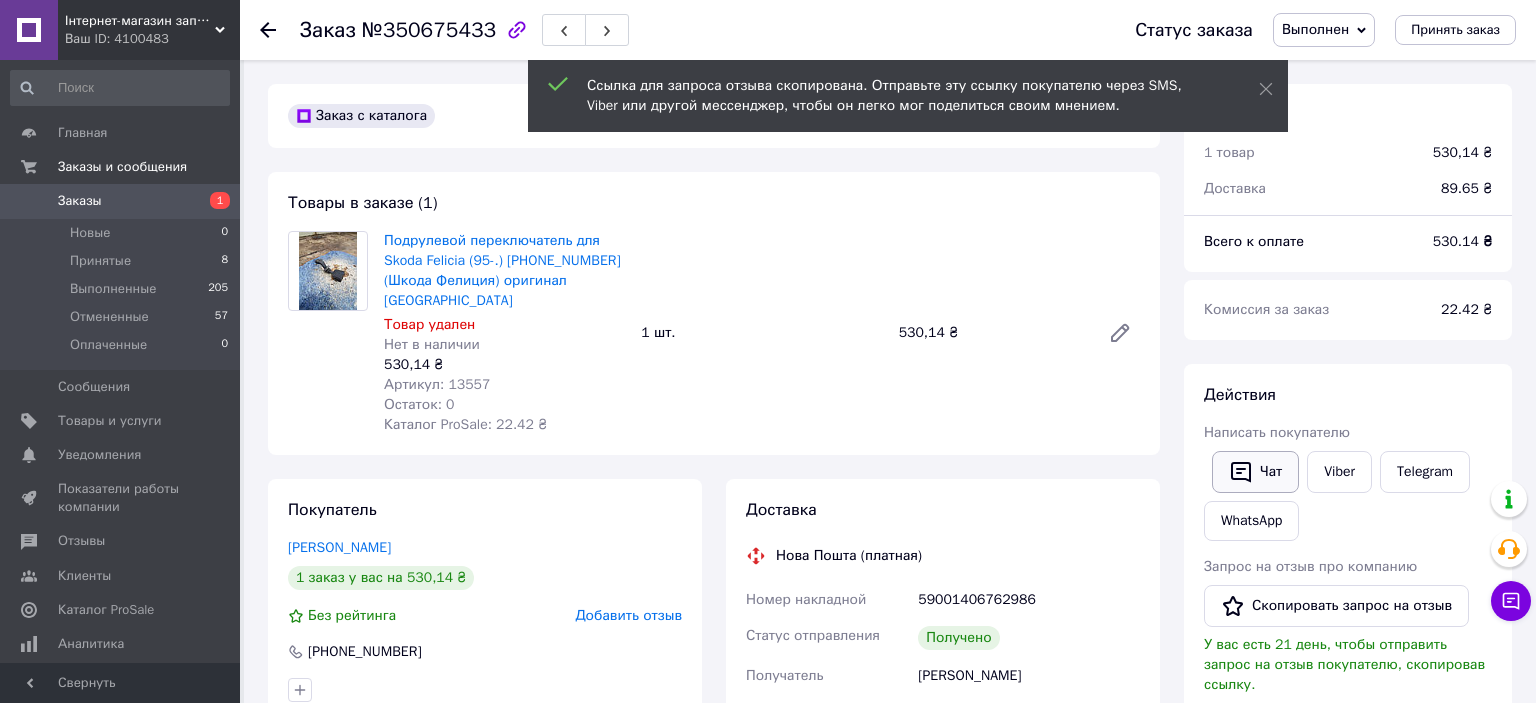 click 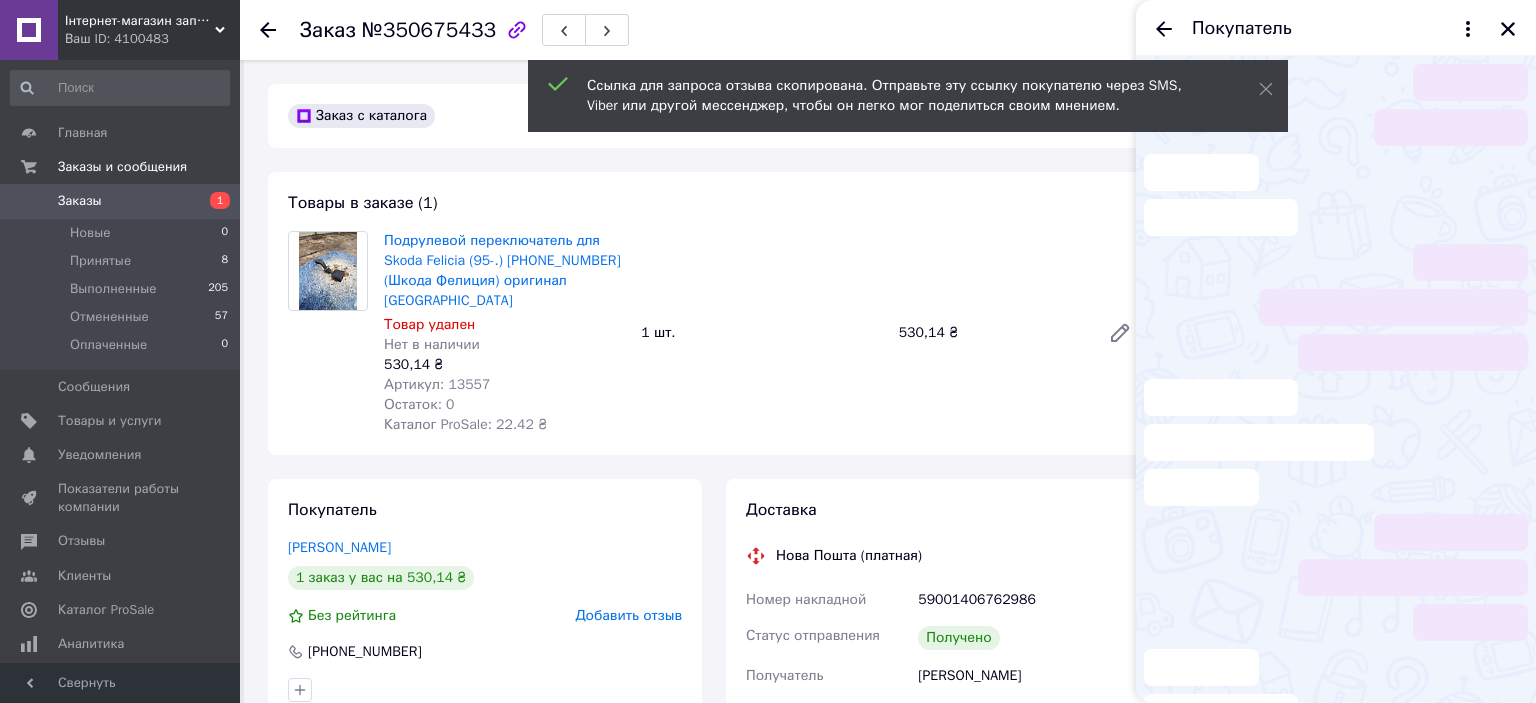 scroll, scrollTop: 241, scrollLeft: 0, axis: vertical 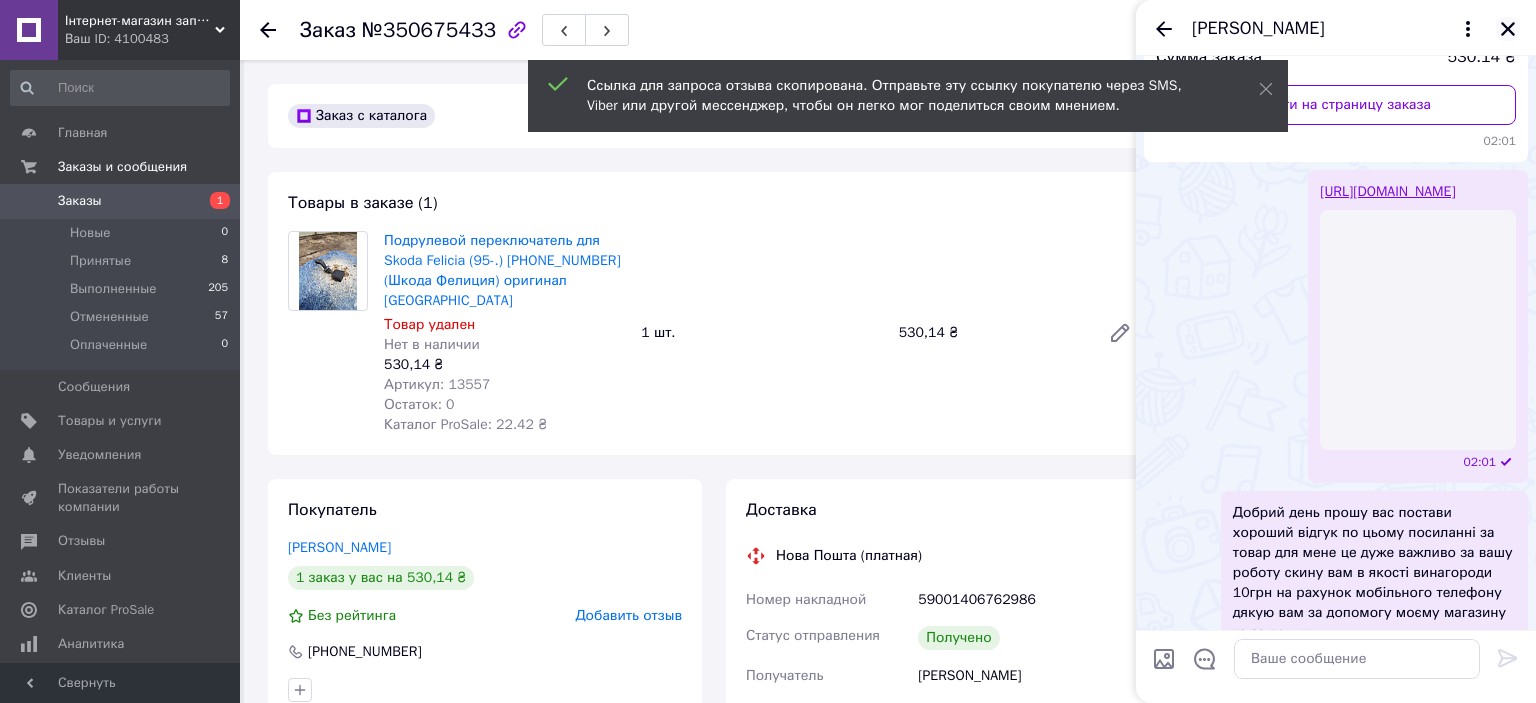 click 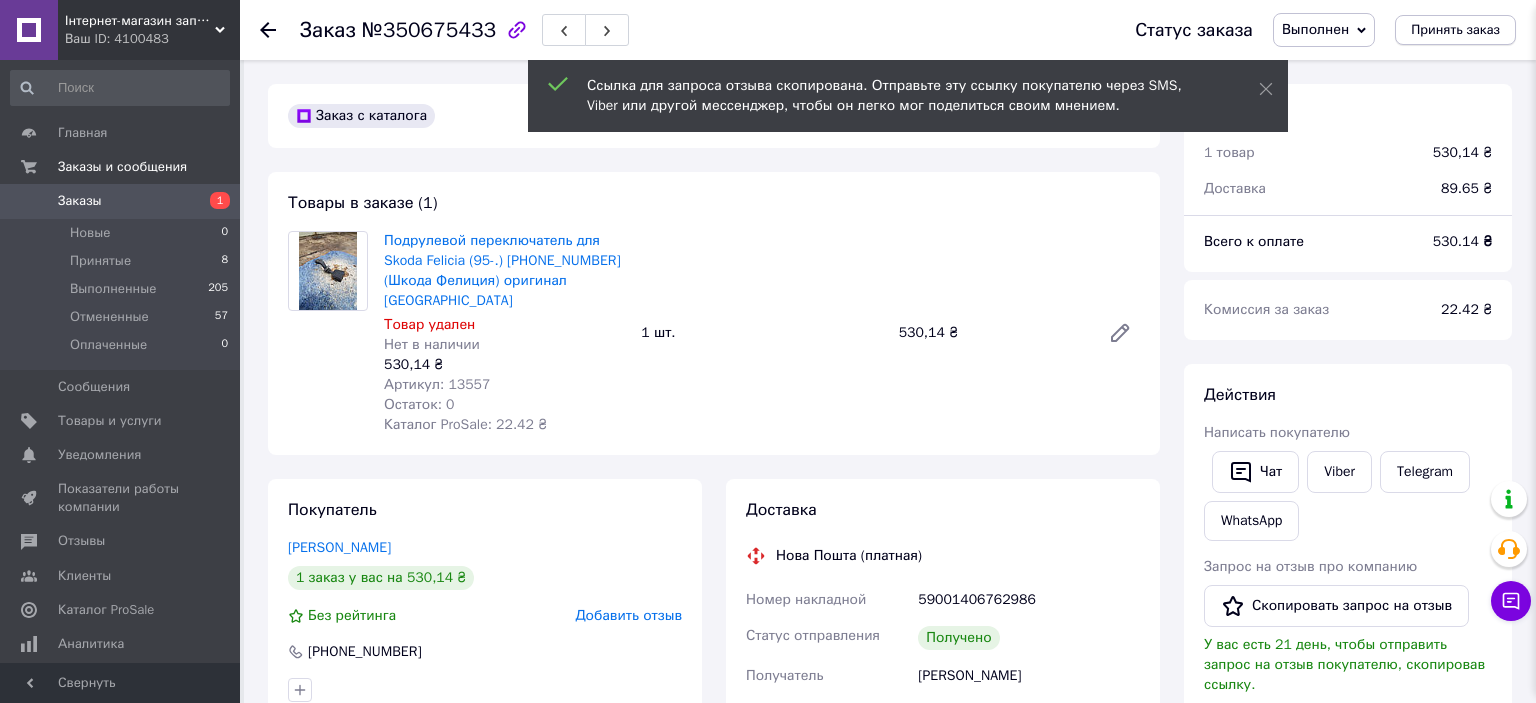 scroll, scrollTop: 175, scrollLeft: 0, axis: vertical 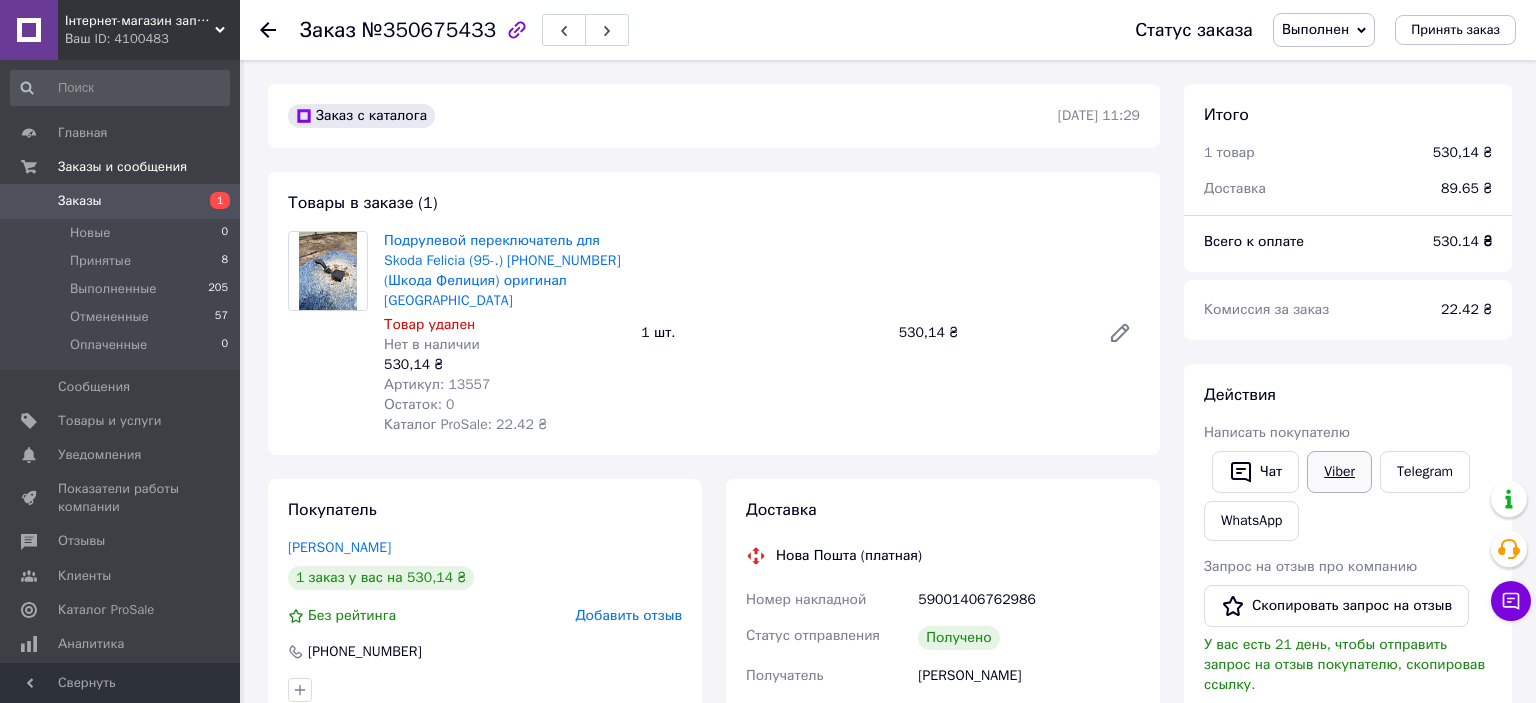 click on "Viber" at bounding box center (1339, 472) 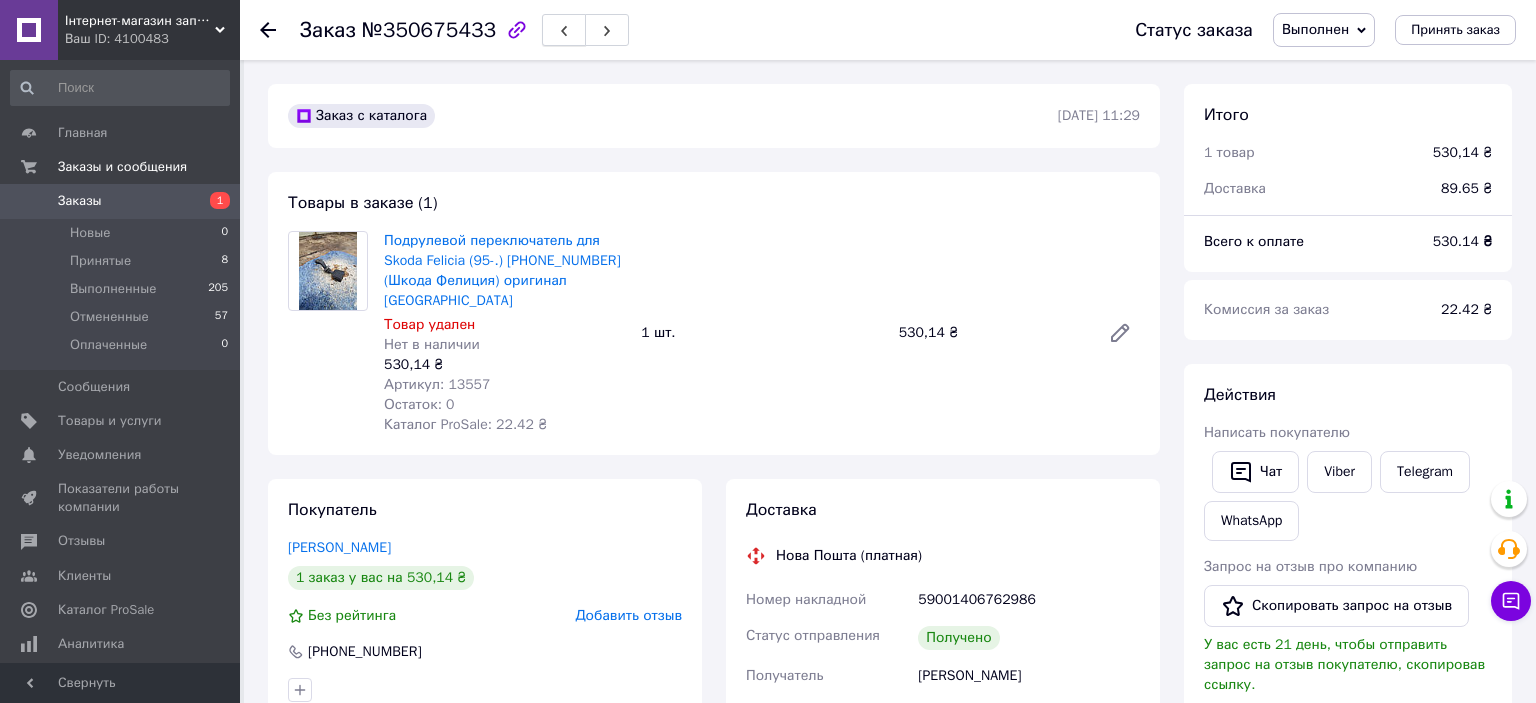 click at bounding box center (564, 30) 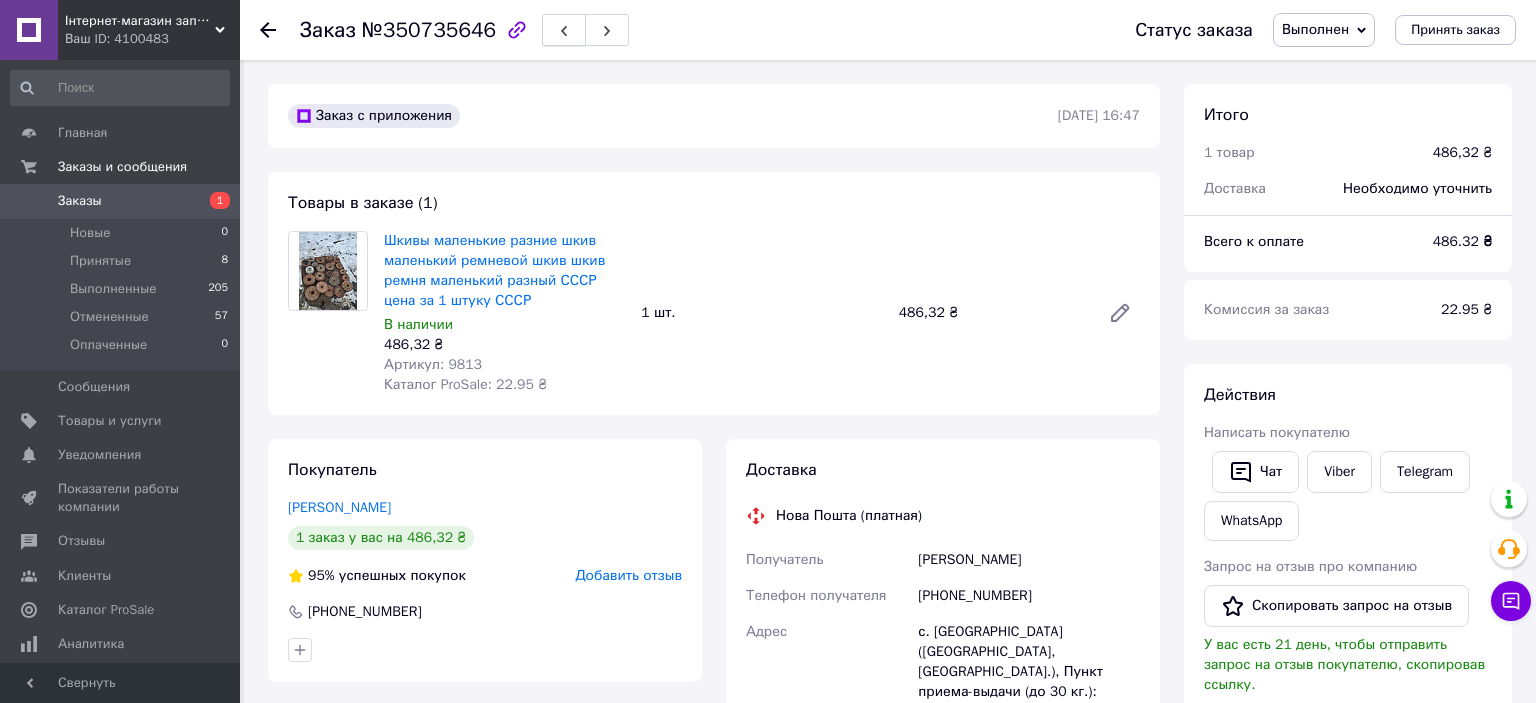 click at bounding box center [564, 30] 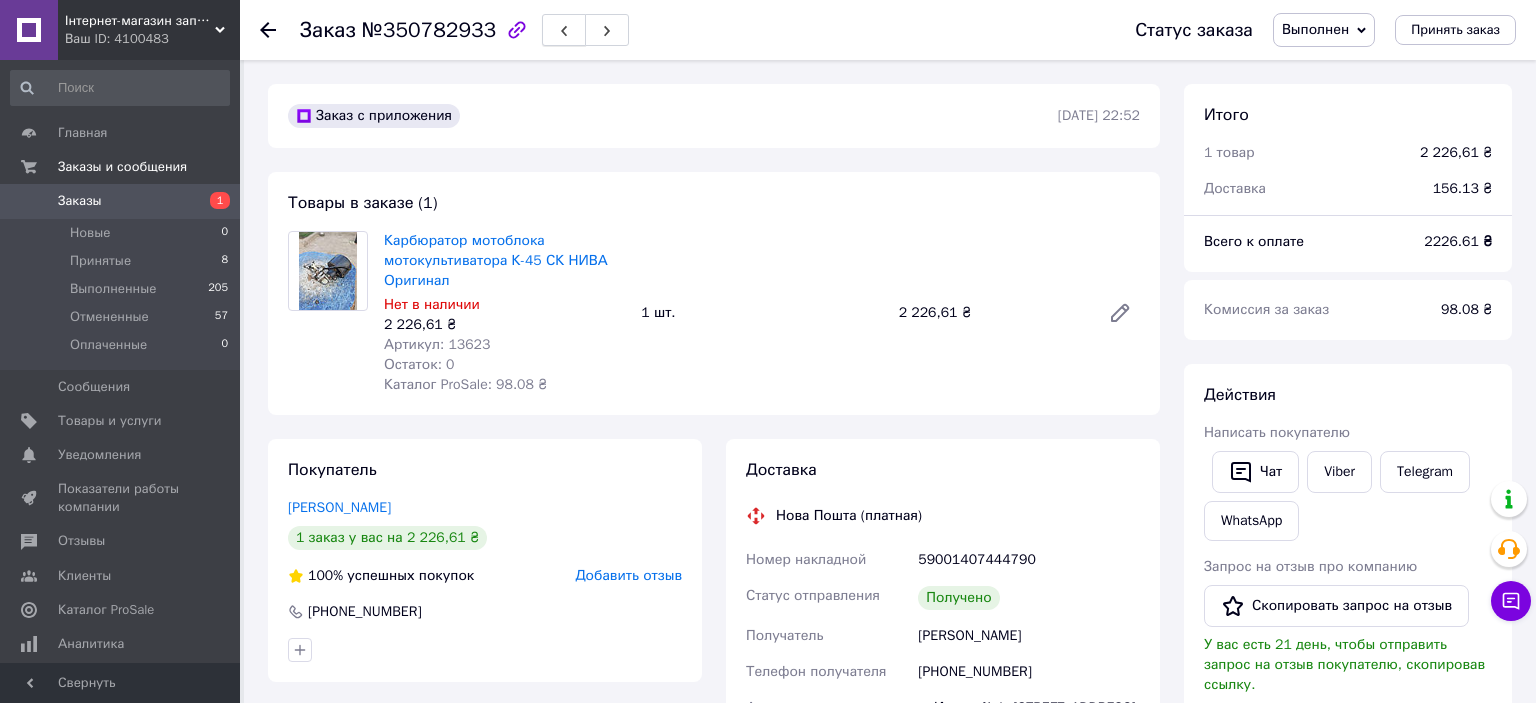 click 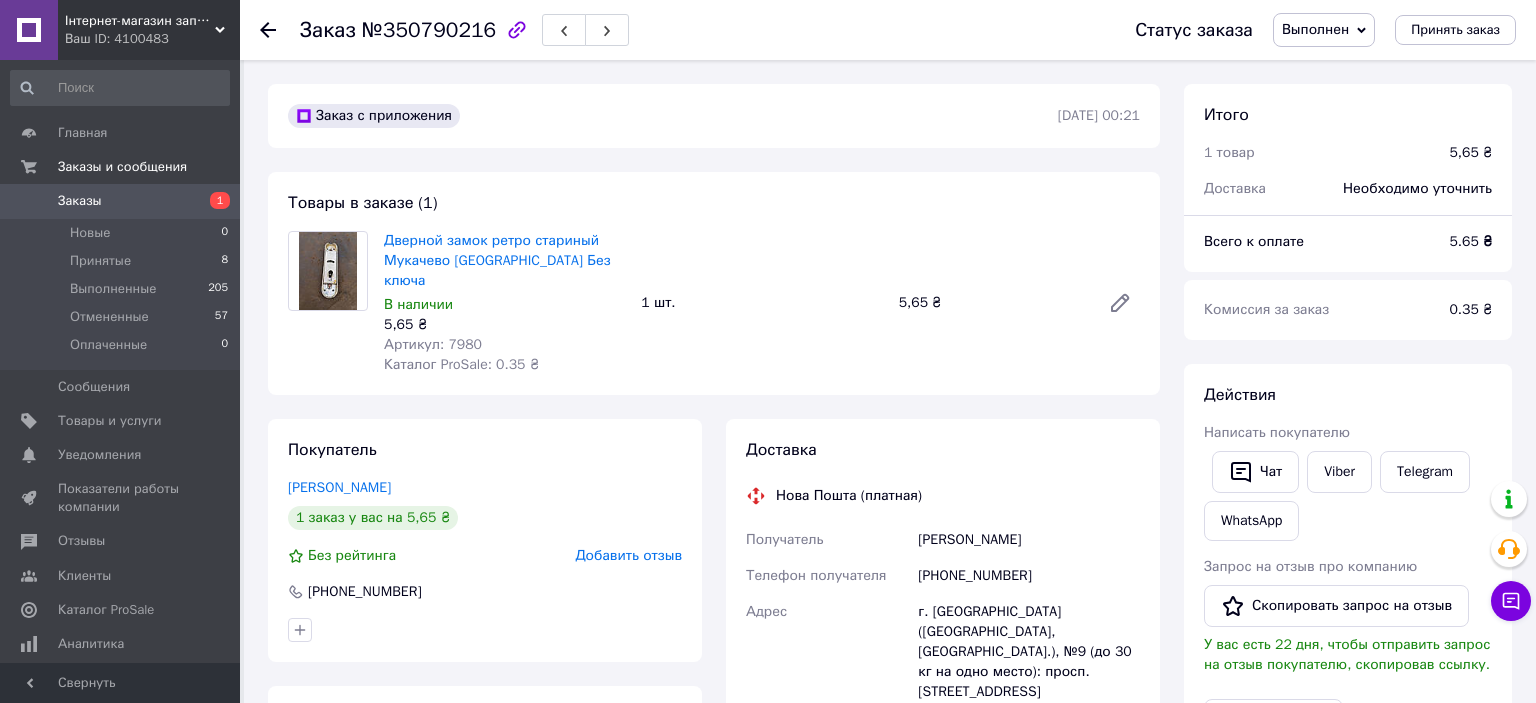 click 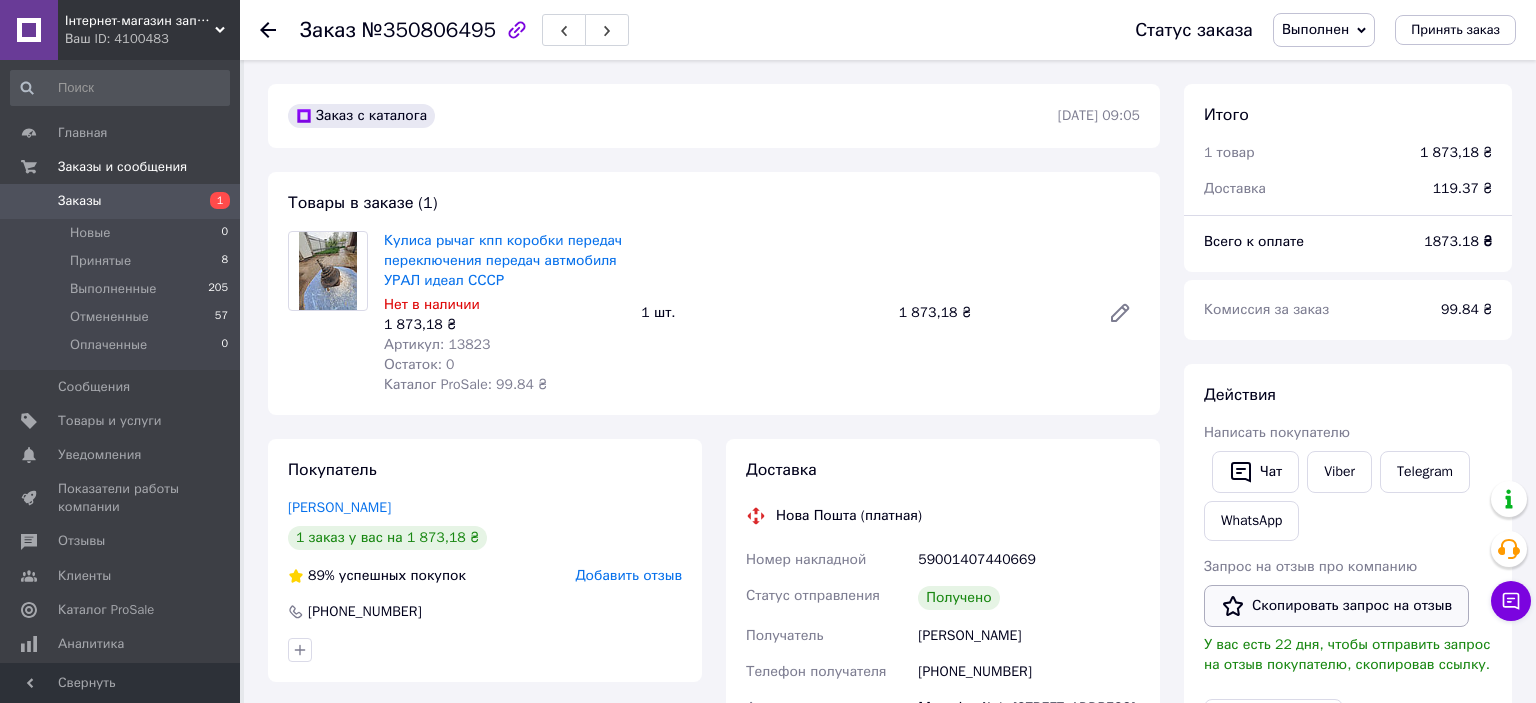 click on "Скопировать запрос на отзыв" at bounding box center [1336, 606] 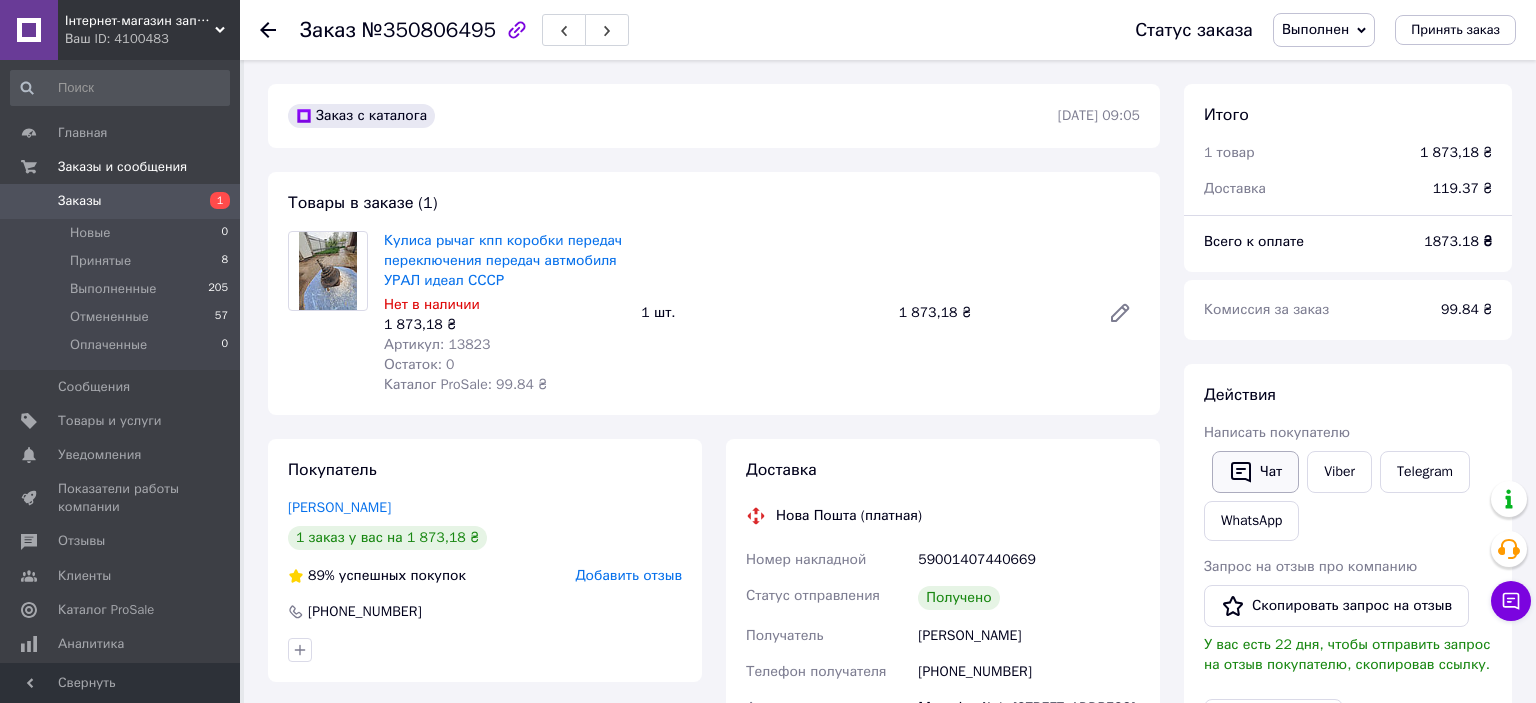 click on "Чат" at bounding box center (1255, 472) 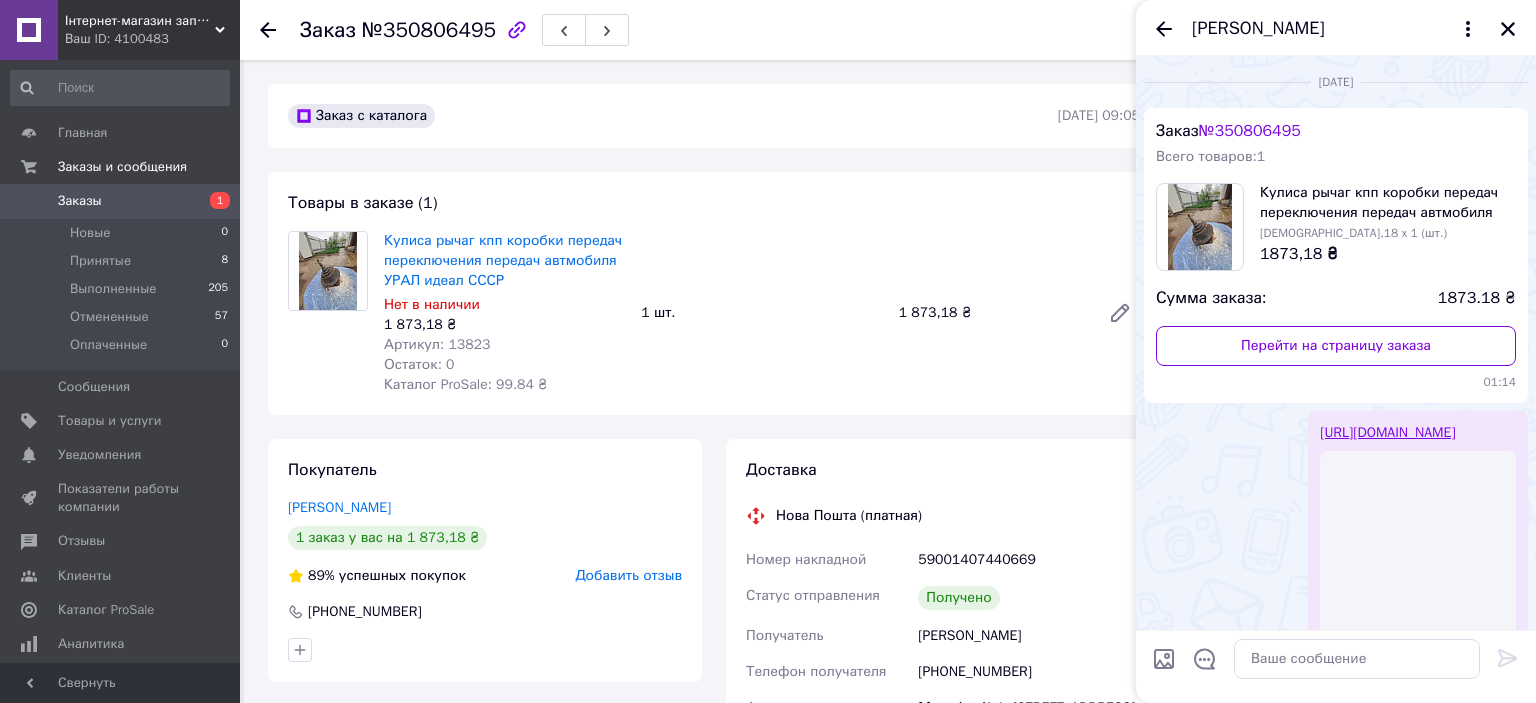 scroll, scrollTop: 241, scrollLeft: 0, axis: vertical 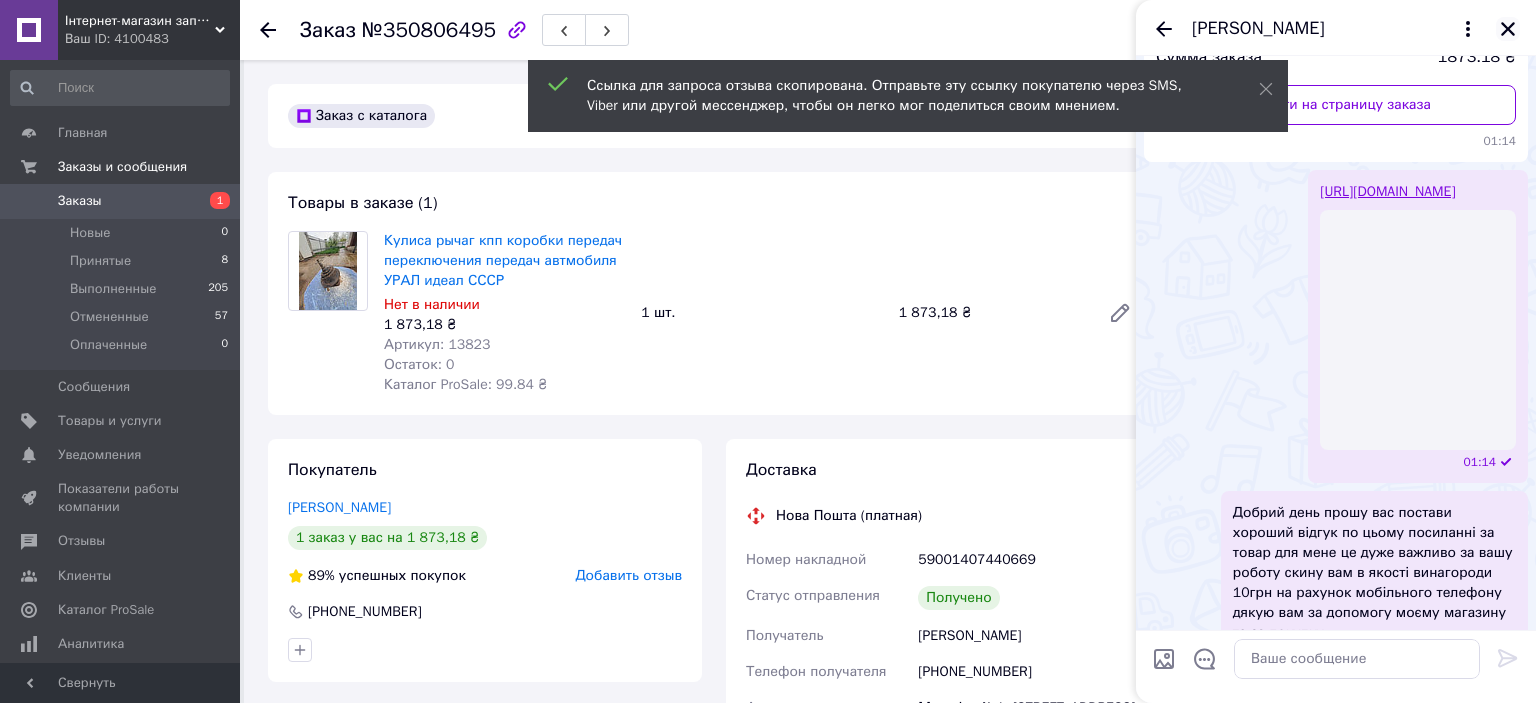 click 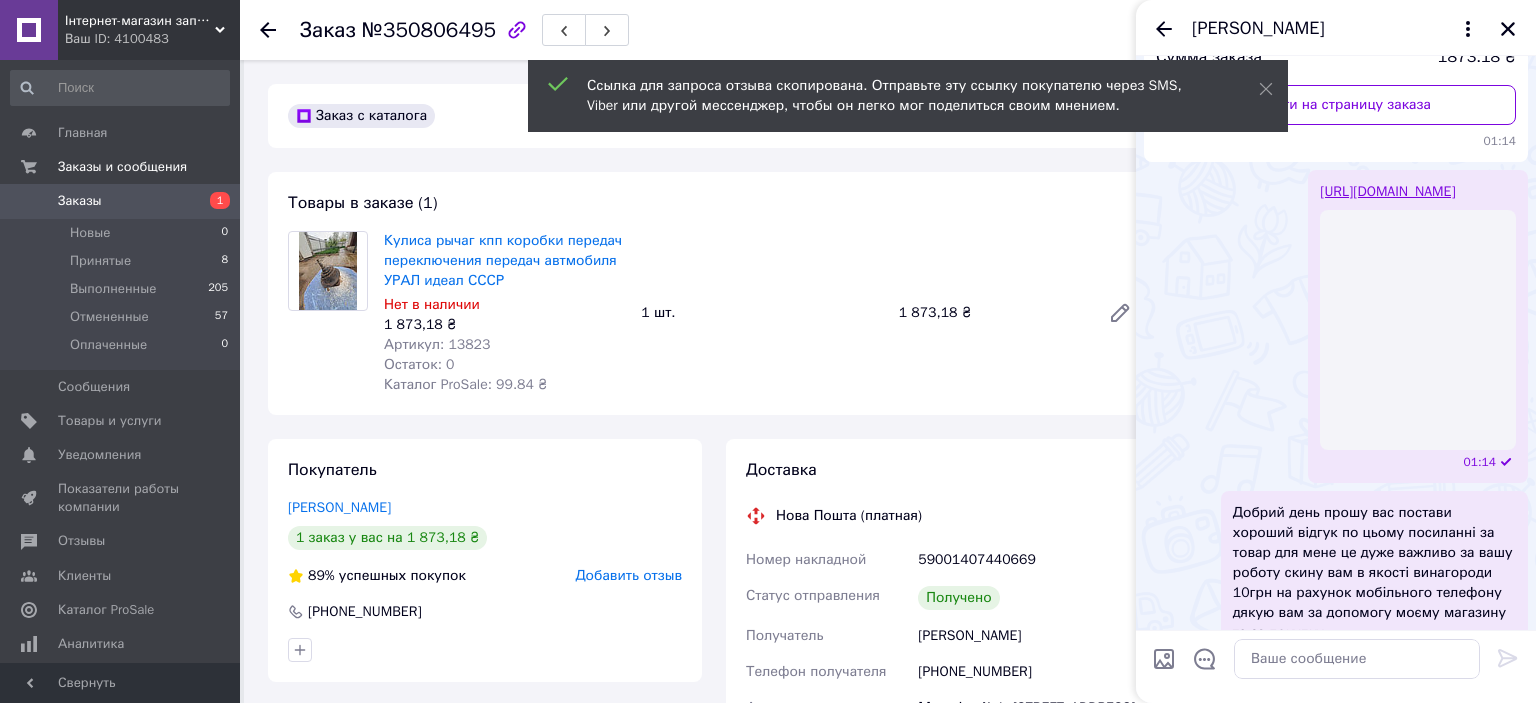 scroll, scrollTop: 175, scrollLeft: 0, axis: vertical 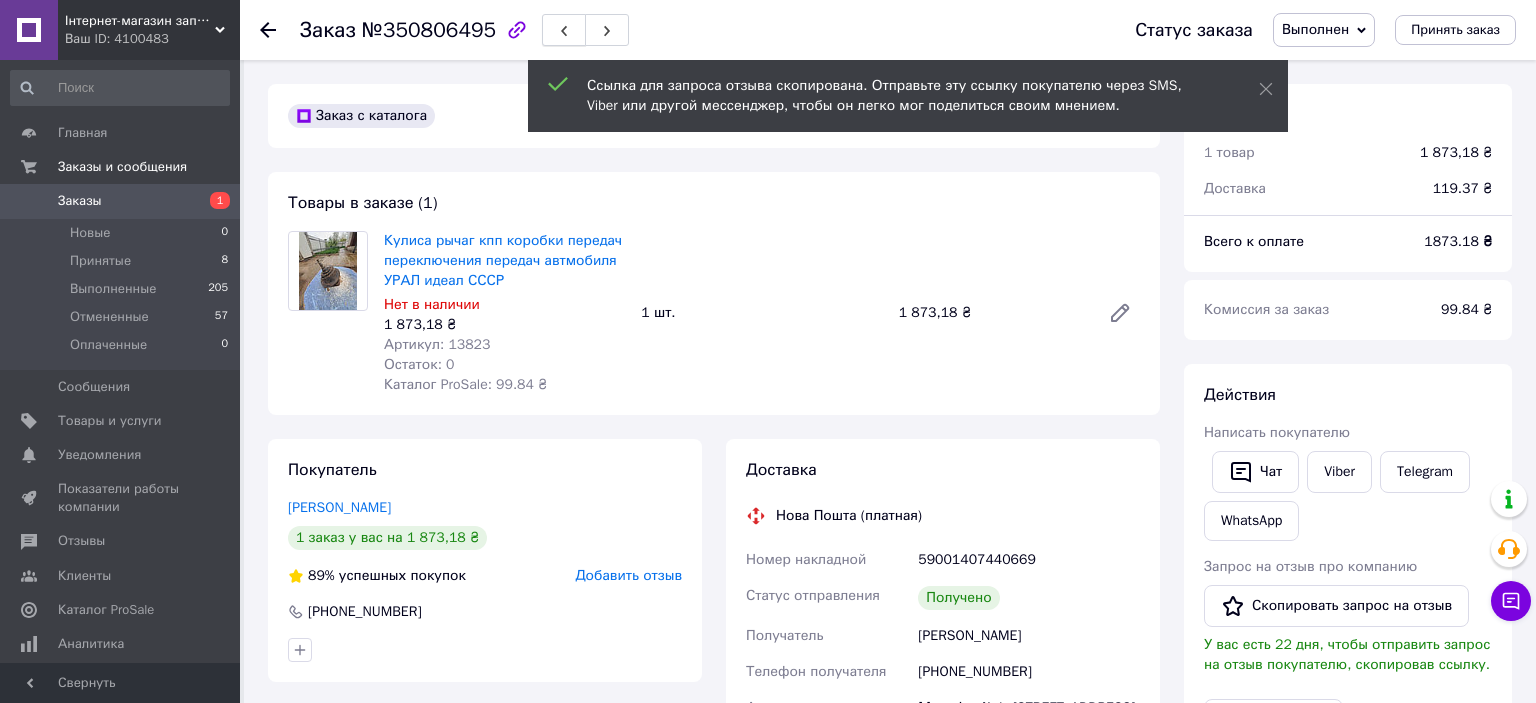 click at bounding box center [564, 30] 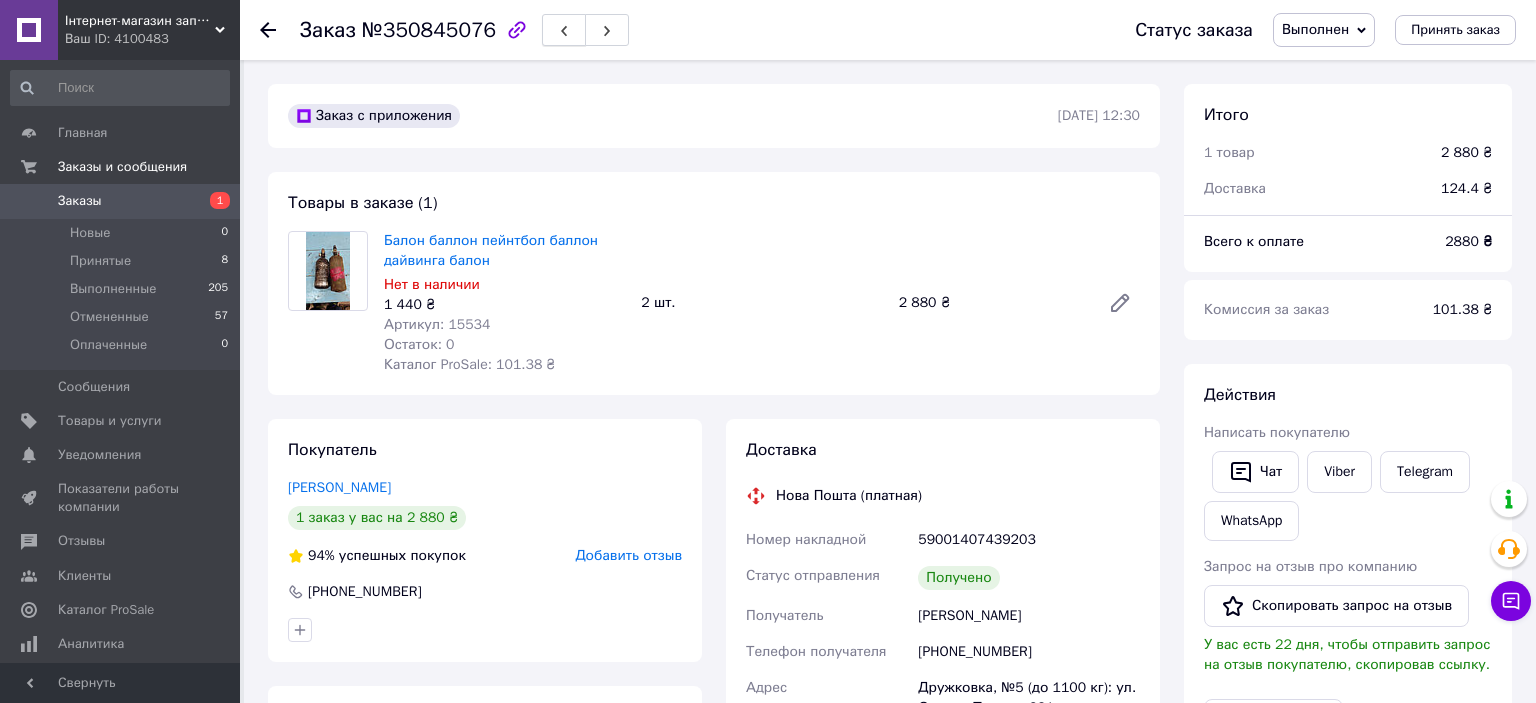 click at bounding box center (564, 30) 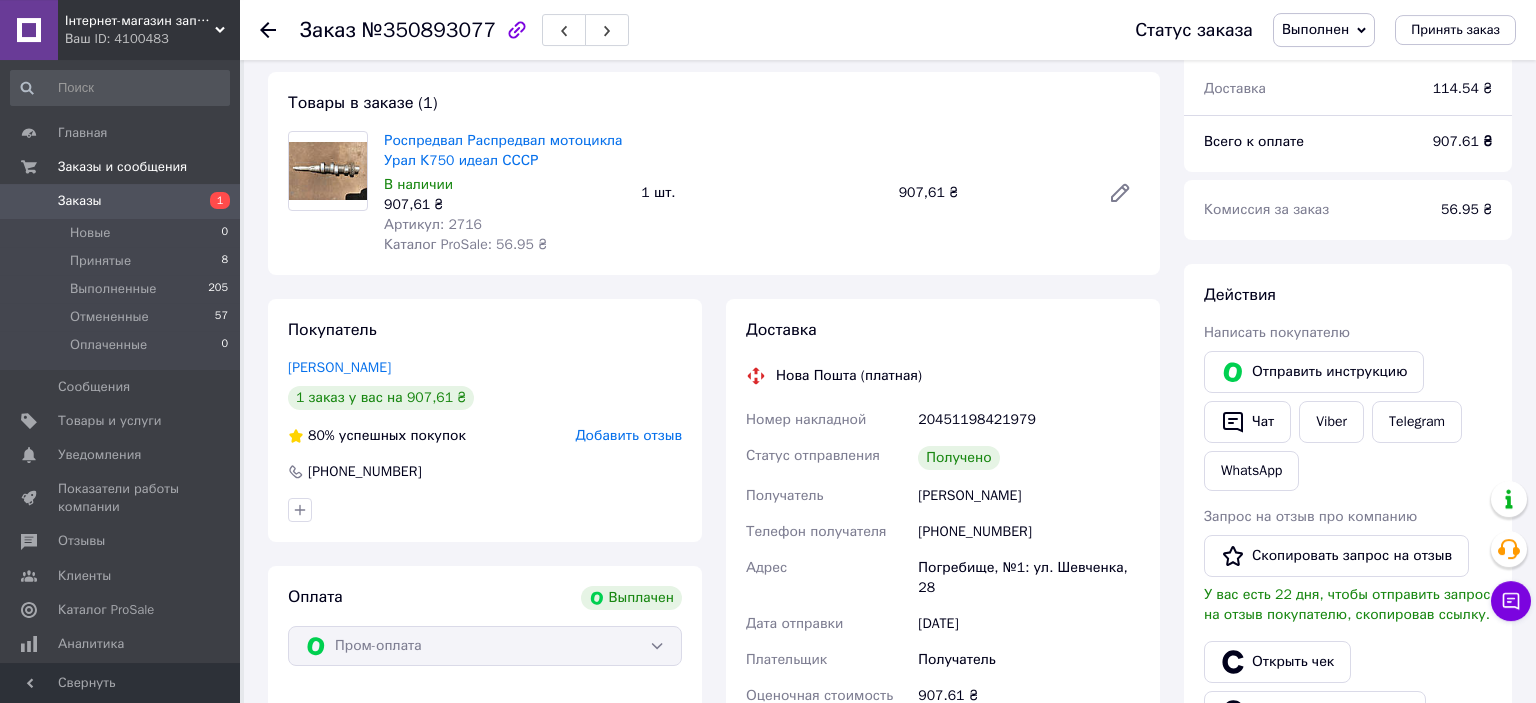 scroll, scrollTop: 105, scrollLeft: 0, axis: vertical 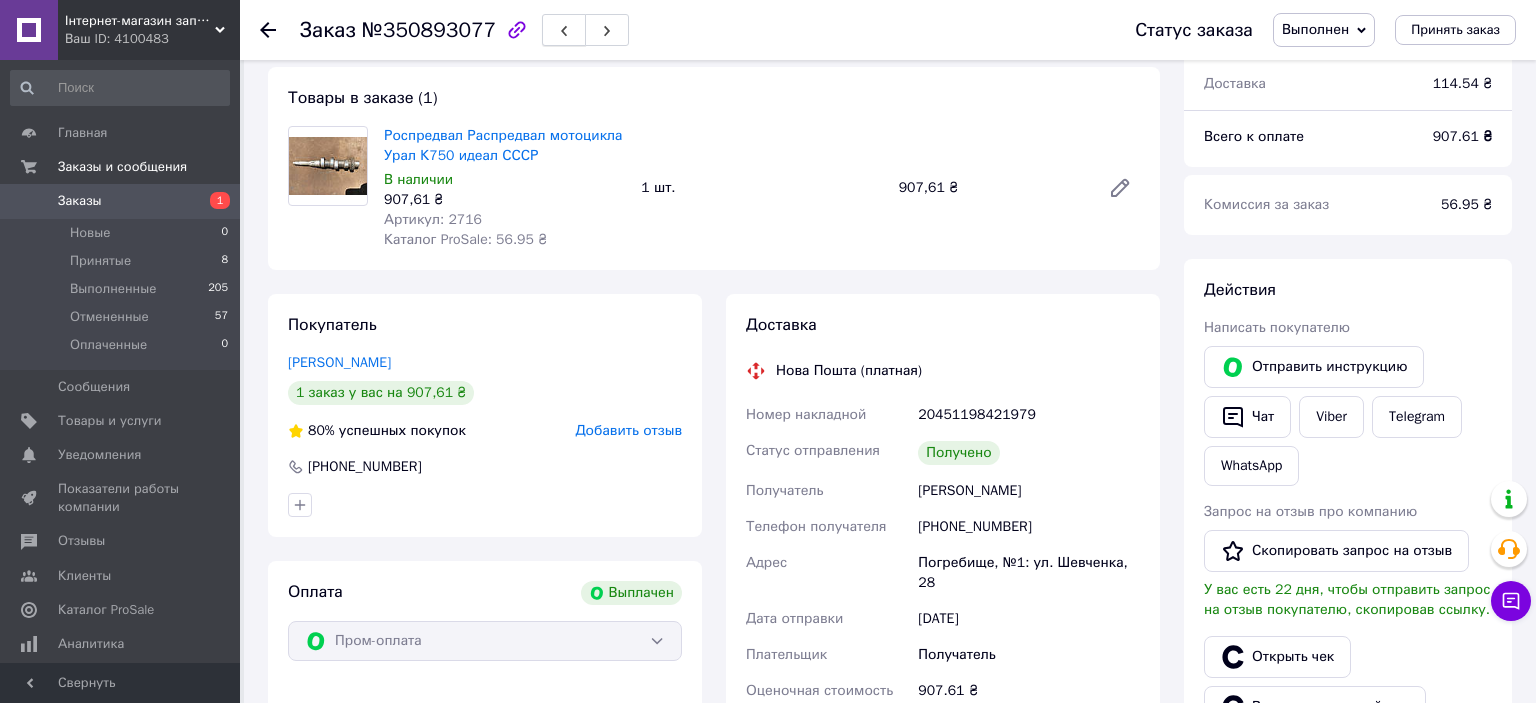 click at bounding box center (564, 30) 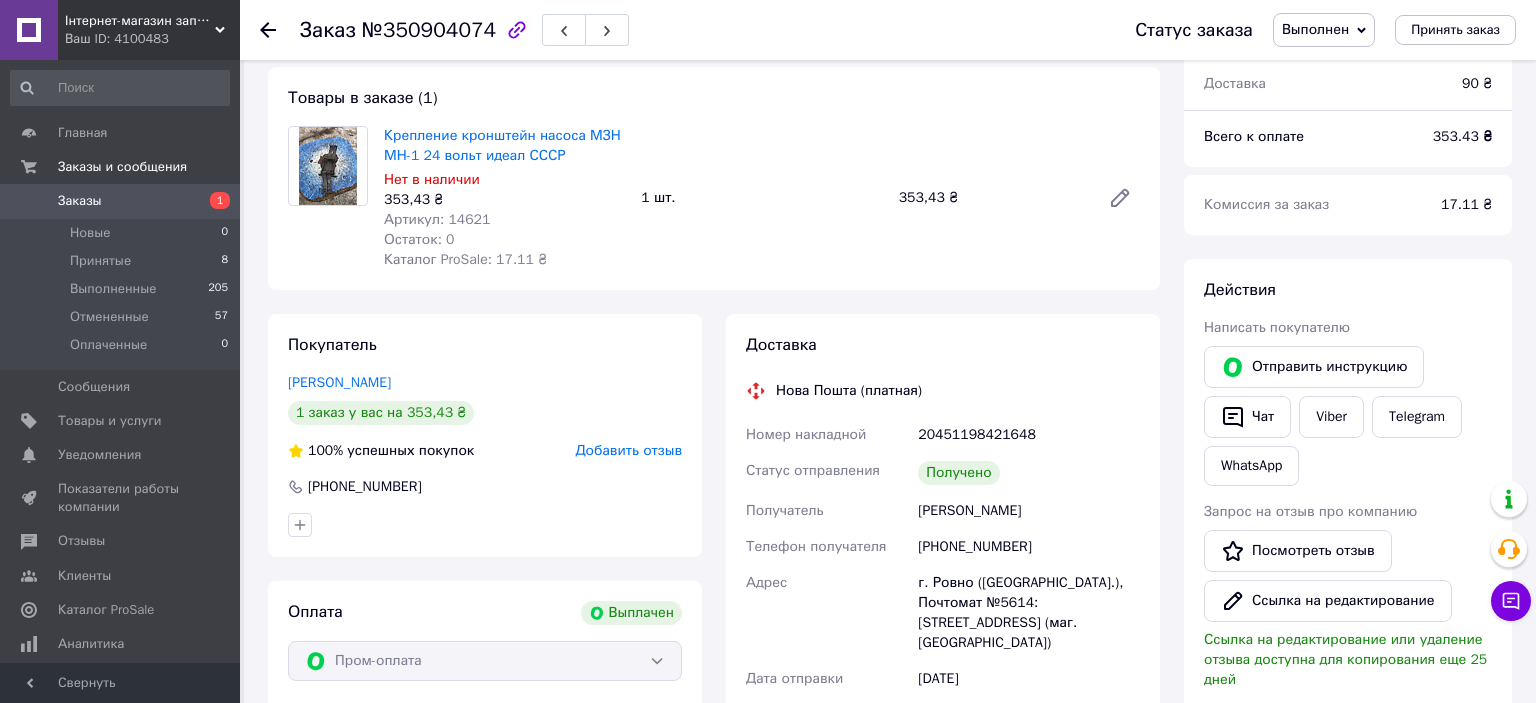 scroll, scrollTop: 16, scrollLeft: 0, axis: vertical 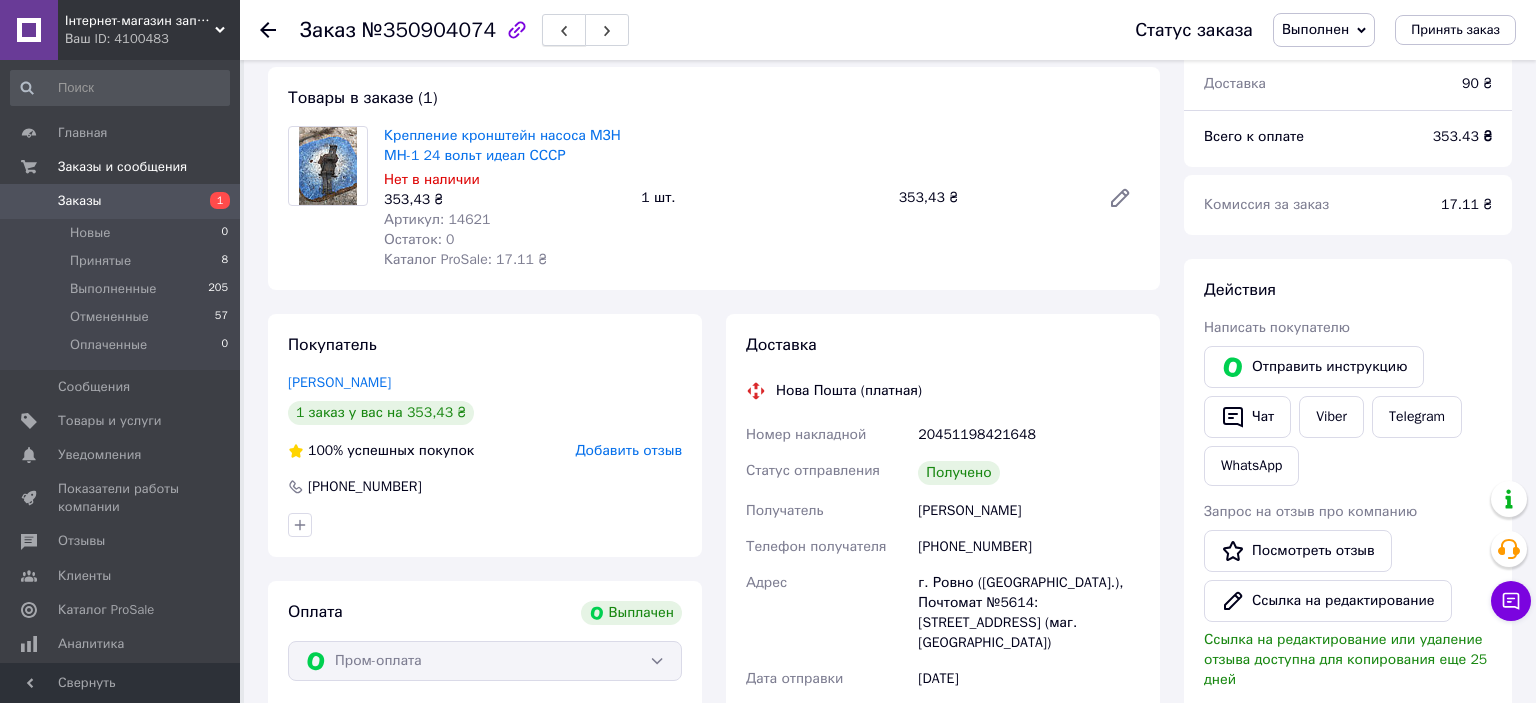click at bounding box center (564, 30) 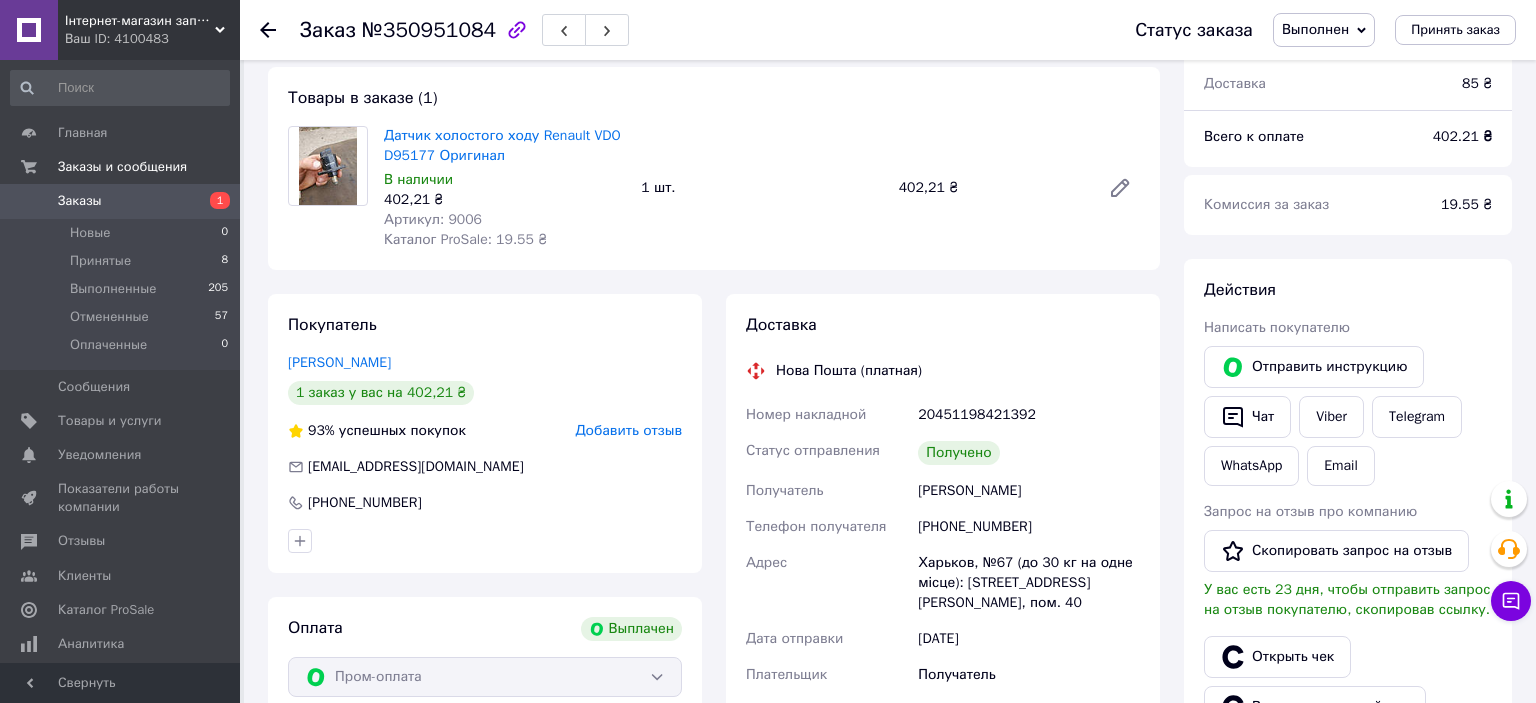 scroll, scrollTop: 36, scrollLeft: 0, axis: vertical 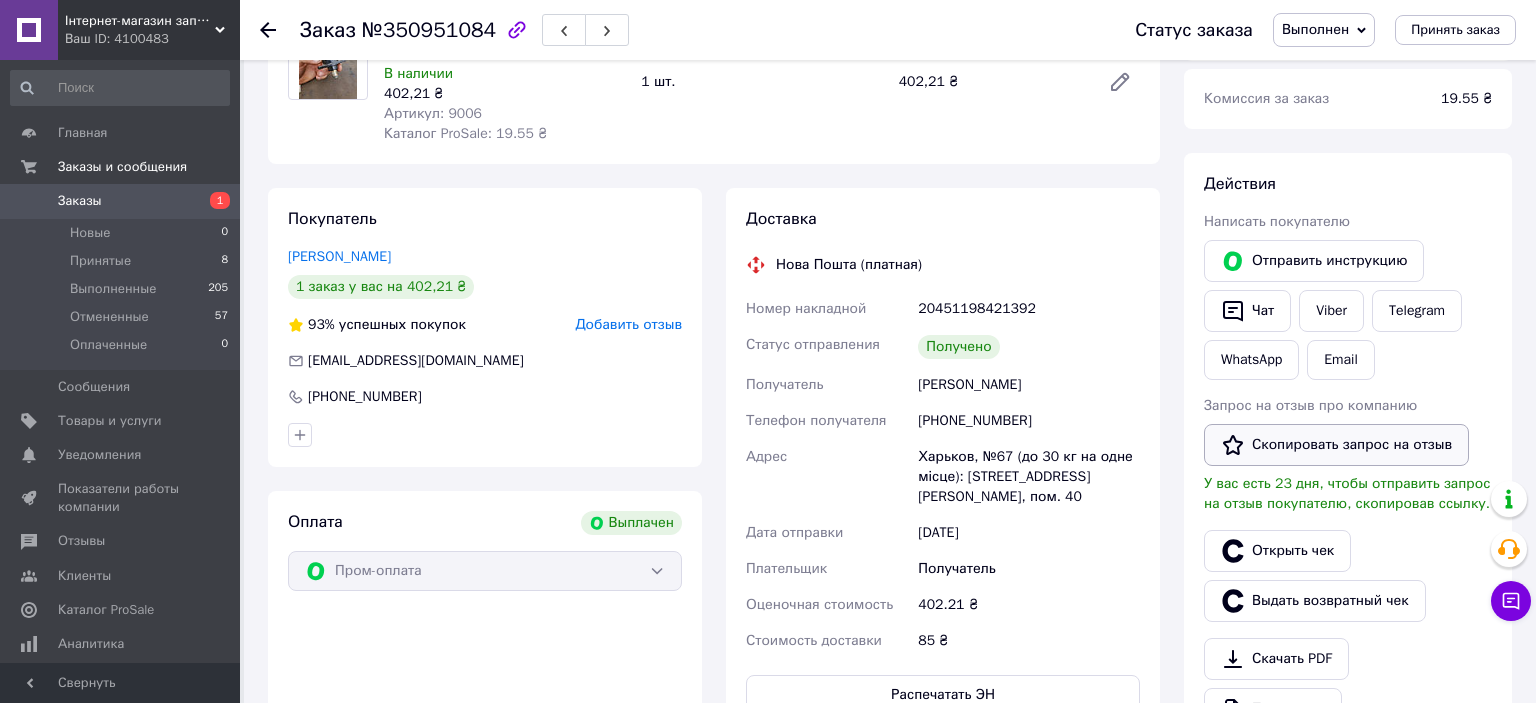 click on "Скопировать запрос на отзыв" at bounding box center (1336, 445) 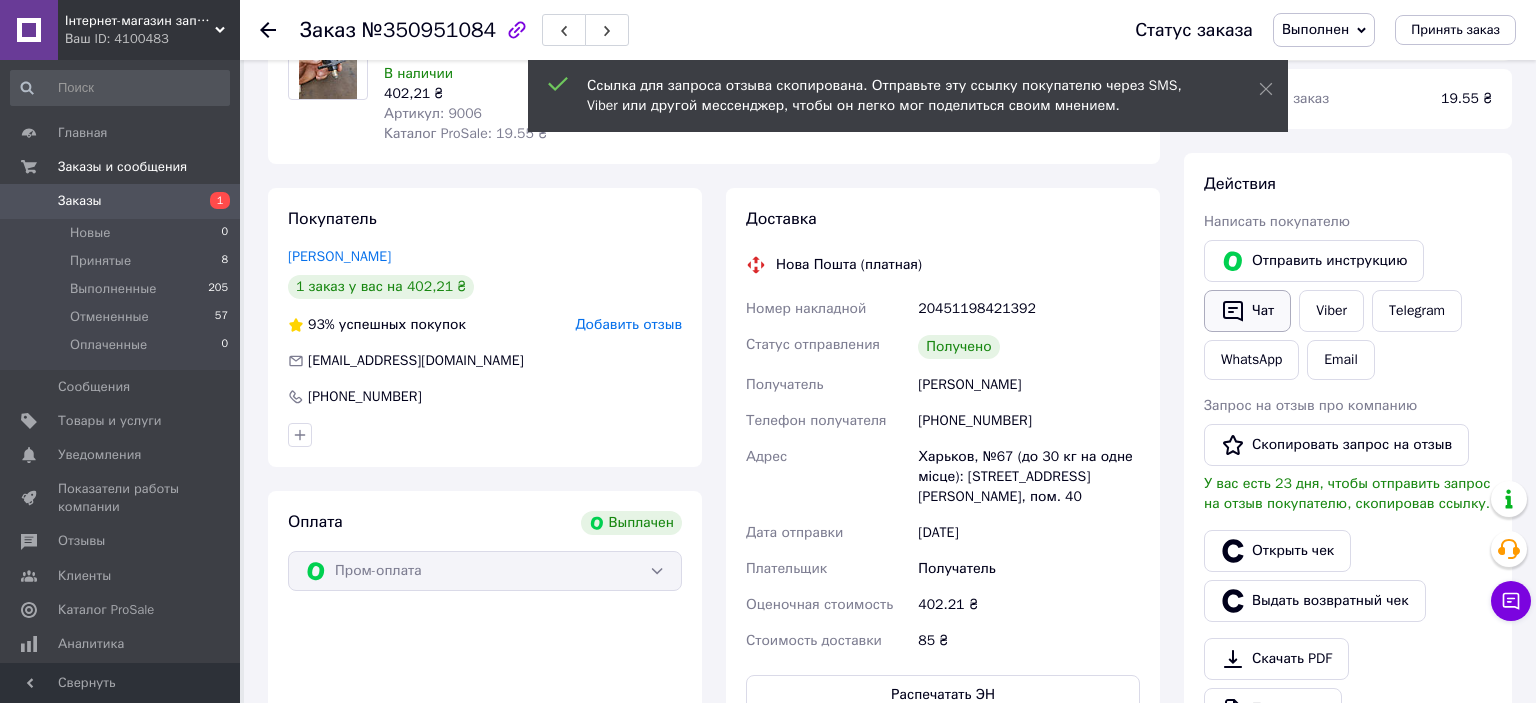 click on "Чат" at bounding box center (1247, 311) 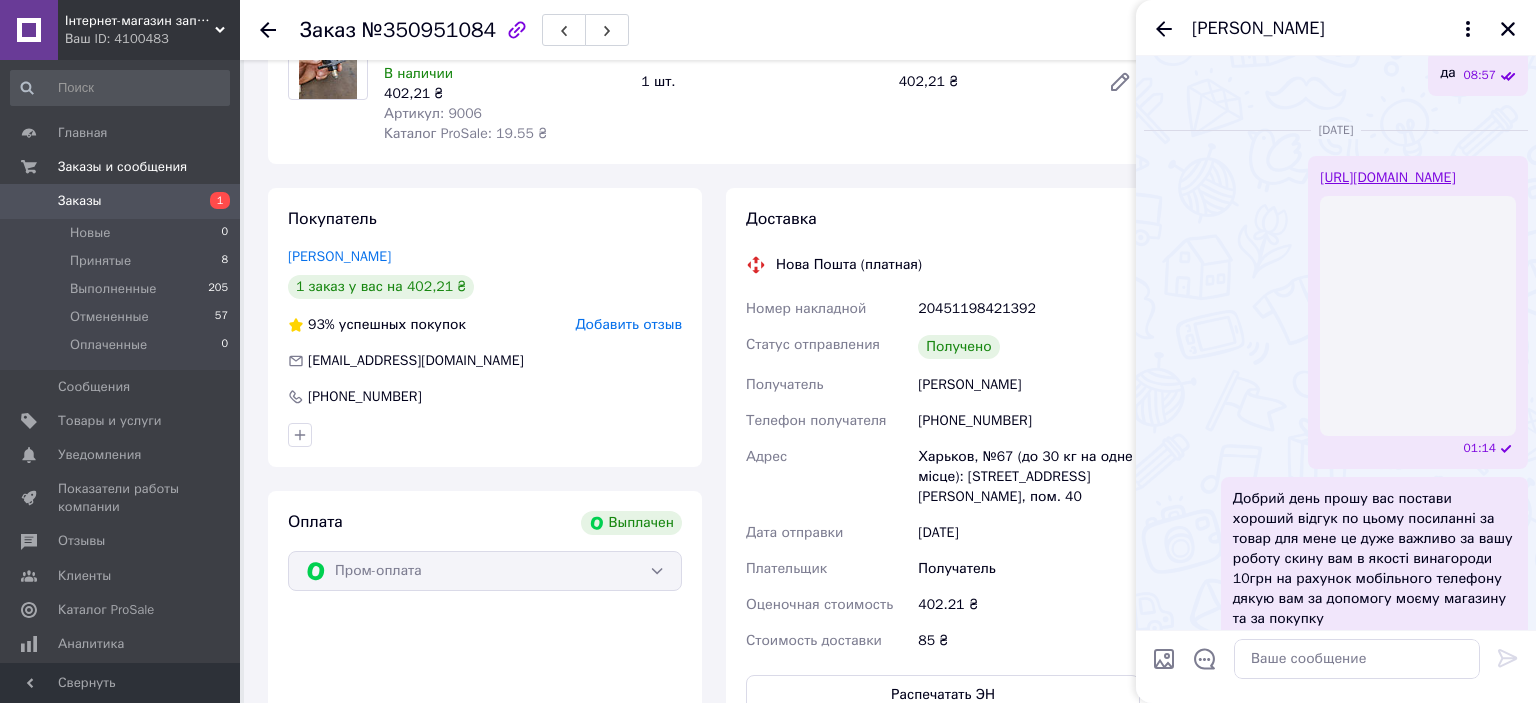 scroll, scrollTop: 389, scrollLeft: 0, axis: vertical 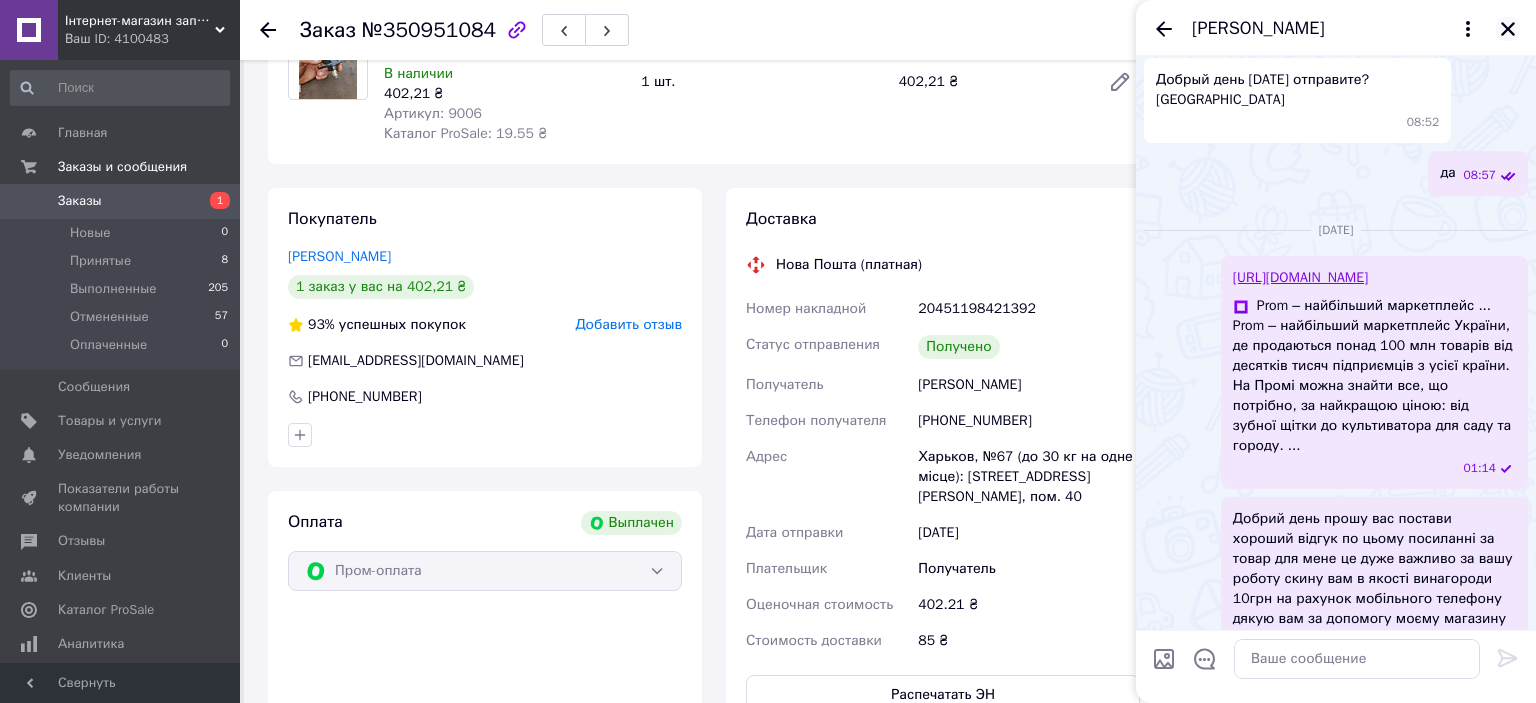 click at bounding box center (1508, 29) 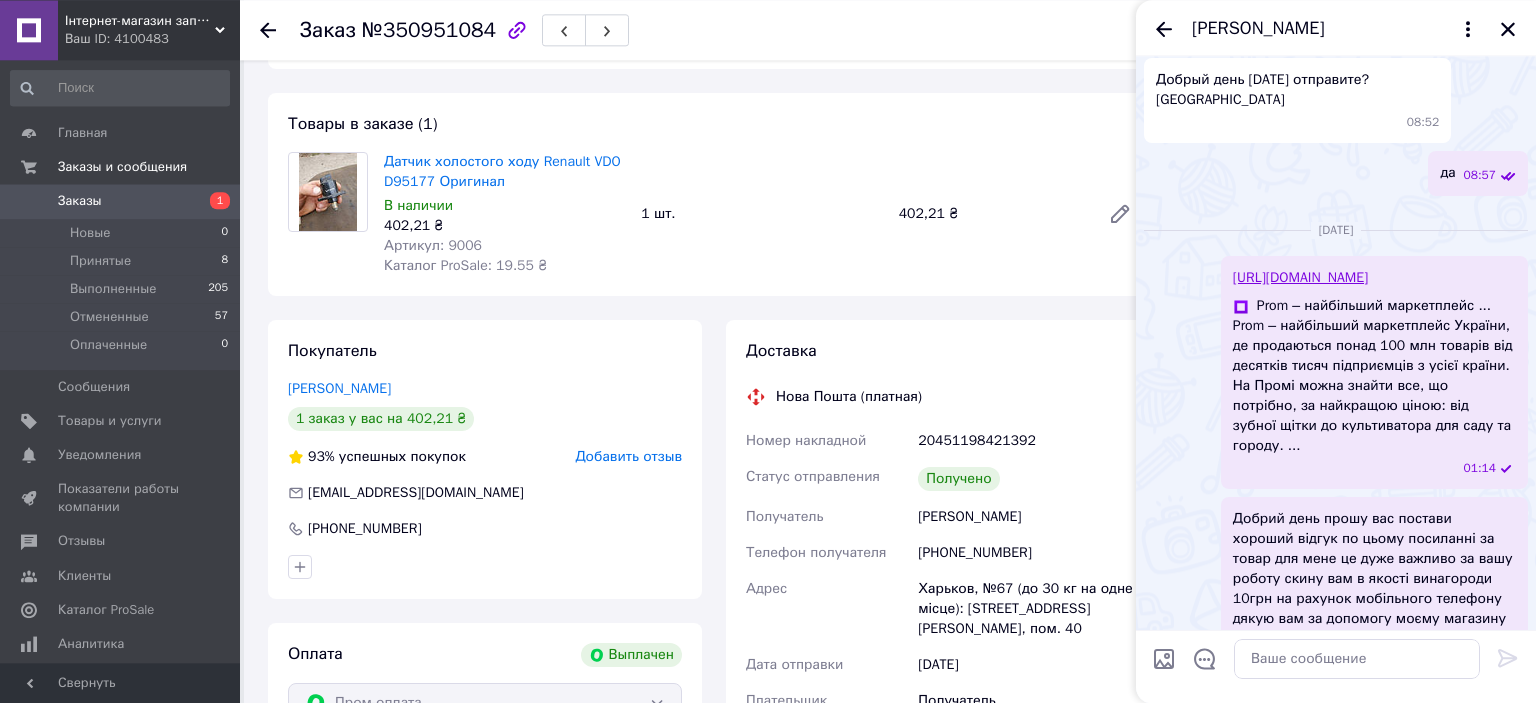scroll, scrollTop: 0, scrollLeft: 0, axis: both 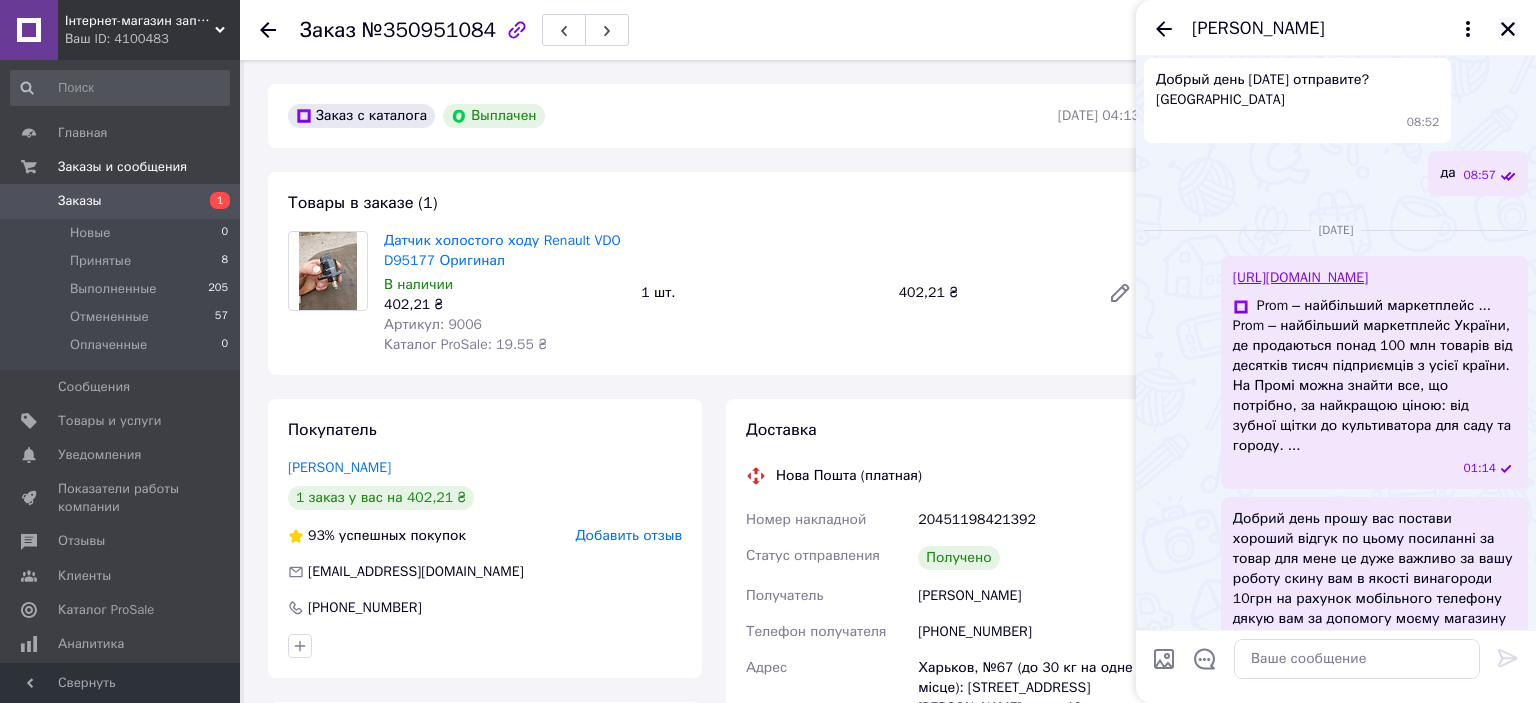 click at bounding box center [1508, 29] 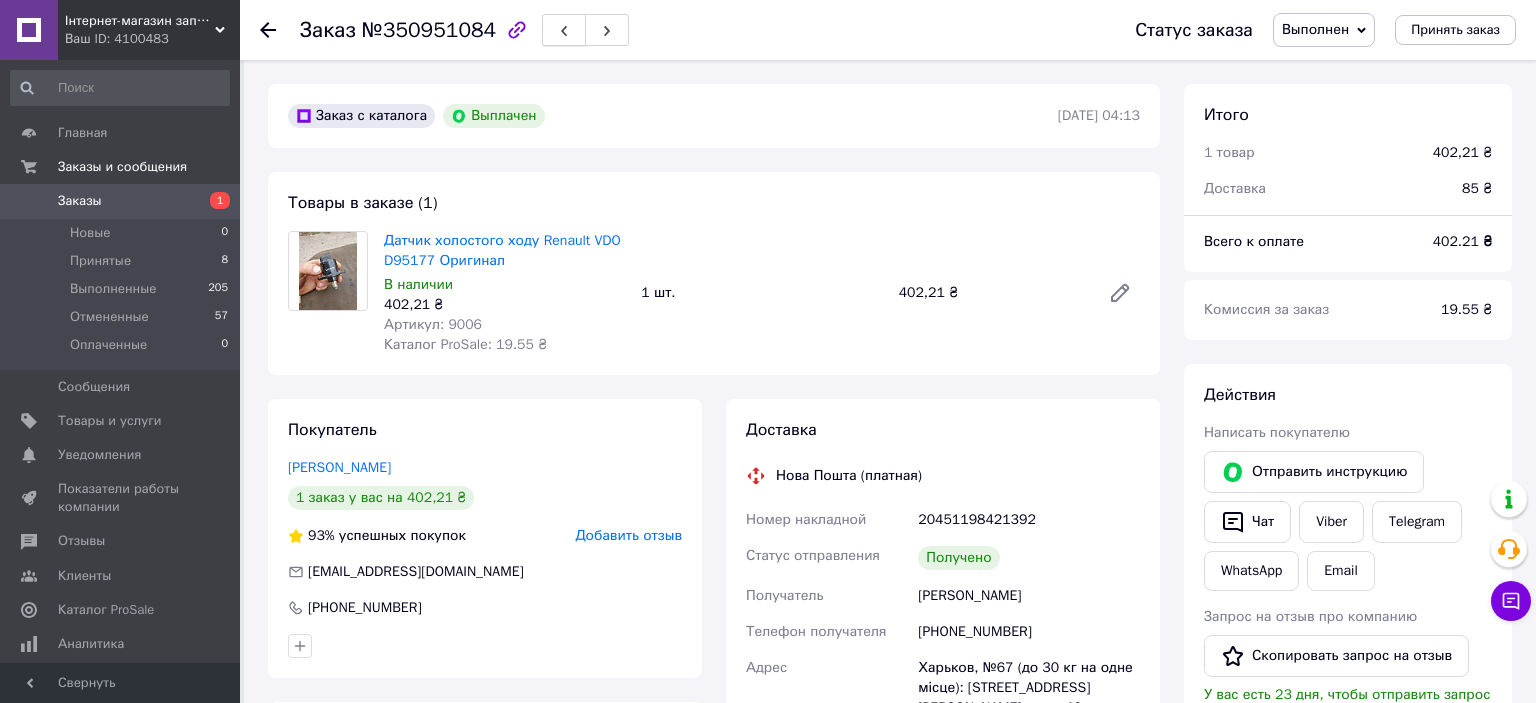 click at bounding box center (564, 30) 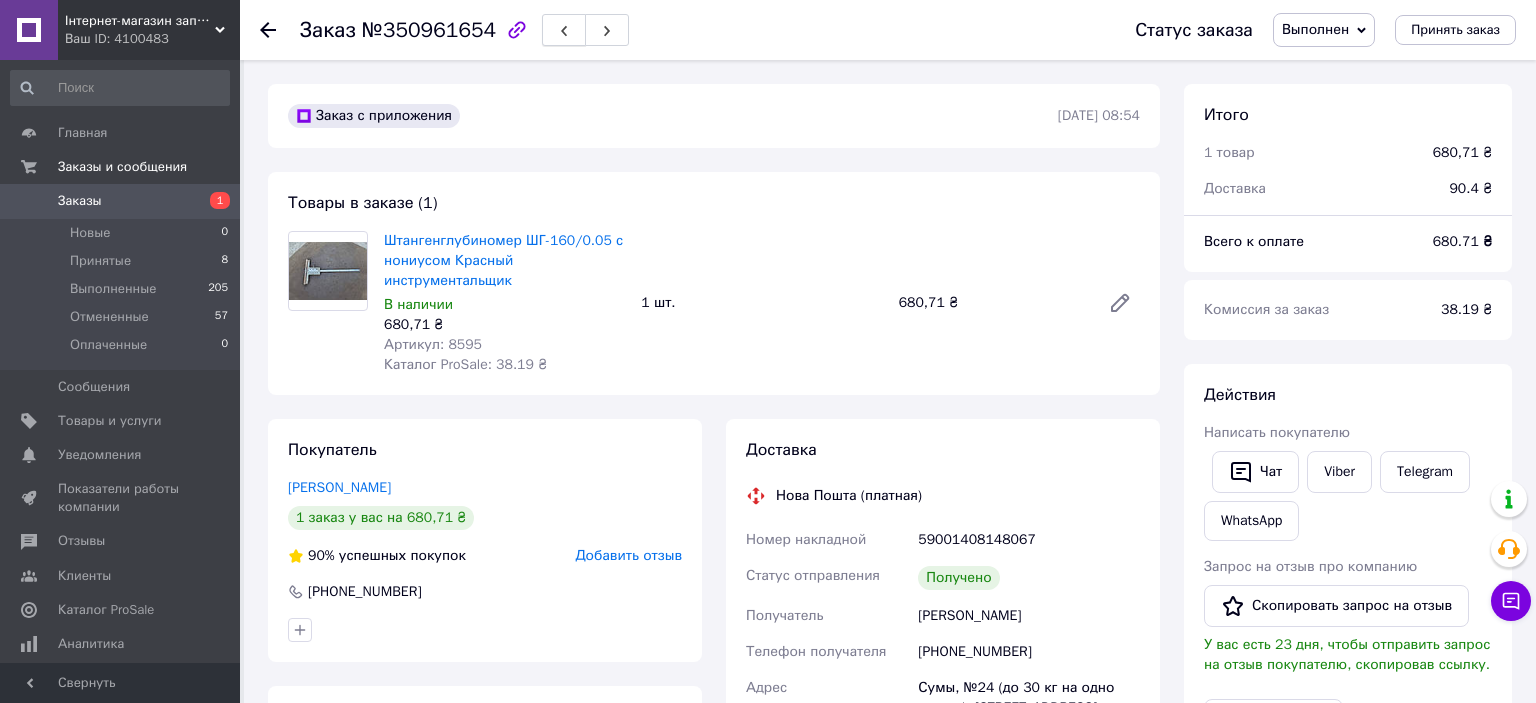 click at bounding box center (564, 30) 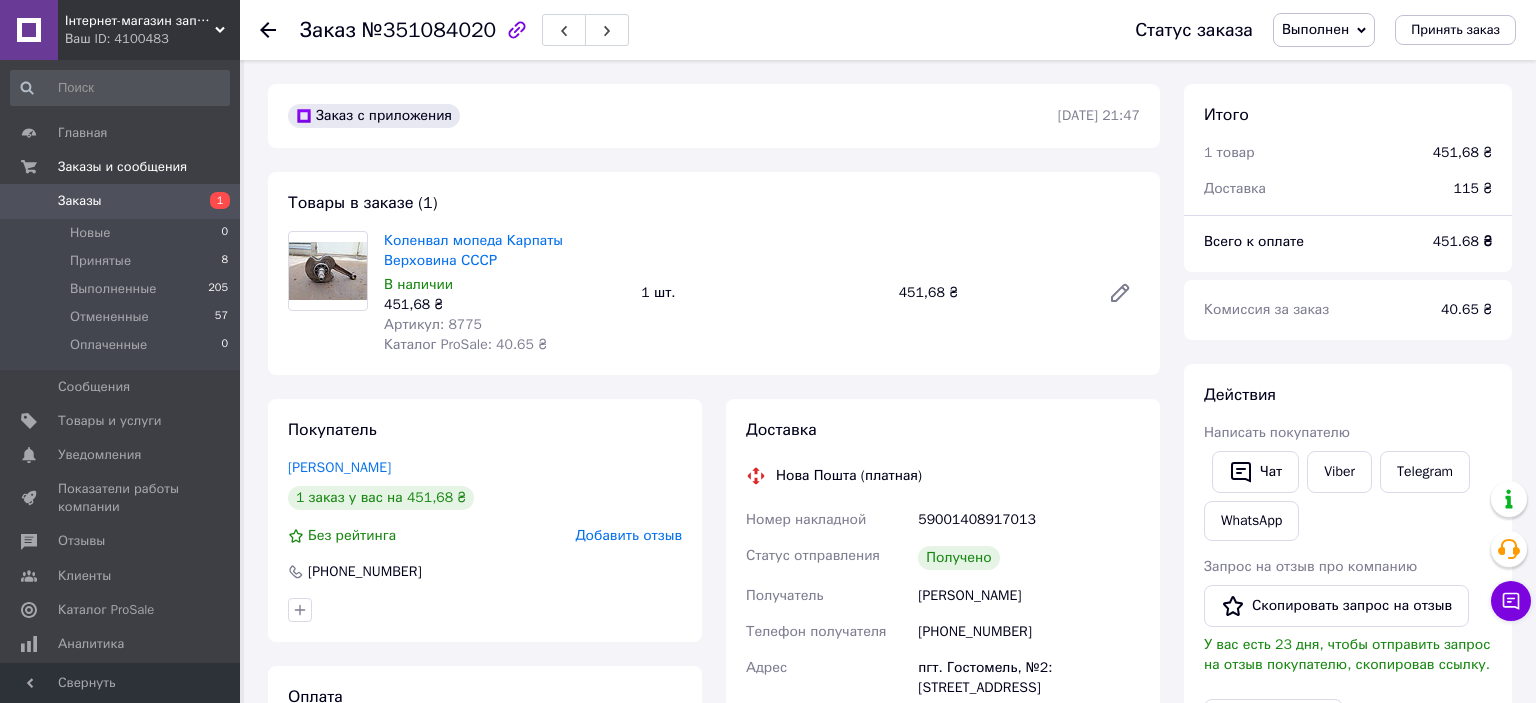 click at bounding box center (564, 30) 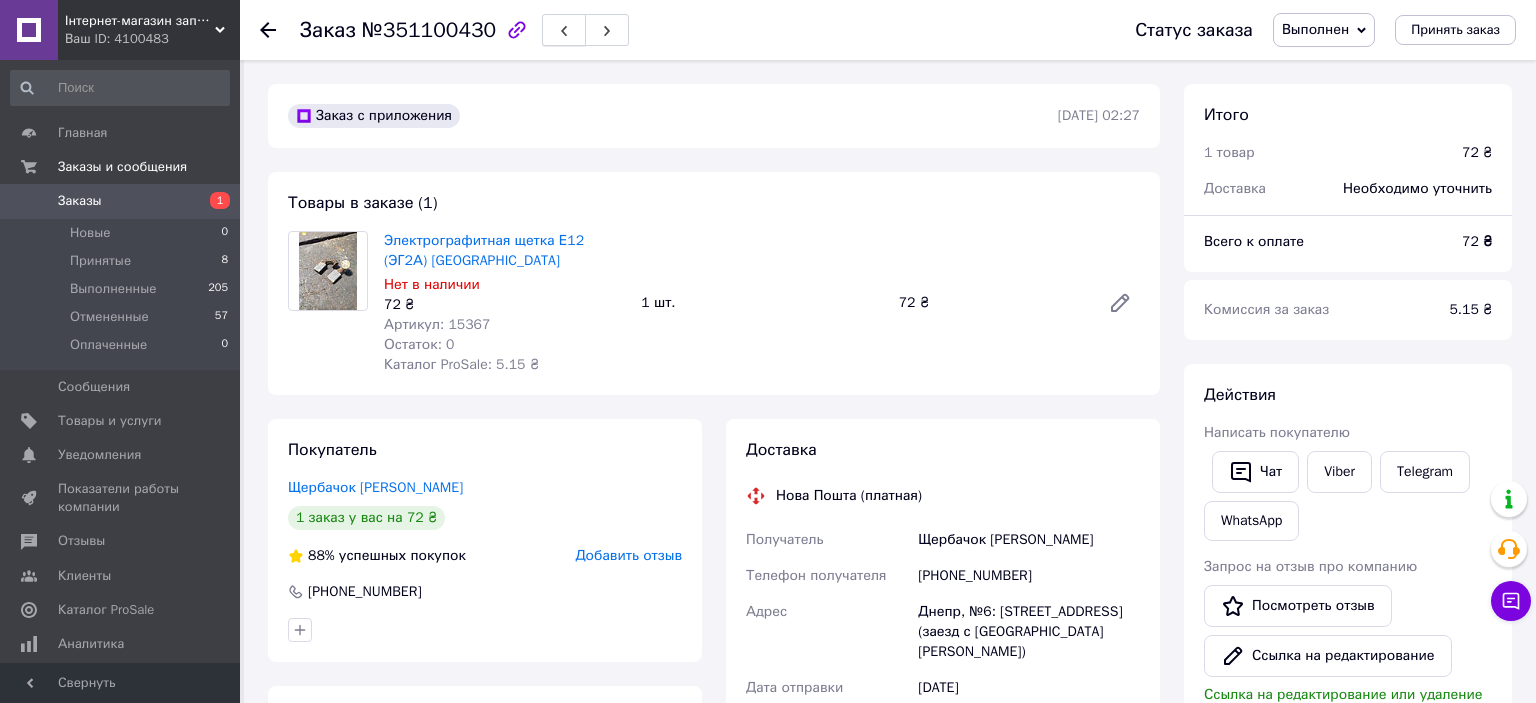 click 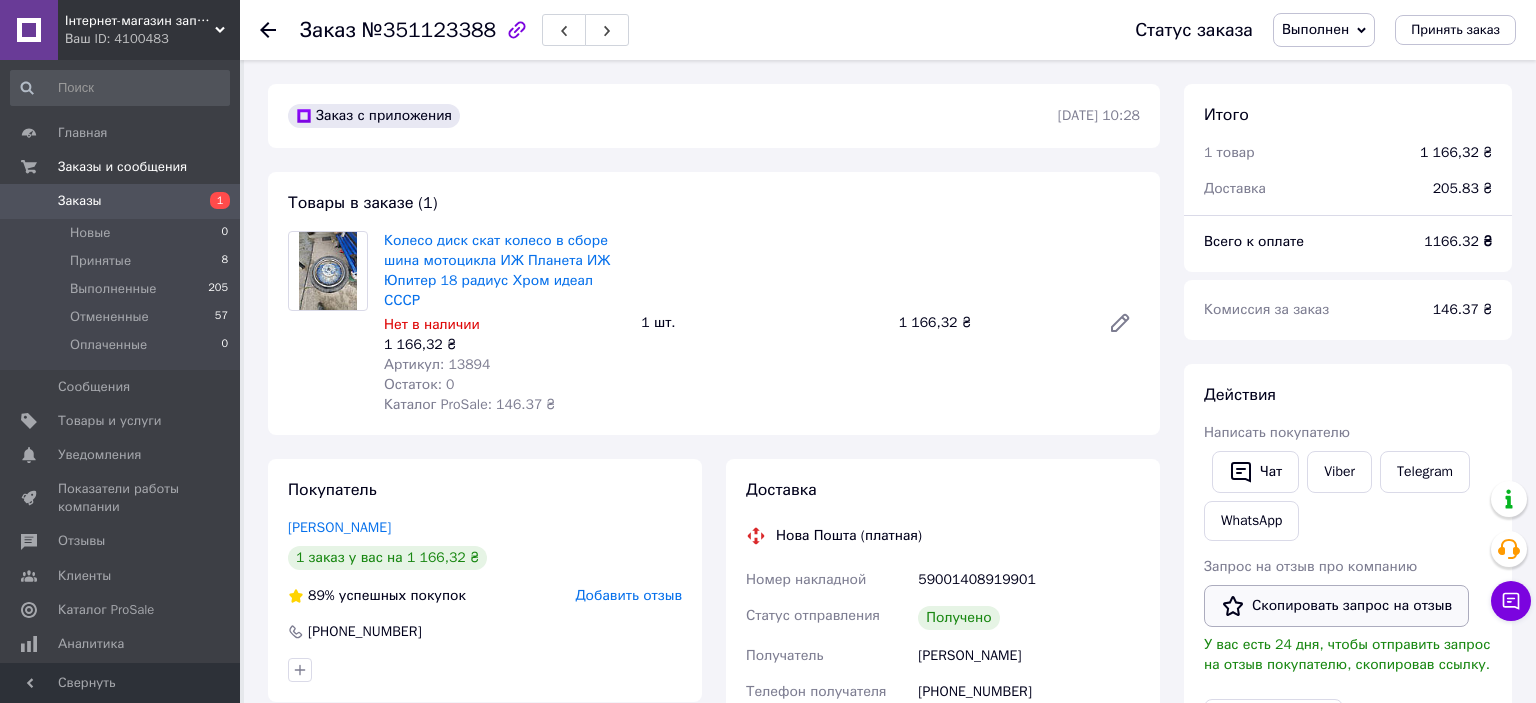 click on "Скопировать запрос на отзыв" at bounding box center [1336, 606] 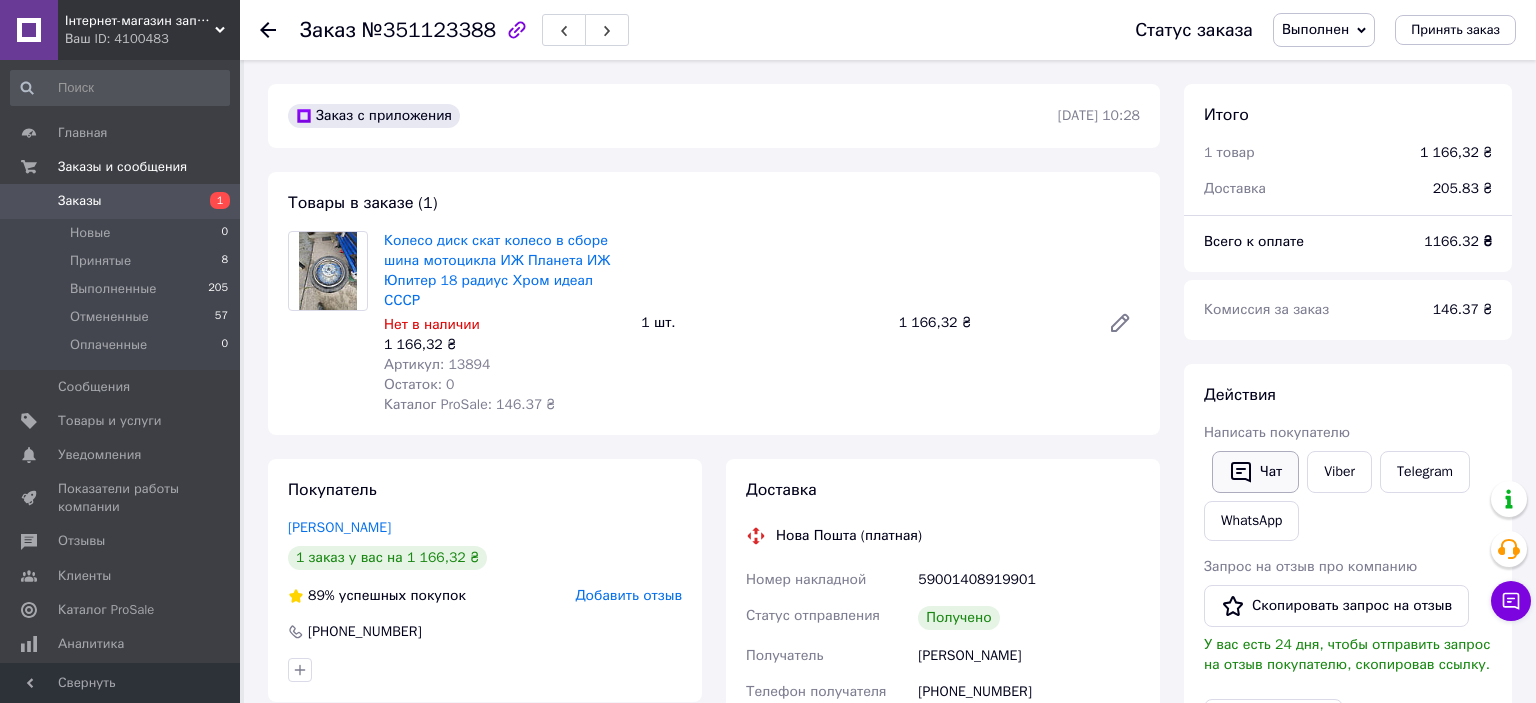 click 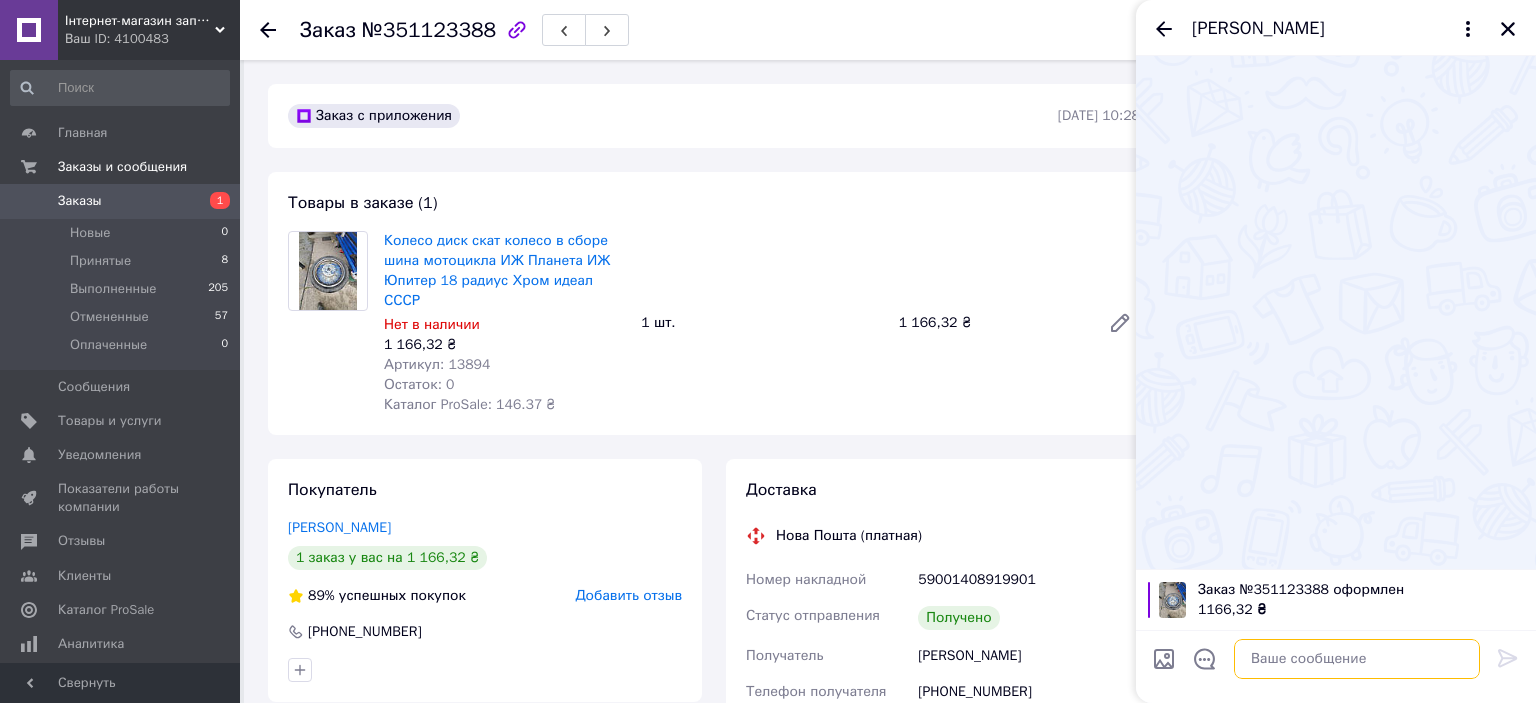 click at bounding box center (1357, 659) 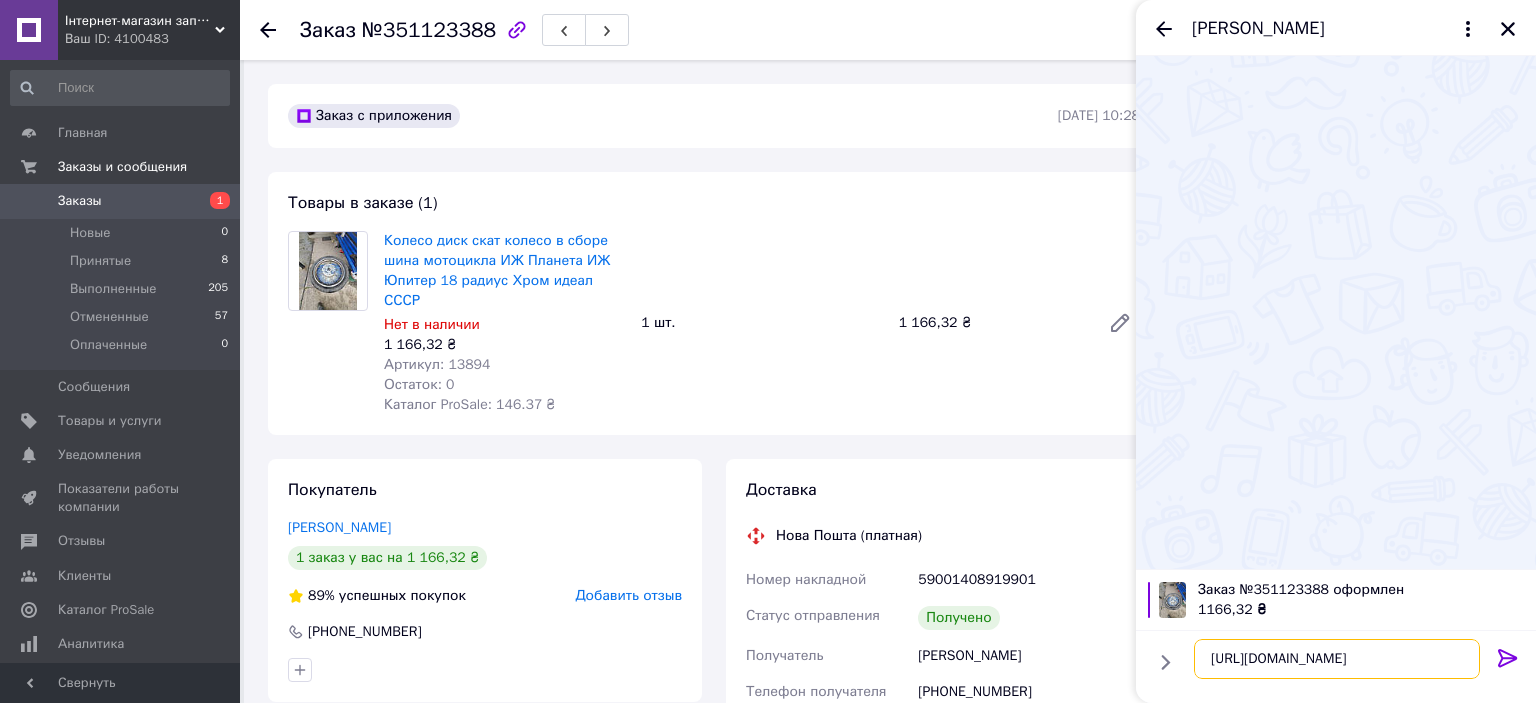 type on "[URL][DOMAIN_NAME]" 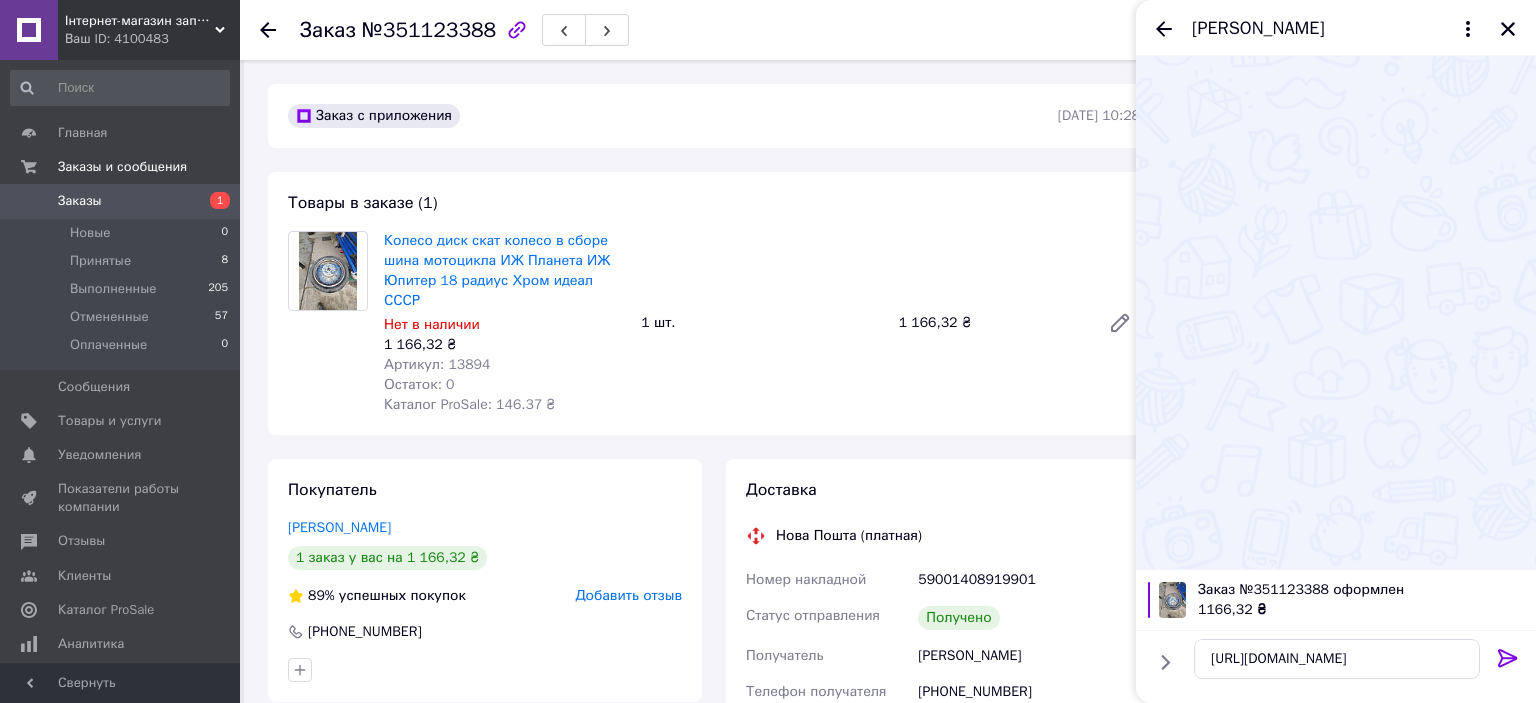 click 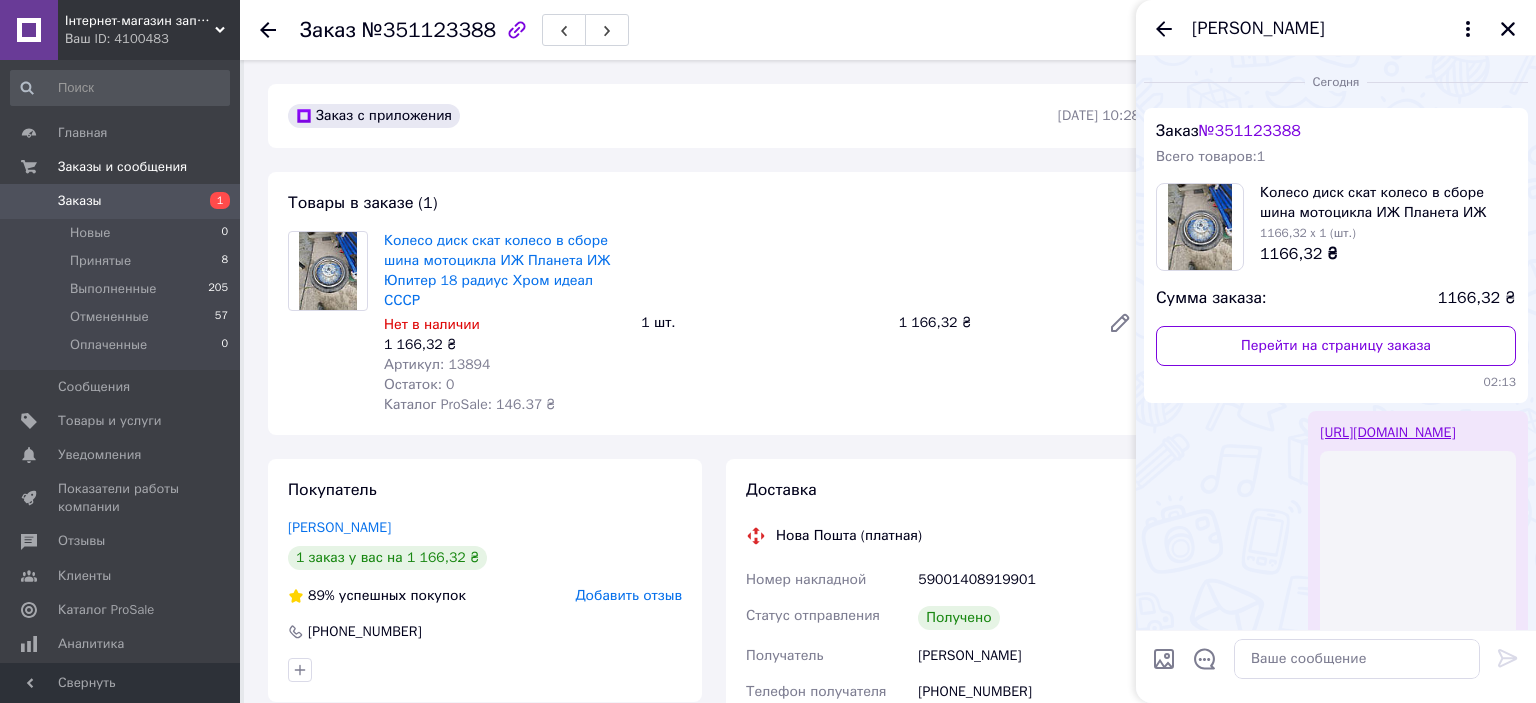 scroll, scrollTop: 102, scrollLeft: 0, axis: vertical 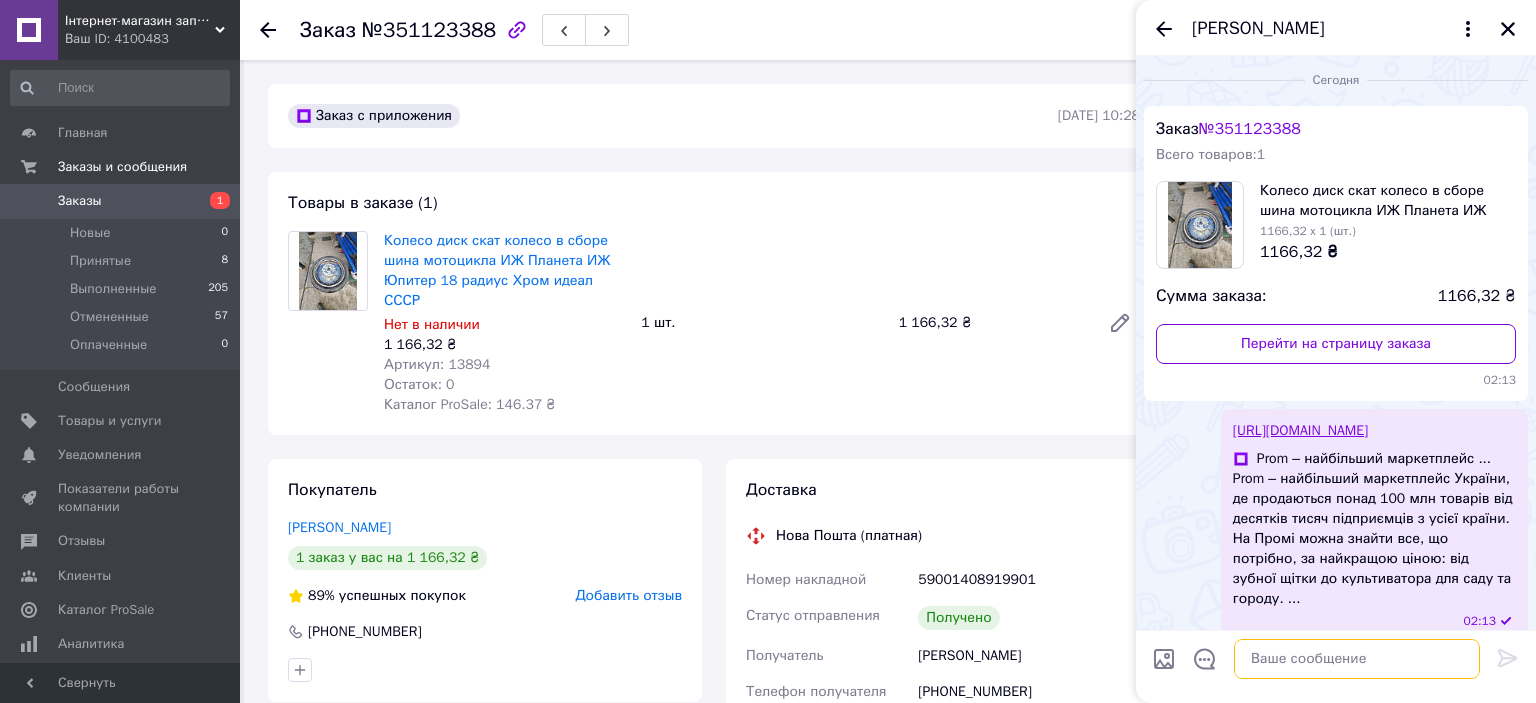 click at bounding box center (1357, 659) 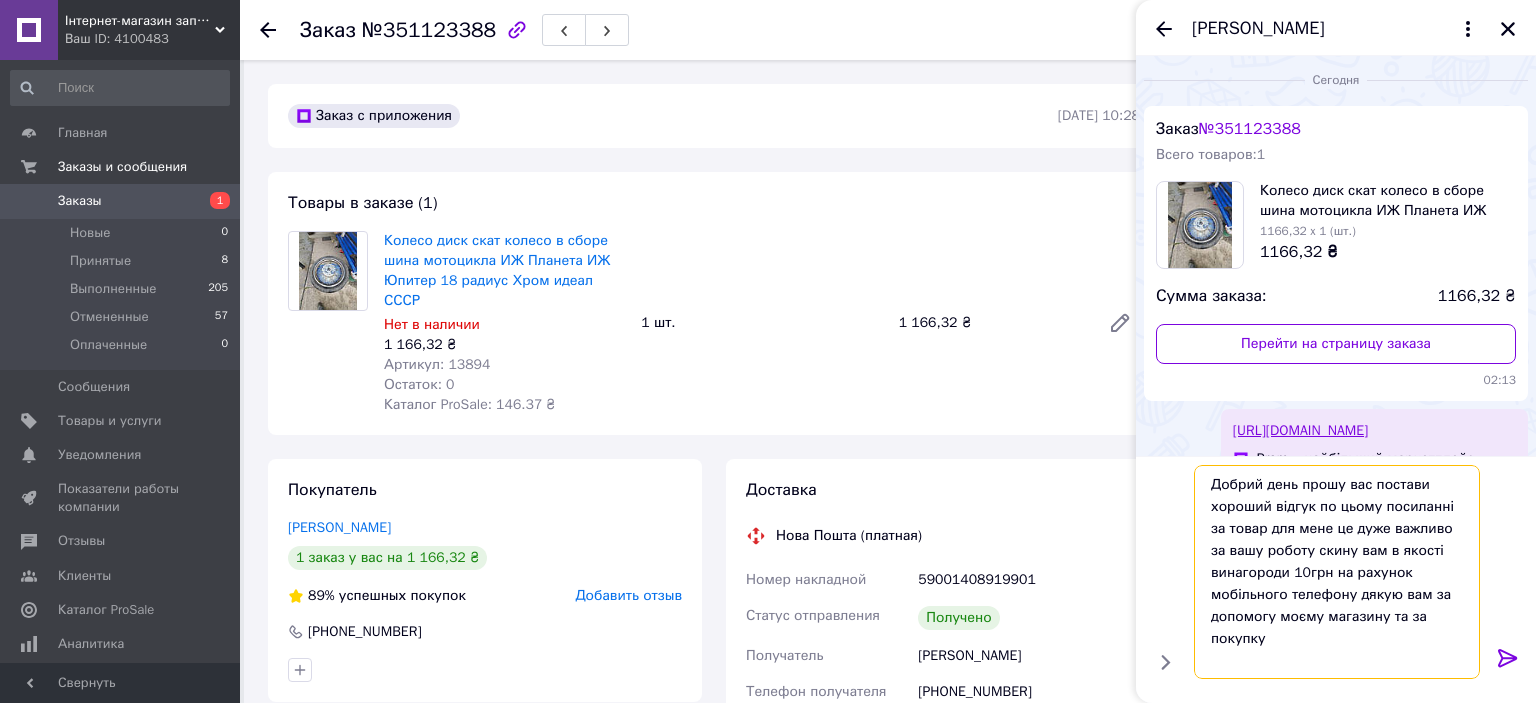 type on "Добрий день прошу вас постави хороший відгук по цьому посиланні за товар для мене це дуже важливо за вашу роботу скину вам в якості винагороди 10грн на рахунок мобільного телефону дякую вам за допомогу моєму магазину та за покупку" 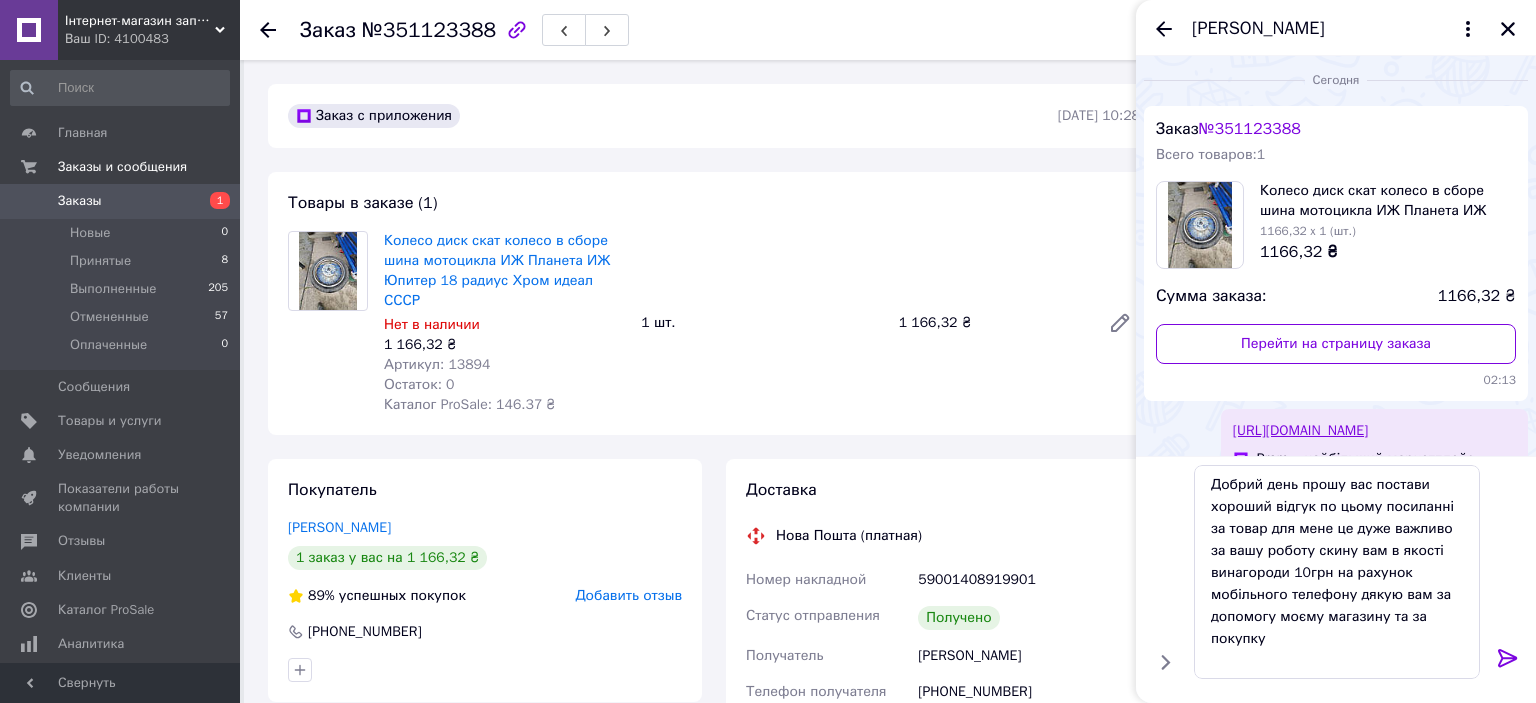 click at bounding box center [1508, 660] 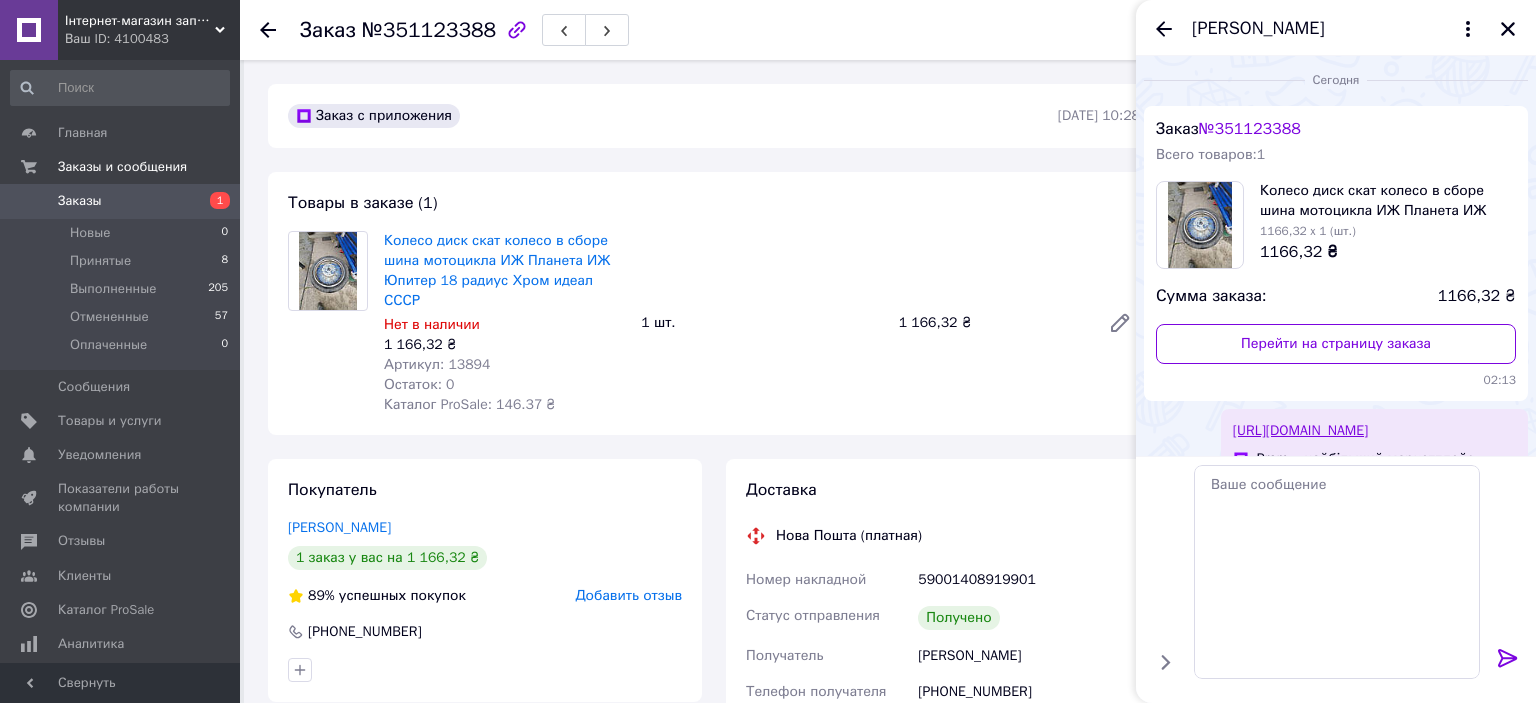 scroll, scrollTop: 175, scrollLeft: 0, axis: vertical 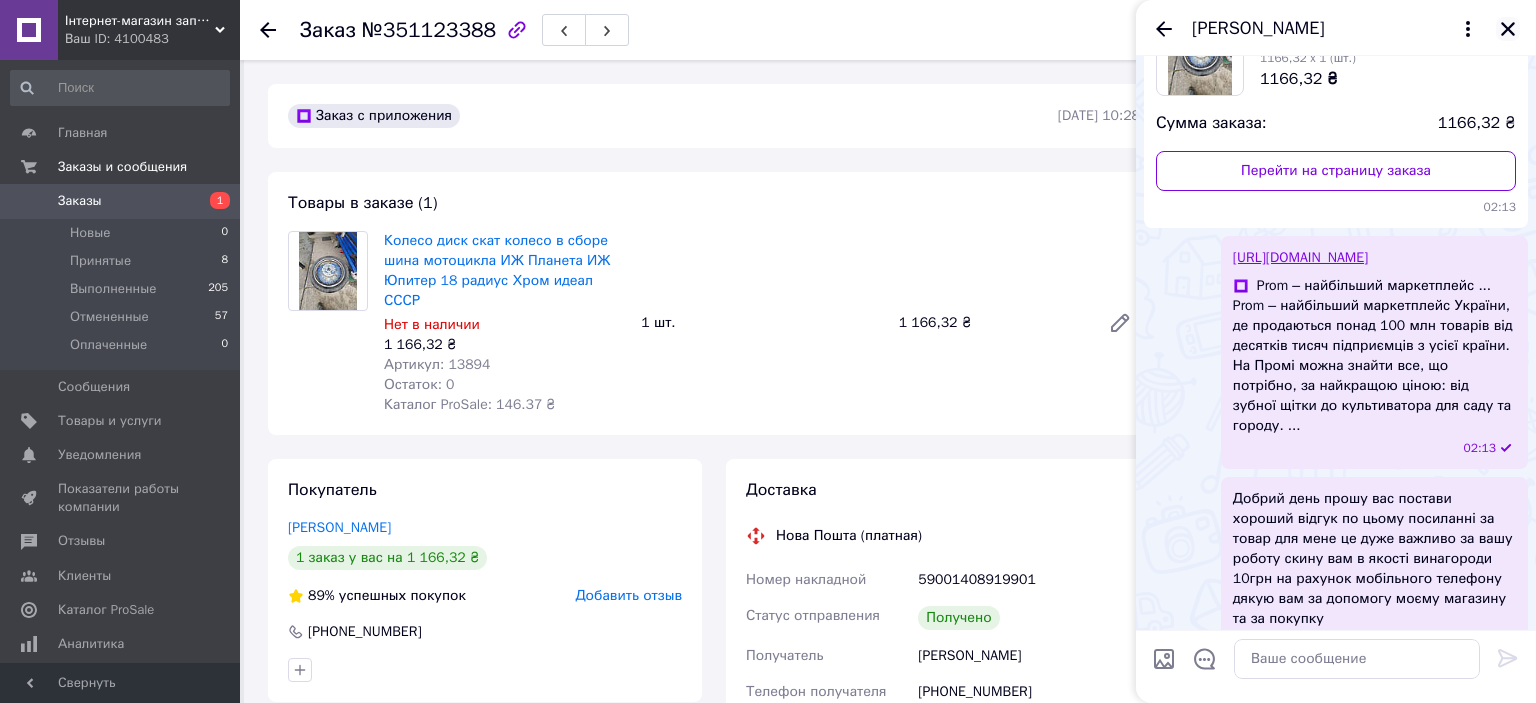 click 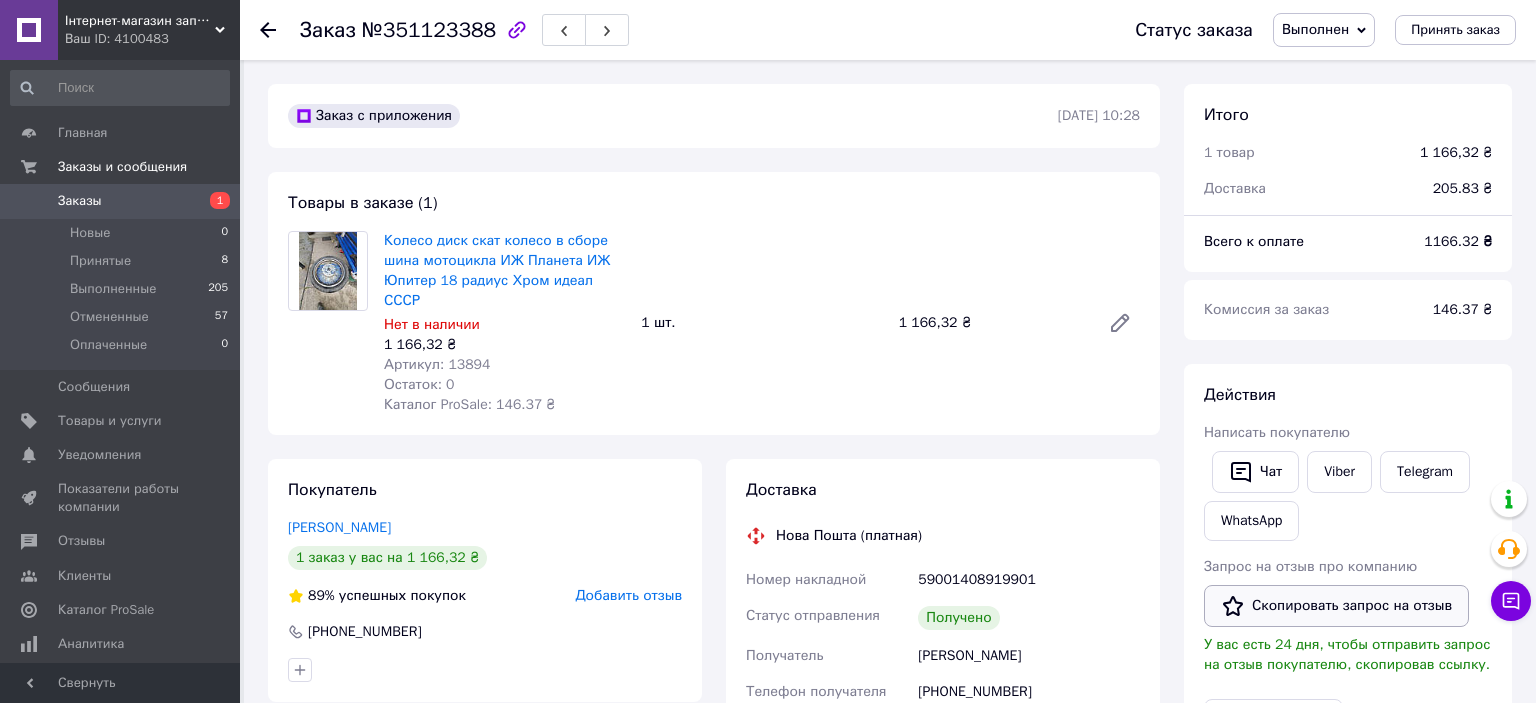 click on "Скопировать запрос на отзыв" at bounding box center (1336, 606) 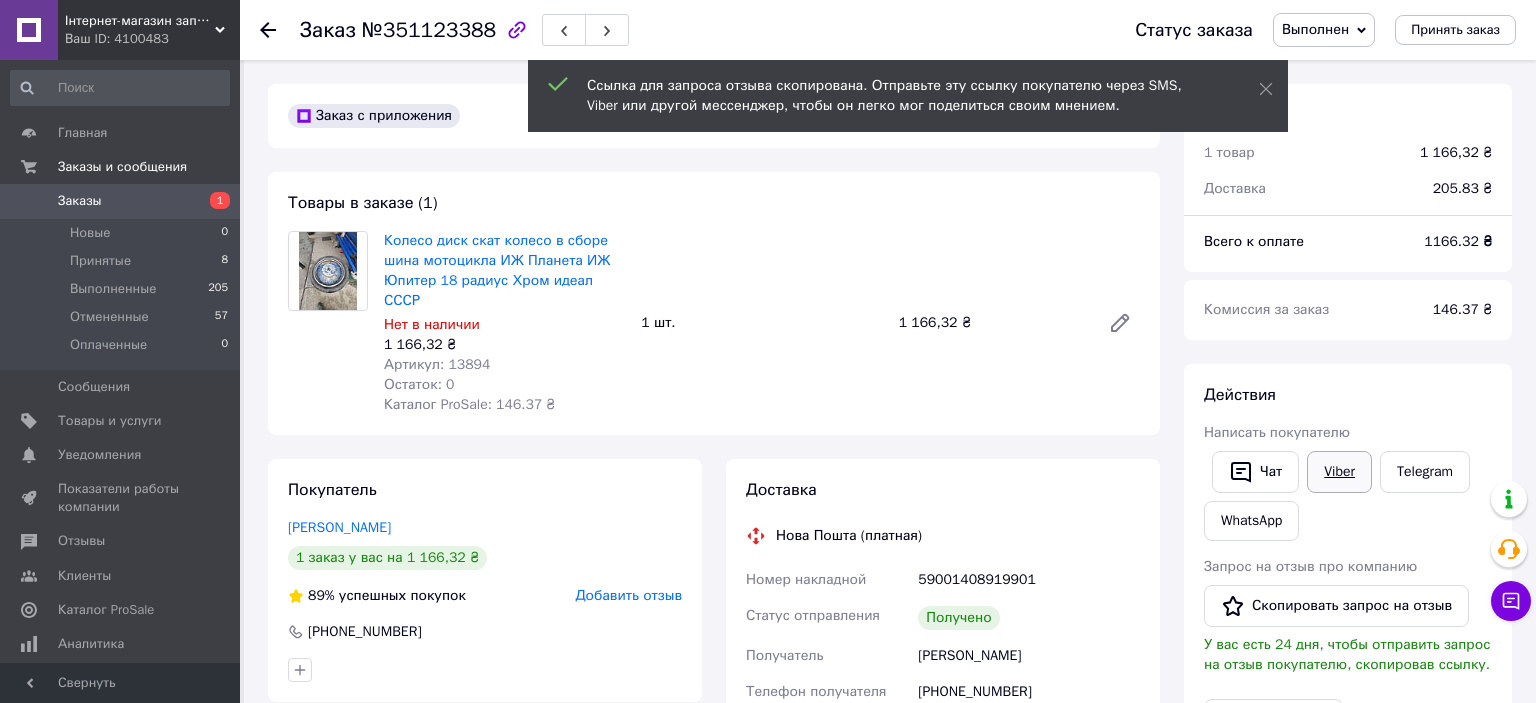 click on "Viber" at bounding box center [1339, 472] 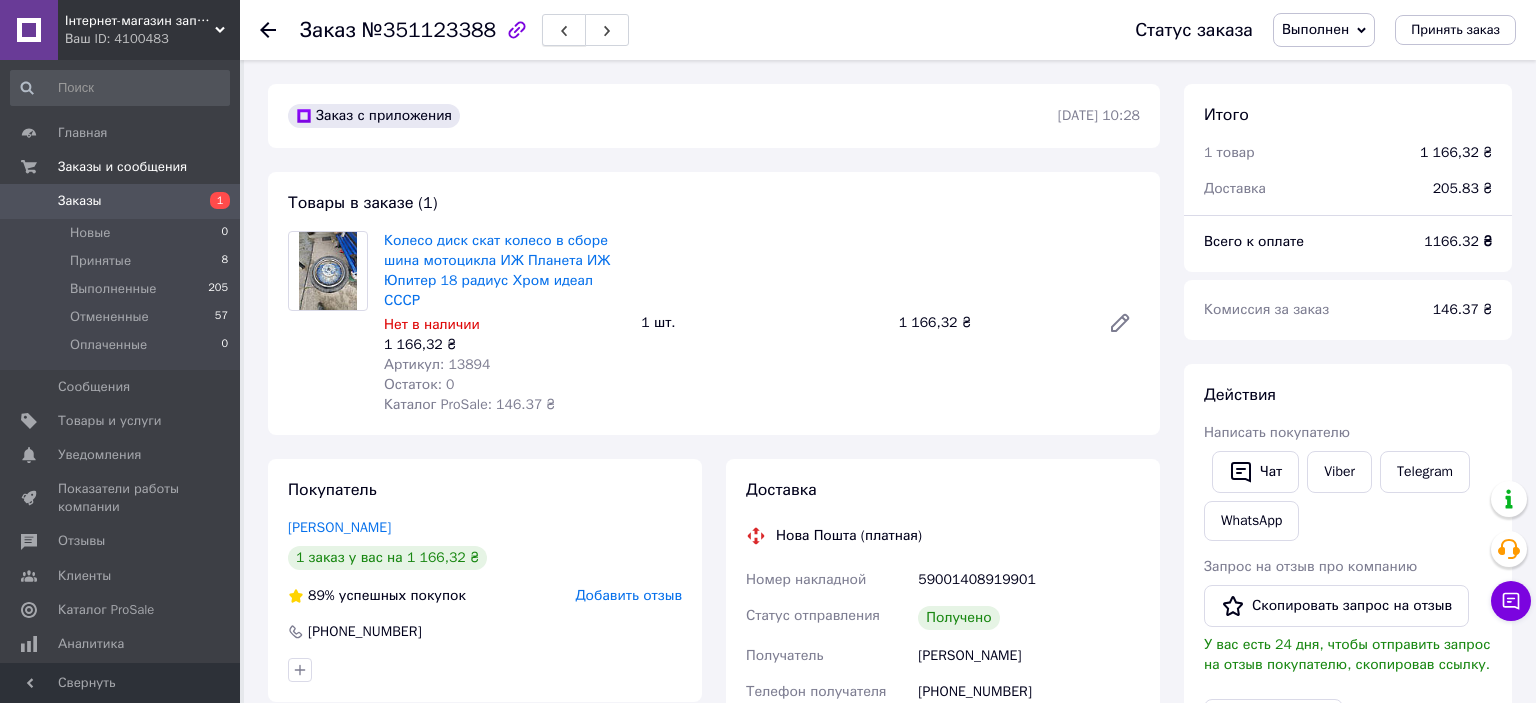 click at bounding box center (564, 30) 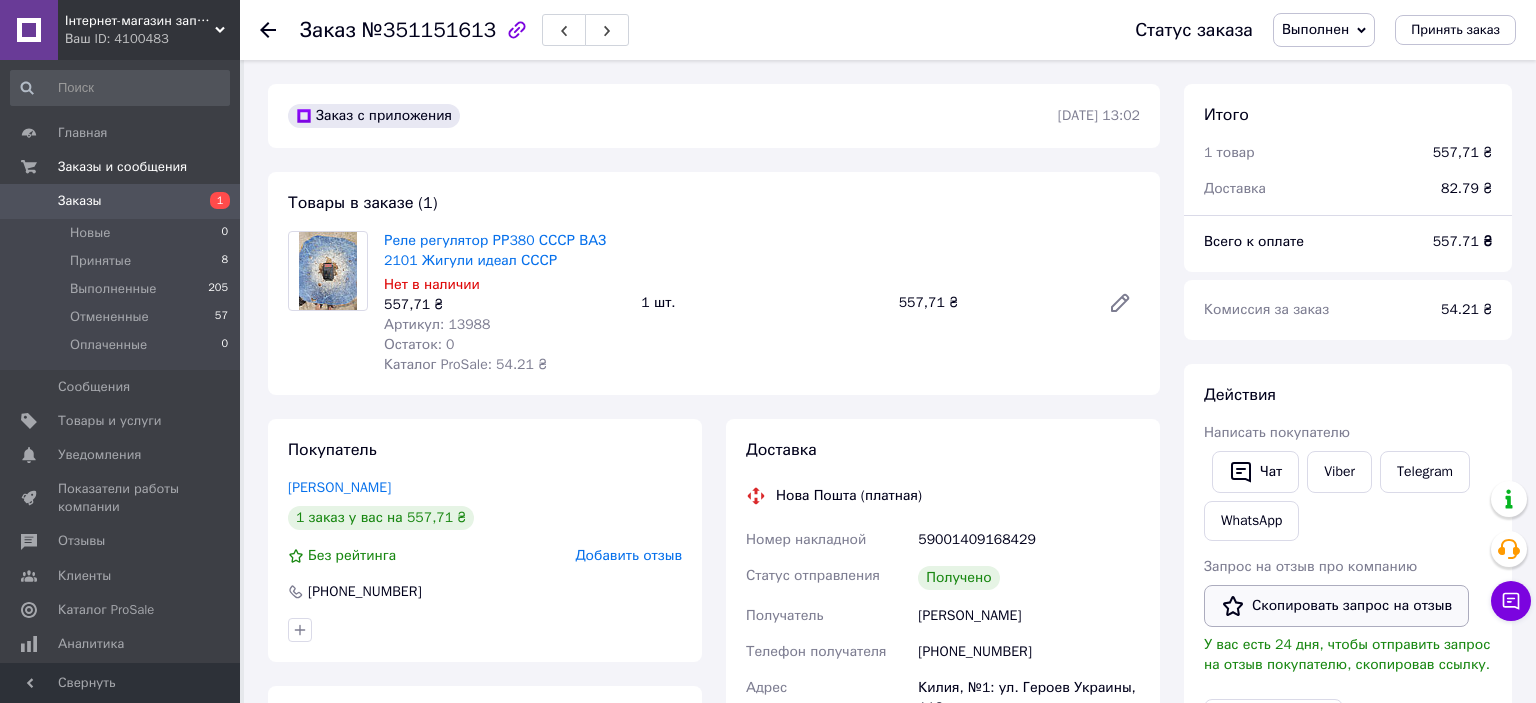 click on "Скопировать запрос на отзыв" at bounding box center [1336, 606] 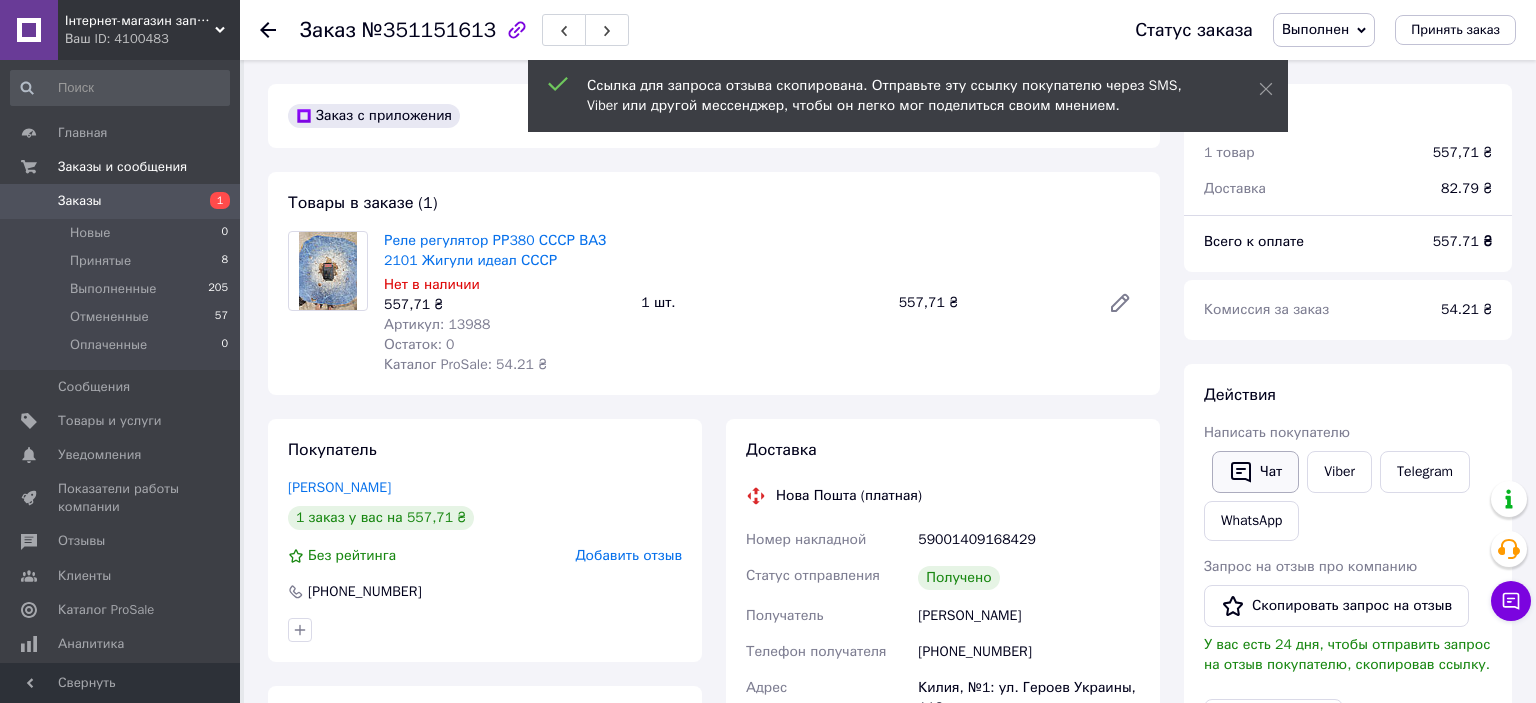 click on "Чат" at bounding box center (1255, 472) 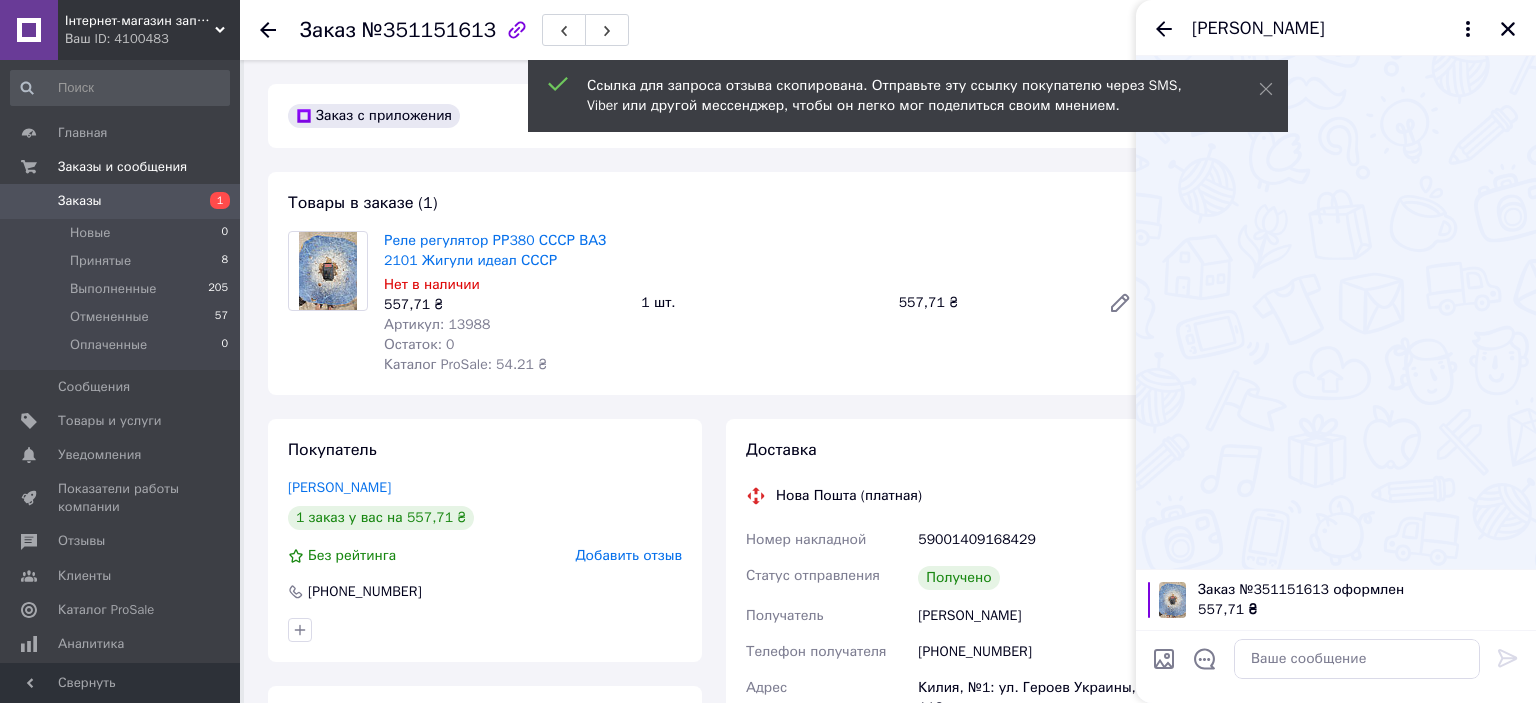 type 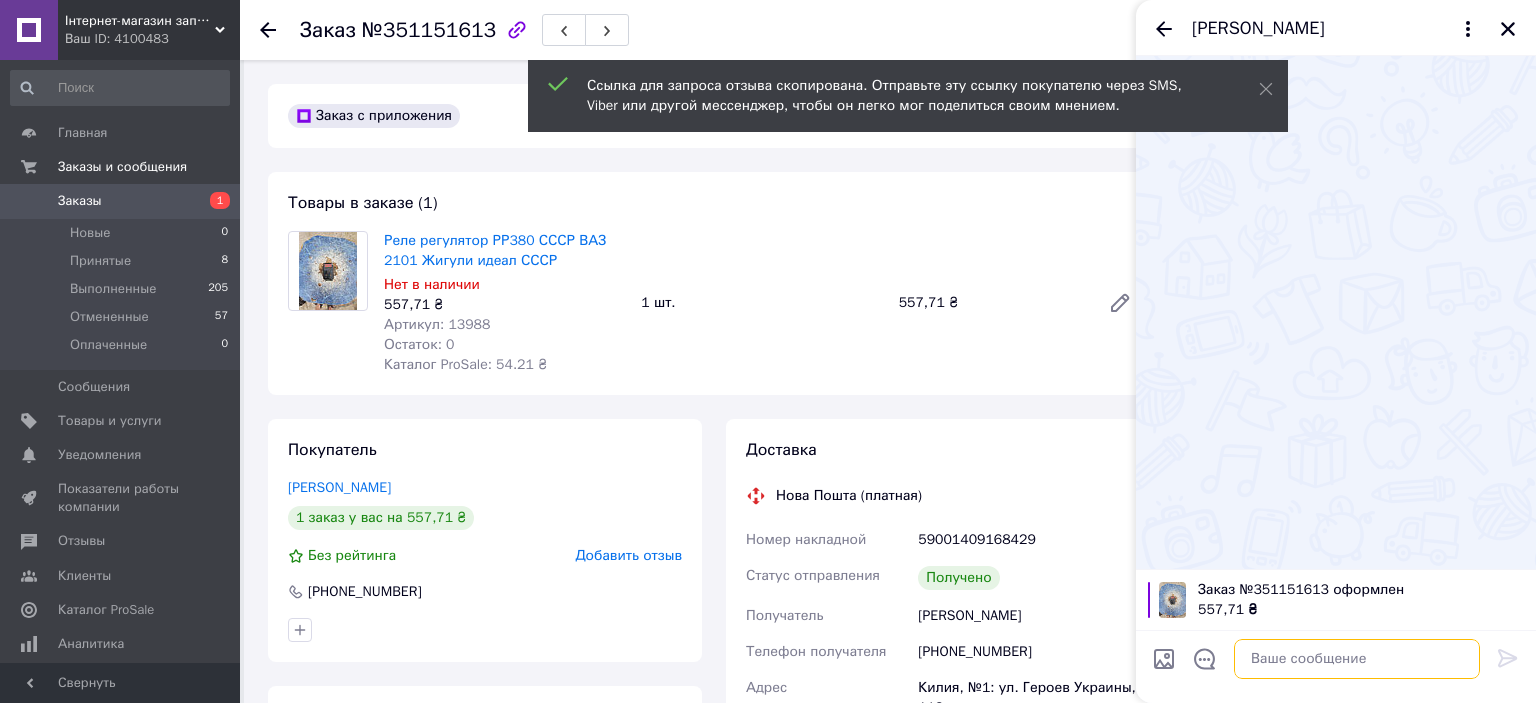 click at bounding box center (1357, 659) 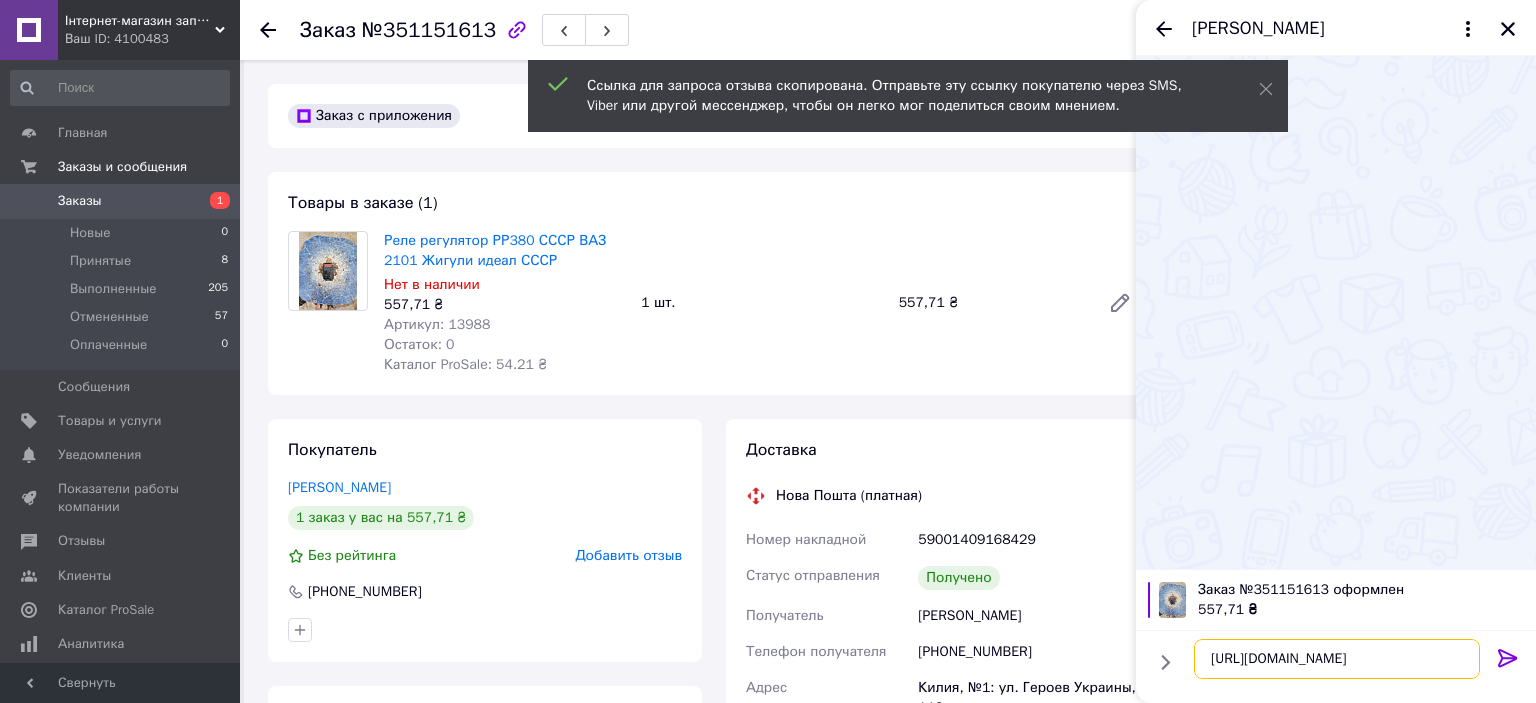 type on "[URL][DOMAIN_NAME]" 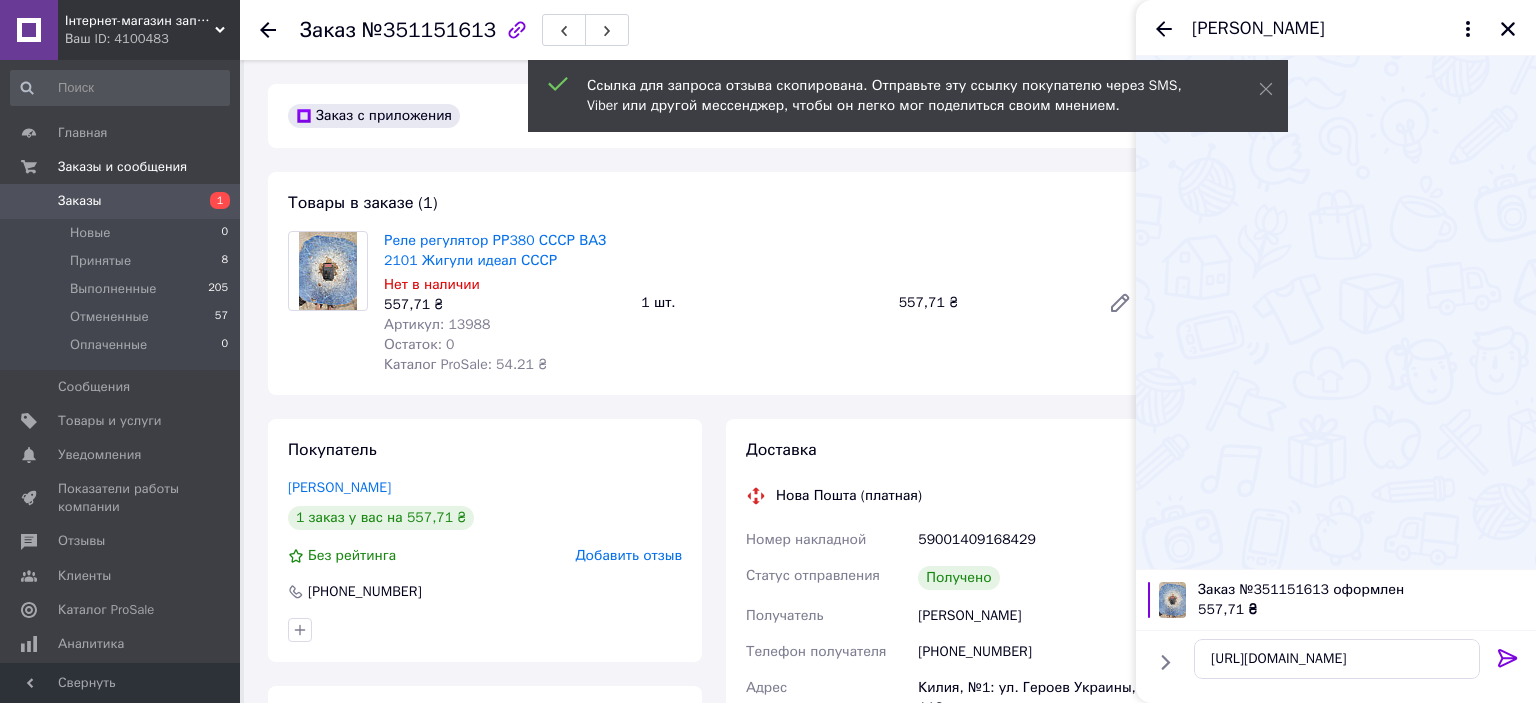 click 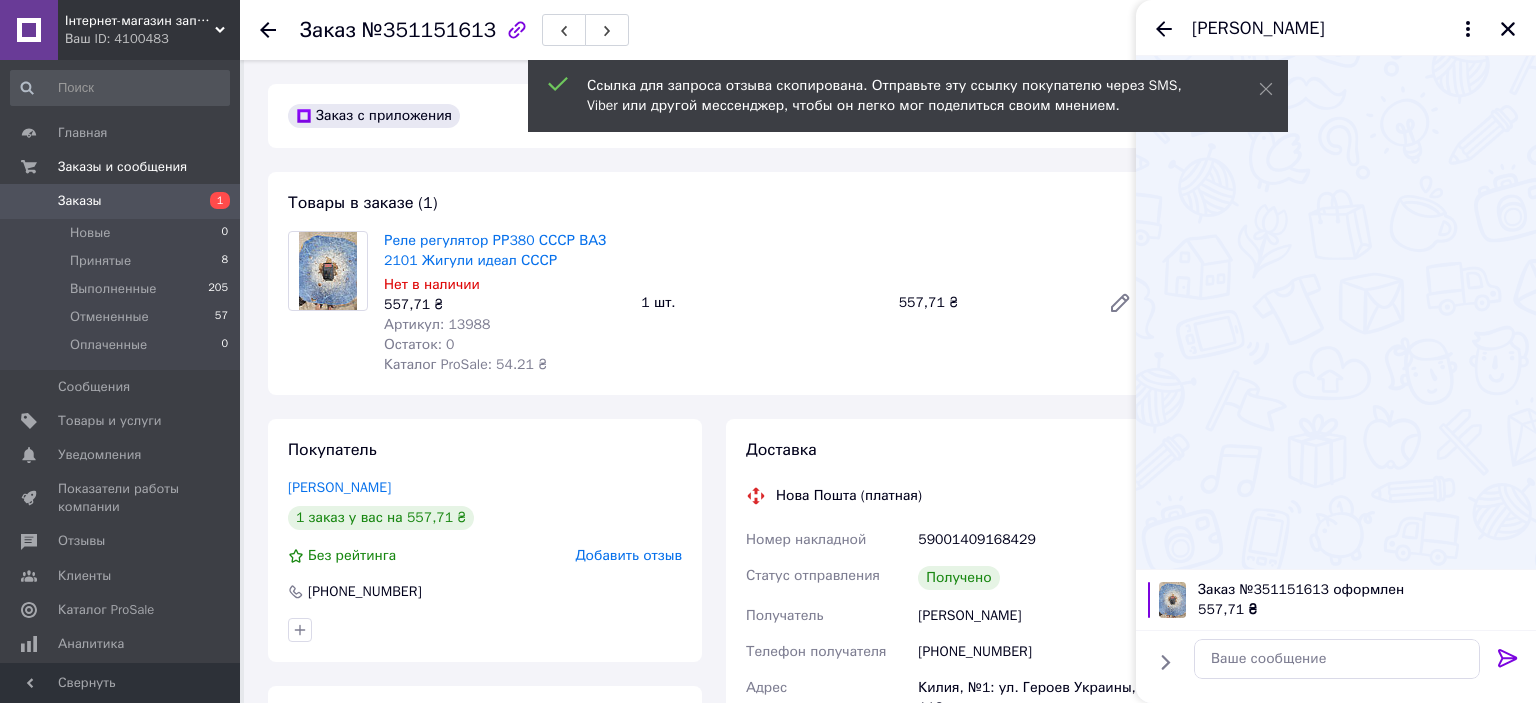 scroll, scrollTop: 102, scrollLeft: 0, axis: vertical 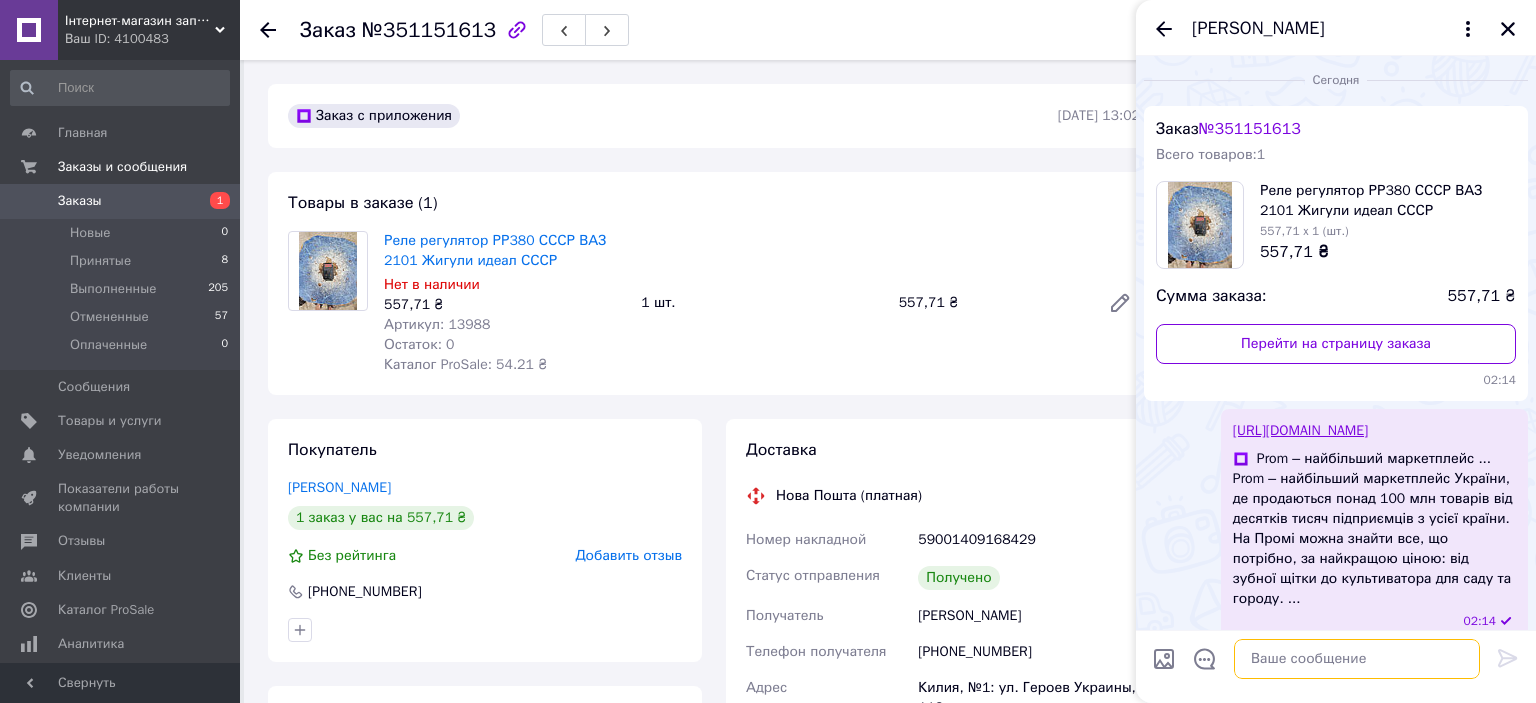 click at bounding box center [1357, 659] 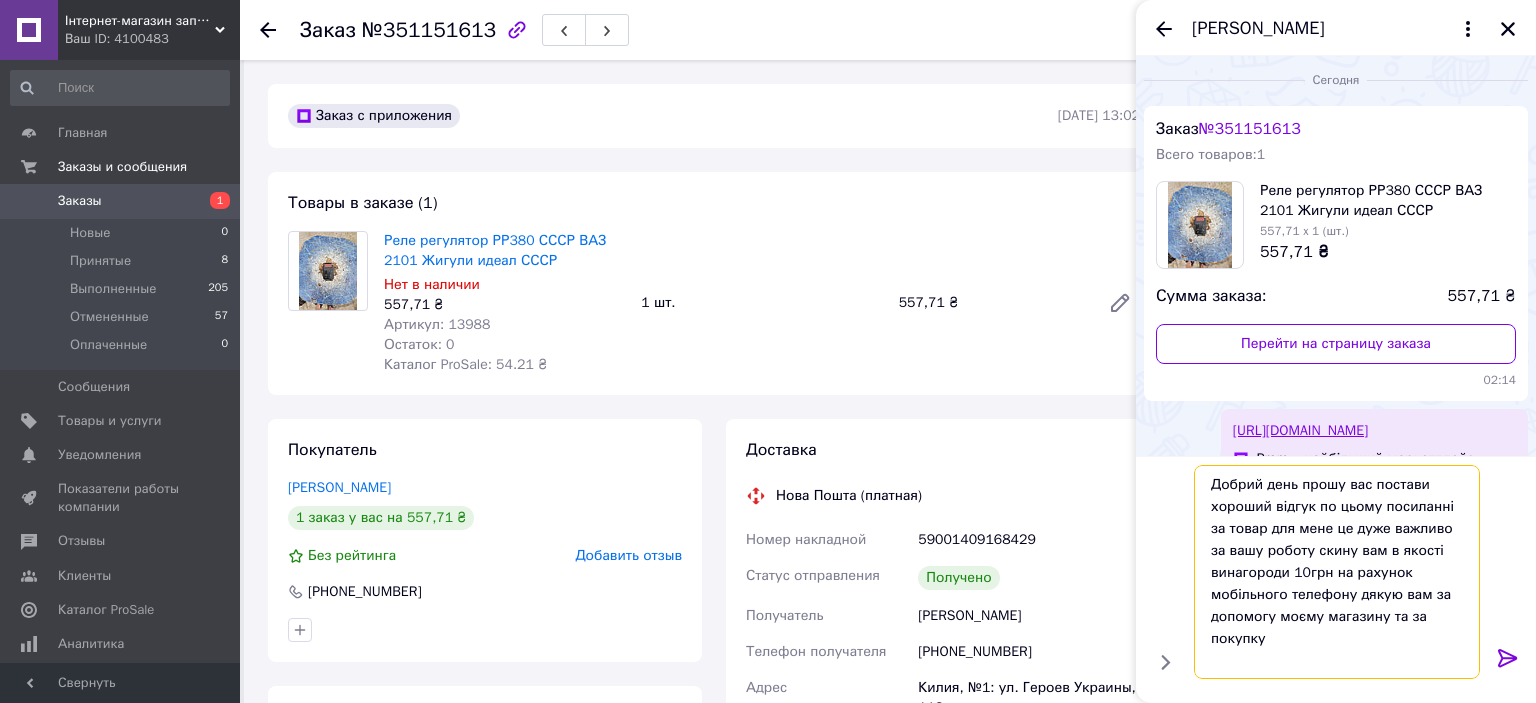 type on "Добрий день прошу вас постави хороший відгук по цьому посиланні за товар для мене це дуже важливо за вашу роботу скину вам в якості винагороди 10грн на рахунок мобільного телефону дякую вам за допомогу моєму магазину та за покупку" 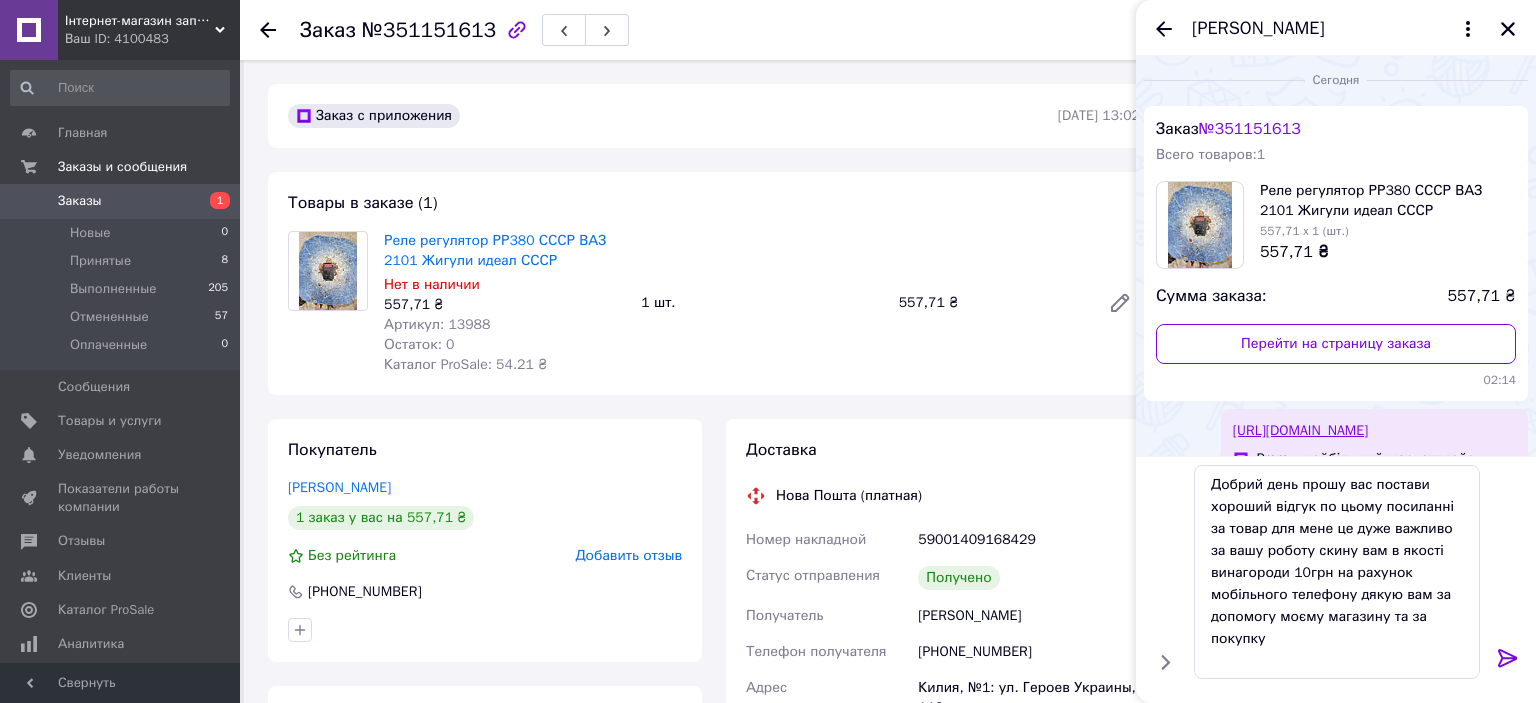click 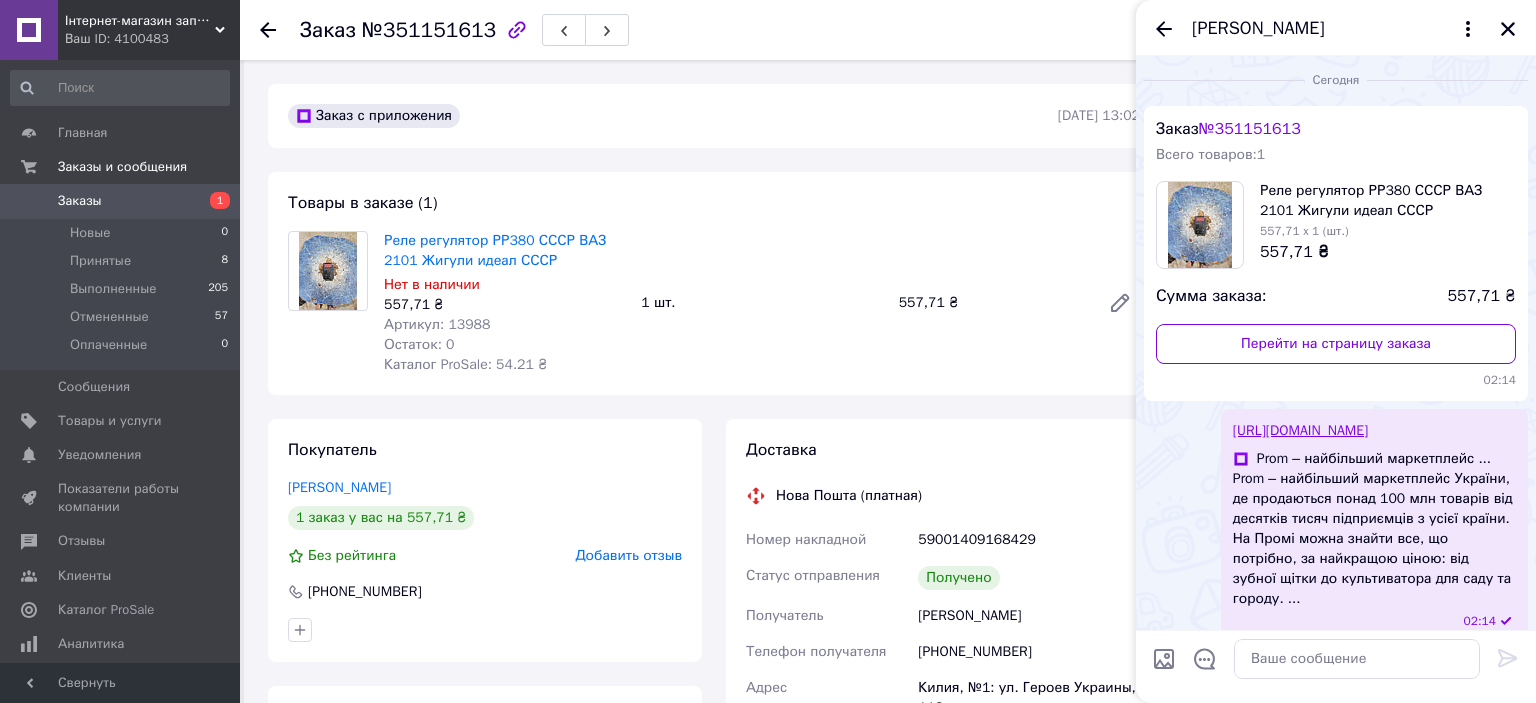 scroll, scrollTop: 175, scrollLeft: 0, axis: vertical 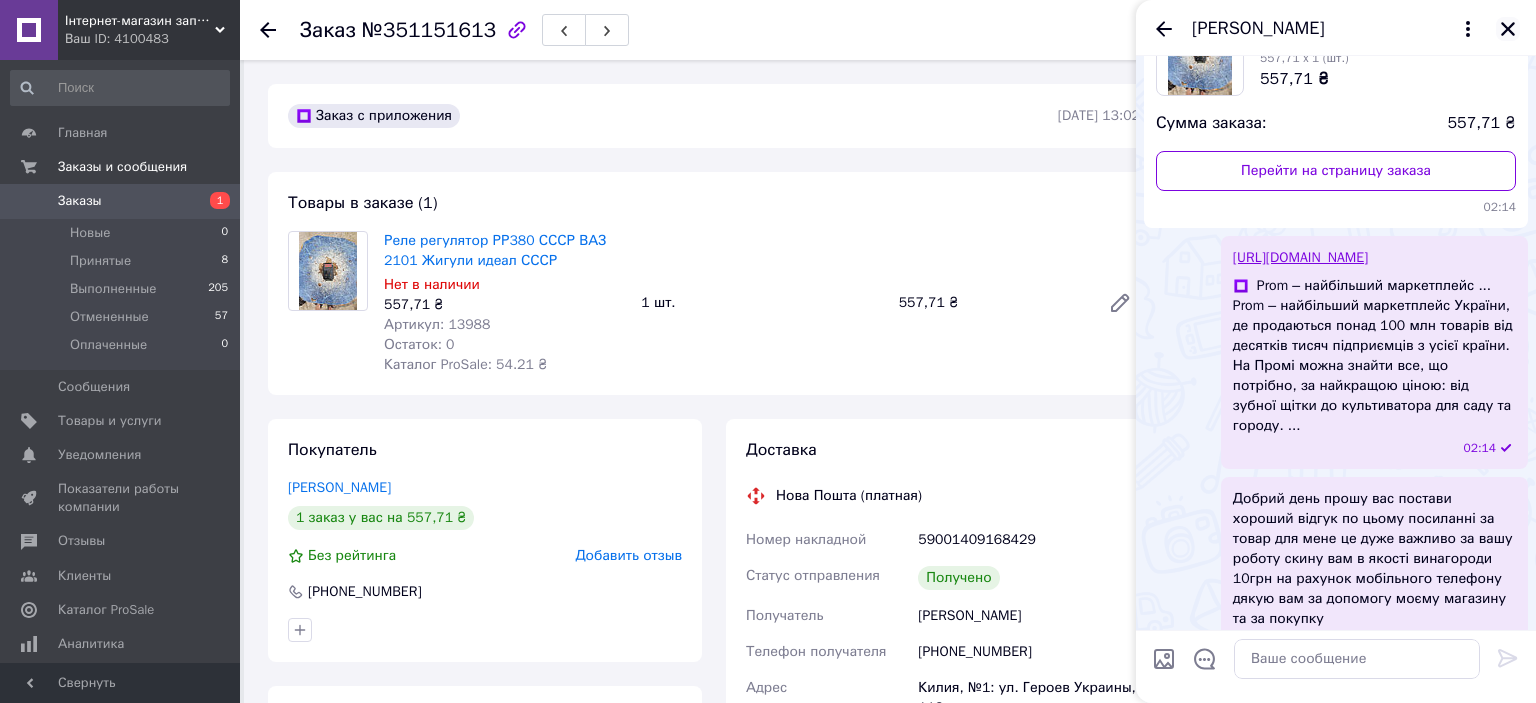 click 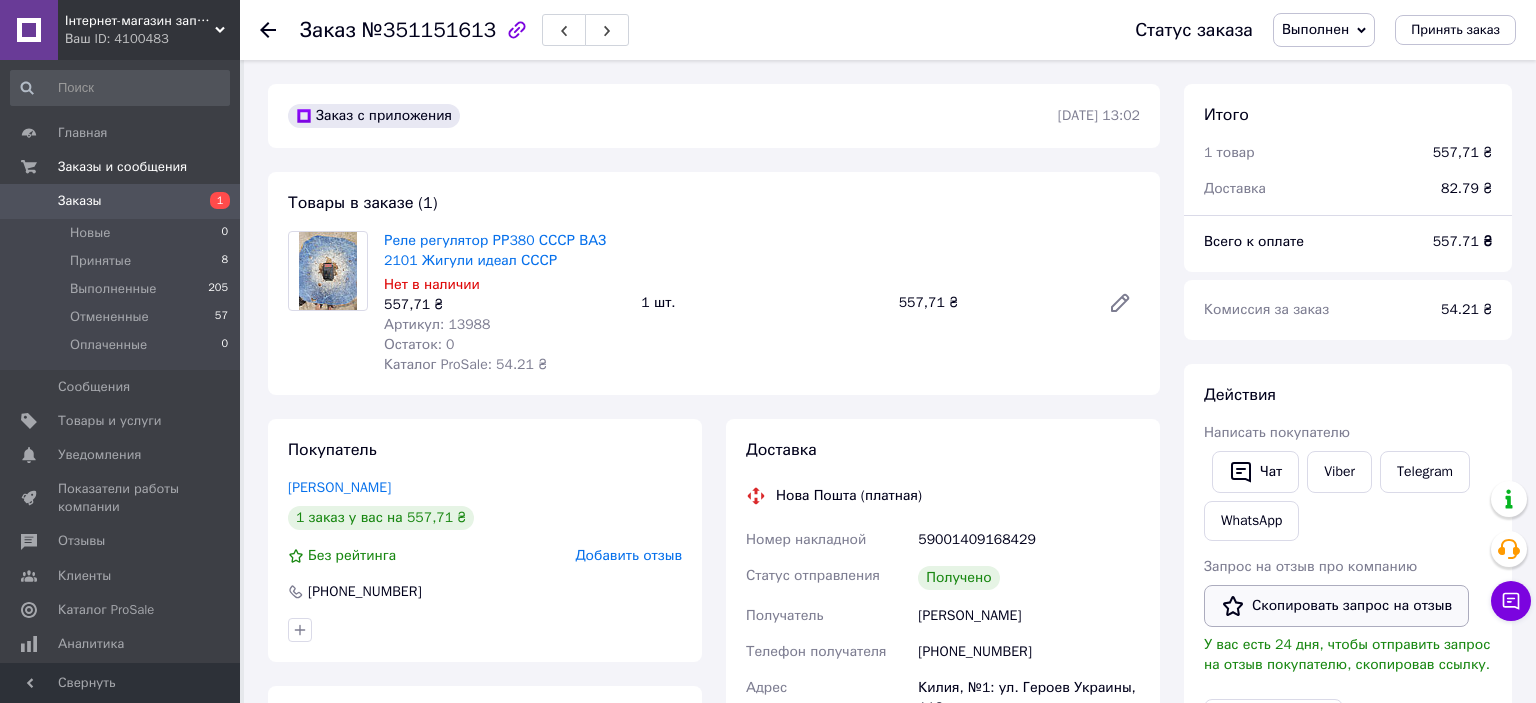 click on "Скопировать запрос на отзыв" at bounding box center (1336, 606) 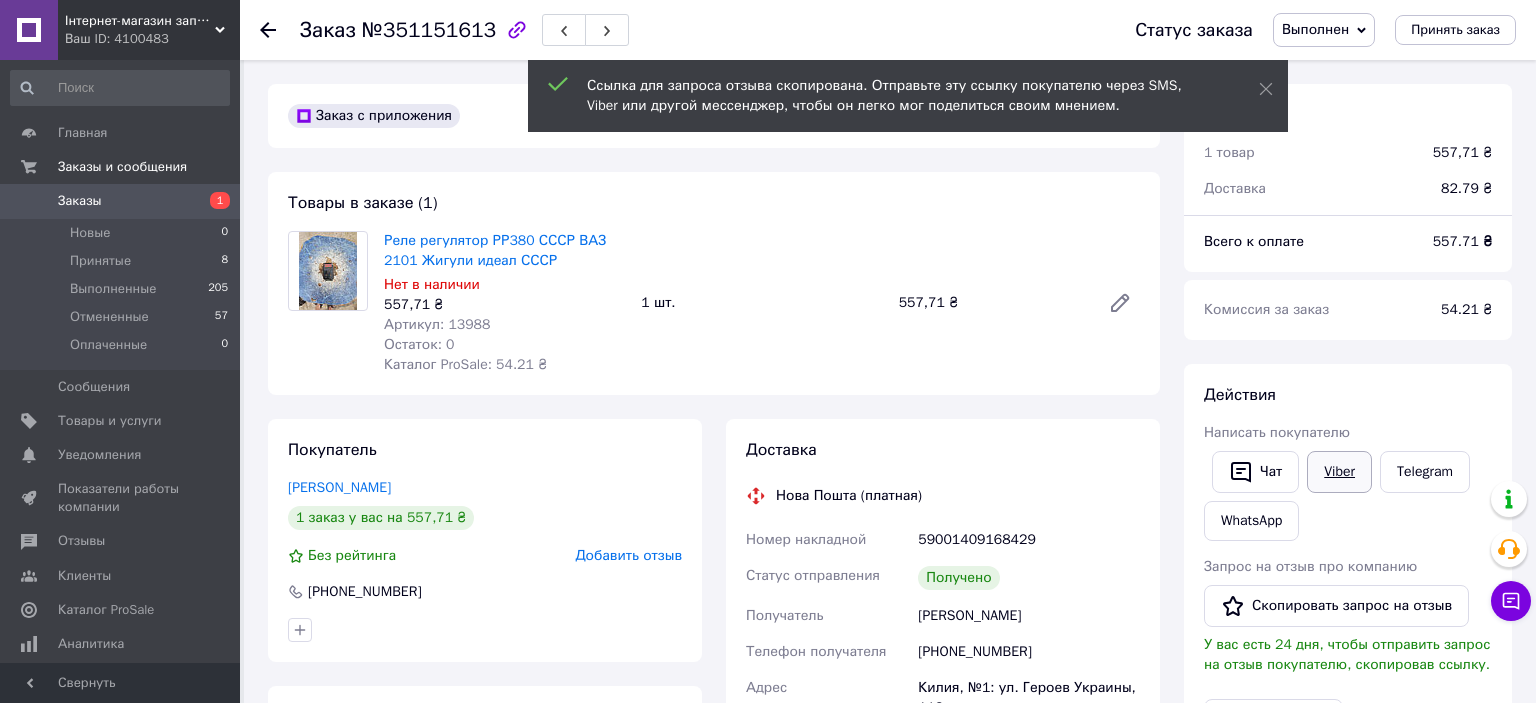 click on "Viber" at bounding box center (1339, 472) 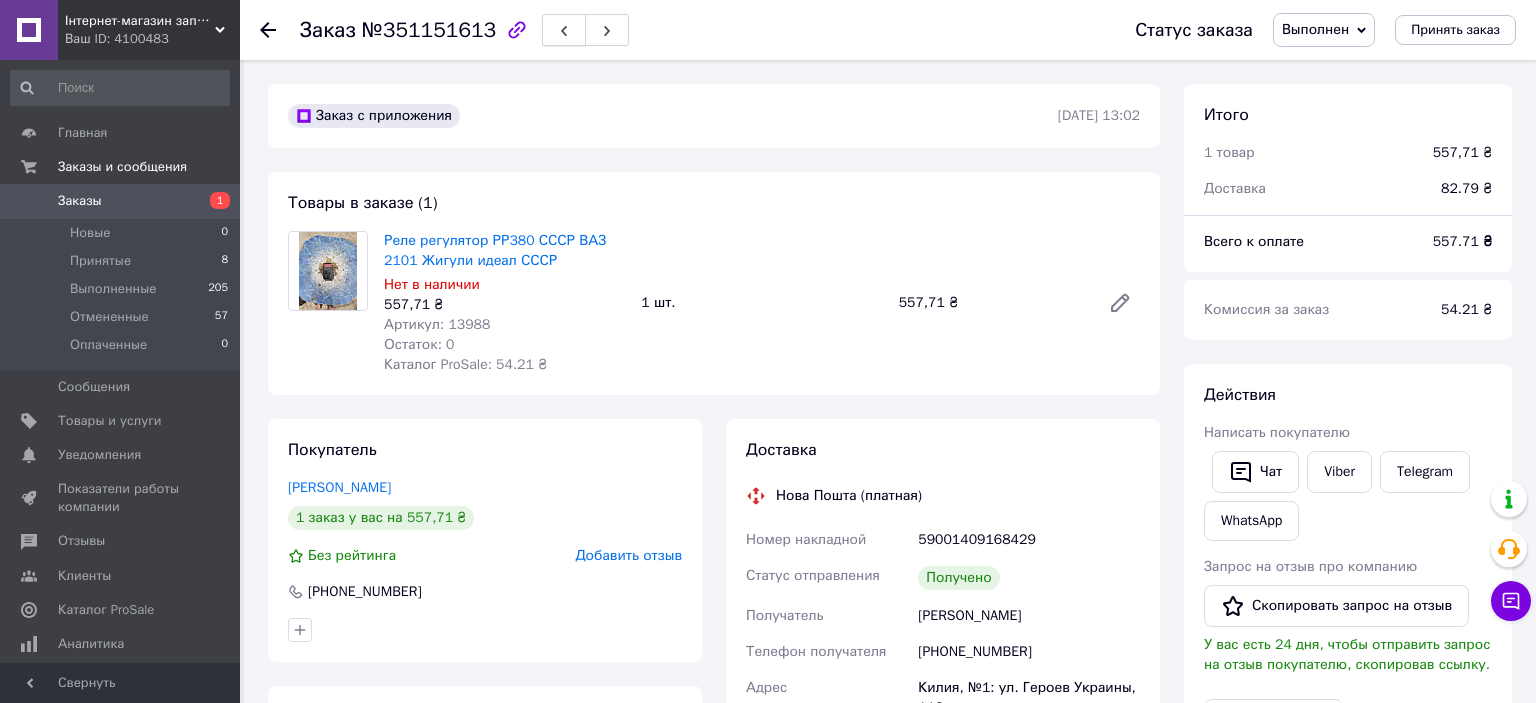 click at bounding box center (564, 30) 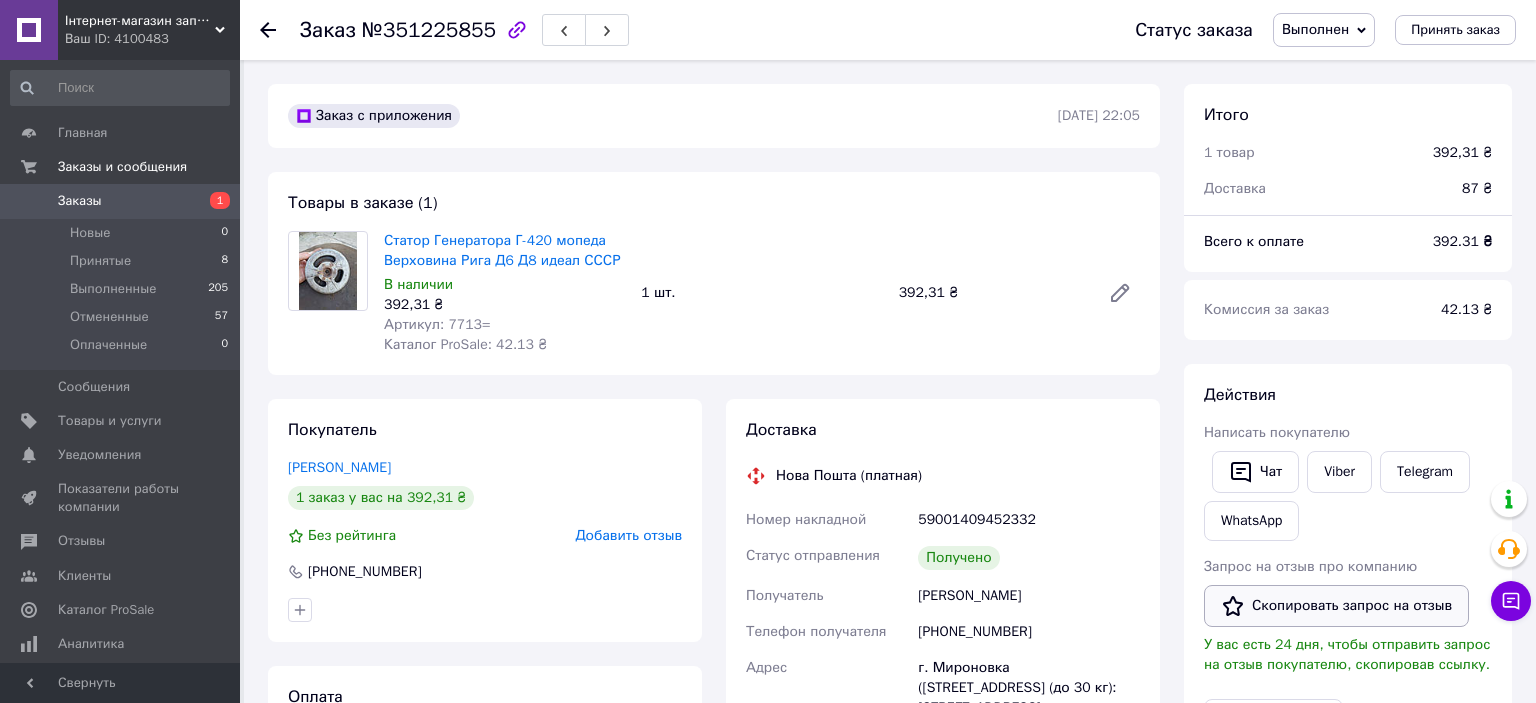 click on "Скопировать запрос на отзыв" at bounding box center [1336, 606] 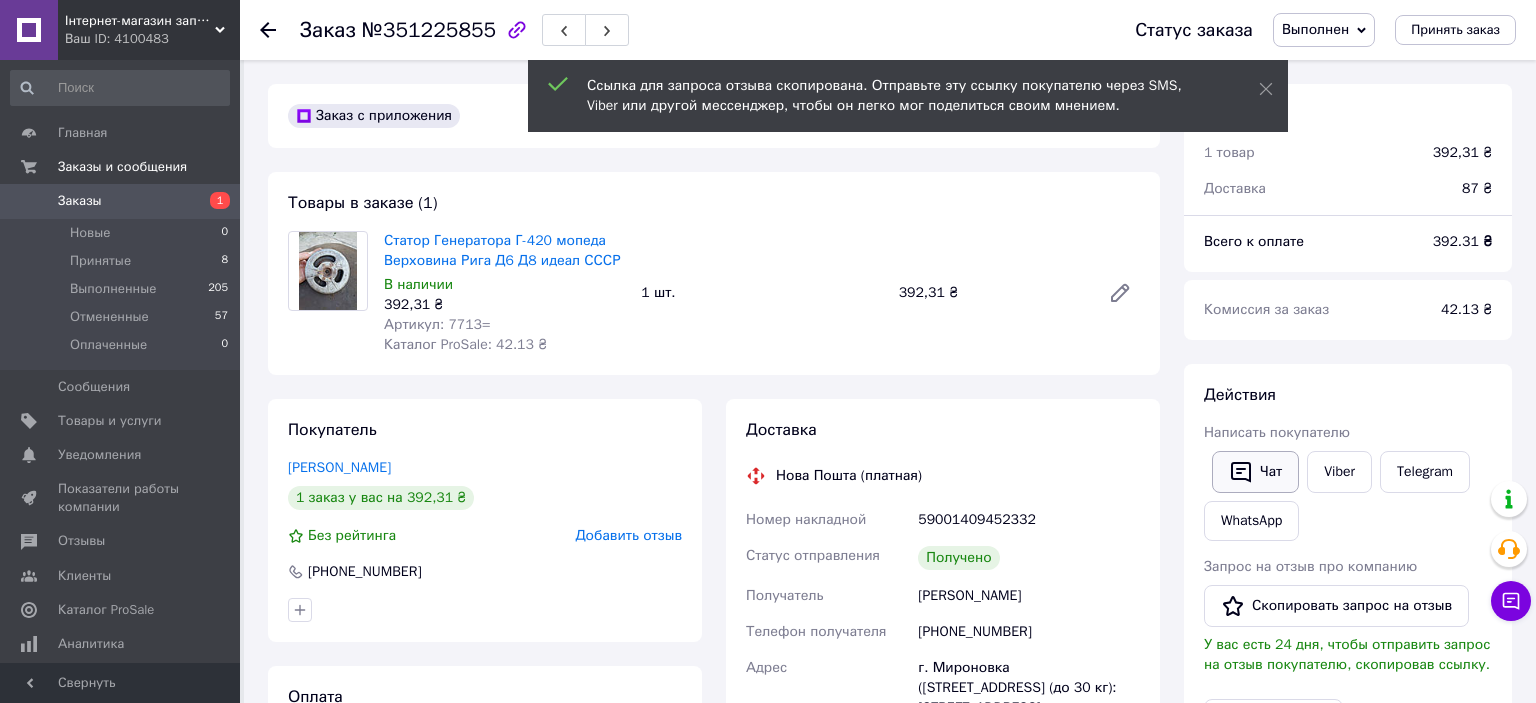 click 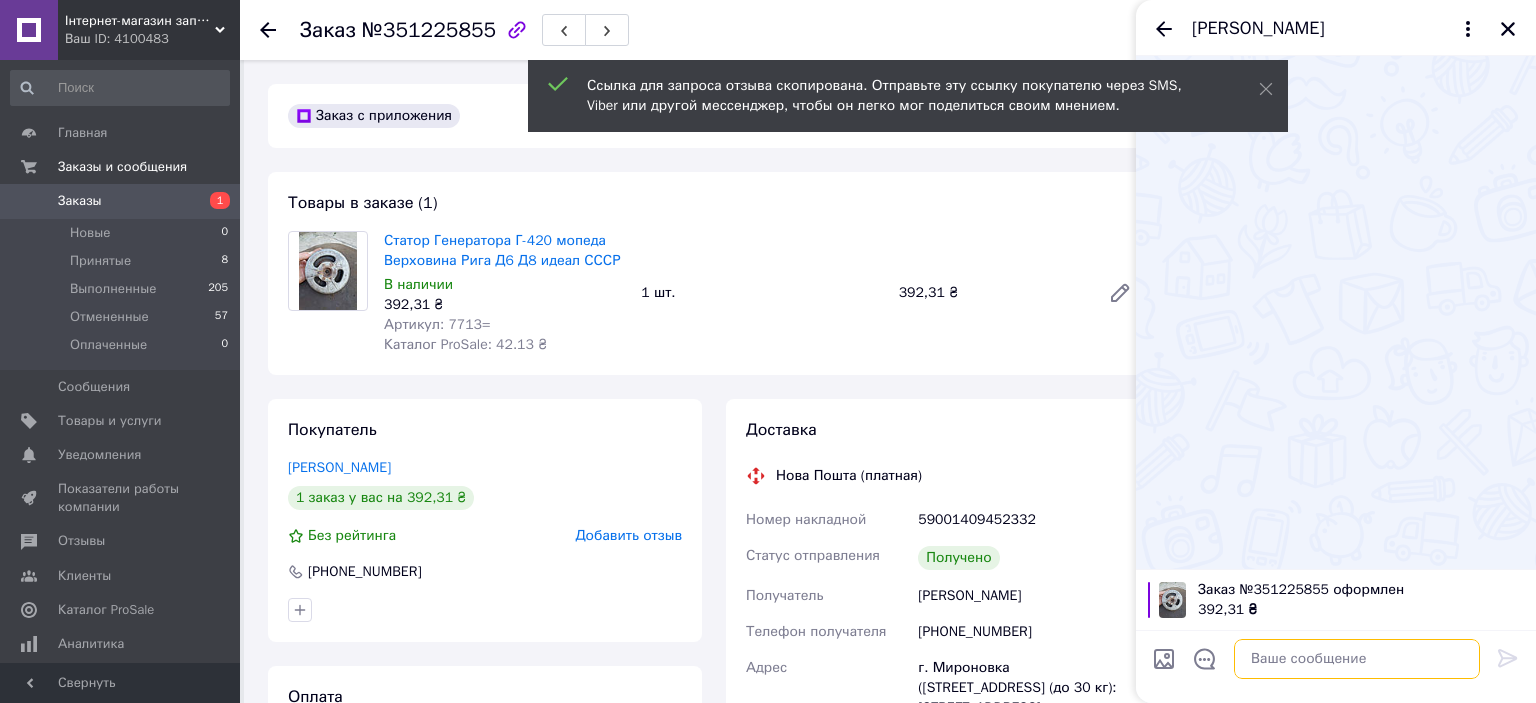 click at bounding box center (1357, 659) 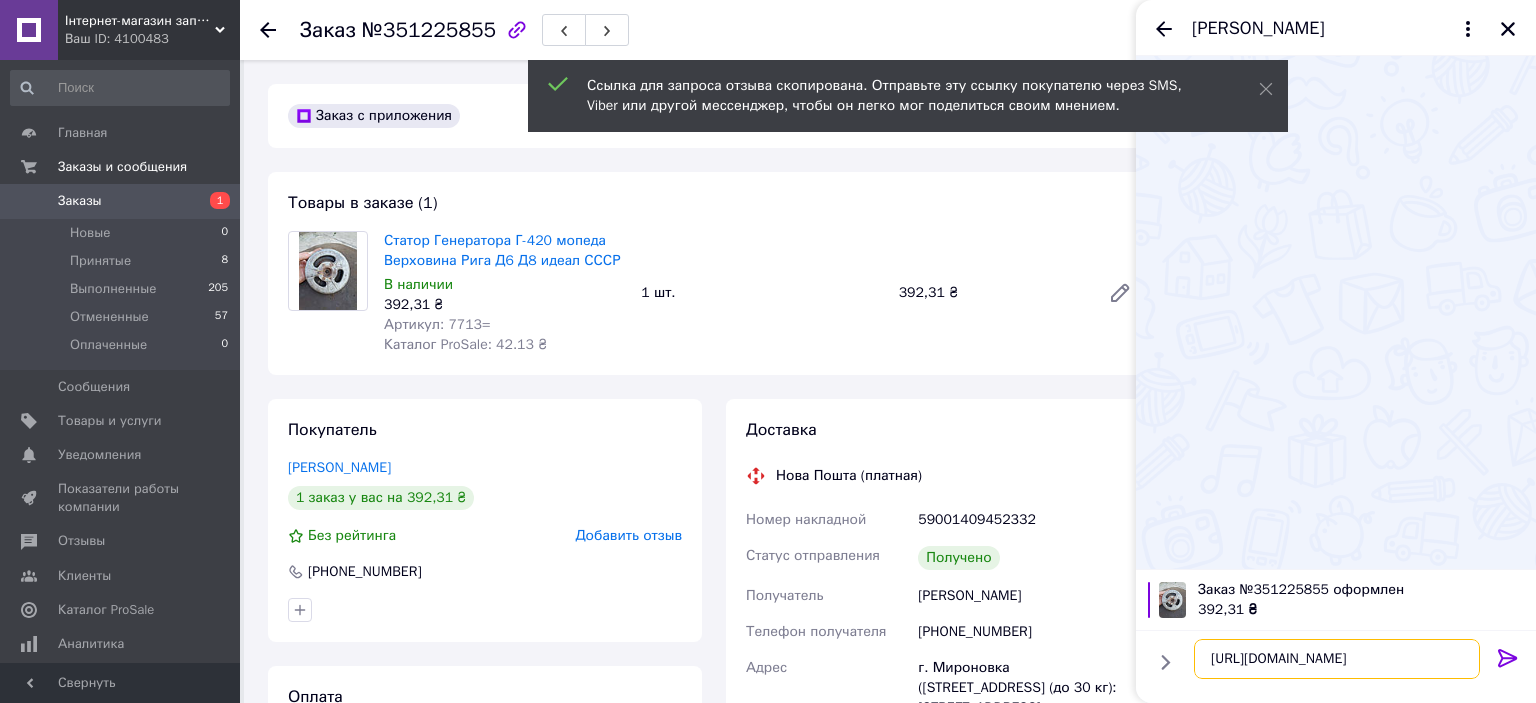 type on "[URL][DOMAIN_NAME]" 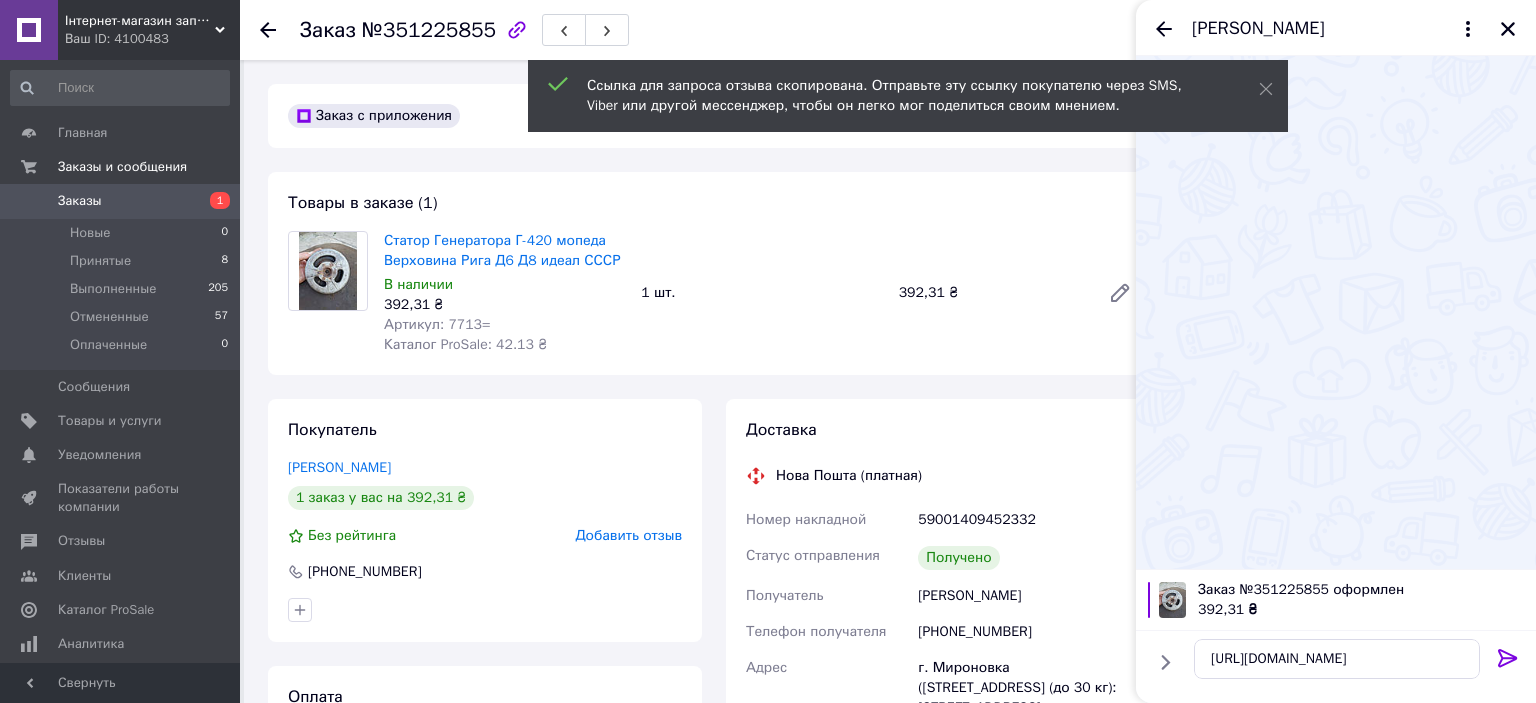 click 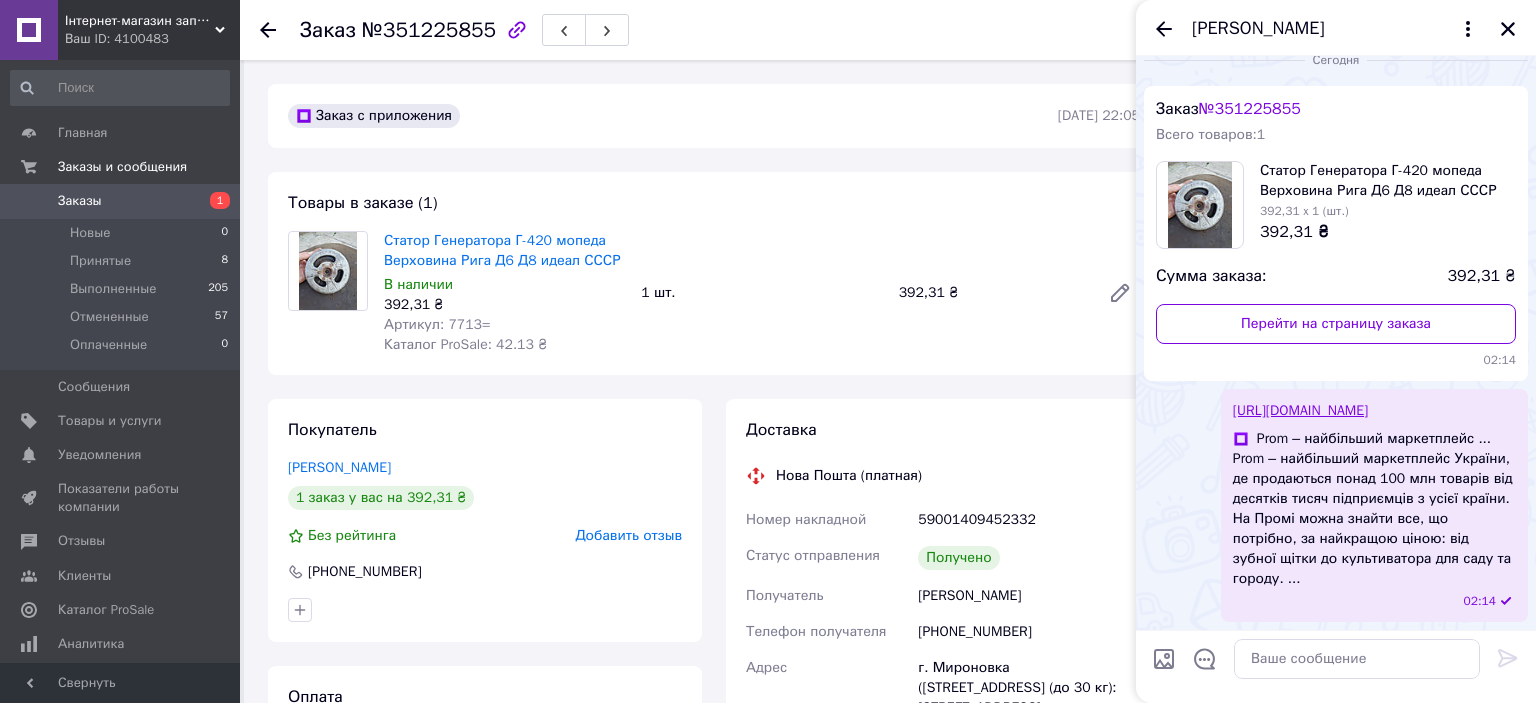 scroll, scrollTop: 2, scrollLeft: 0, axis: vertical 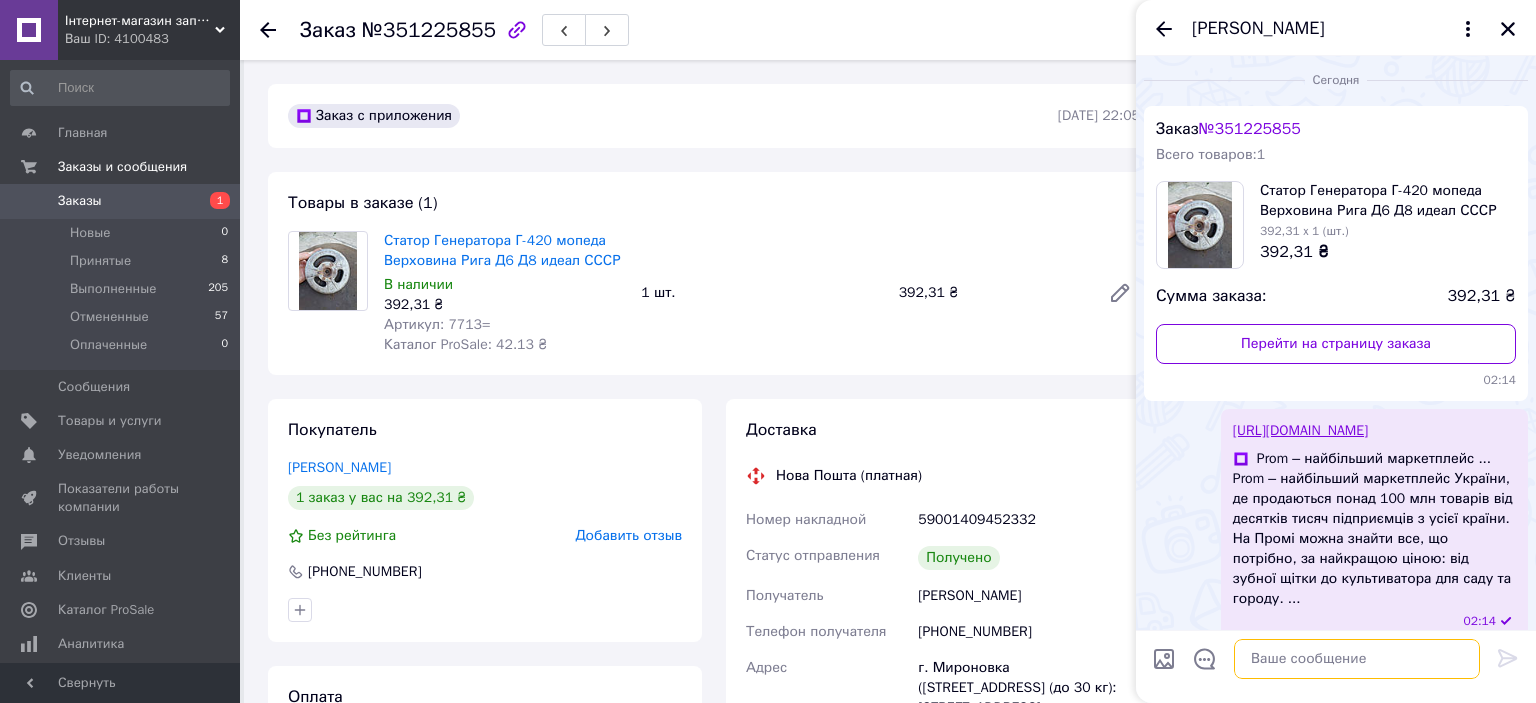 click at bounding box center (1357, 659) 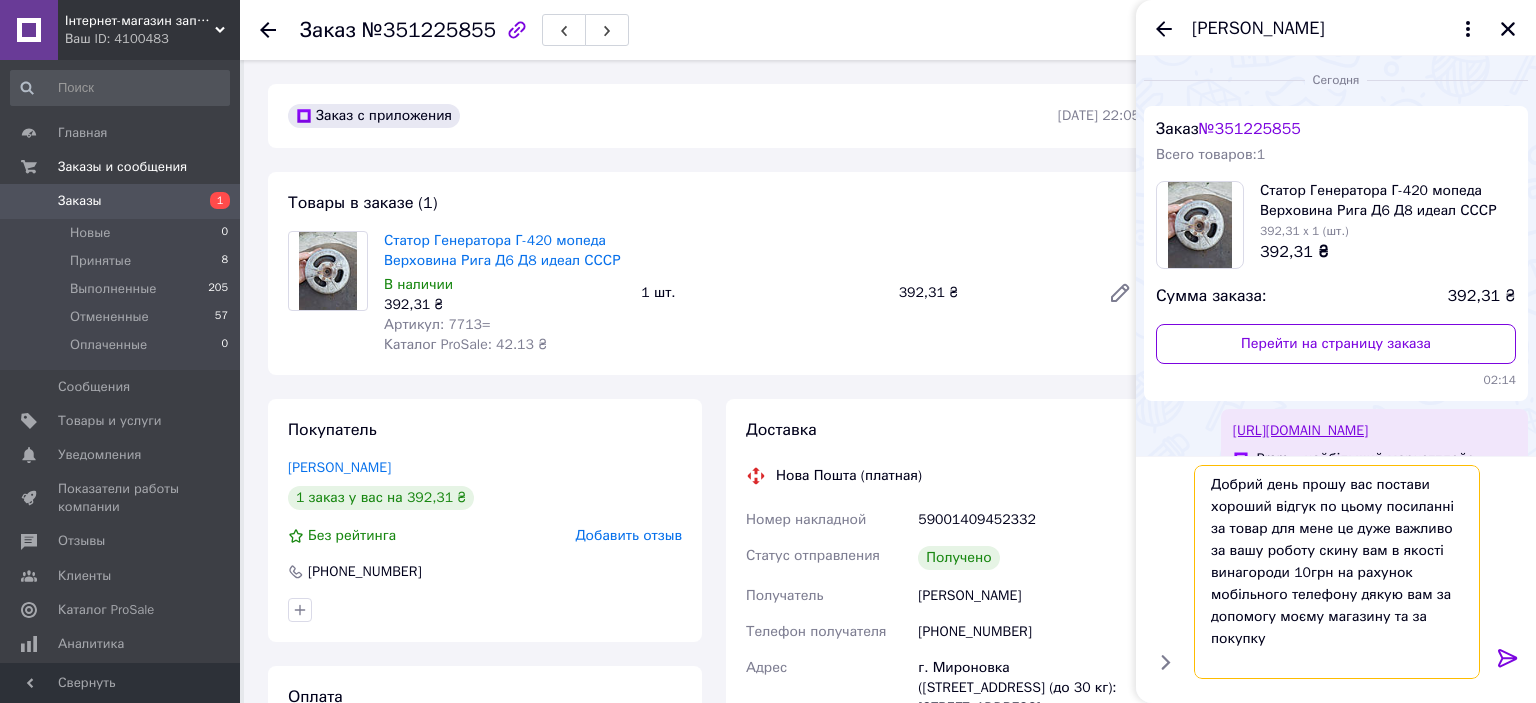 type on "Добрий день прошу вас постави хороший відгук по цьому посиланні за товар для мене це дуже важливо за вашу роботу скину вам в якості винагороди 10грн на рахунок мобільного телефону дякую вам за допомогу моєму магазину та за покупку" 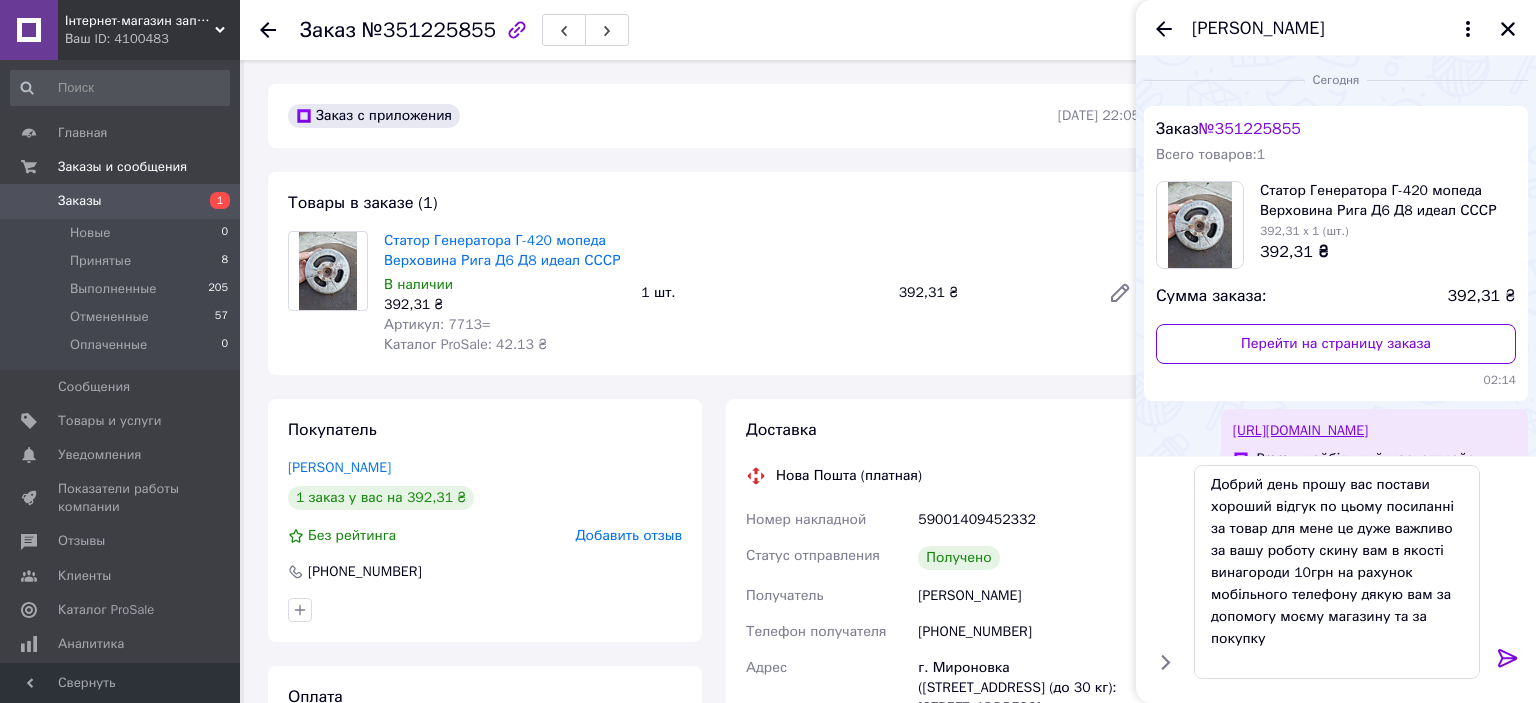 click at bounding box center [1508, 662] 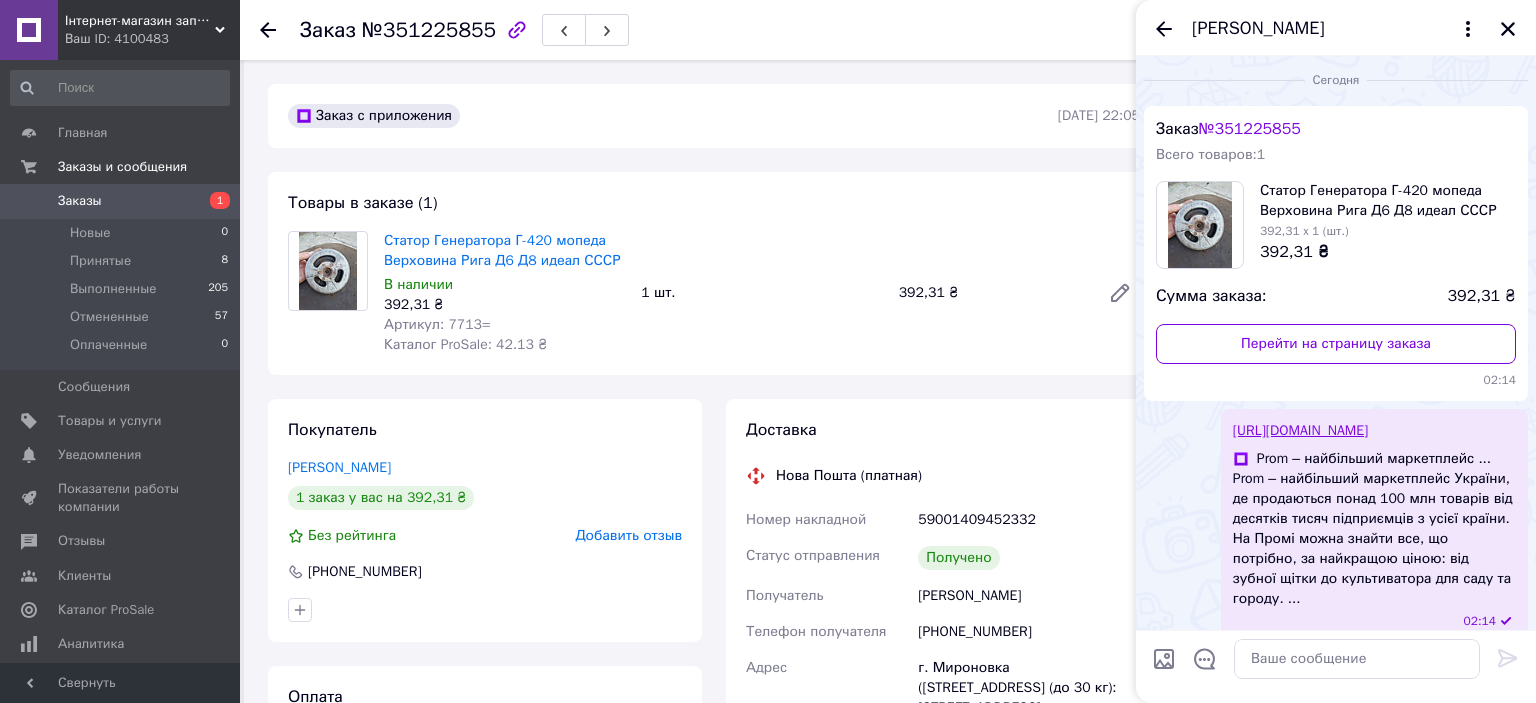 scroll, scrollTop: 175, scrollLeft: 0, axis: vertical 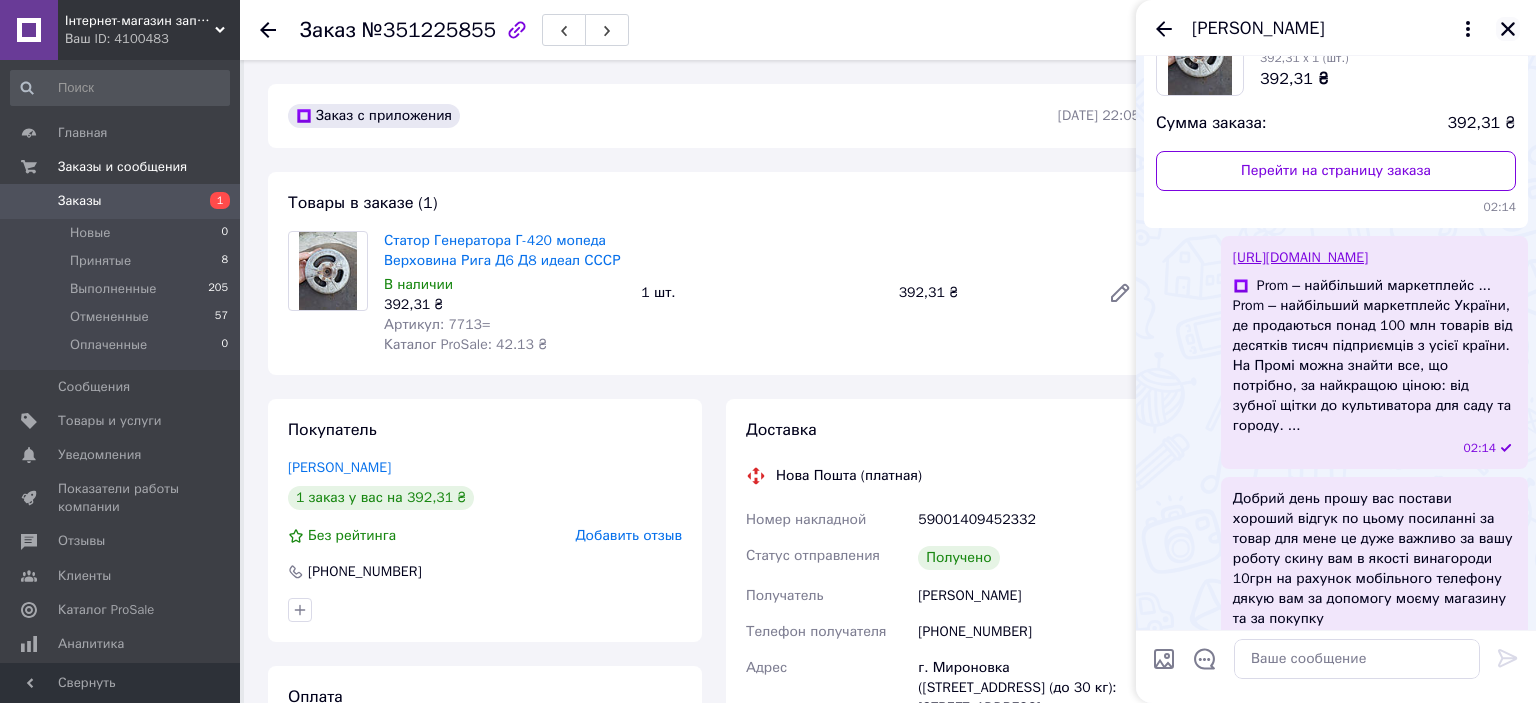 click 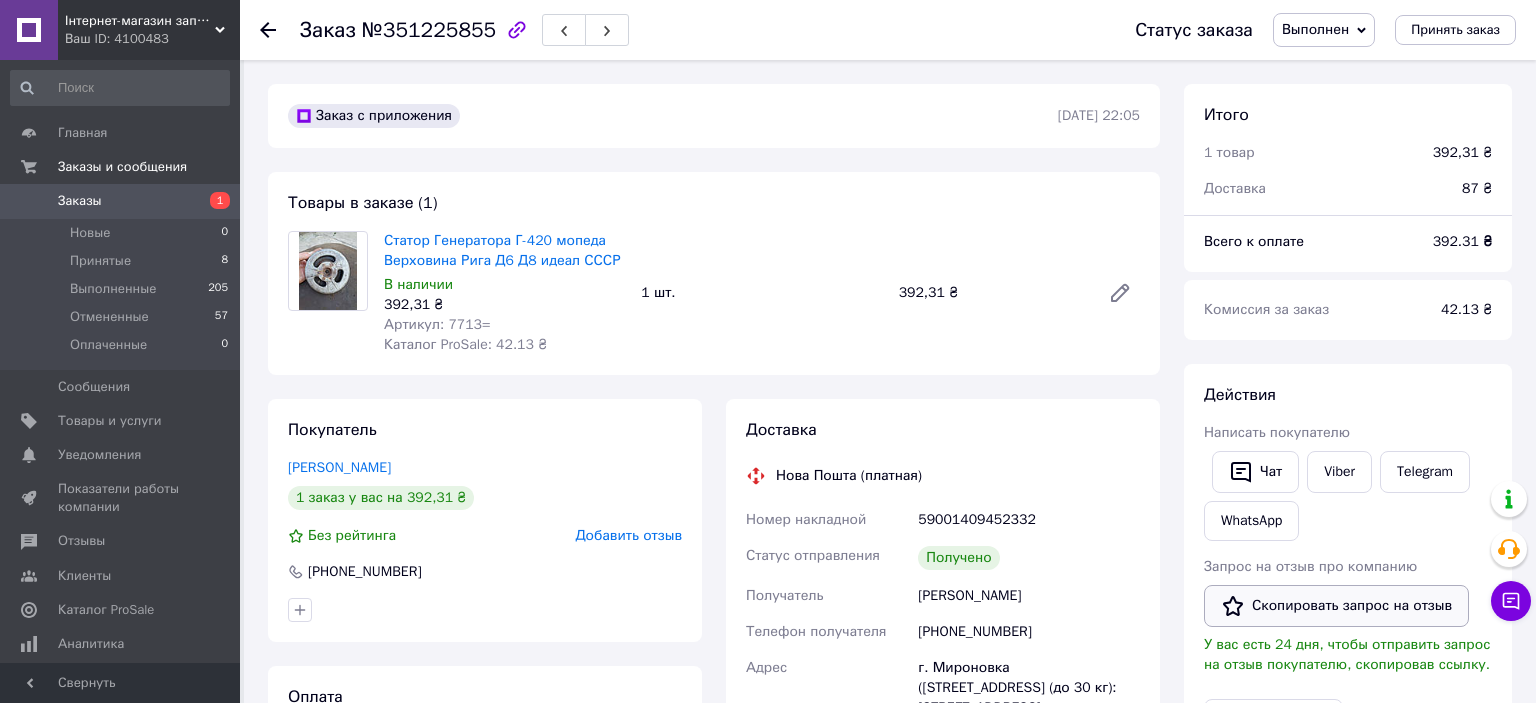 click on "Скопировать запрос на отзыв" at bounding box center (1336, 606) 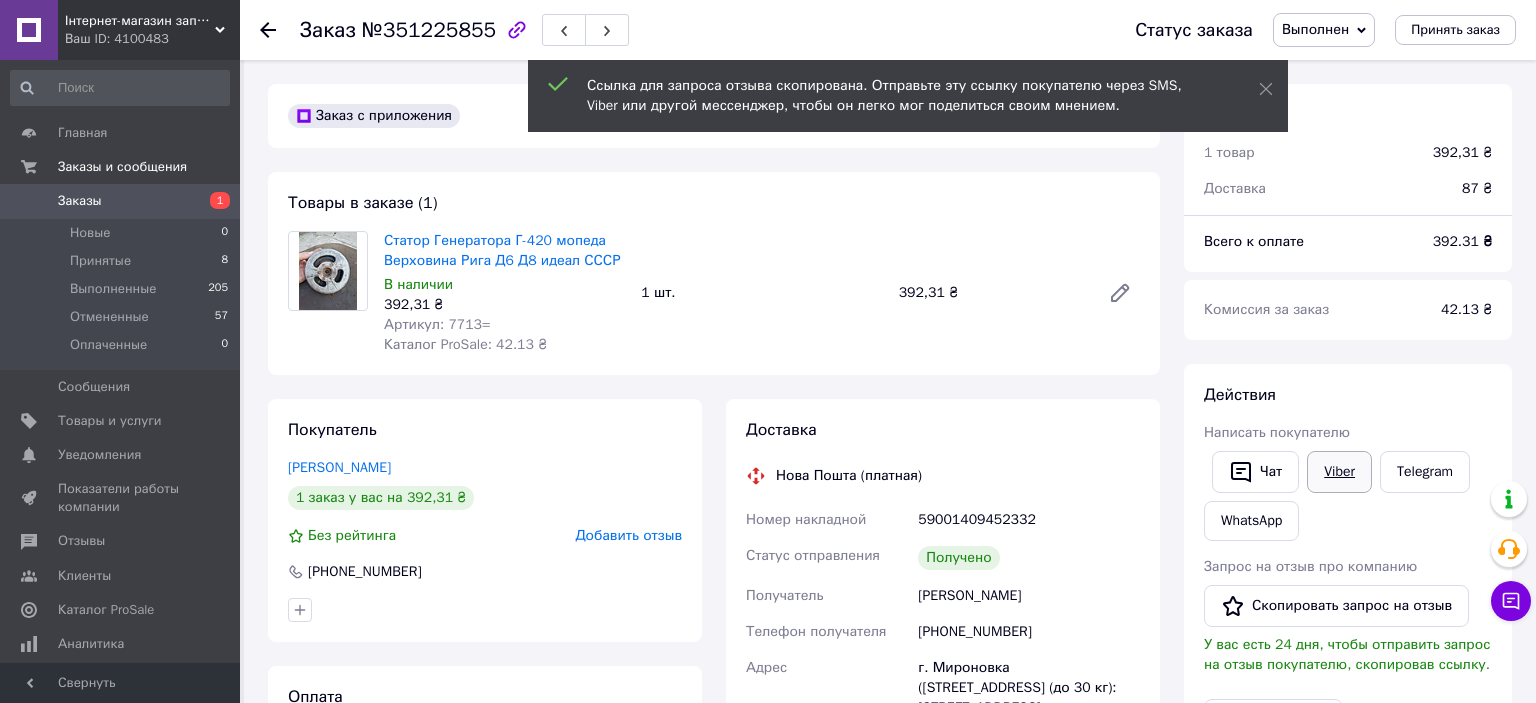 click on "Viber" at bounding box center [1339, 472] 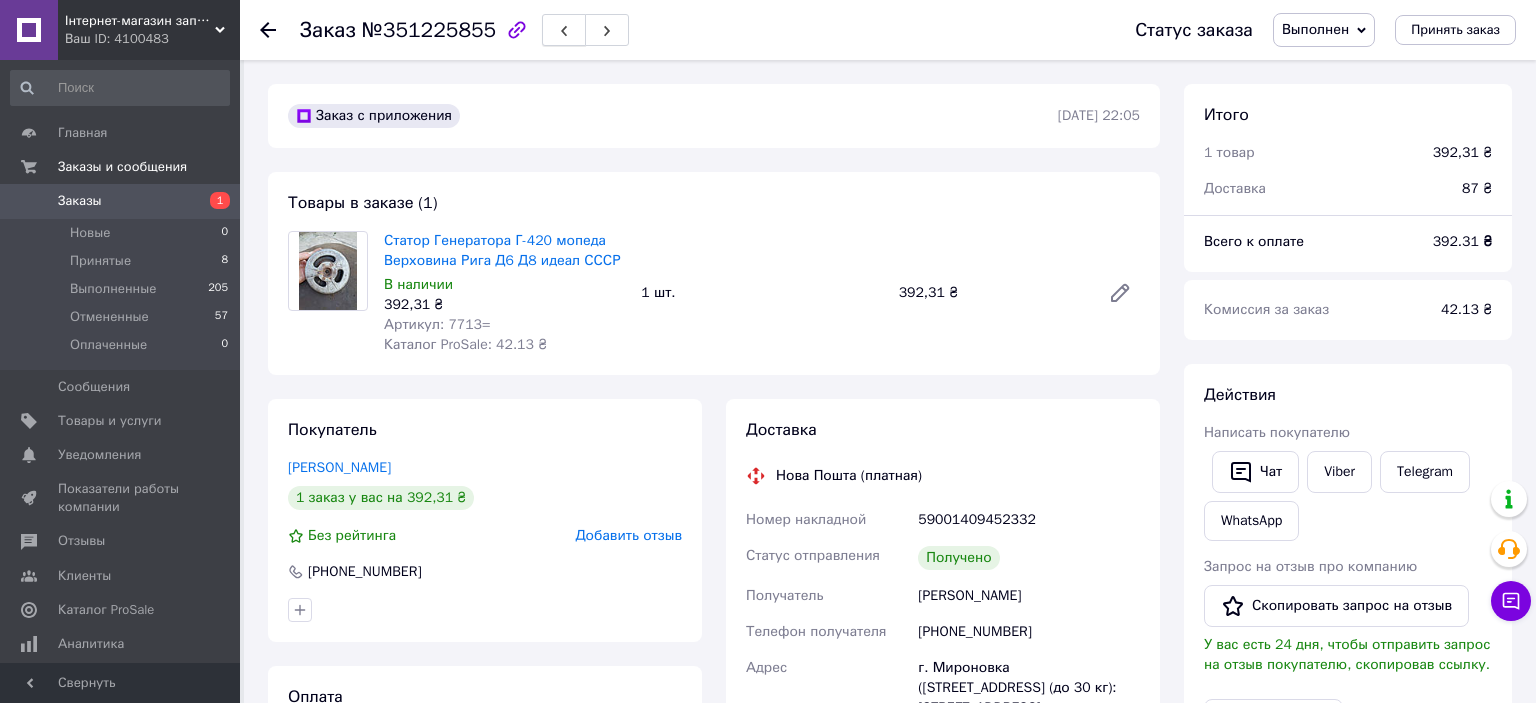 click at bounding box center [564, 30] 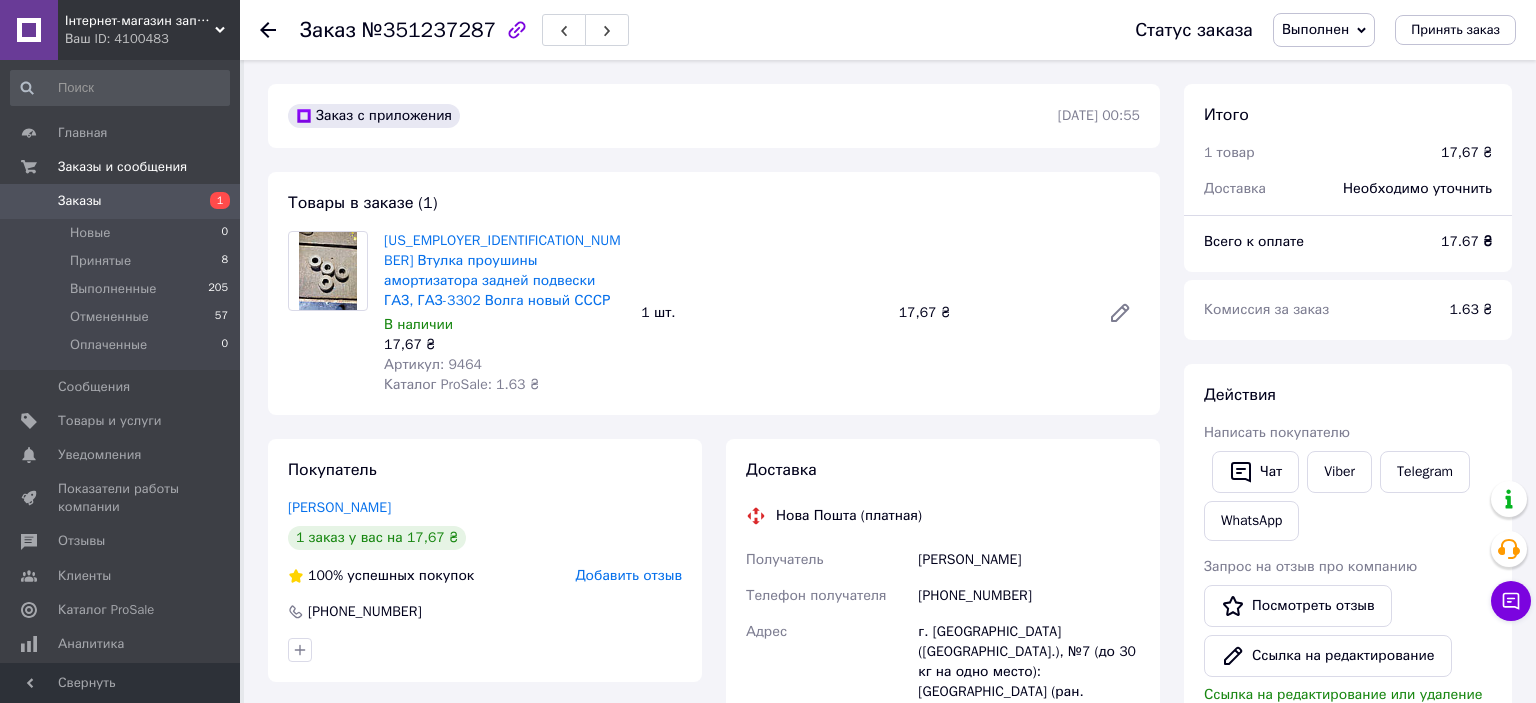 click at bounding box center (564, 30) 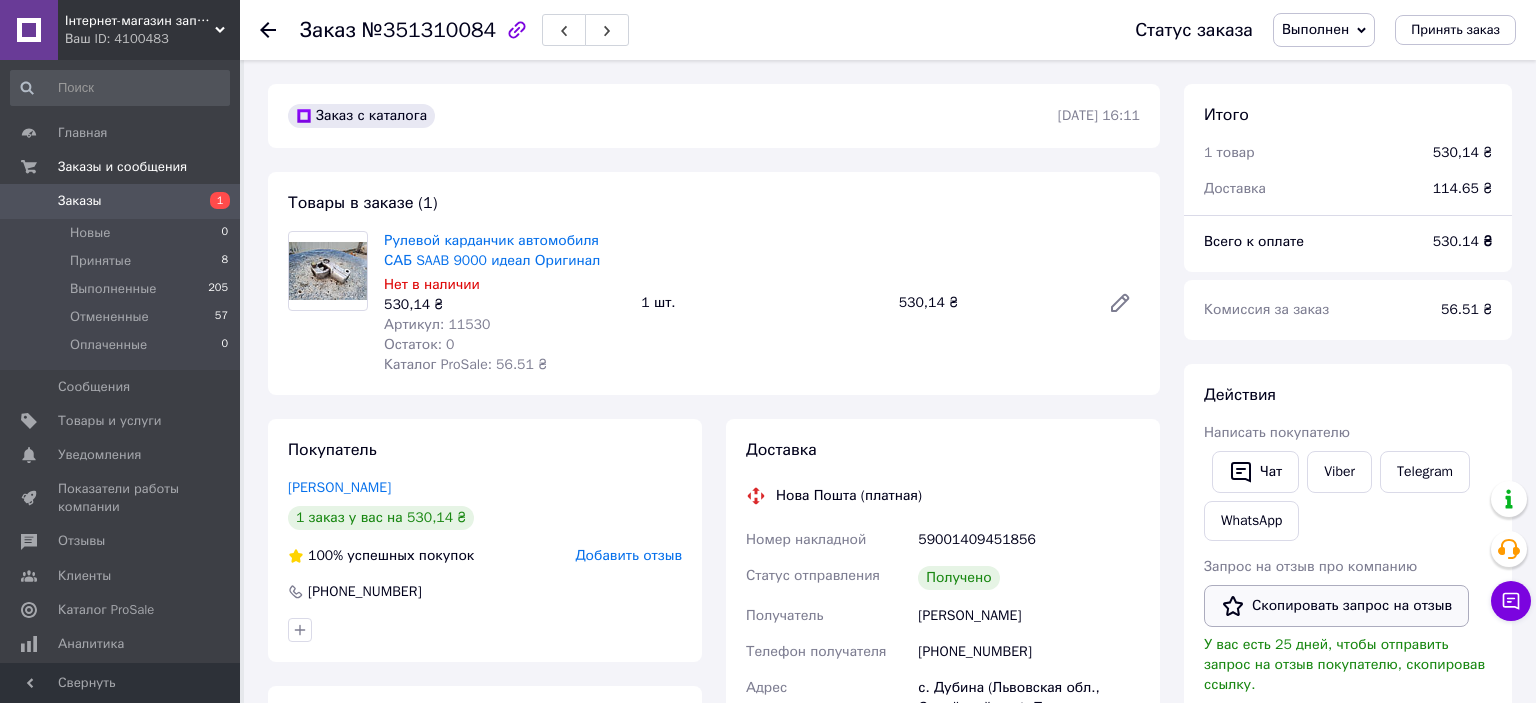 click on "Скопировать запрос на отзыв" at bounding box center [1336, 606] 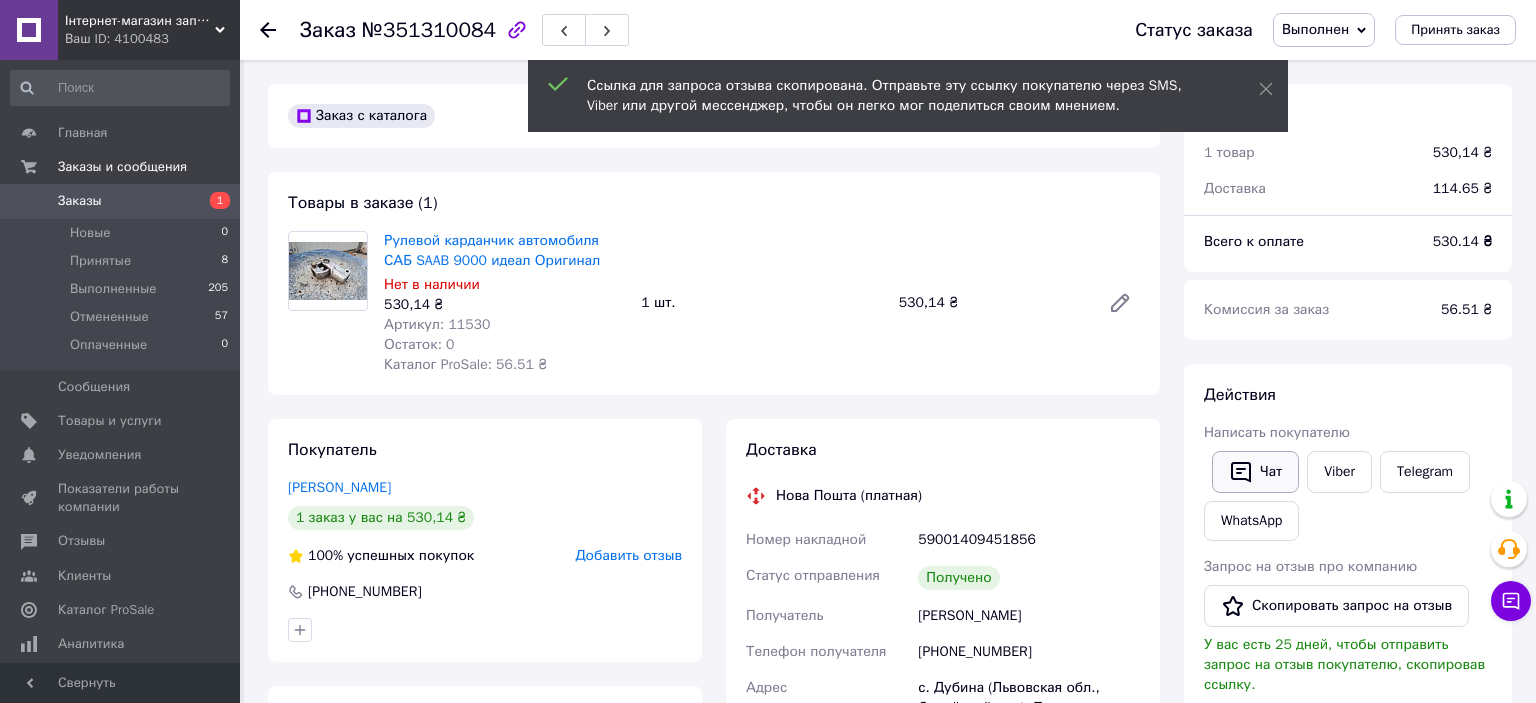 click on "Чат" at bounding box center [1255, 472] 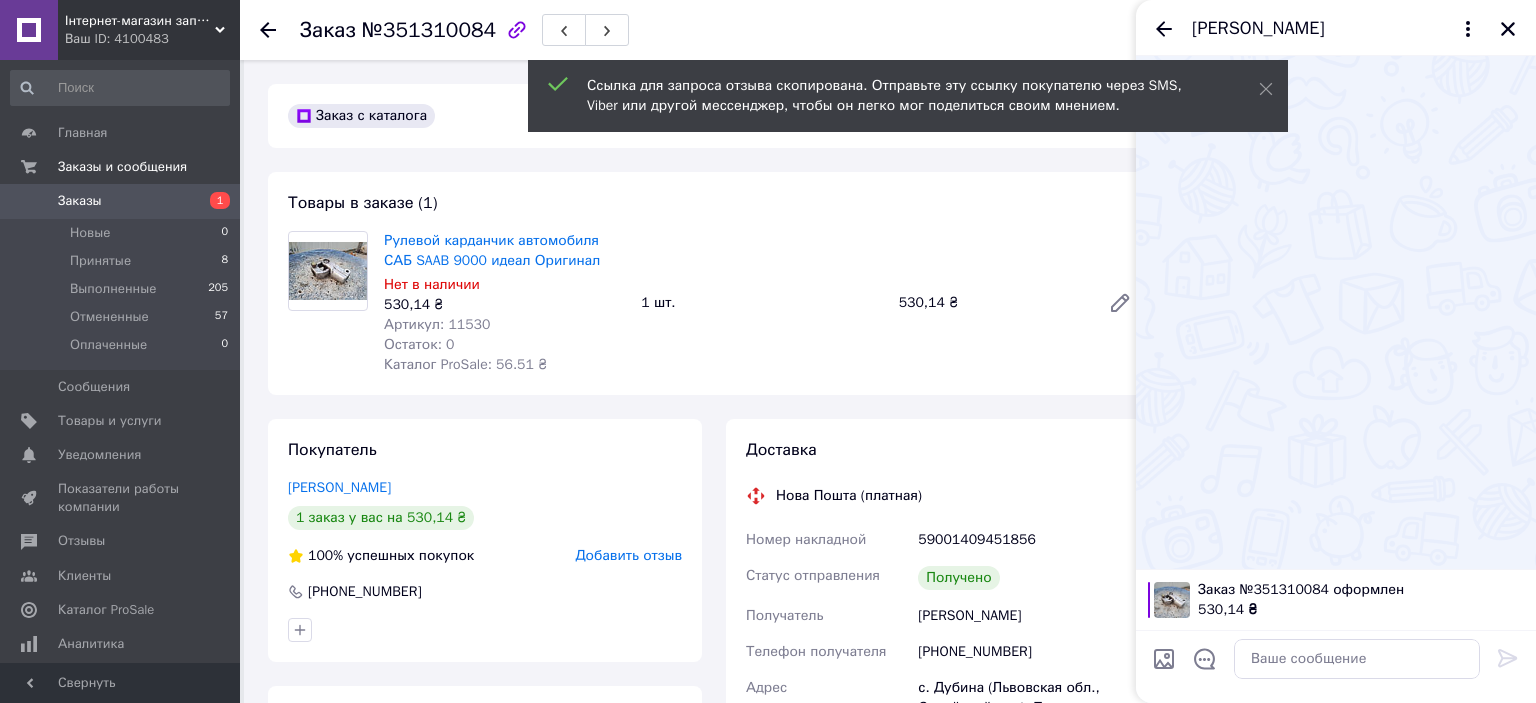 type 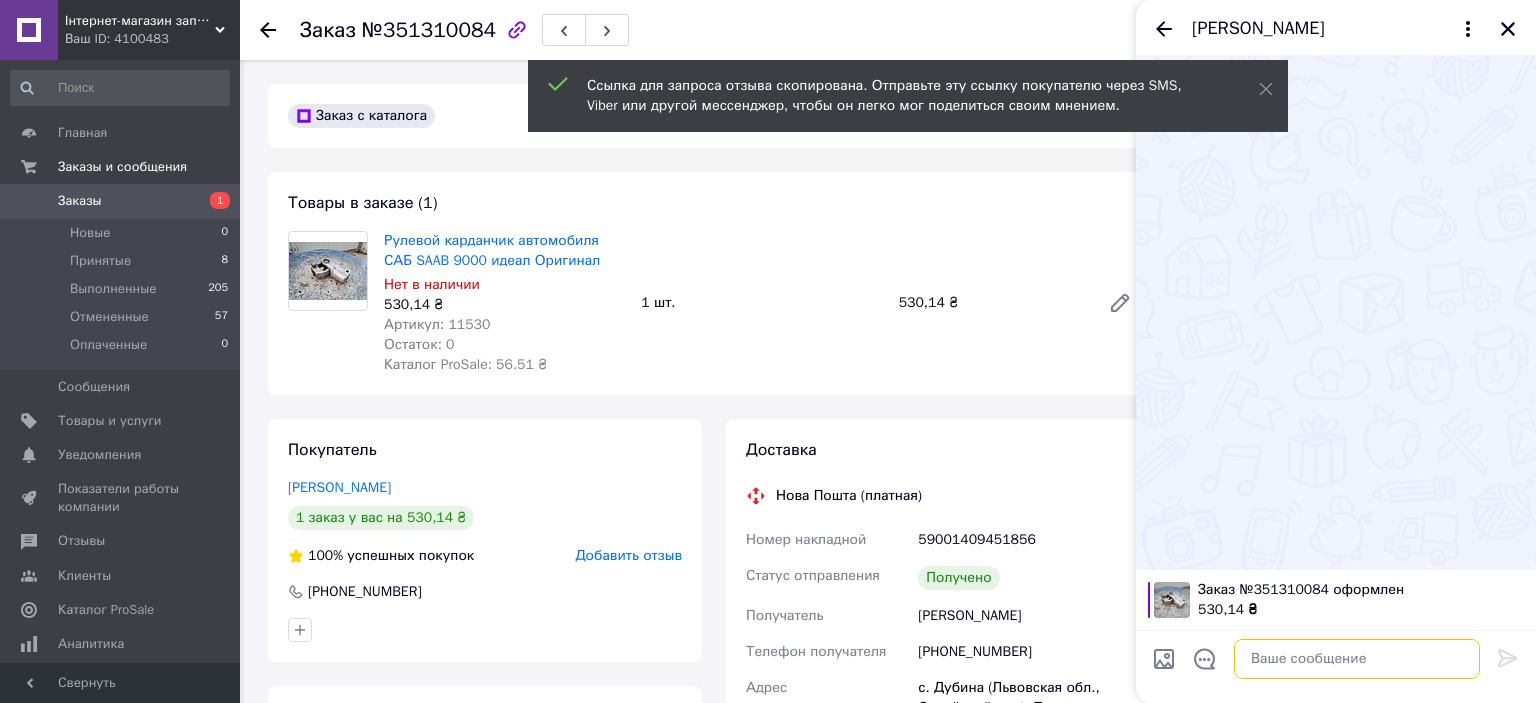 click at bounding box center [1357, 659] 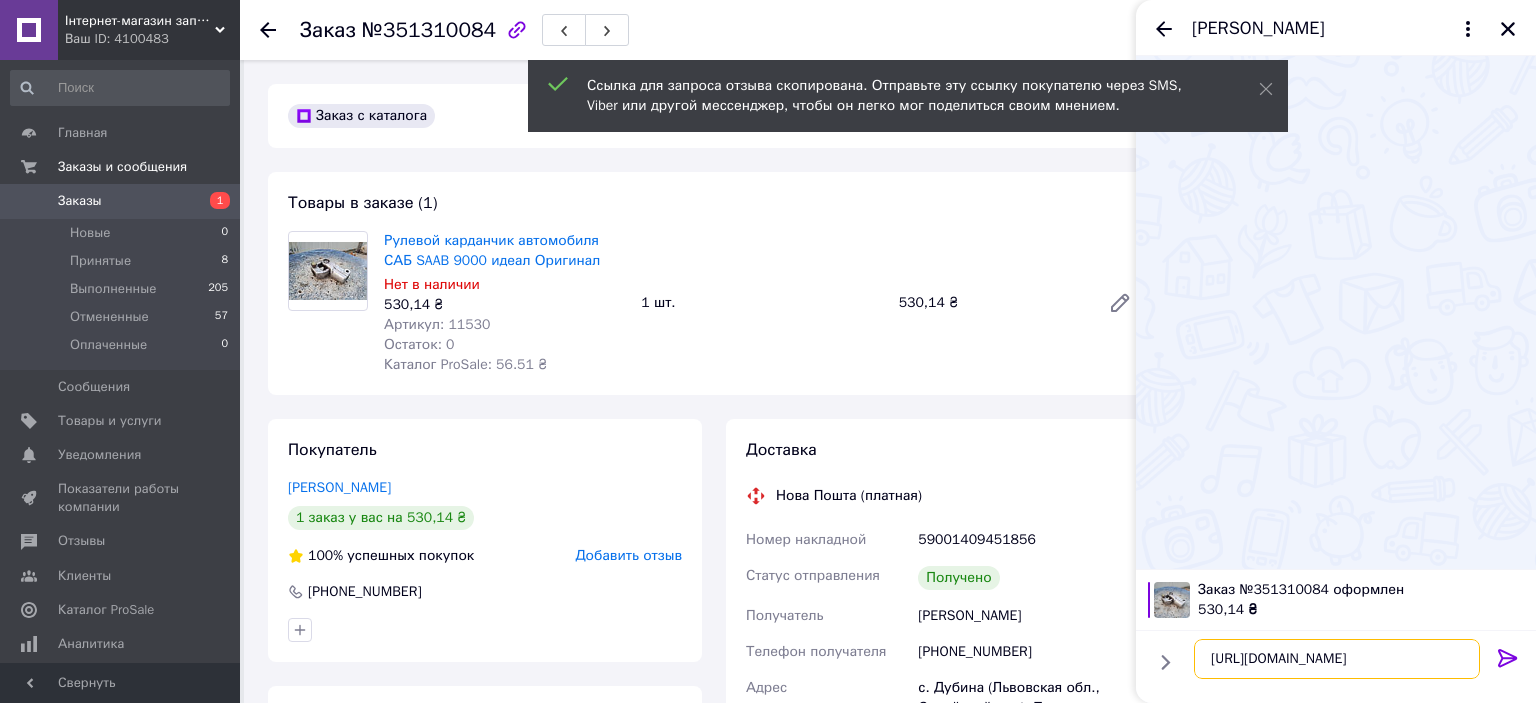 type on "[URL][DOMAIN_NAME]" 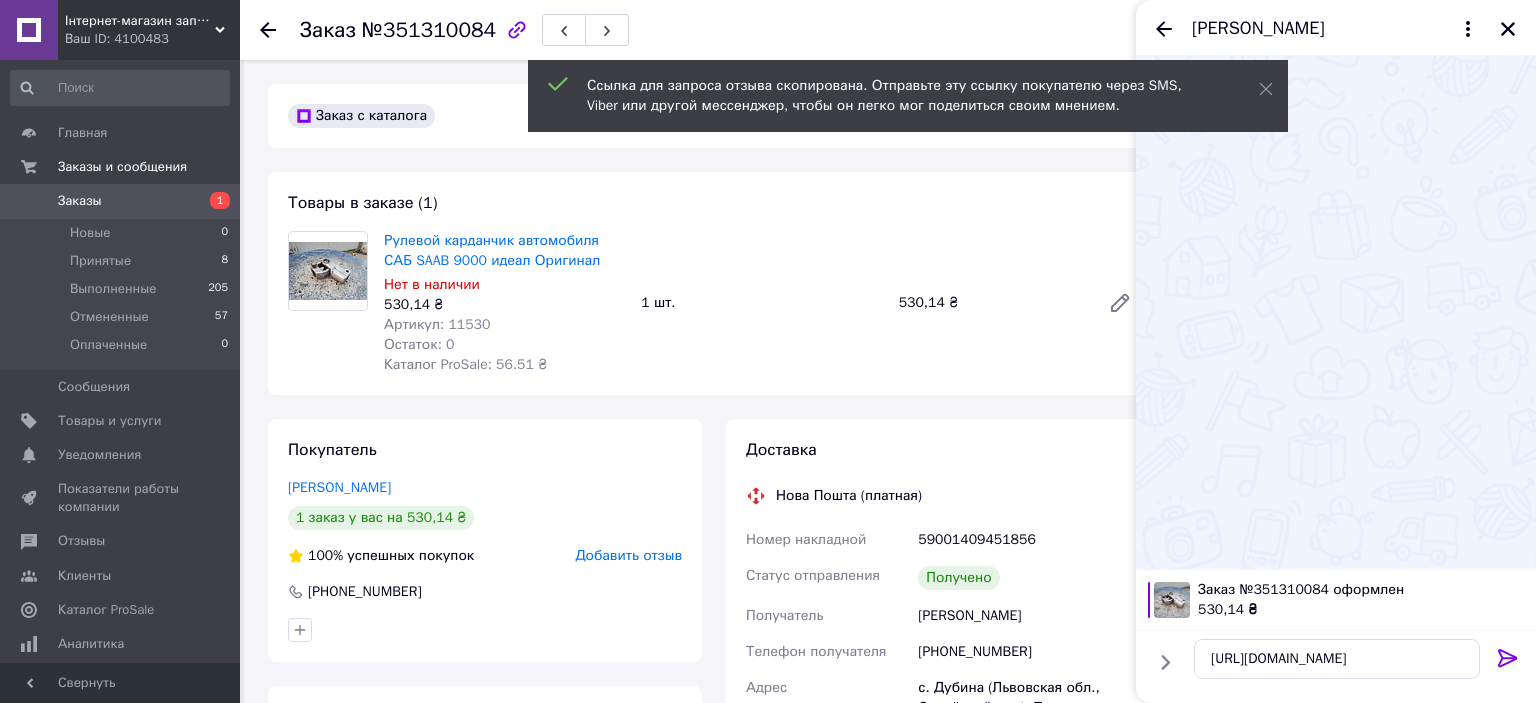 click 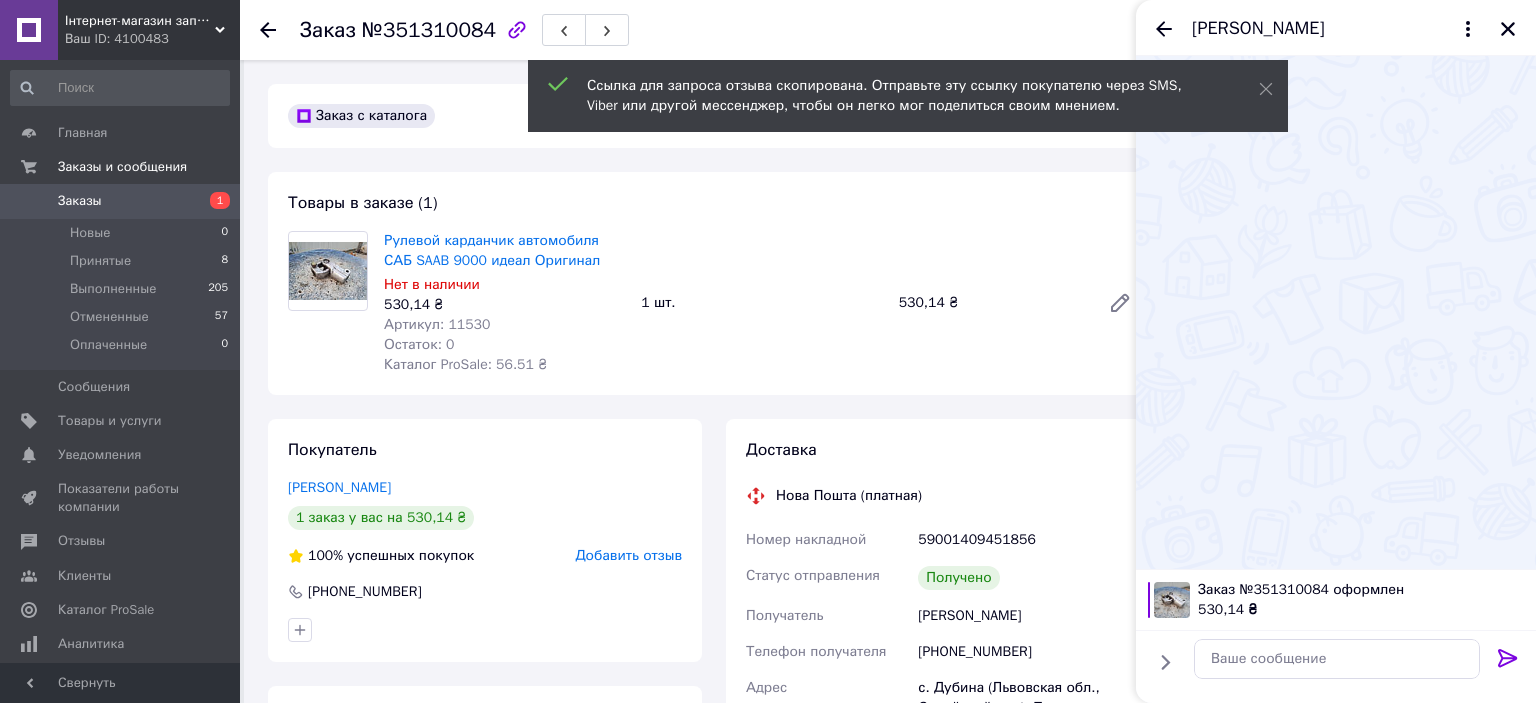 scroll, scrollTop: 102, scrollLeft: 0, axis: vertical 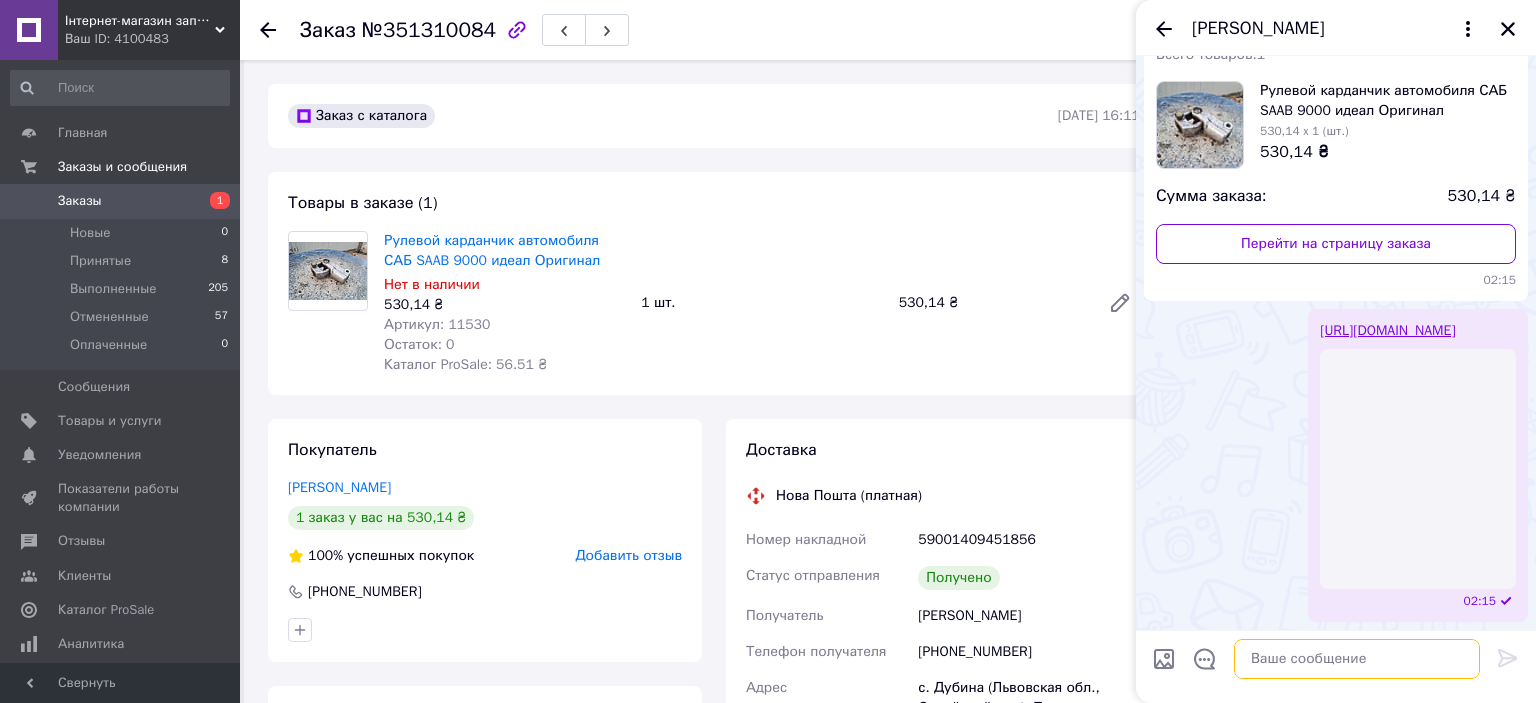 click at bounding box center (1357, 659) 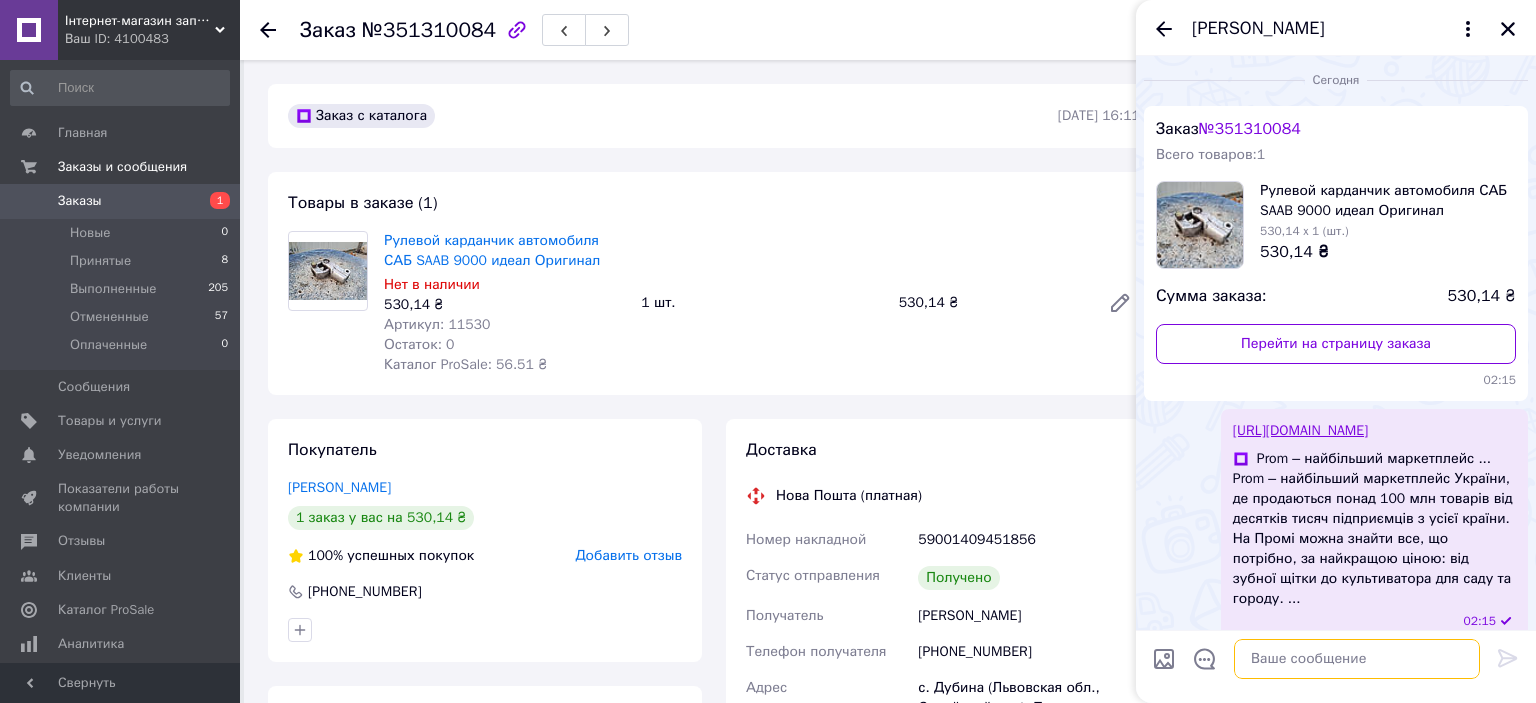 paste on "Добрий день прошу вас постави хороший відгук по цьому посиланні за товар для мене це дуже важливо за вашу роботу скину вам в якості винагороди 10грн на рахунок мобільного телефону дякую вам за допомогу моєму магазину та за покупку" 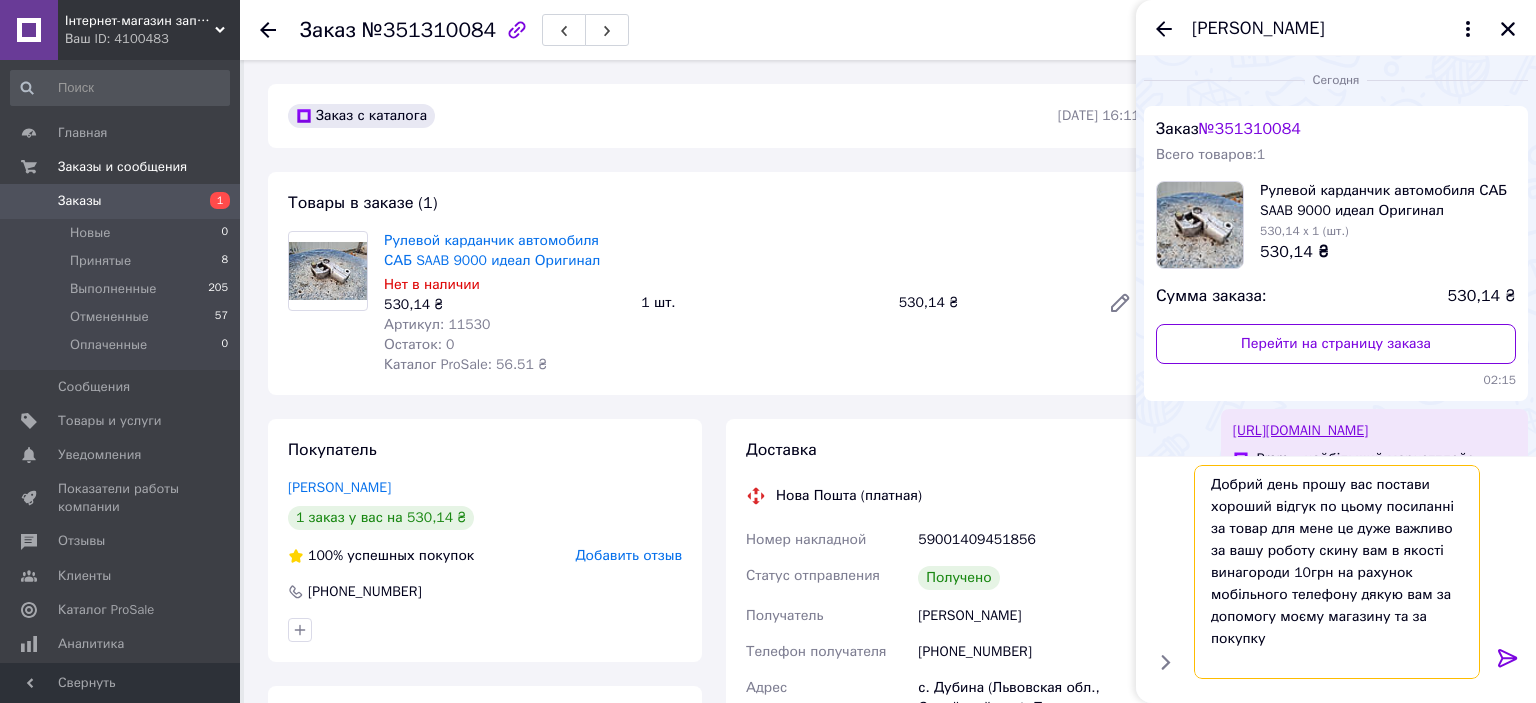type on "Добрий день прошу вас постави хороший відгук по цьому посиланні за товар для мене це дуже важливо за вашу роботу скину вам в якості винагороди 10грн на рахунок мобільного телефону дякую вам за допомогу моєму магазину та за покупку" 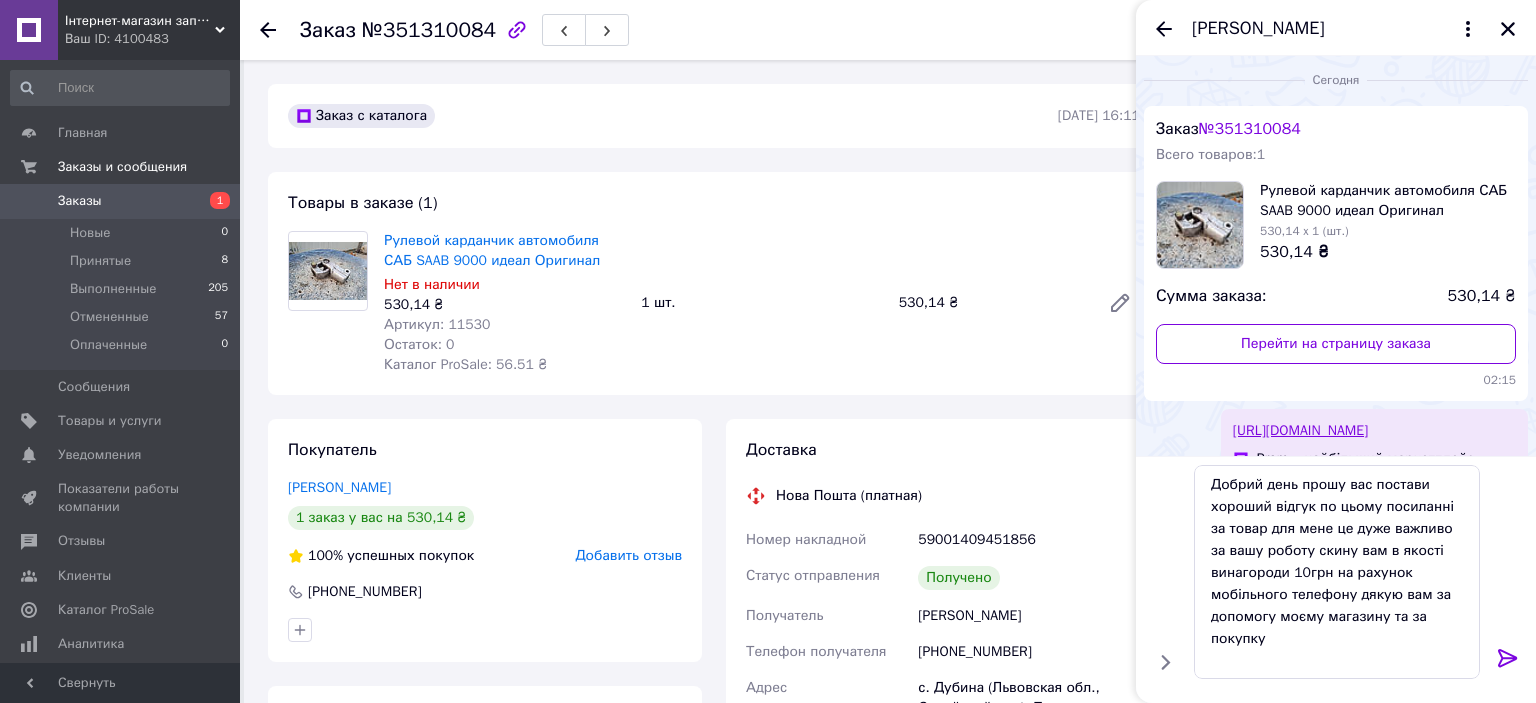 click 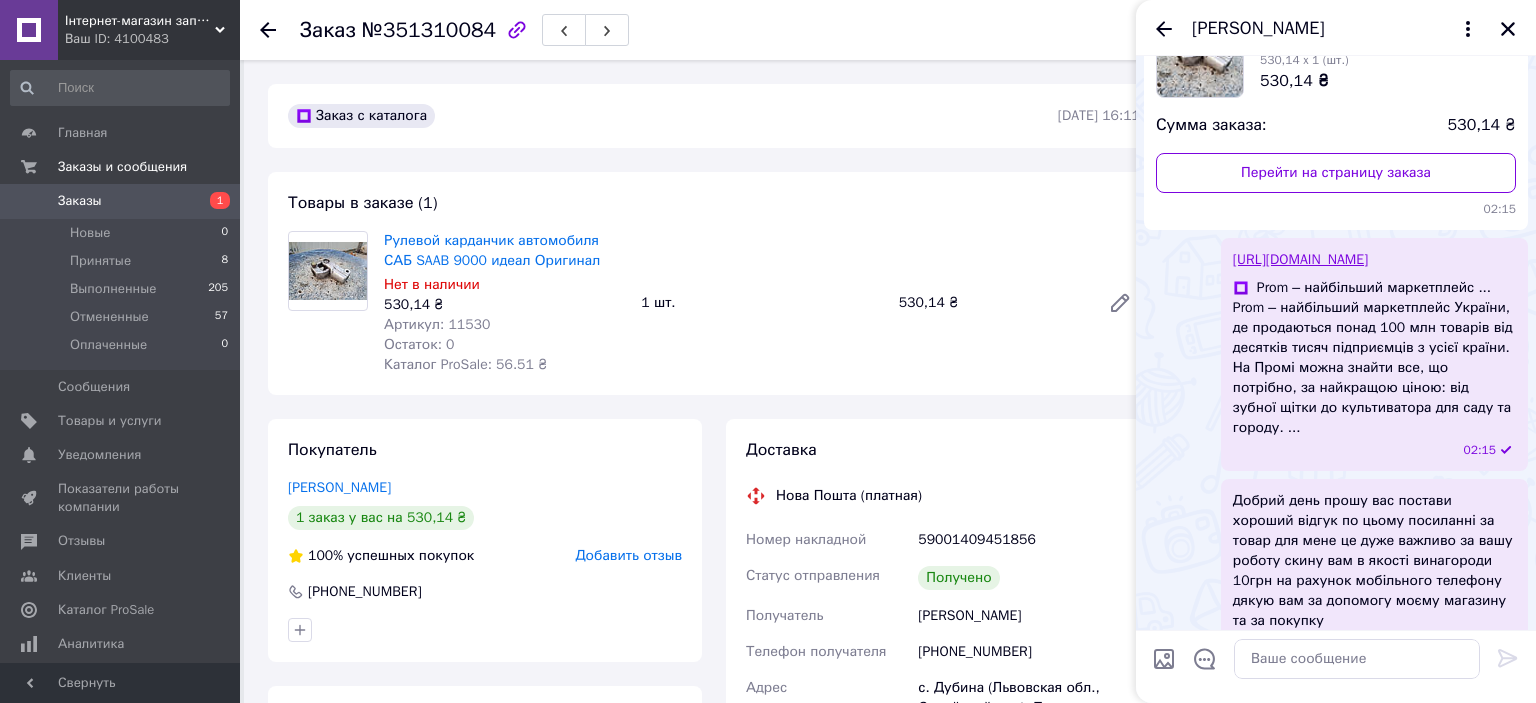 scroll, scrollTop: 175, scrollLeft: 0, axis: vertical 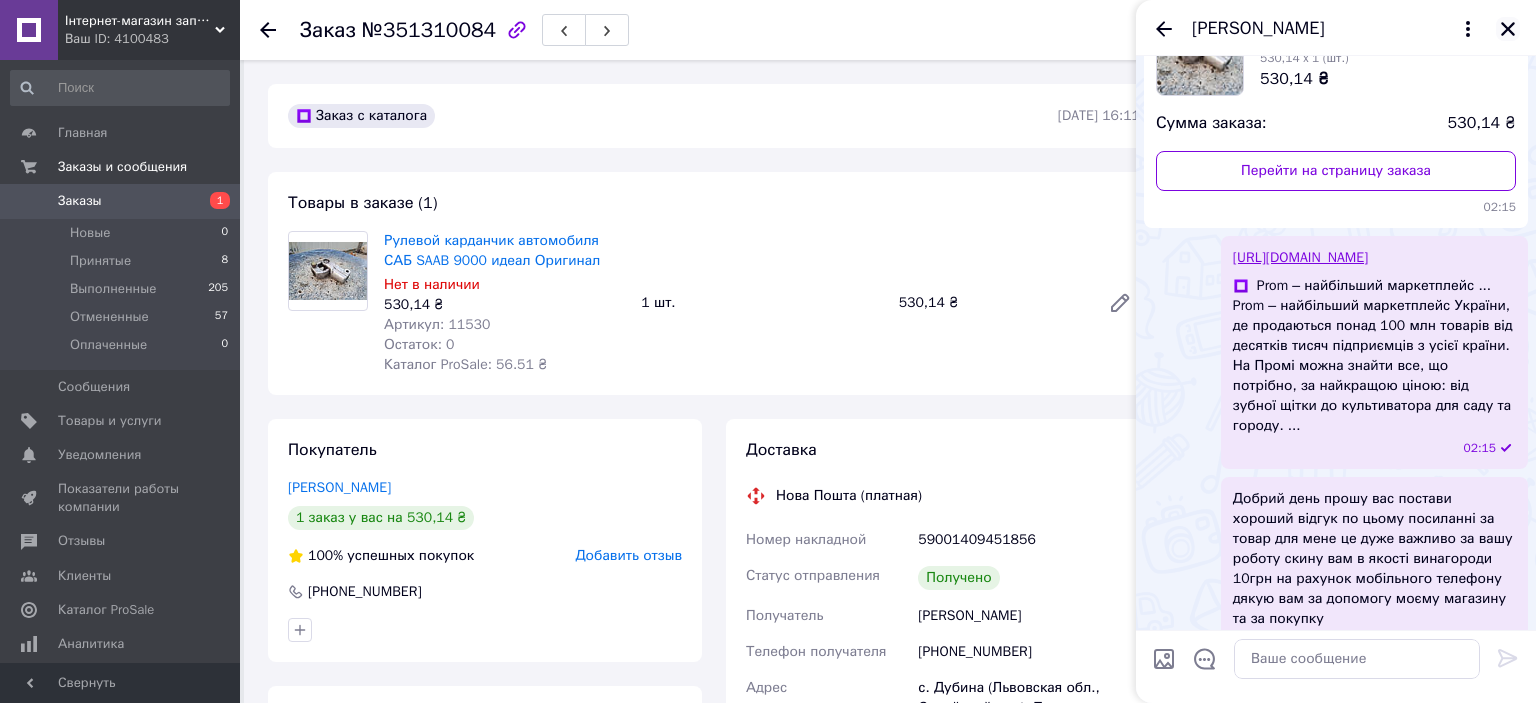 click 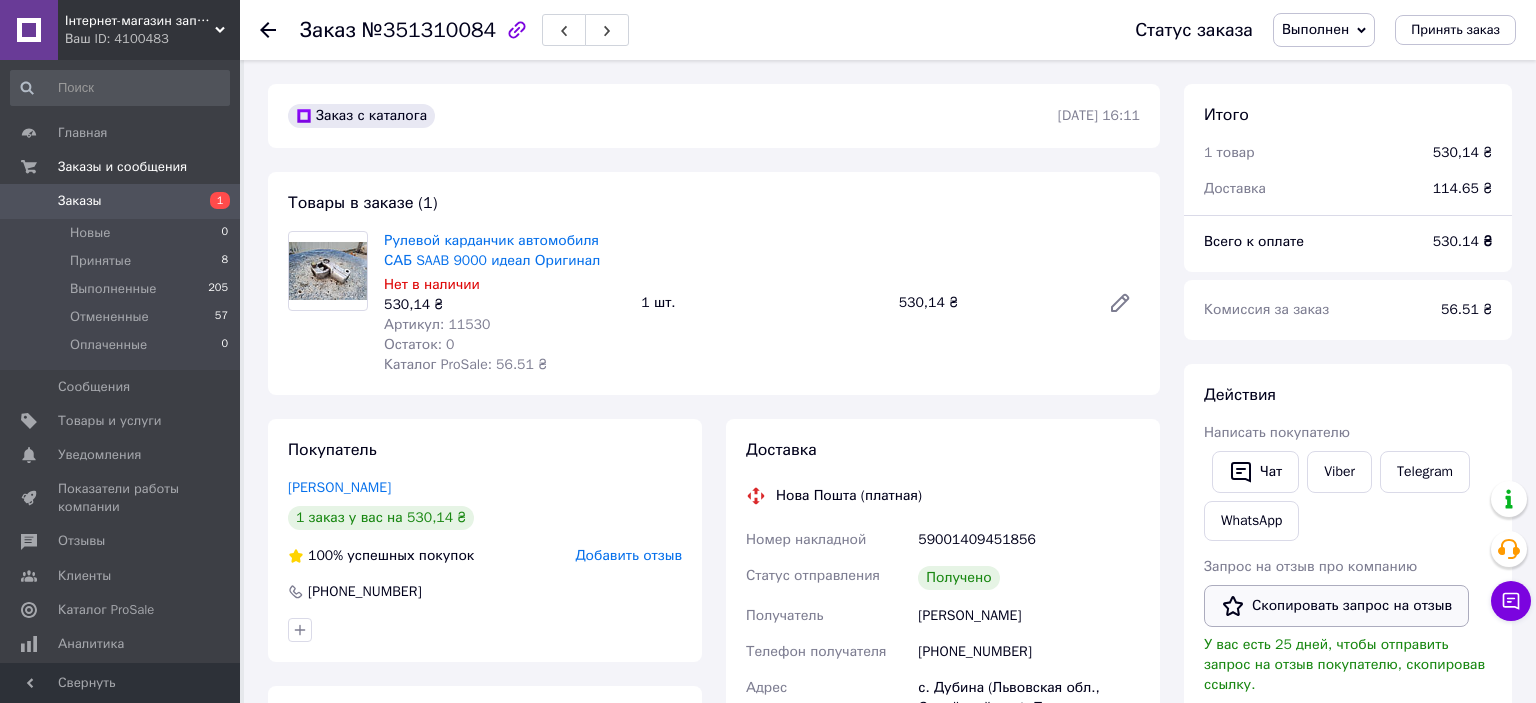 click on "Скопировать запрос на отзыв" at bounding box center (1336, 606) 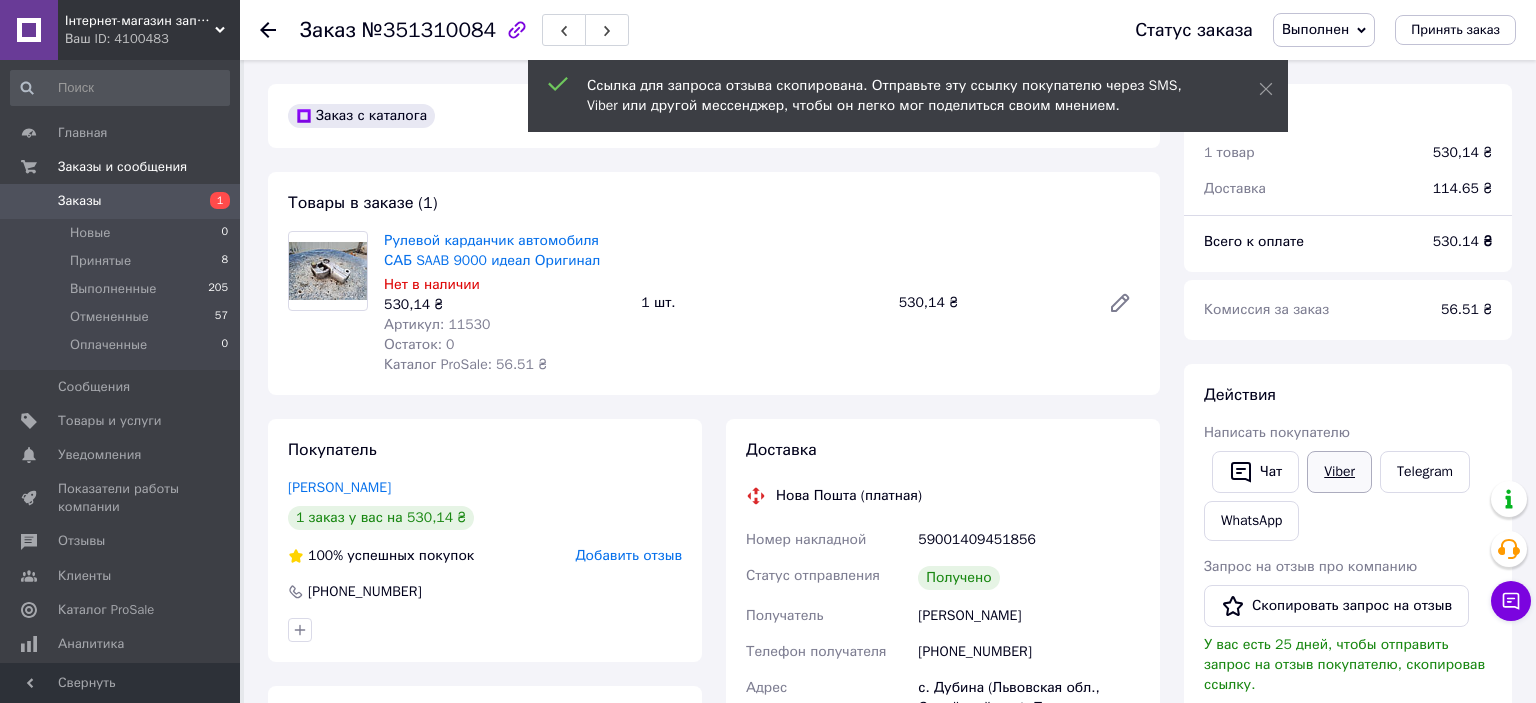 click on "Viber" at bounding box center [1339, 472] 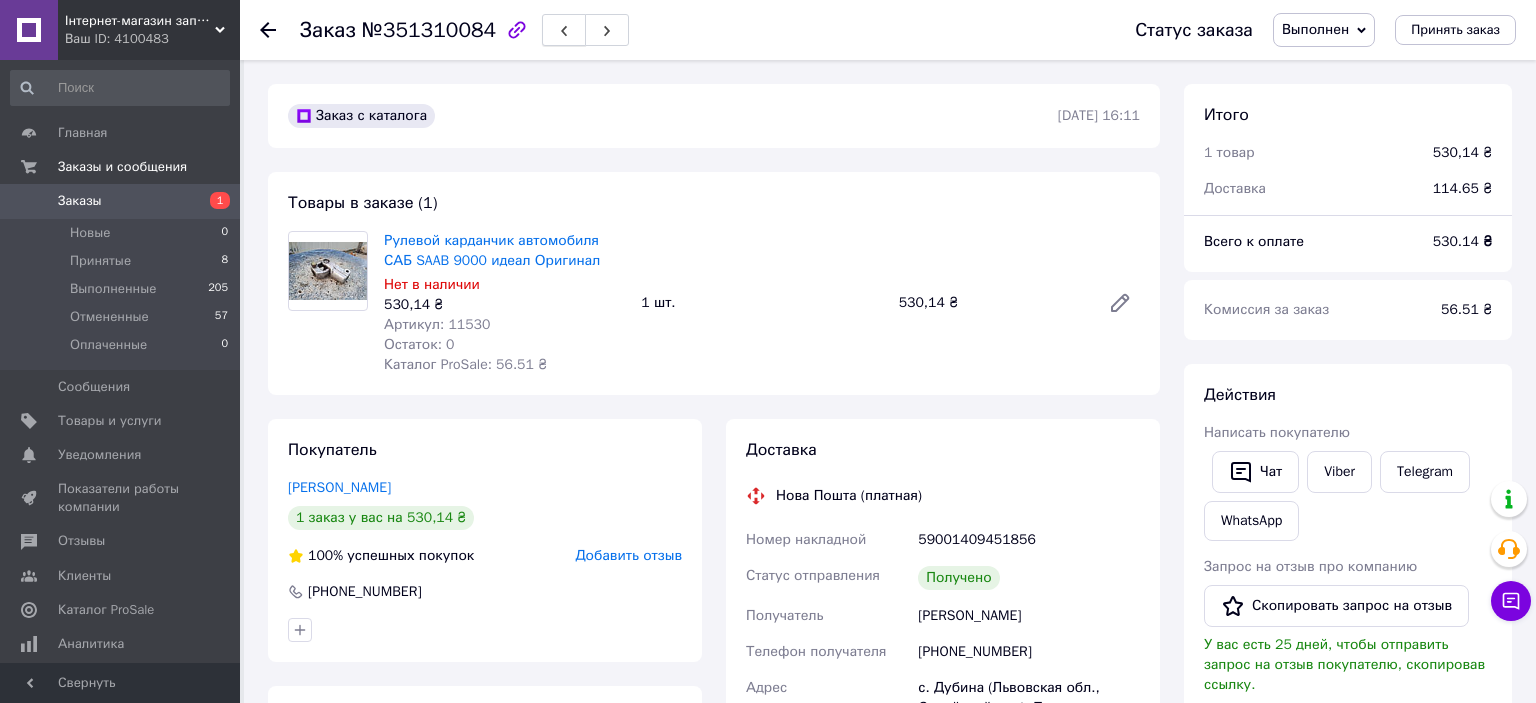 click at bounding box center (564, 30) 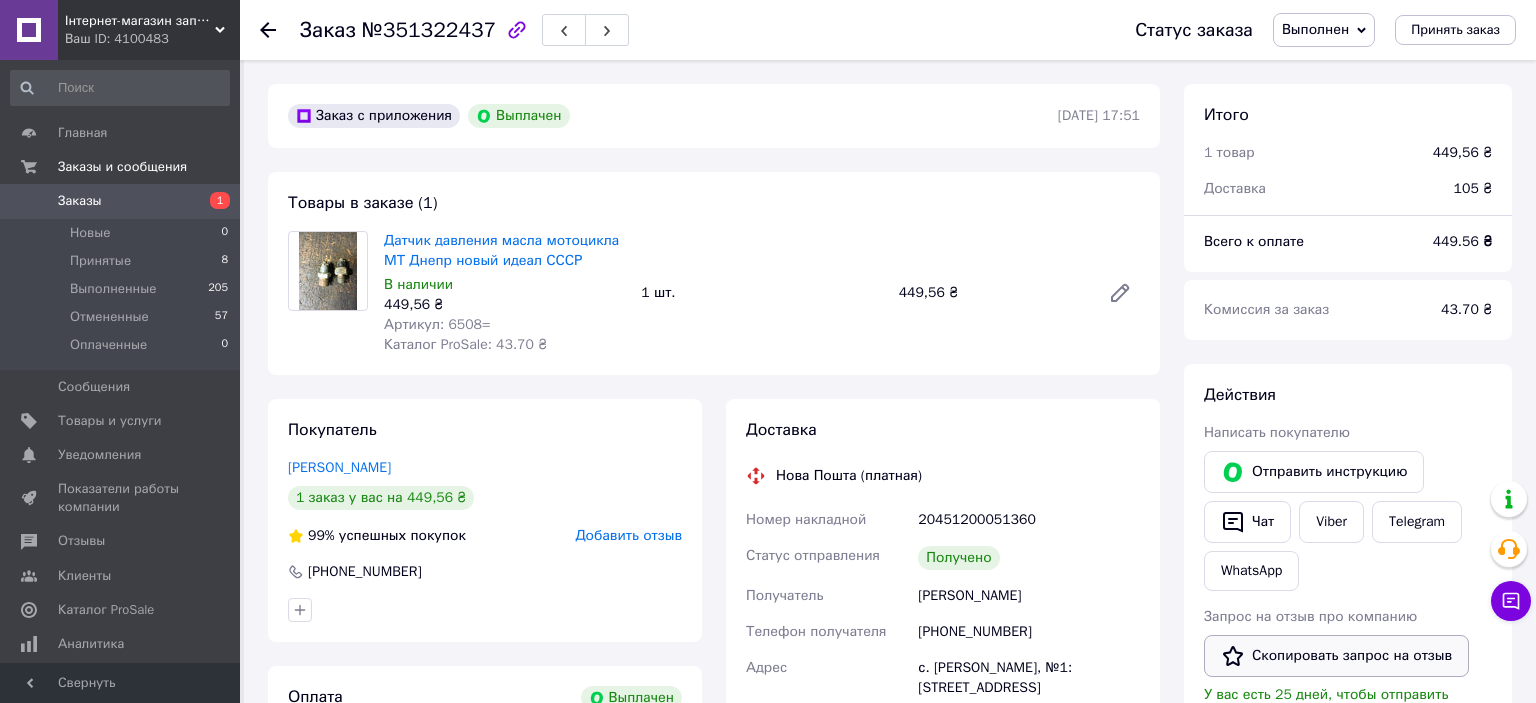 click on "Скопировать запрос на отзыв" at bounding box center [1336, 656] 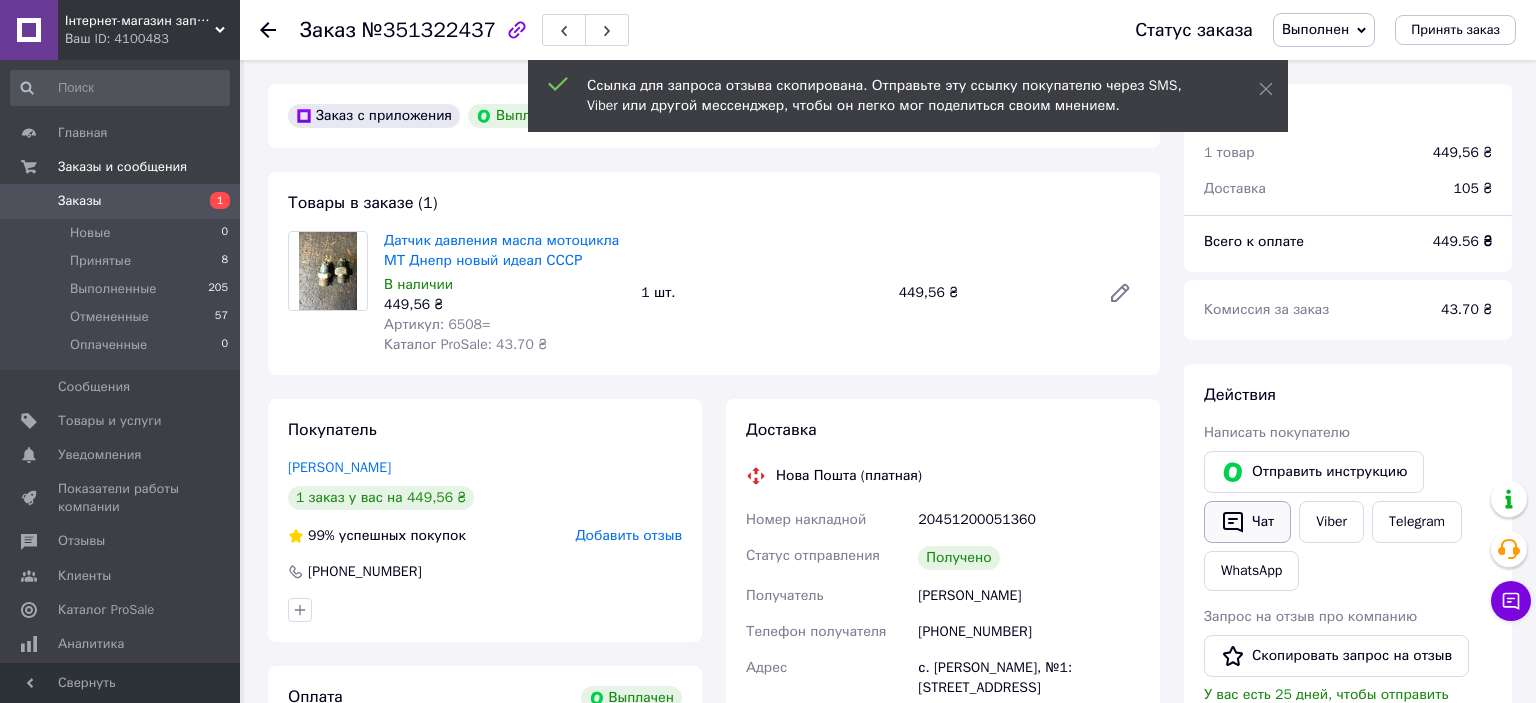 click on "Чат" at bounding box center [1247, 522] 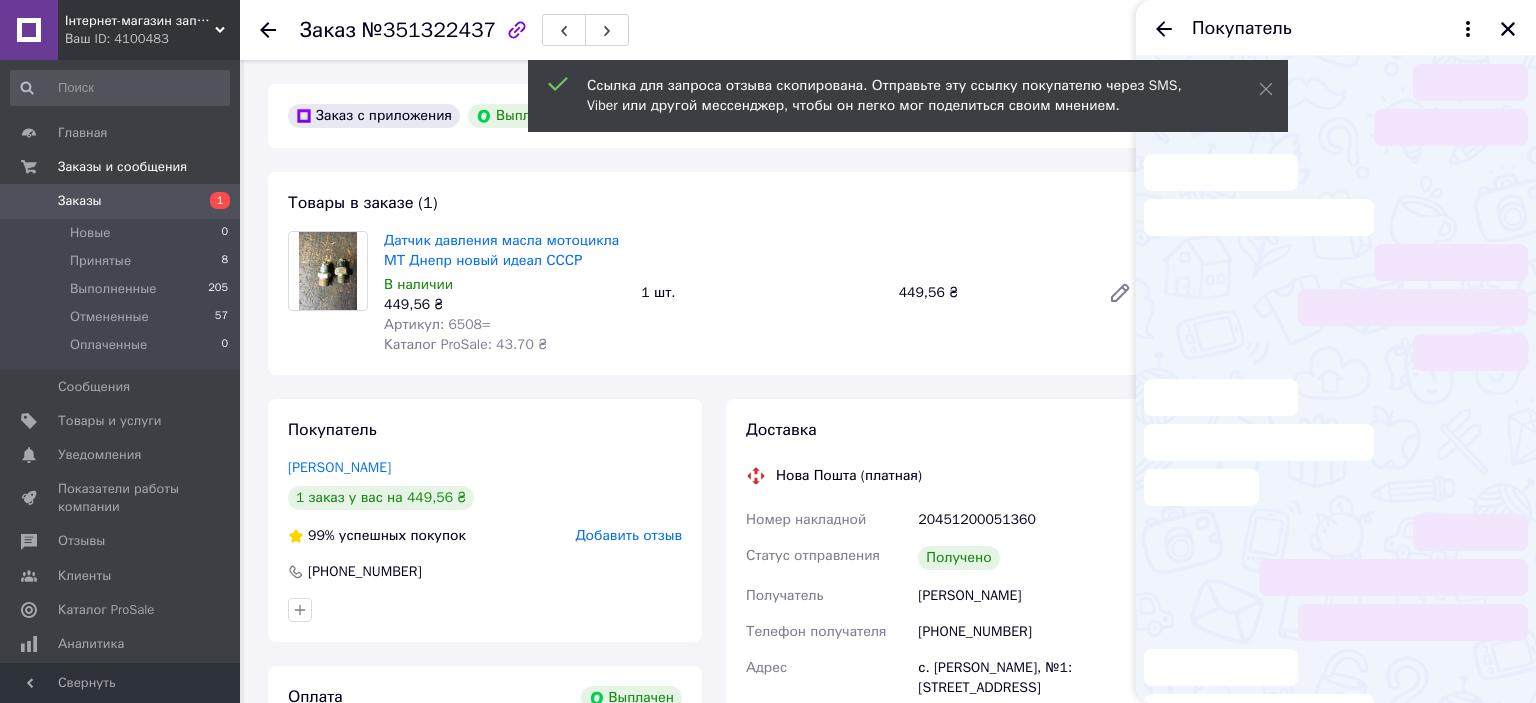 type 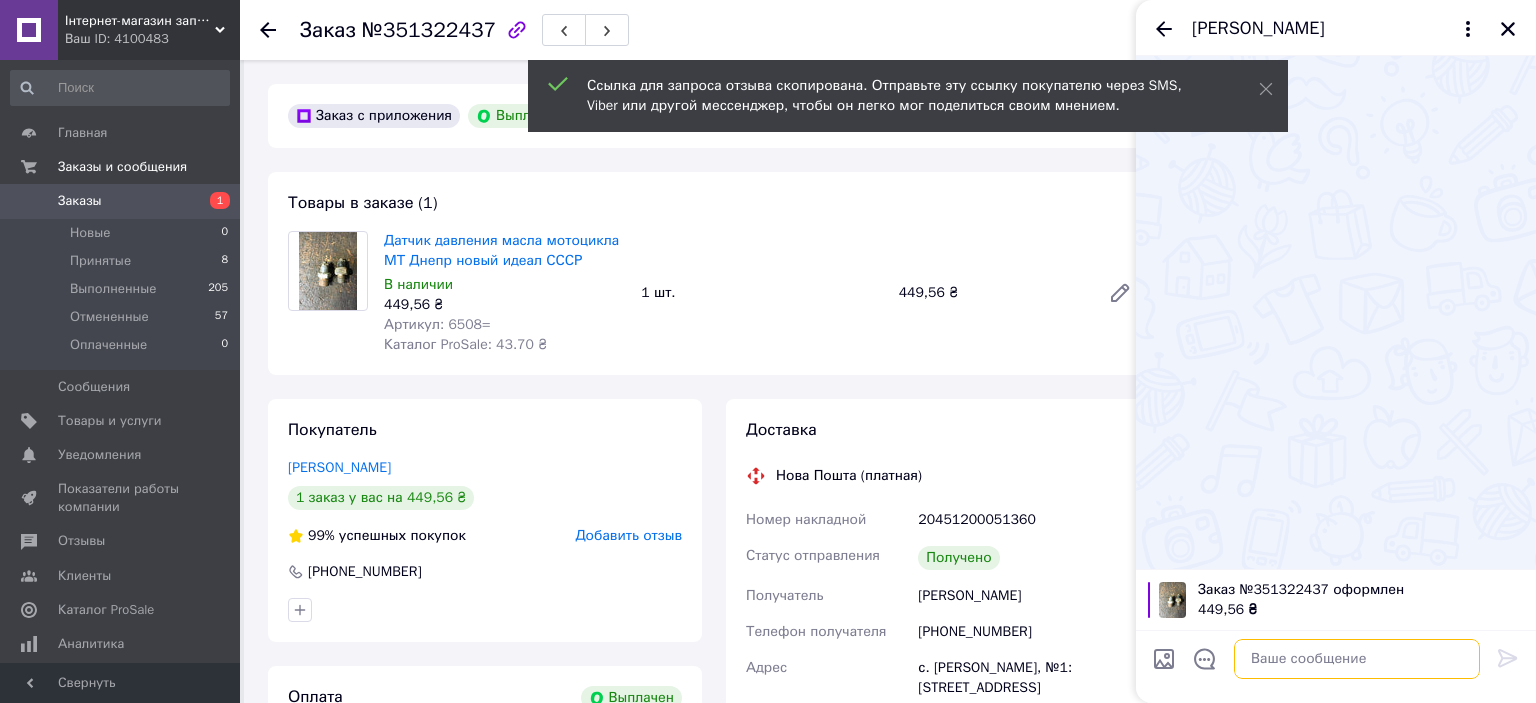 click at bounding box center [1357, 659] 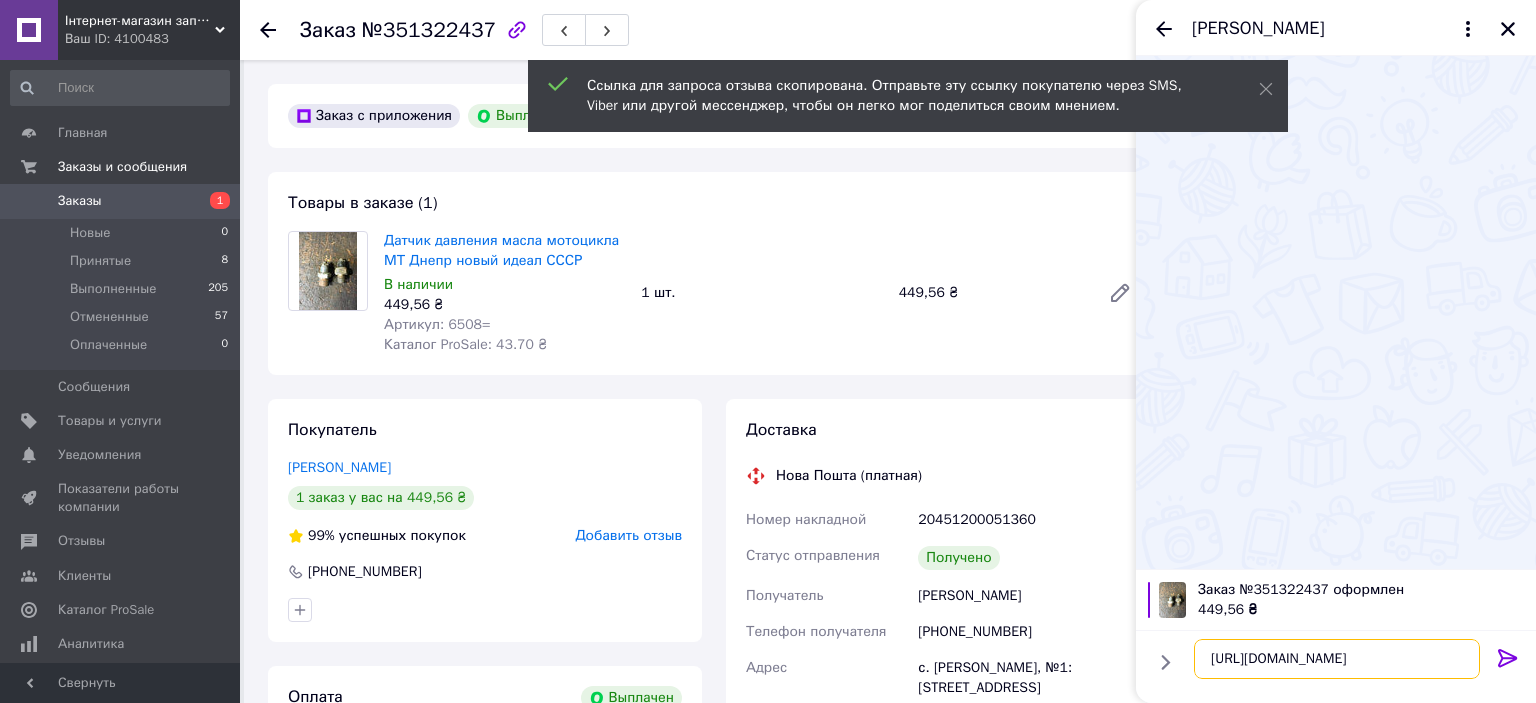type on "[URL][DOMAIN_NAME]" 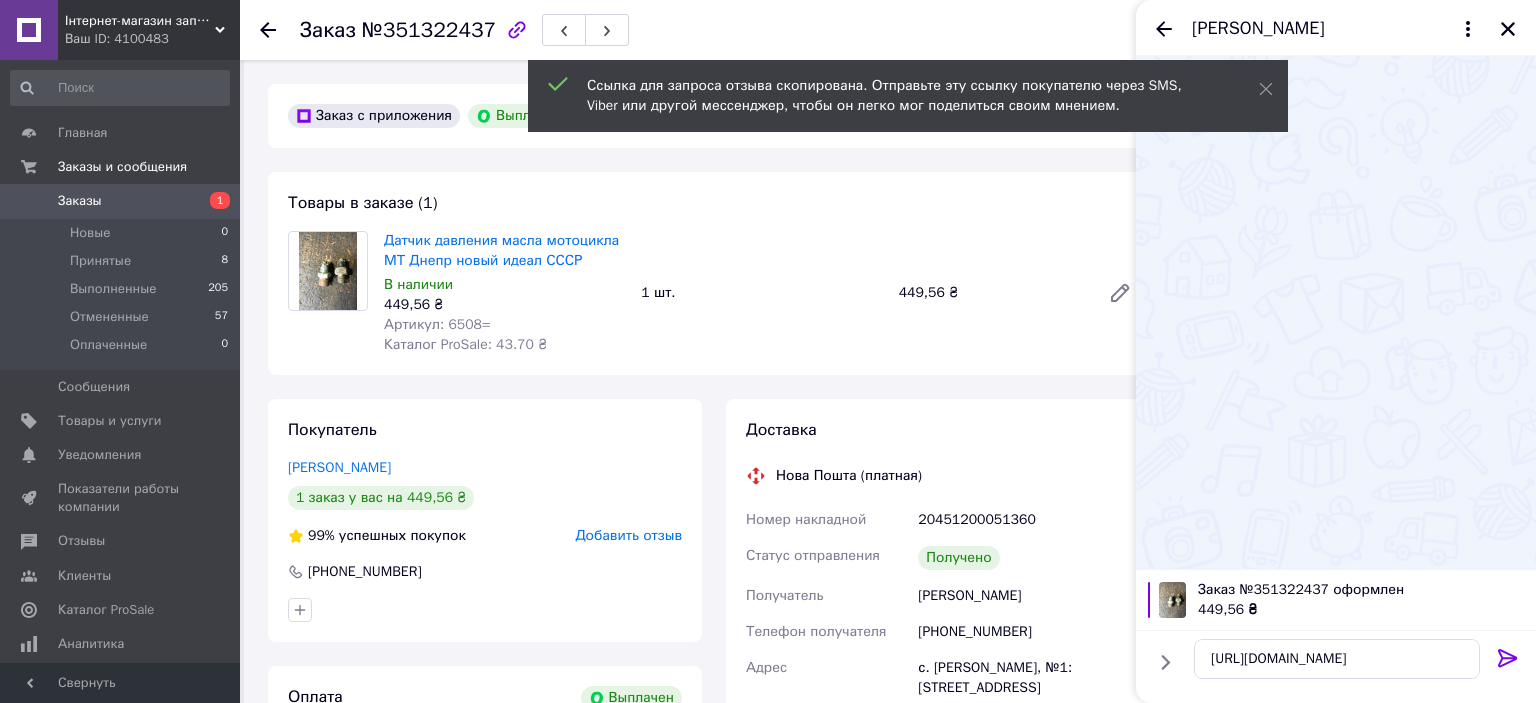 click at bounding box center (1508, 662) 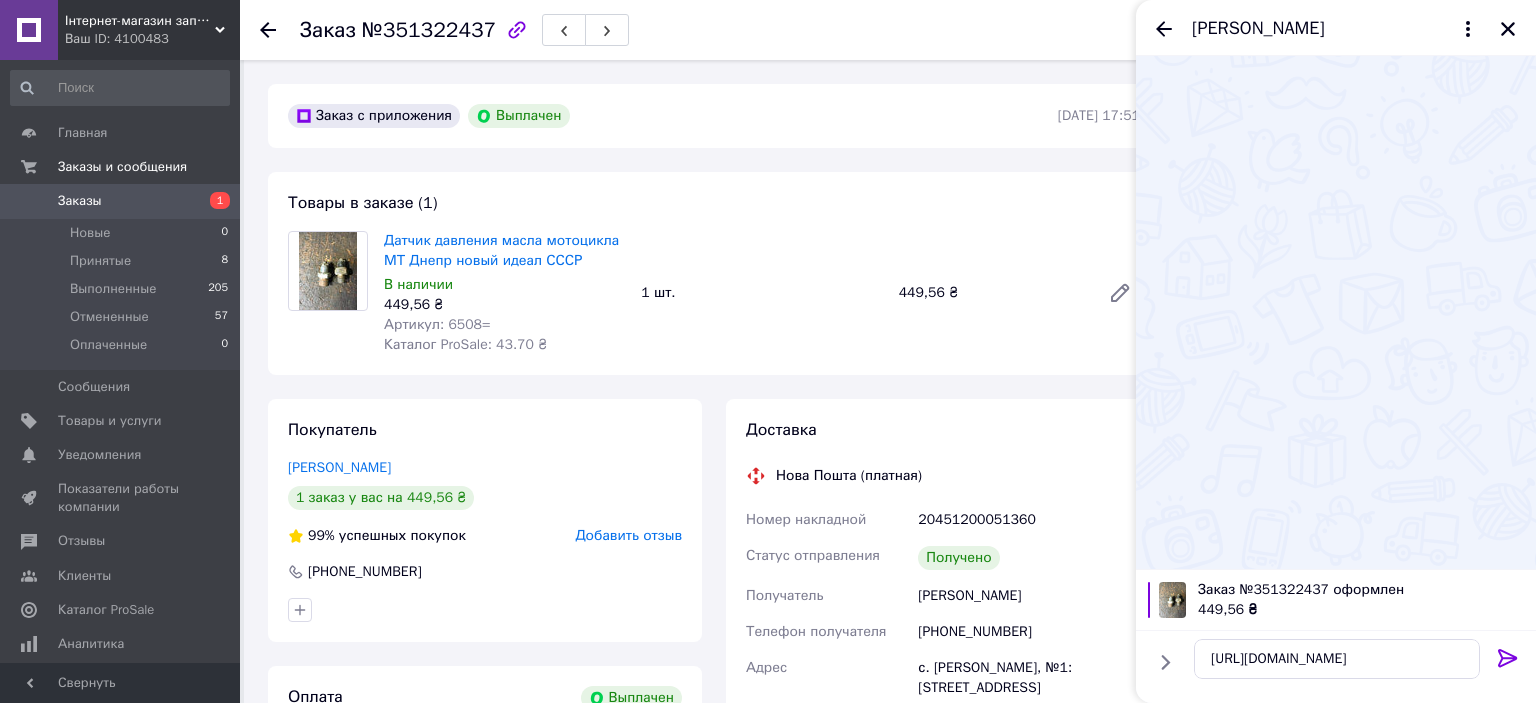click 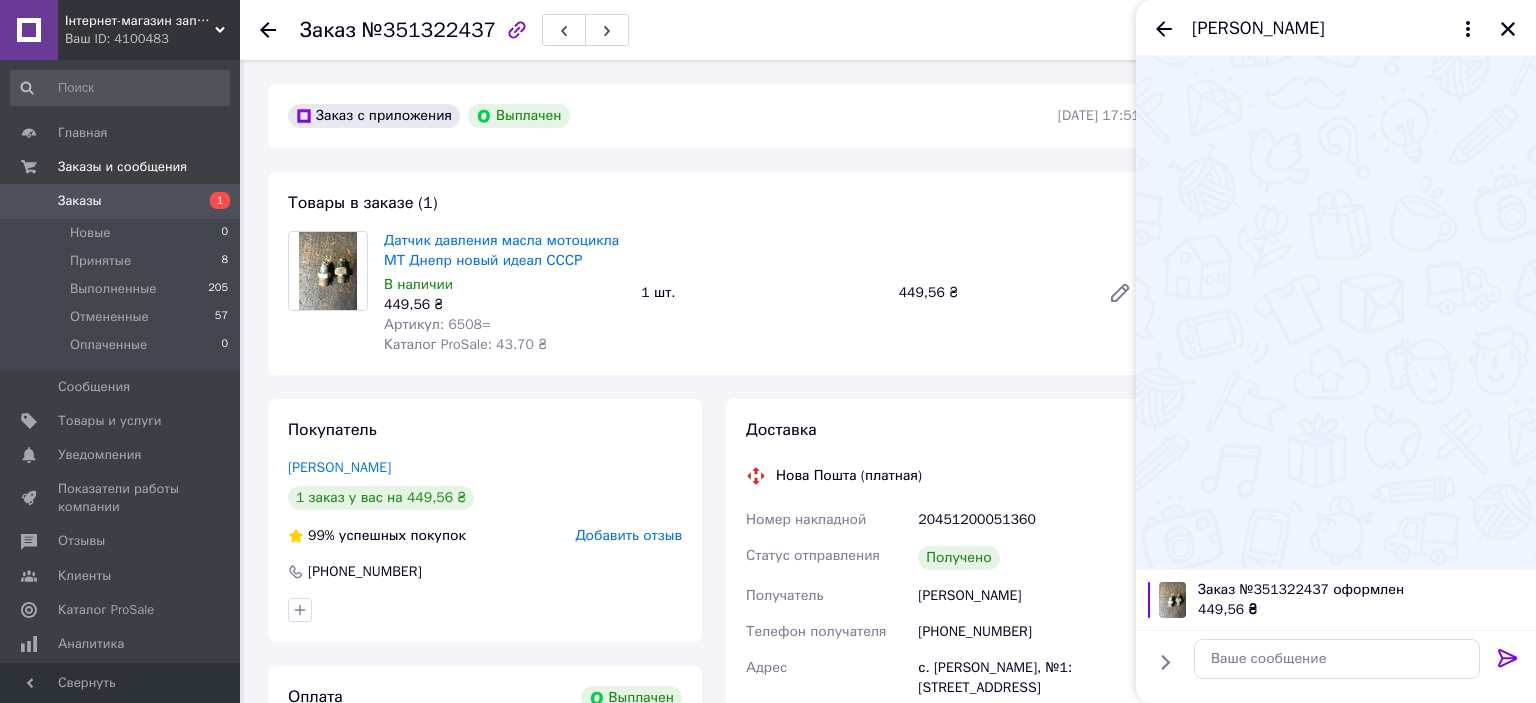 scroll, scrollTop: 102, scrollLeft: 0, axis: vertical 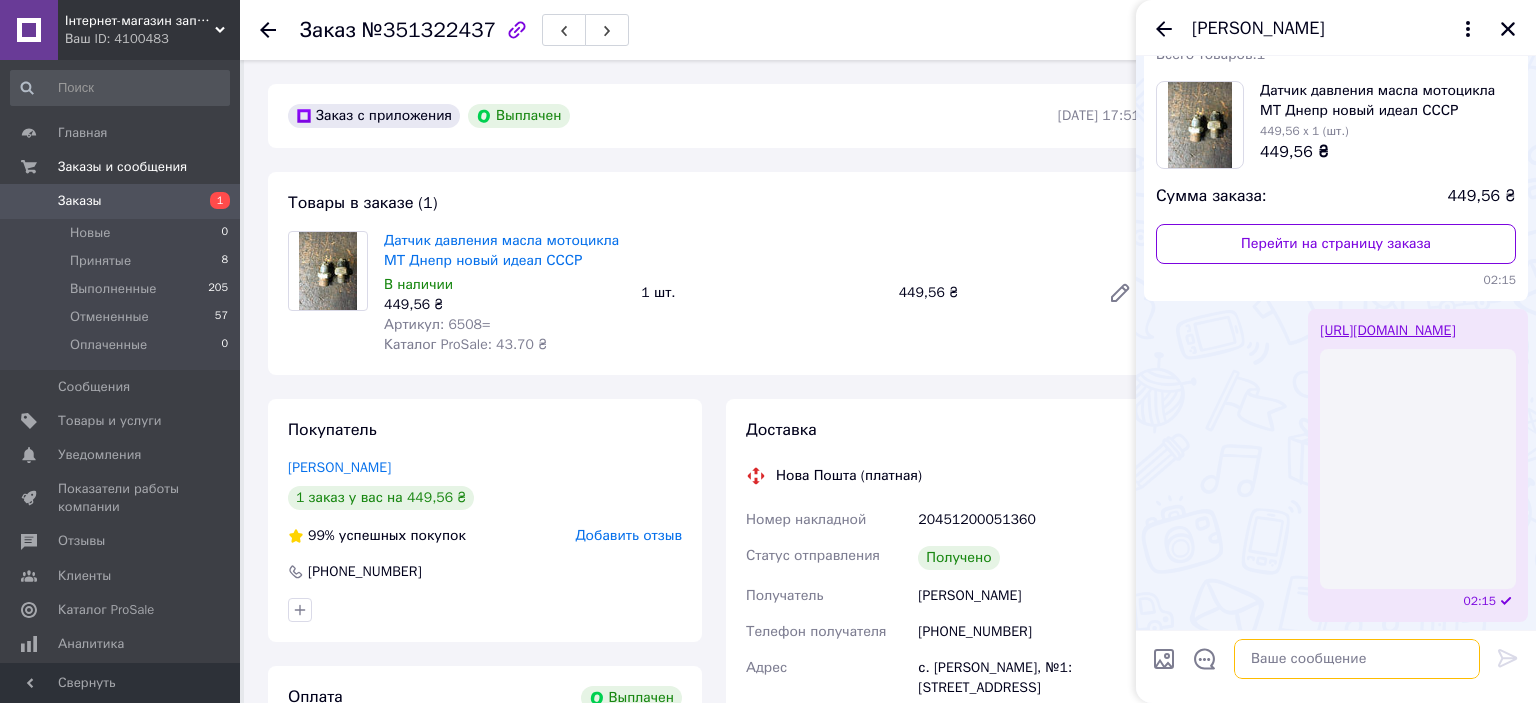 click at bounding box center [1357, 659] 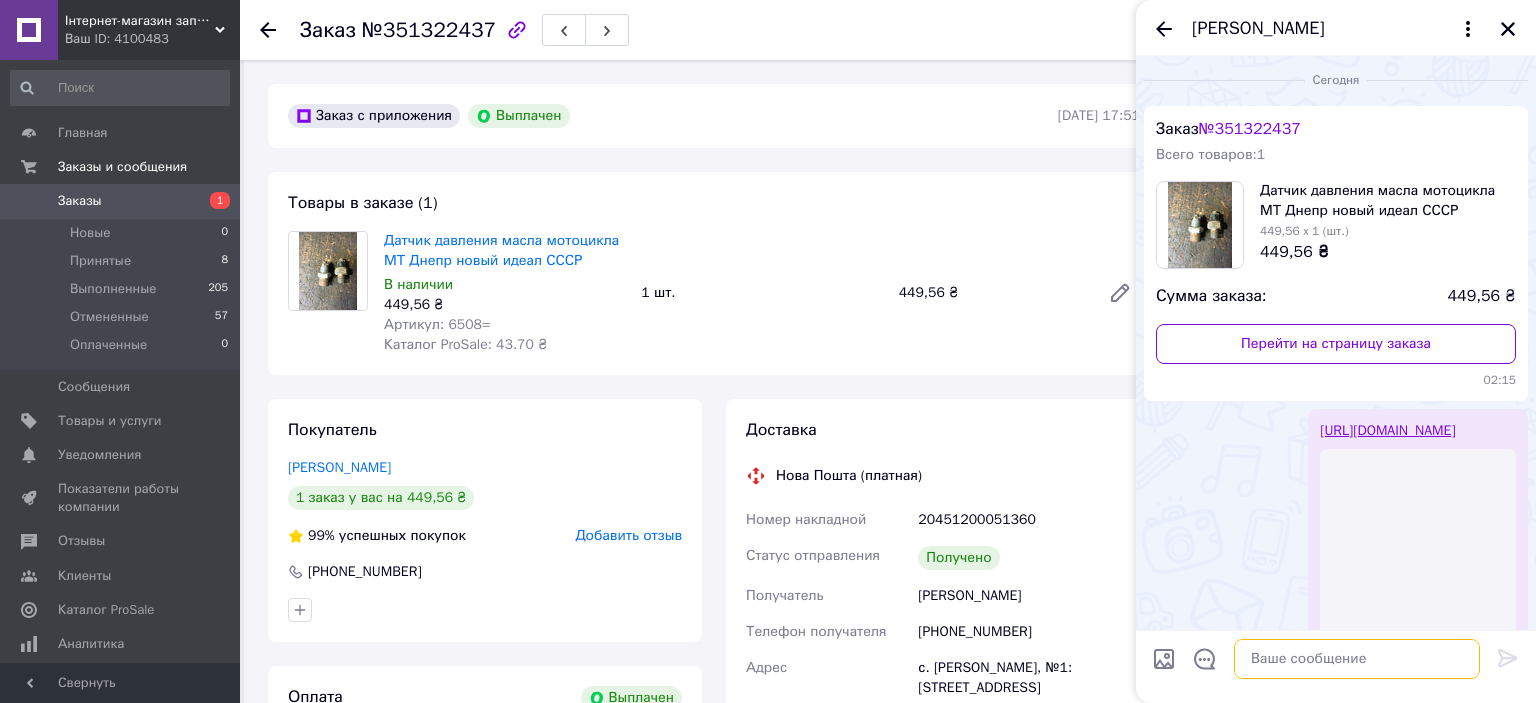 paste on "Добрий день прошу вас постави хороший відгук по цьому посиланні за товар для мене це дуже важливо за вашу роботу скину вам в якості винагороди 10грн на рахунок мобільного телефону дякую вам за допомогу моєму магазину та за покупку" 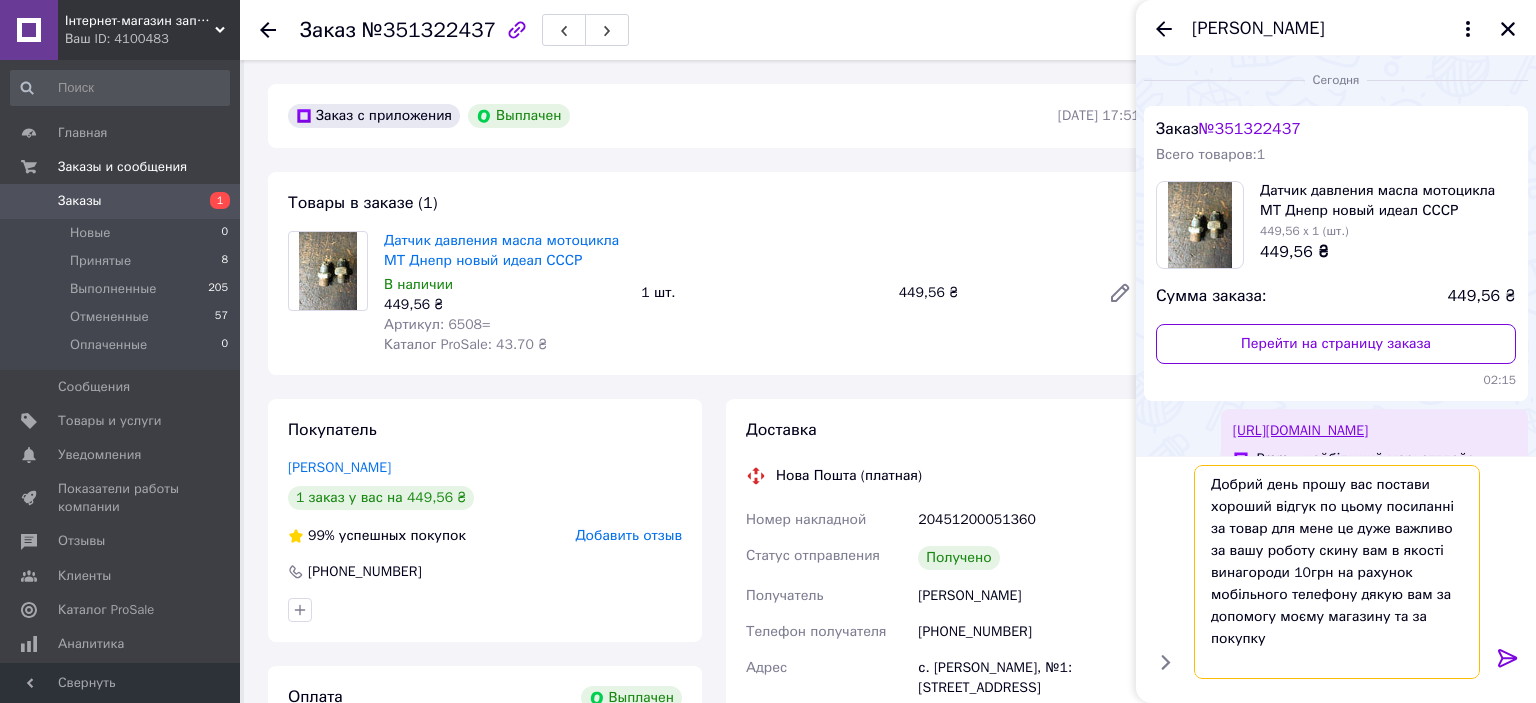 type on "Добрий день прошу вас постави хороший відгук по цьому посиланні за товар для мене це дуже важливо за вашу роботу скину вам в якості винагороди 10грн на рахунок мобільного телефону дякую вам за допомогу моєму магазину та за покупку" 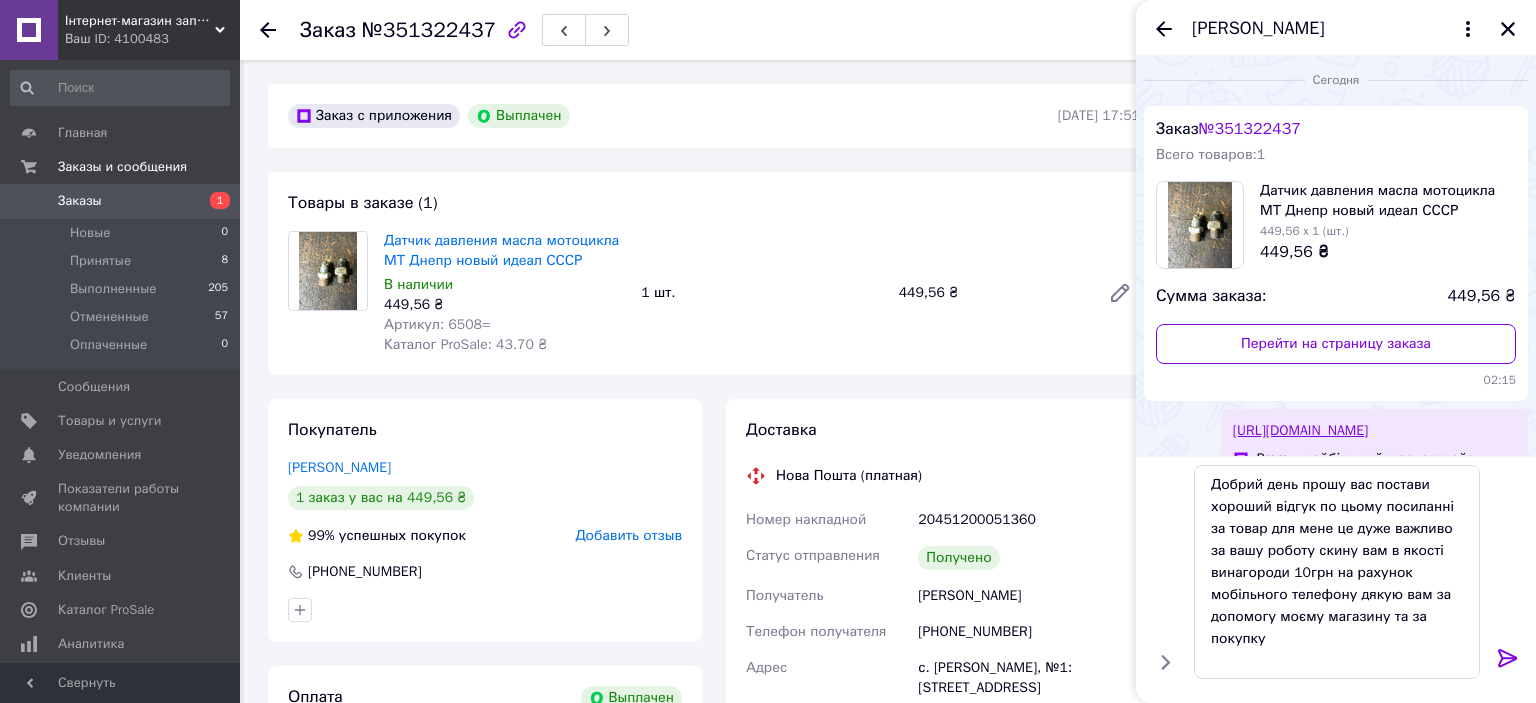 click 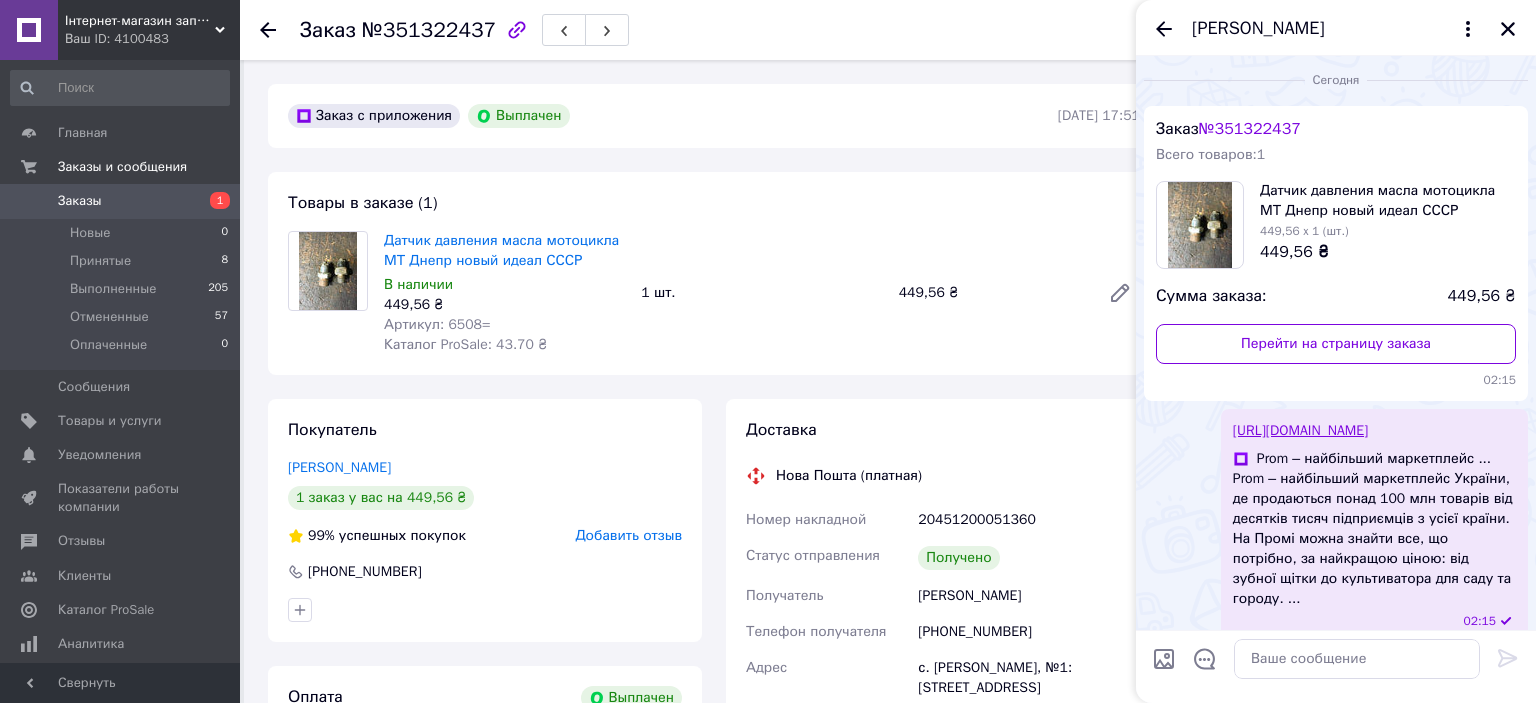scroll, scrollTop: 175, scrollLeft: 0, axis: vertical 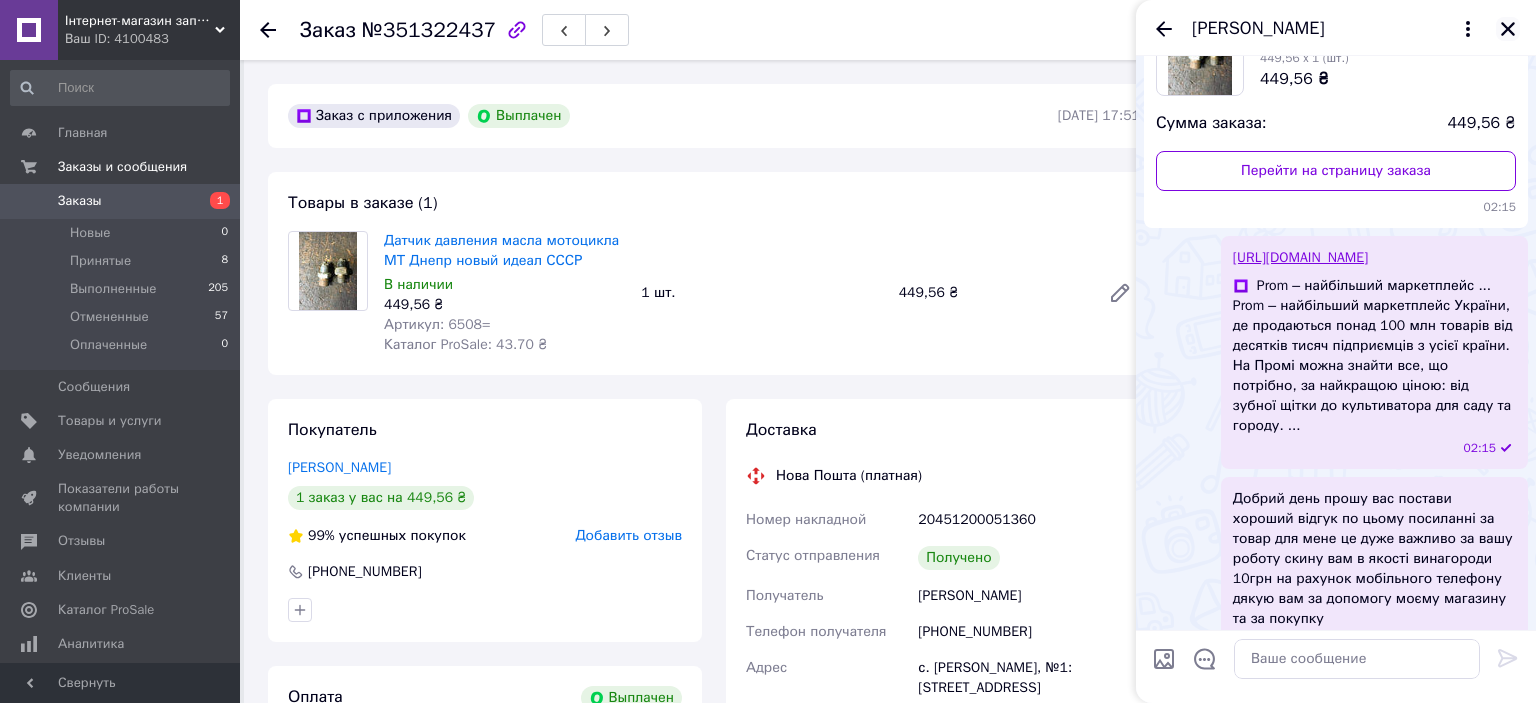 click 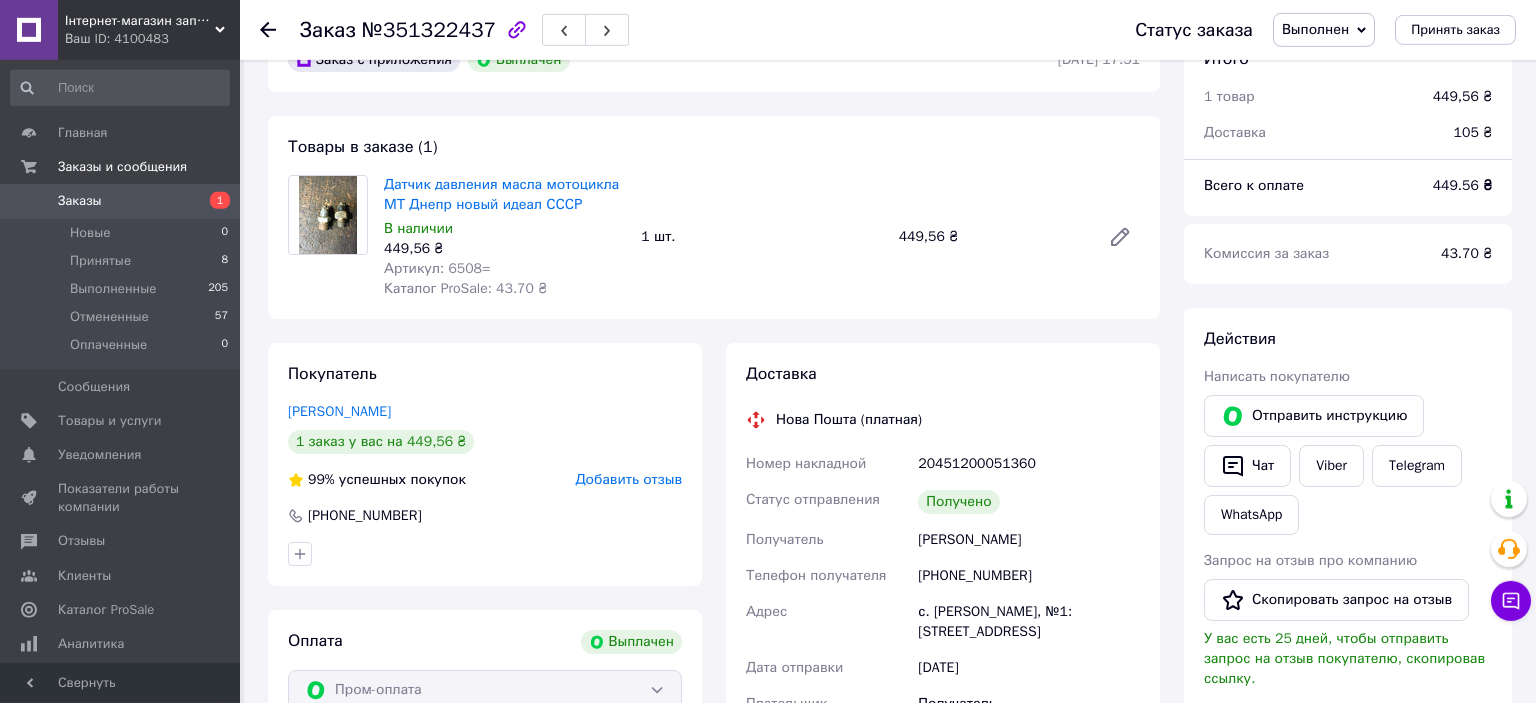scroll, scrollTop: 211, scrollLeft: 0, axis: vertical 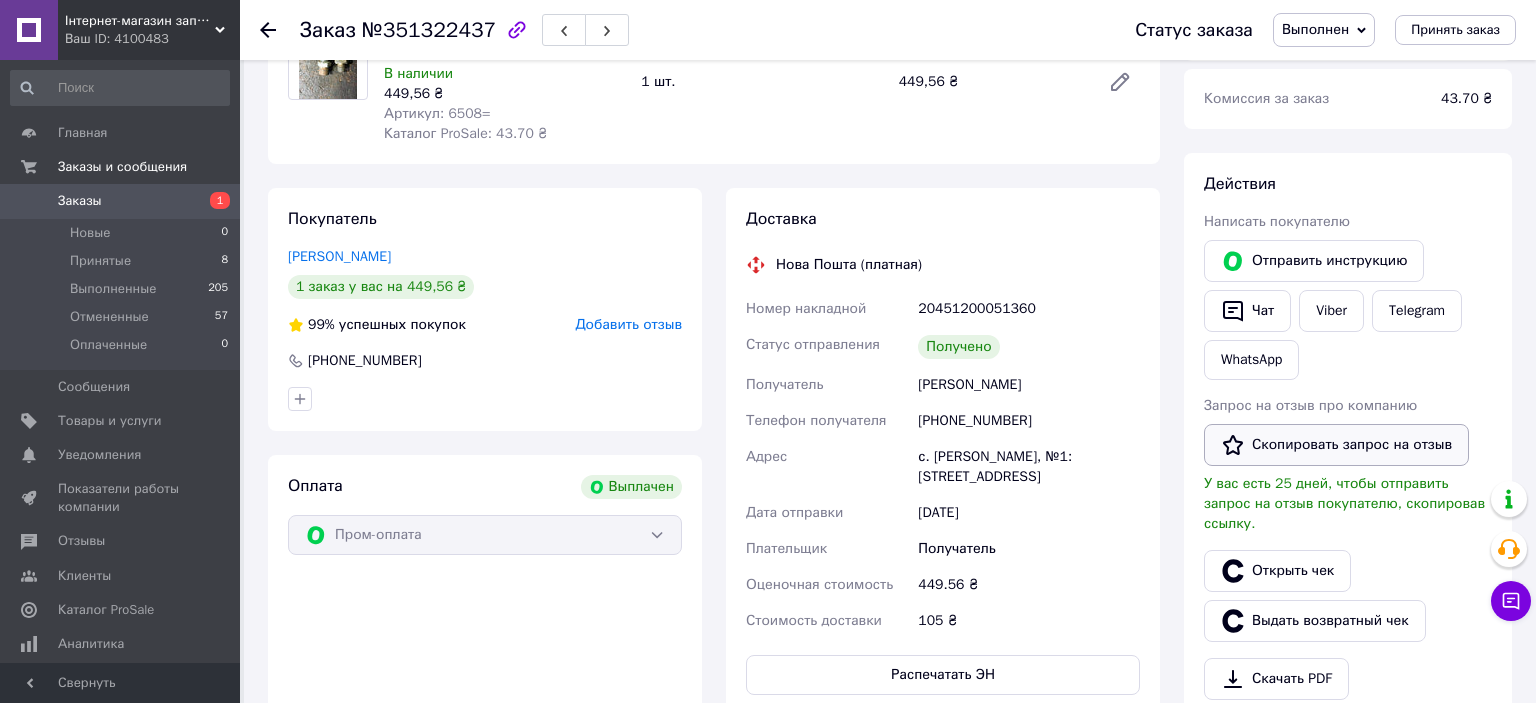 click on "Скопировать запрос на отзыв" at bounding box center [1336, 445] 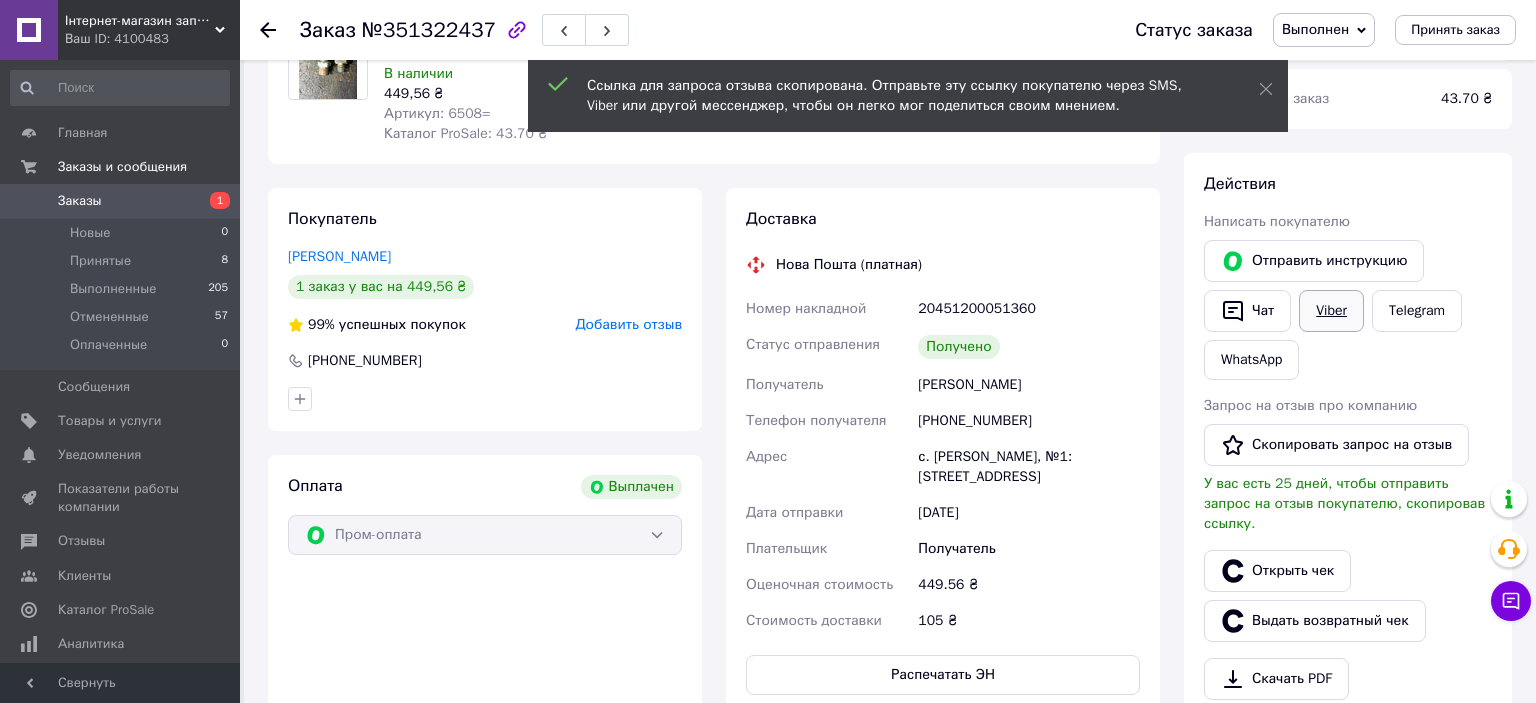 click on "Viber" at bounding box center (1331, 311) 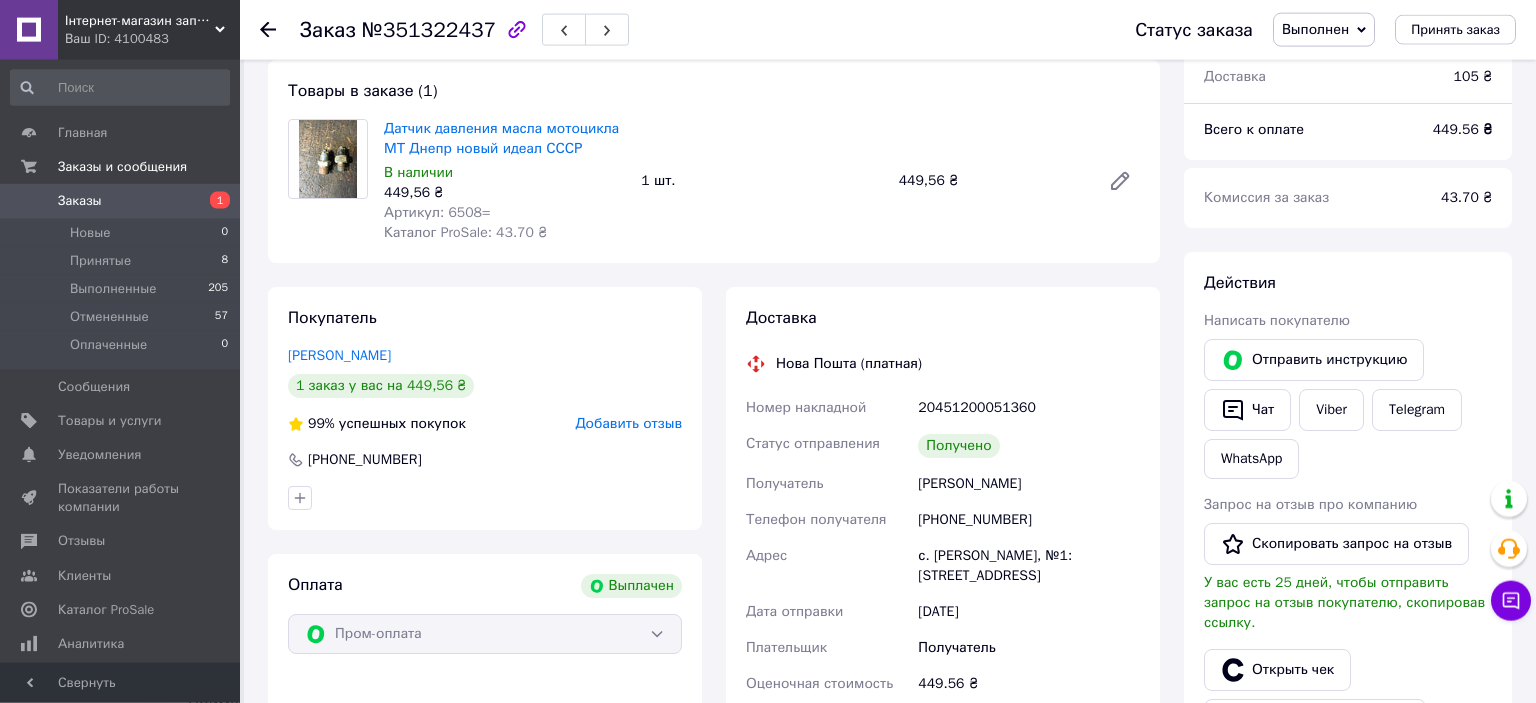 scroll, scrollTop: 0, scrollLeft: 0, axis: both 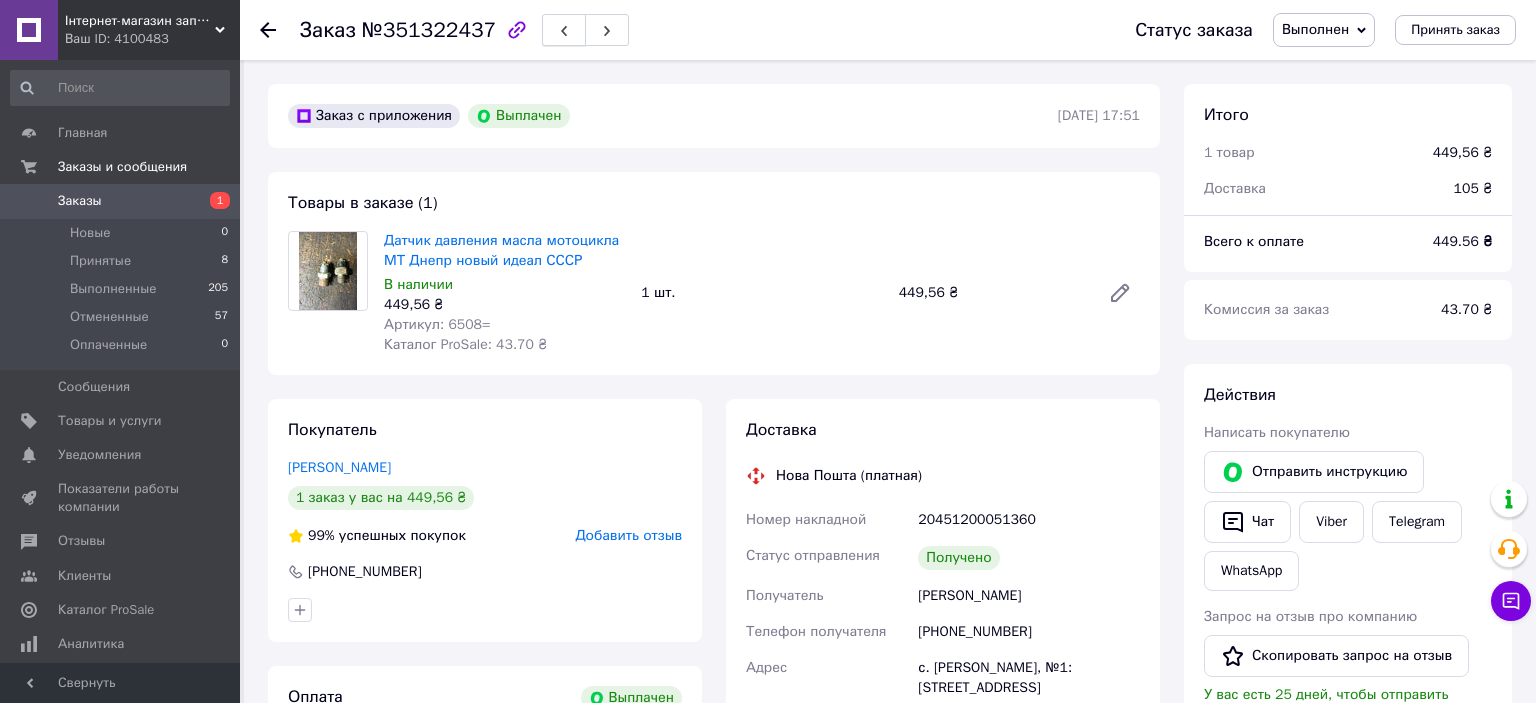 click at bounding box center (564, 30) 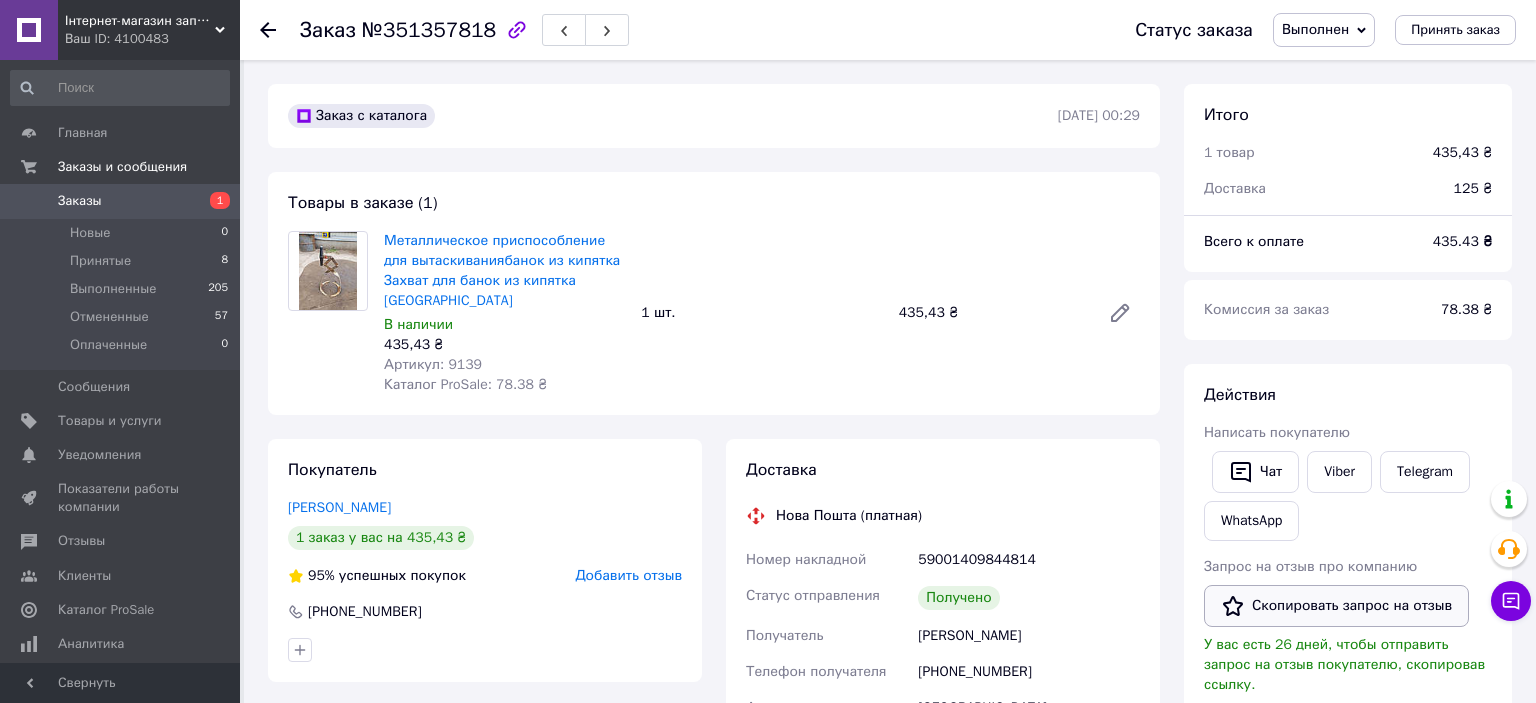 click on "Скопировать запрос на отзыв" at bounding box center (1336, 606) 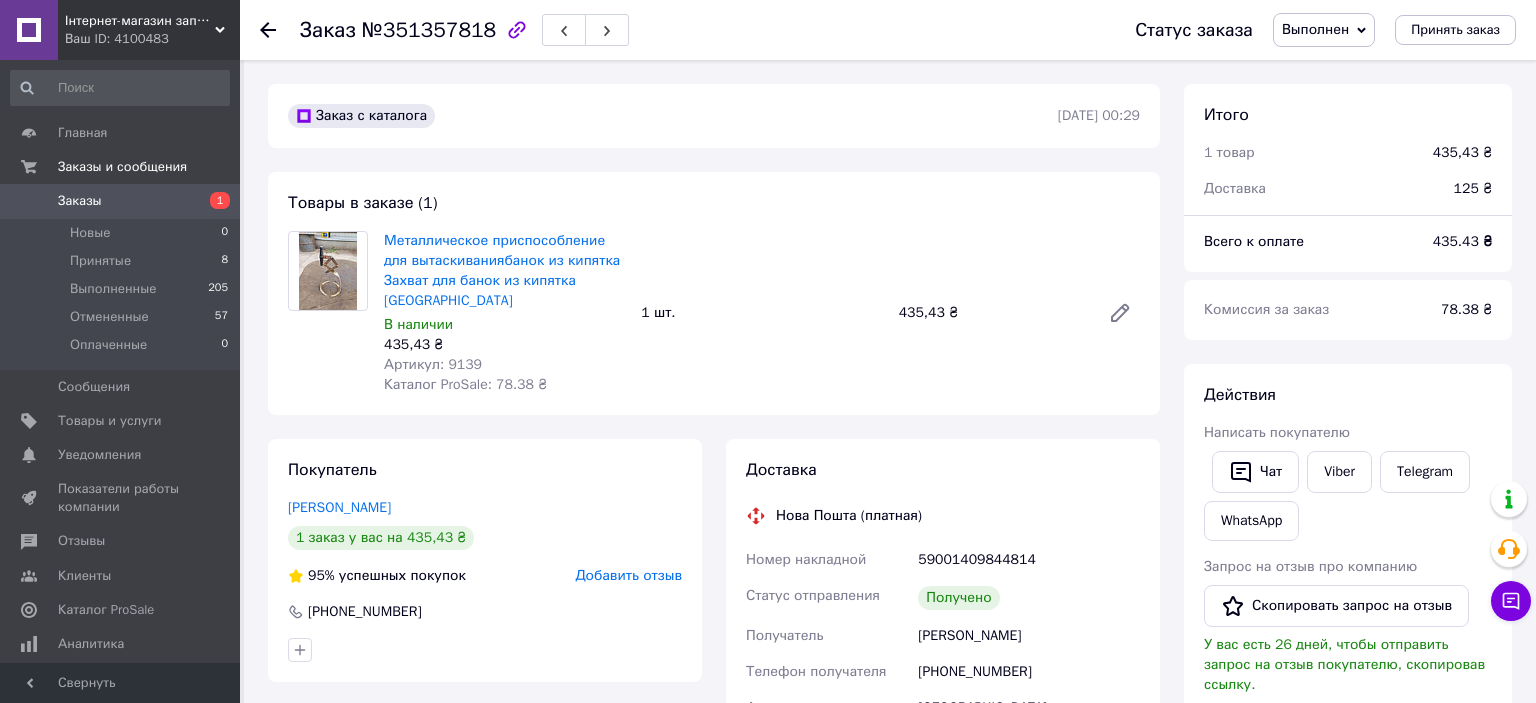 type 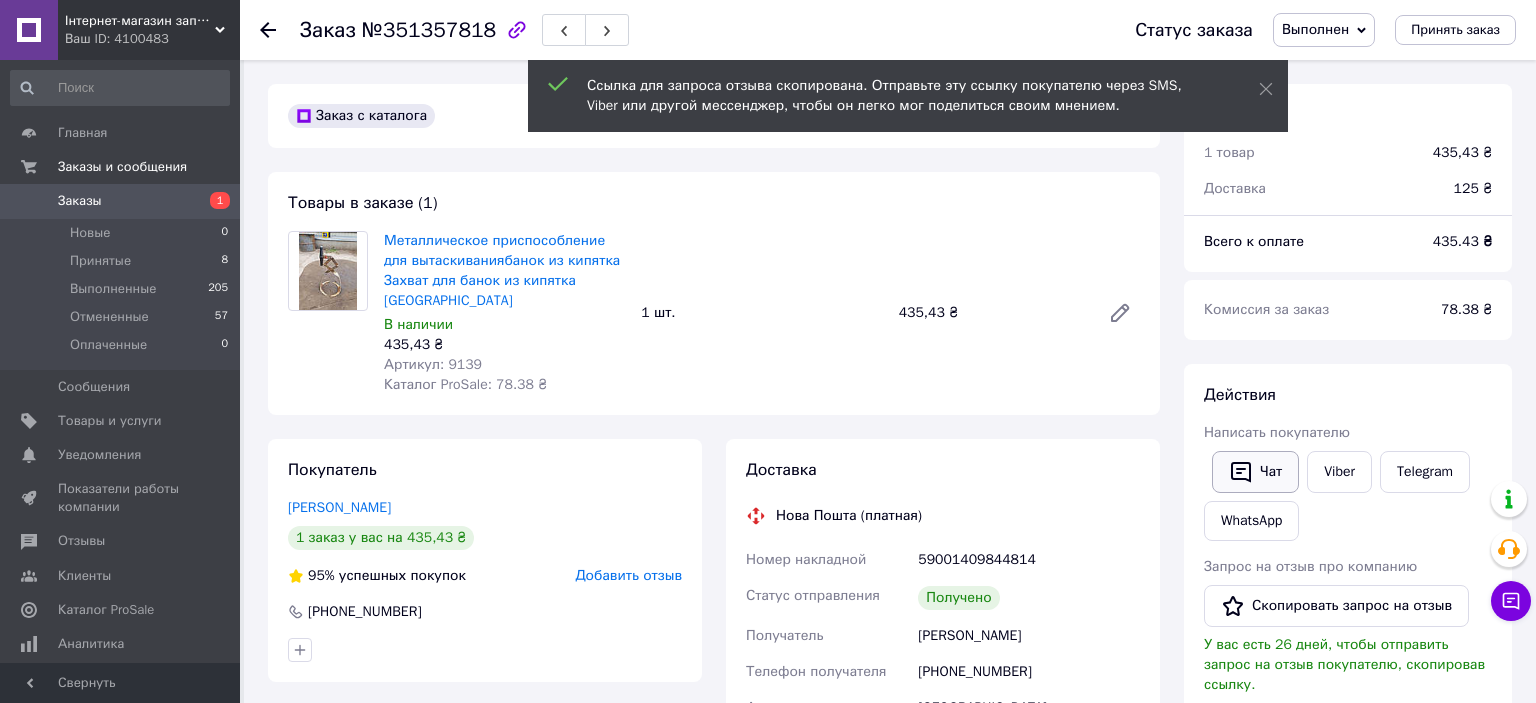 click 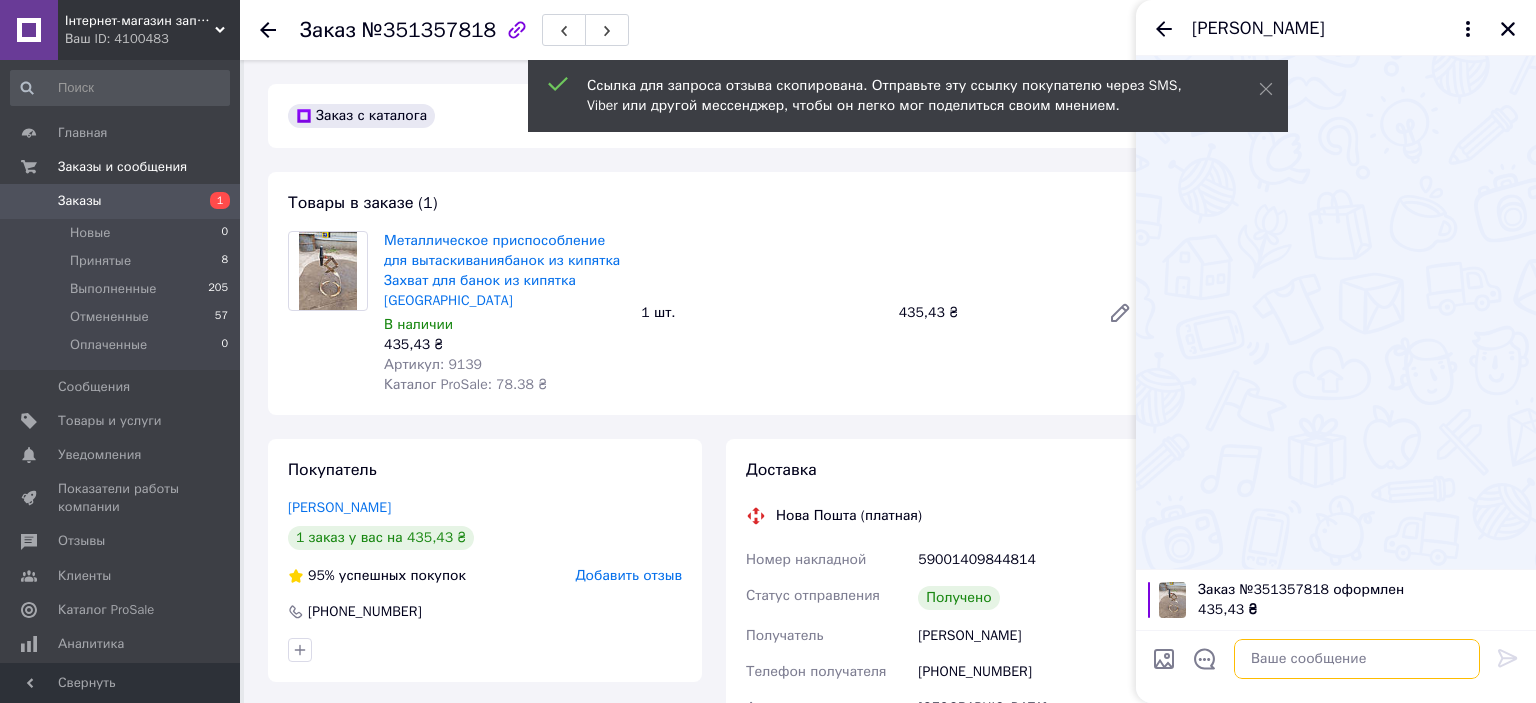 click at bounding box center [1357, 659] 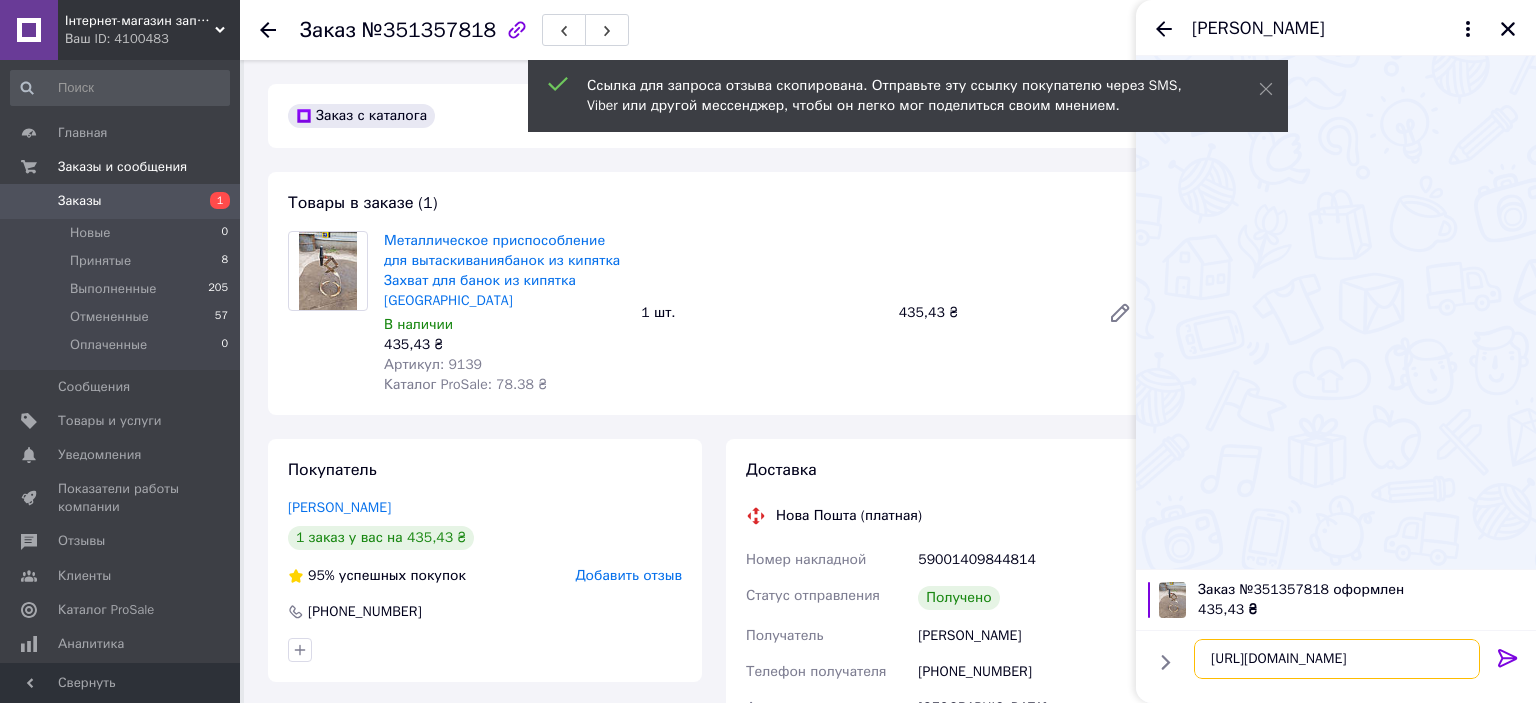 type on "[URL][DOMAIN_NAME]" 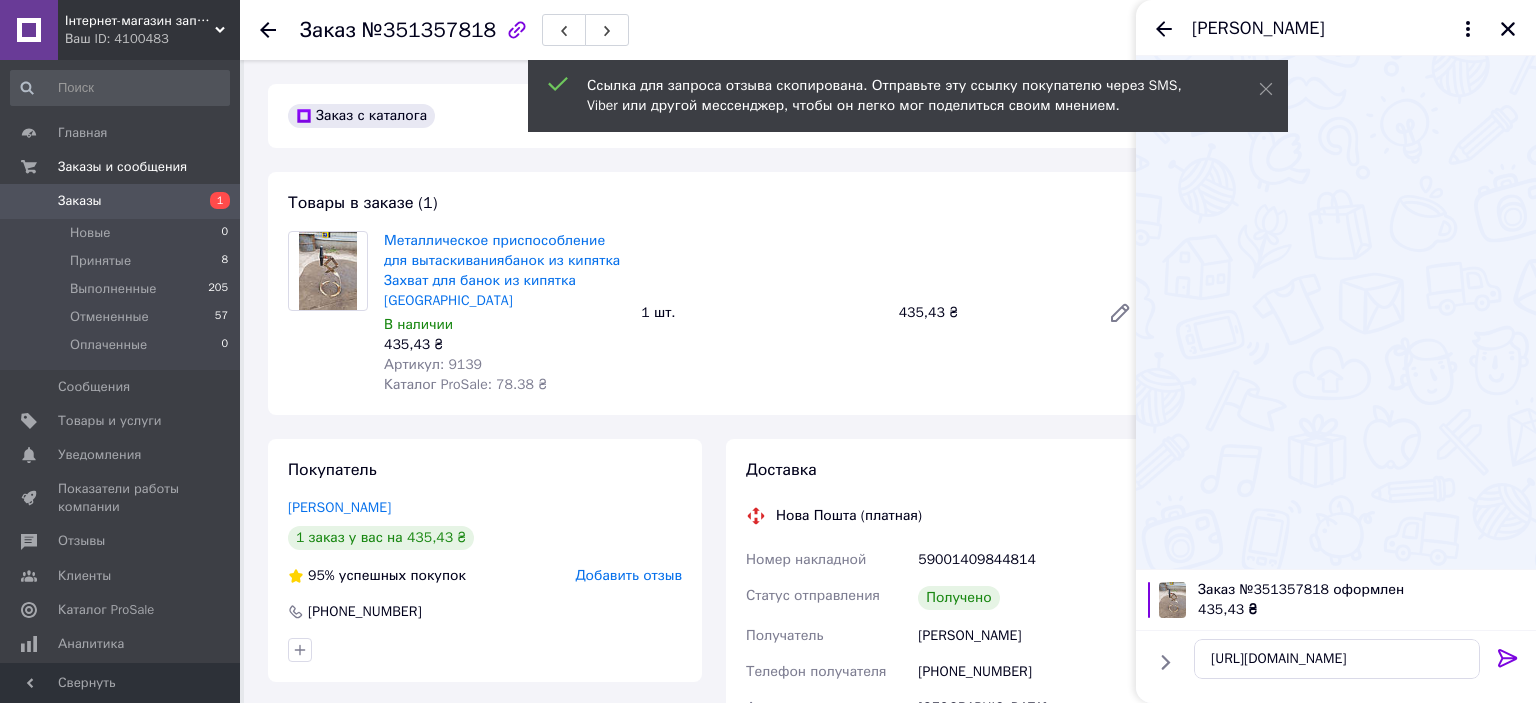 click 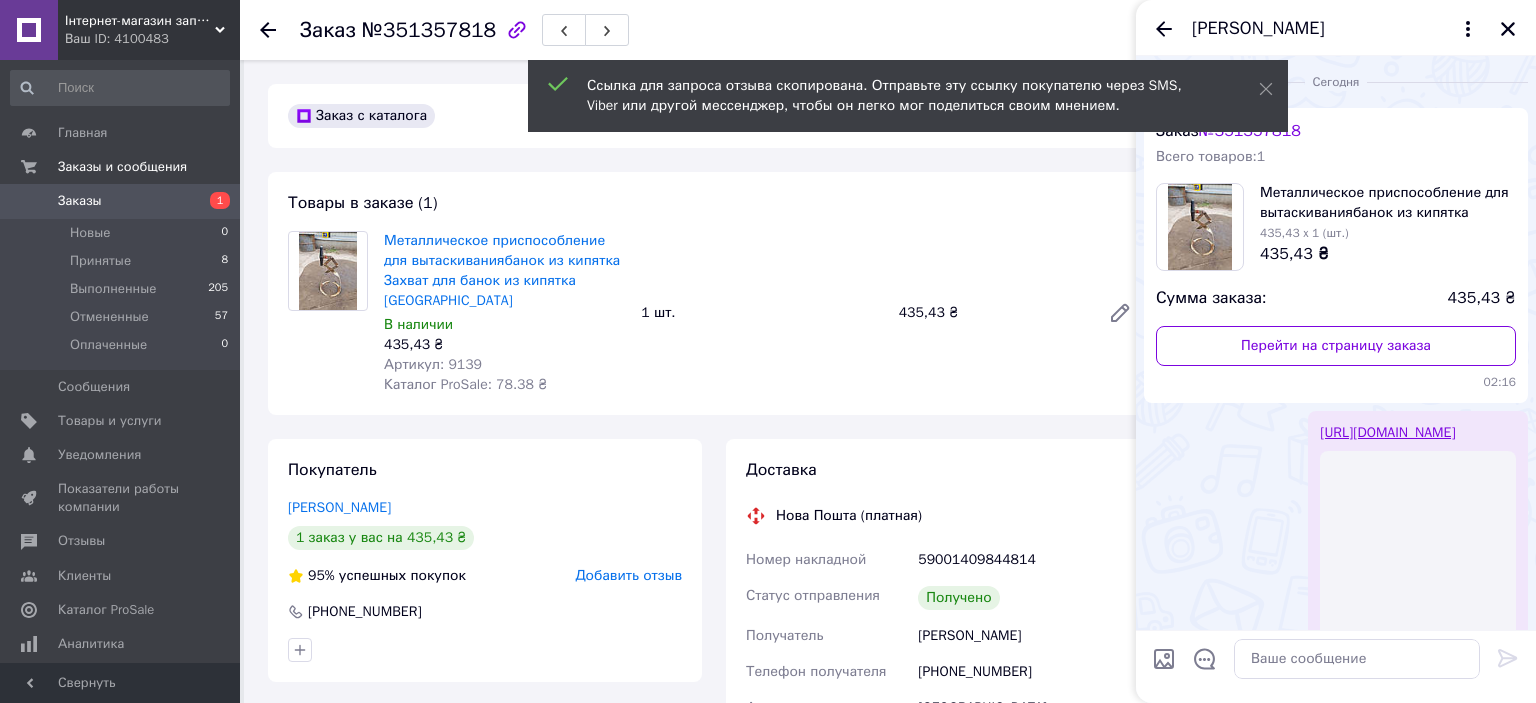 scroll, scrollTop: 102, scrollLeft: 0, axis: vertical 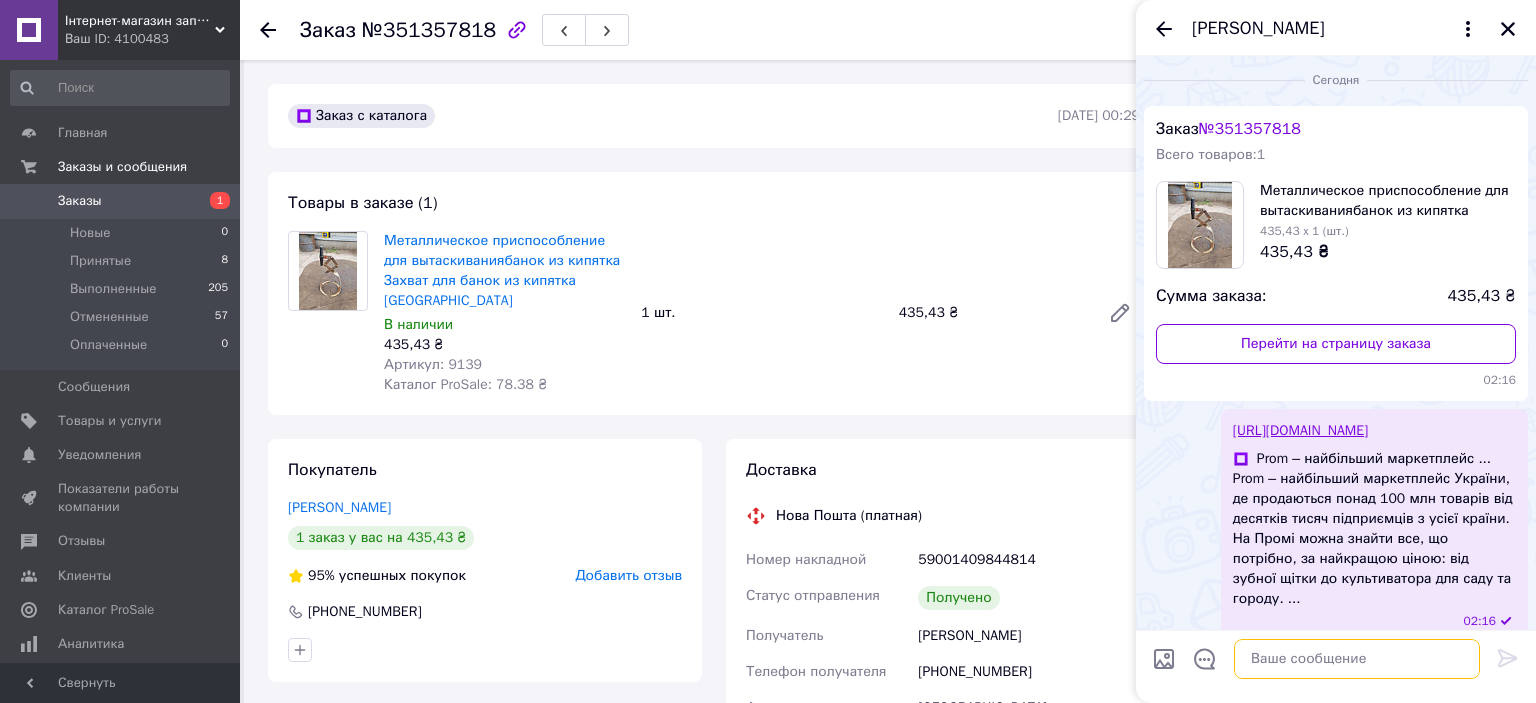click at bounding box center (1357, 659) 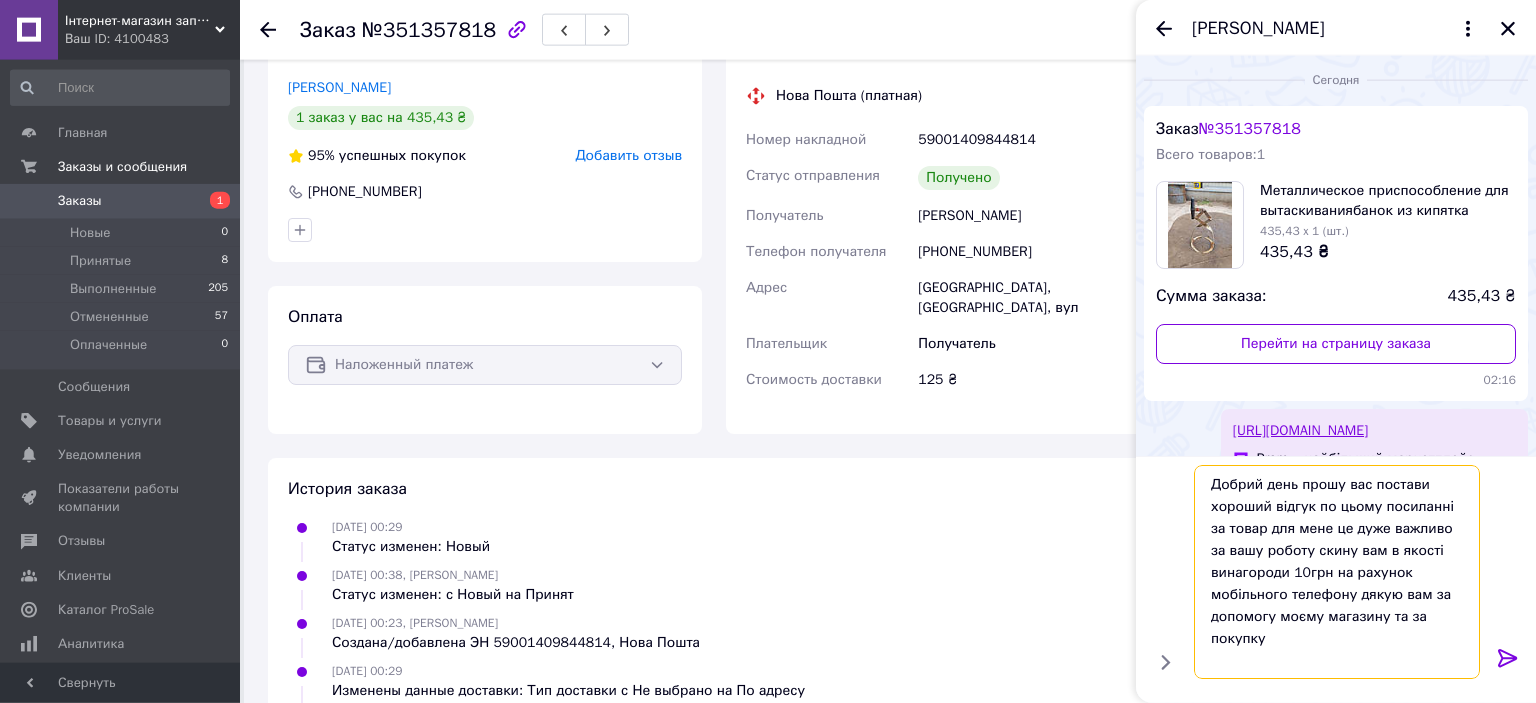scroll, scrollTop: 608, scrollLeft: 0, axis: vertical 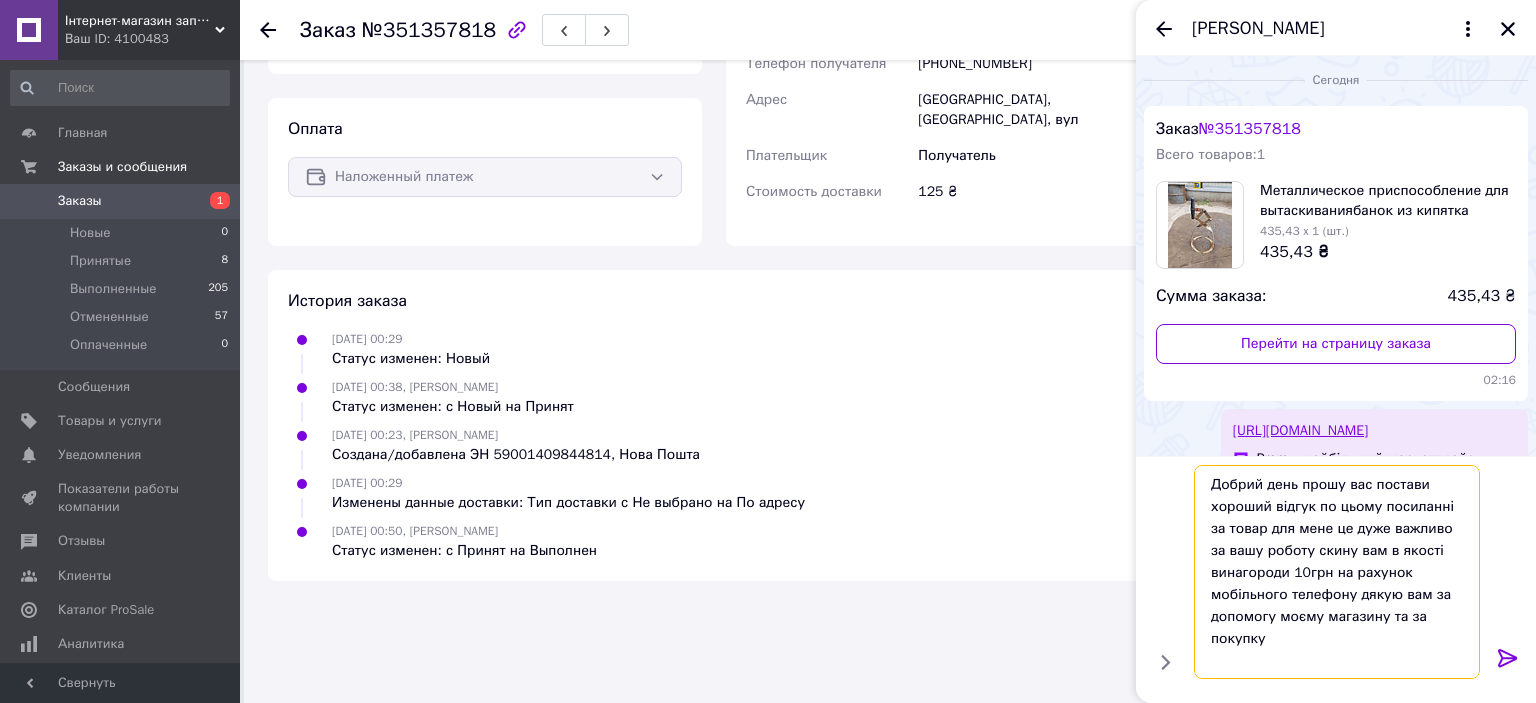 type on "Добрий день прошу вас постави хороший відгук по цьому посиланні за товар для мене це дуже важливо за вашу роботу скину вам в якості винагороди 10грн на рахунок мобільного телефону дякую вам за допомогу моєму магазину та за покупку" 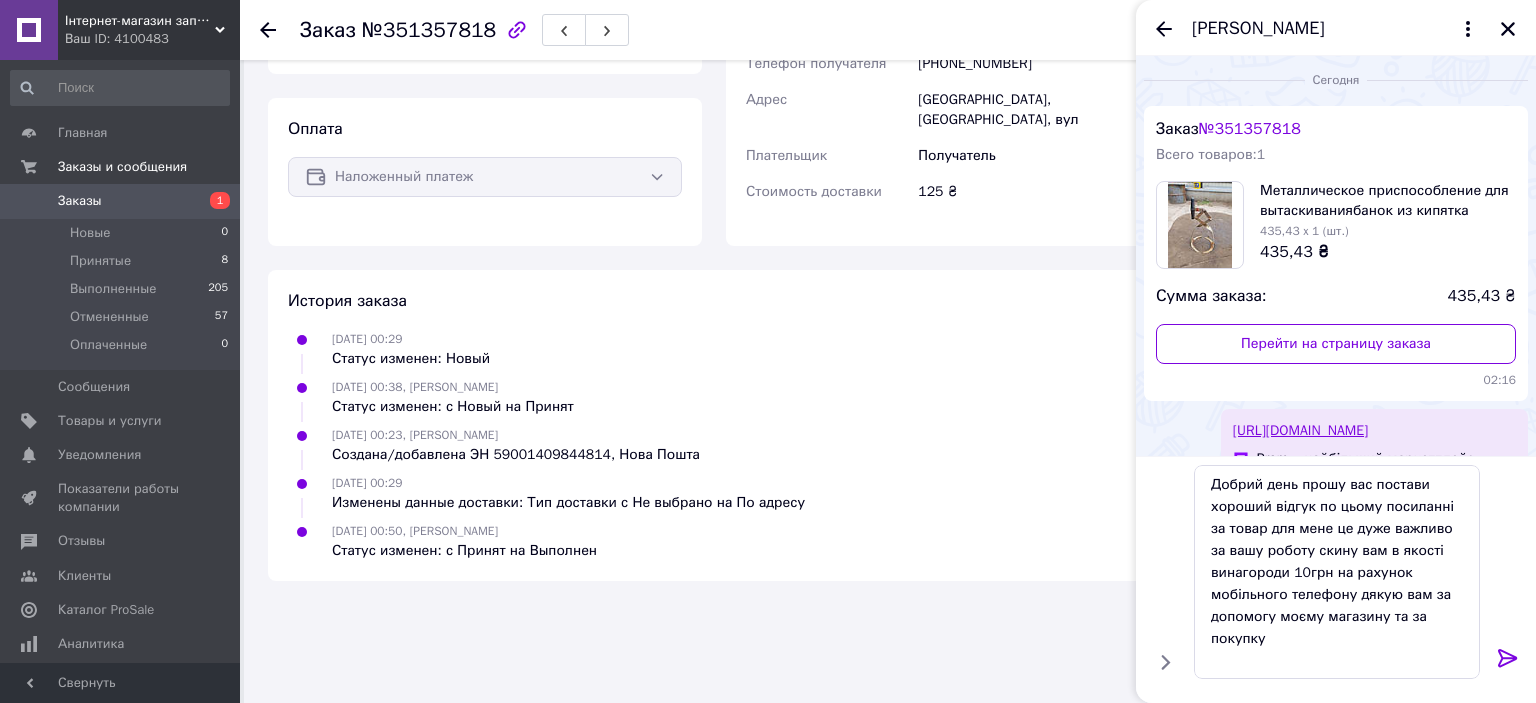 click 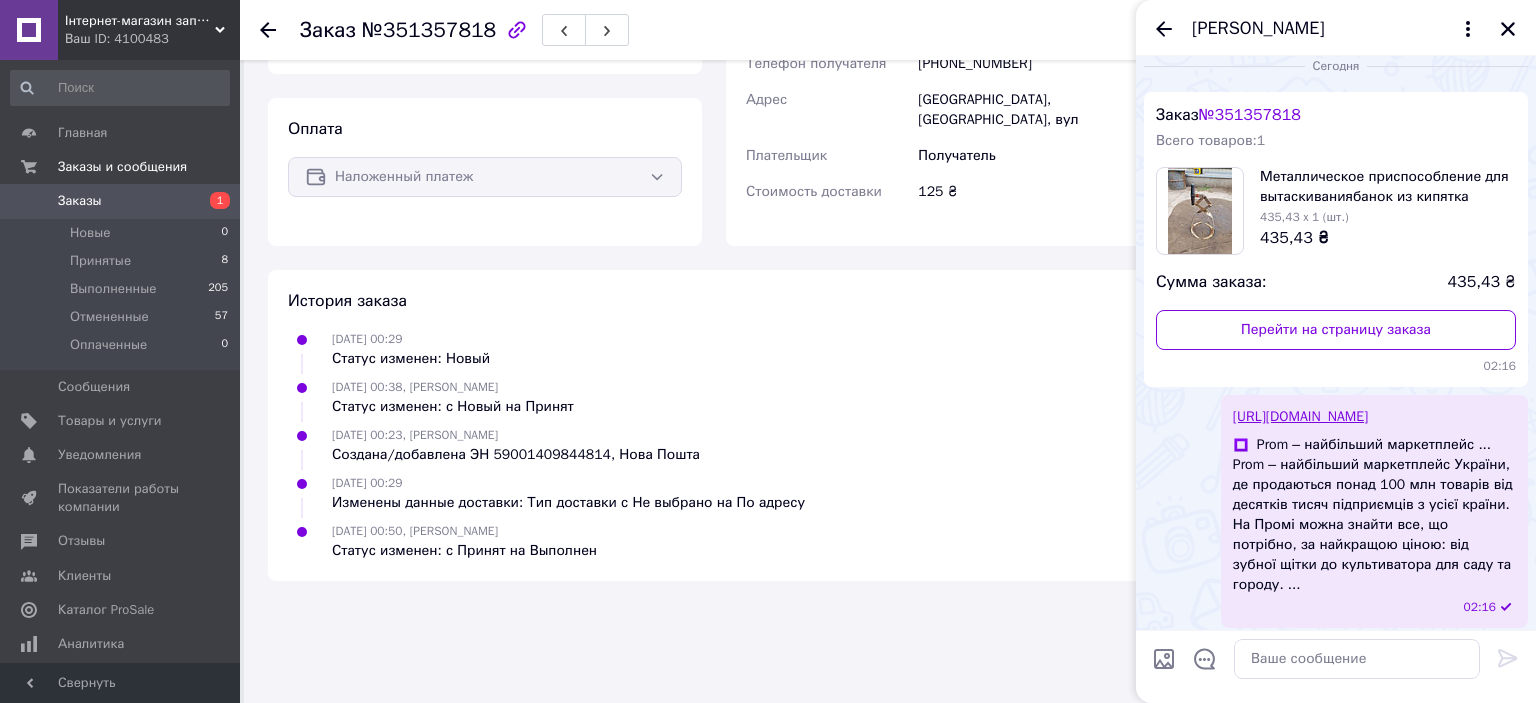 scroll, scrollTop: 0, scrollLeft: 0, axis: both 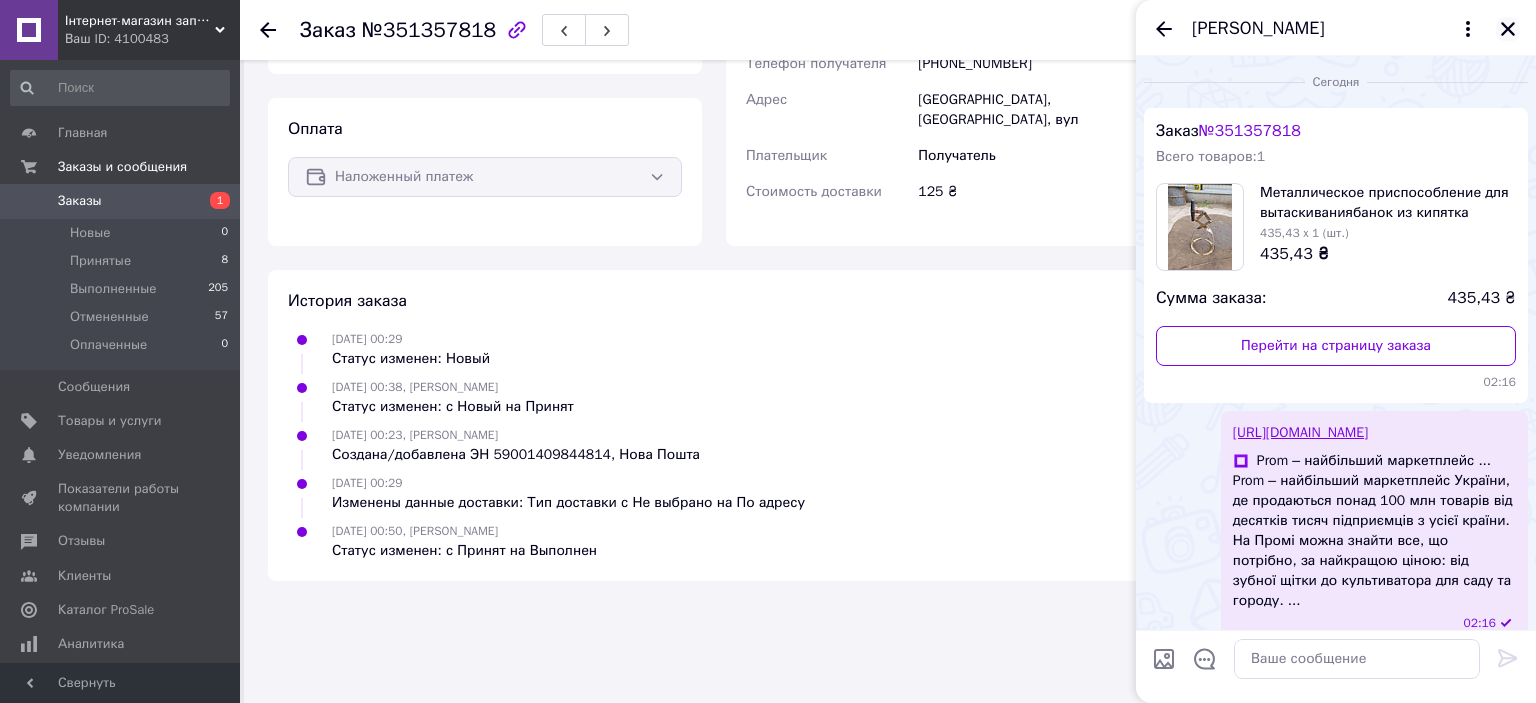 click 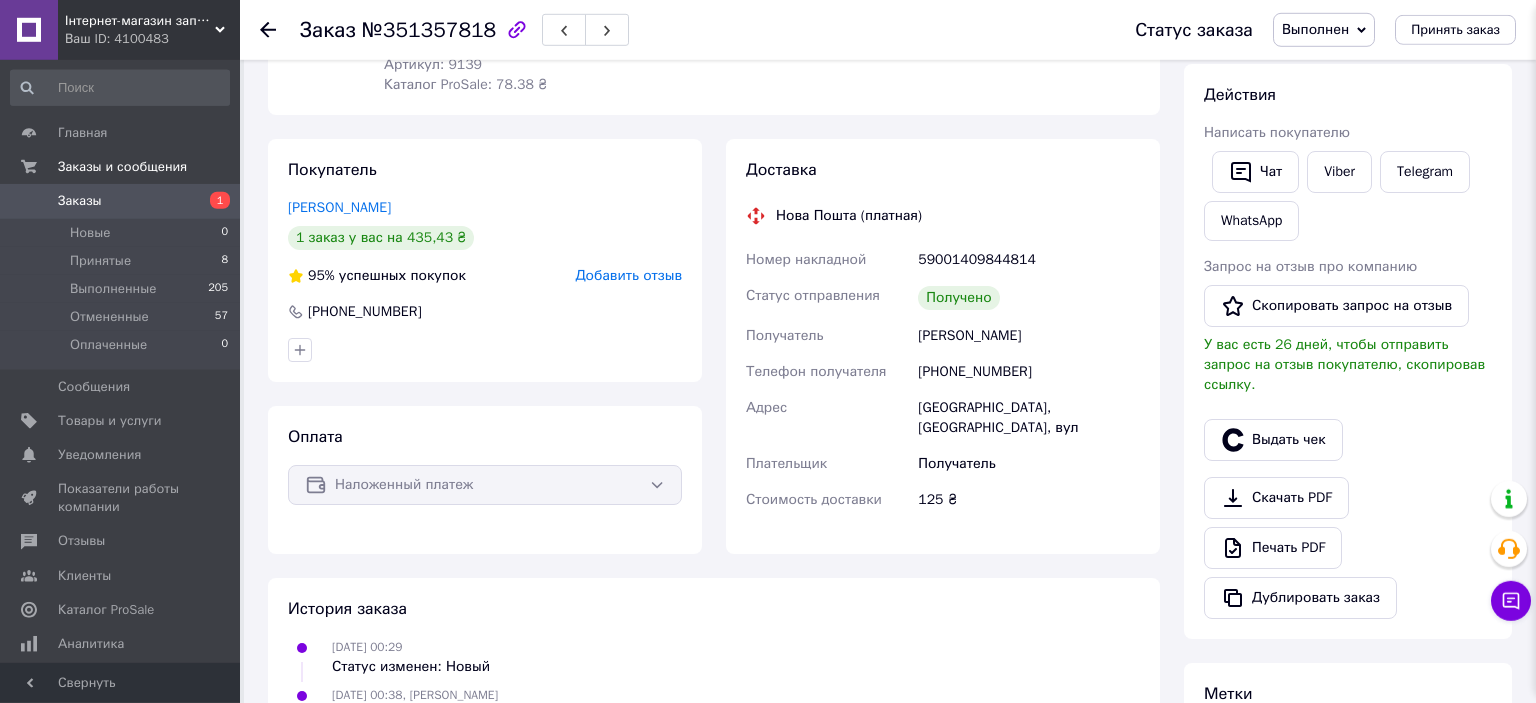 scroll, scrollTop: 80, scrollLeft: 0, axis: vertical 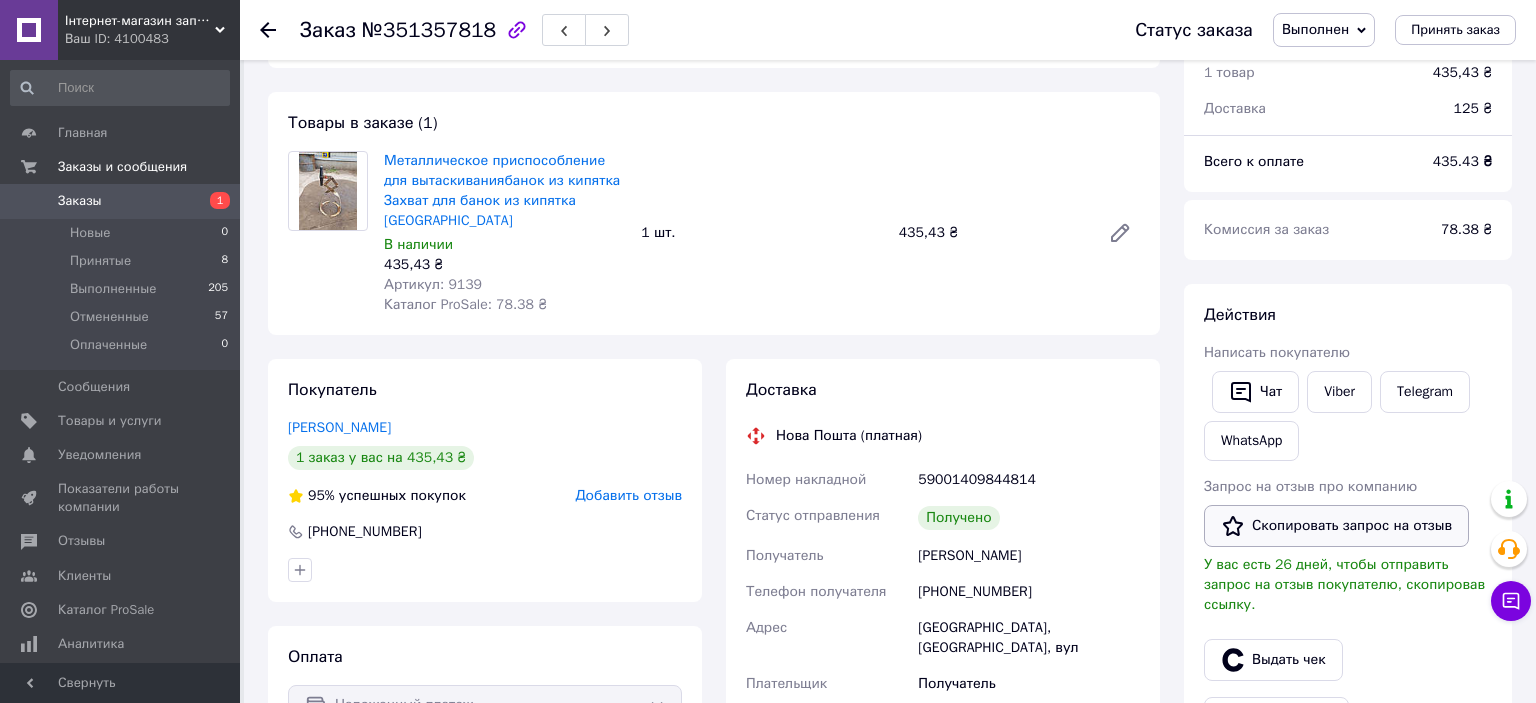 click on "Скопировать запрос на отзыв" at bounding box center [1336, 526] 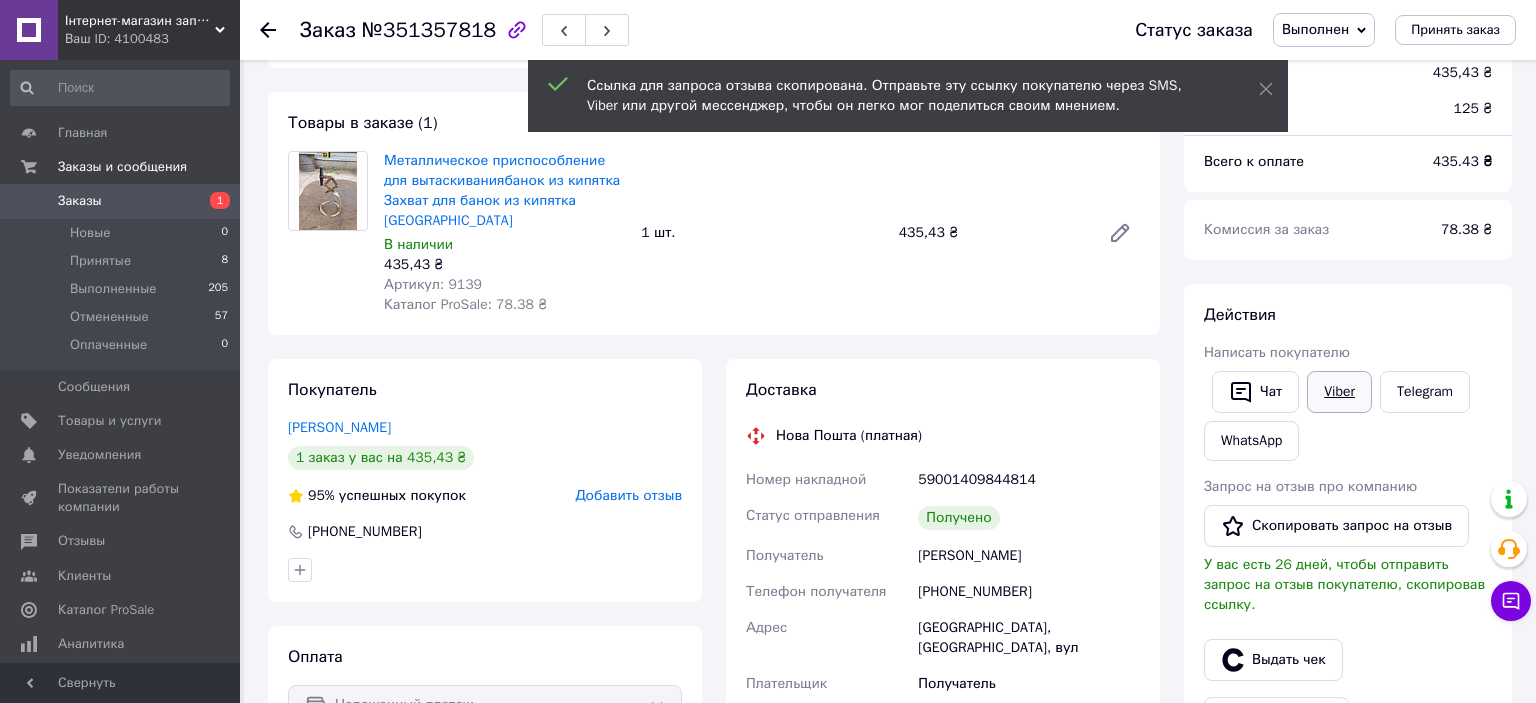 click on "Viber" at bounding box center (1339, 392) 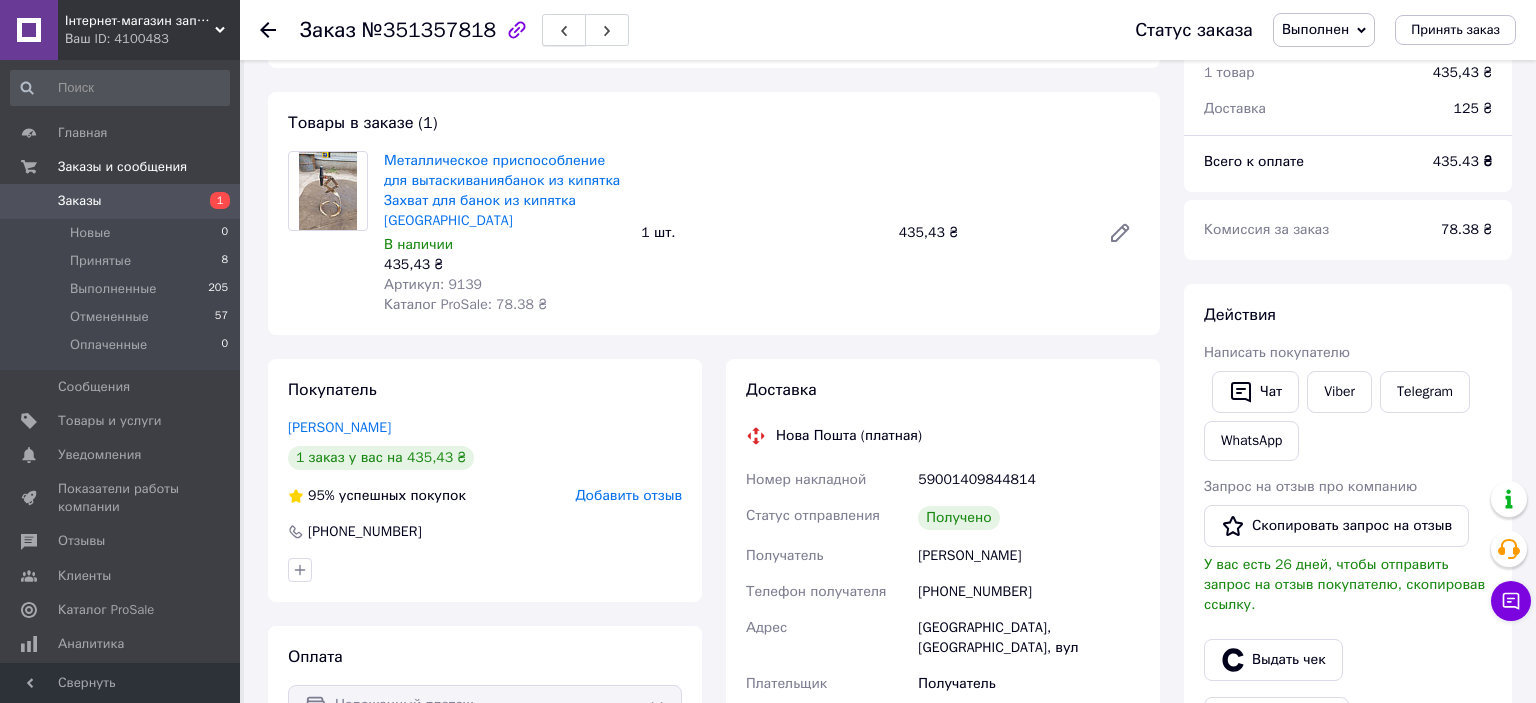 click at bounding box center [564, 30] 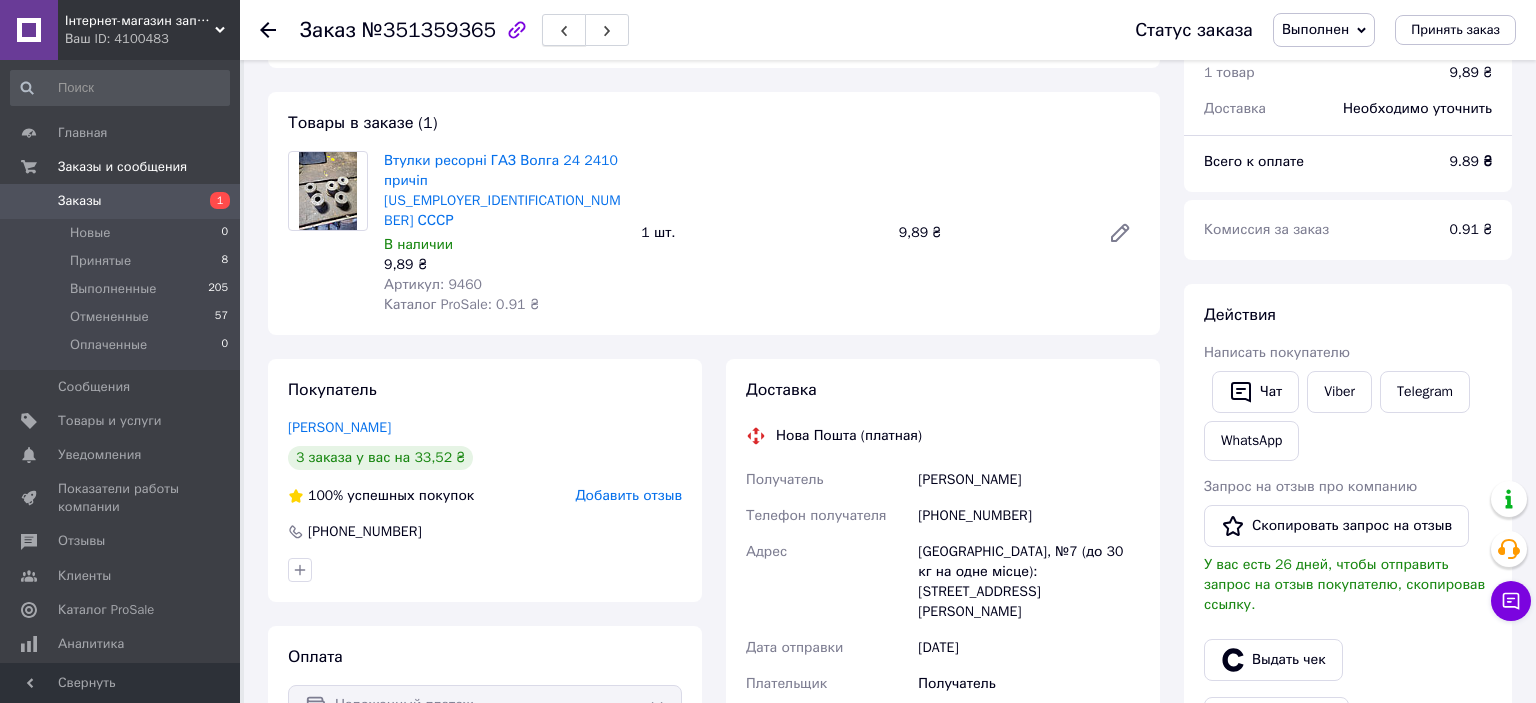 click at bounding box center (564, 30) 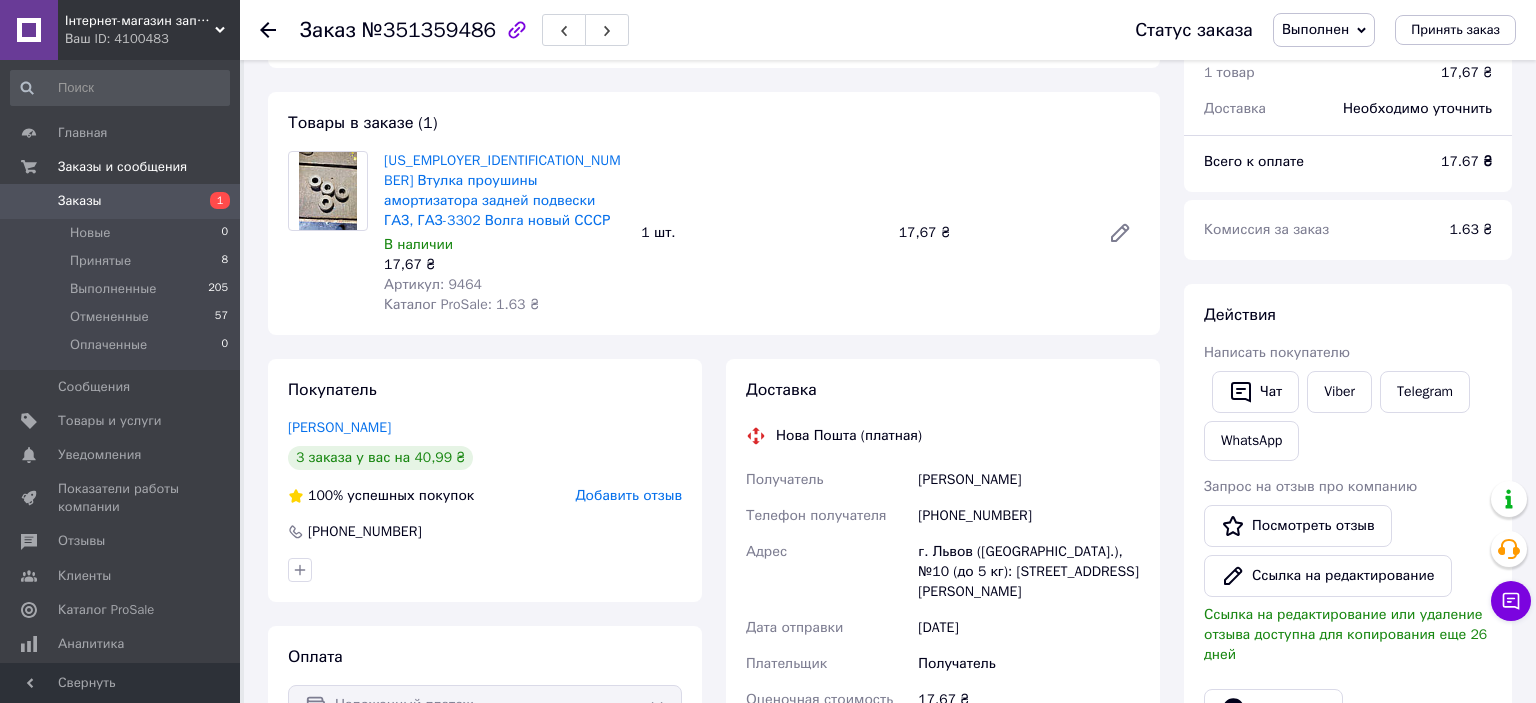 click at bounding box center (564, 30) 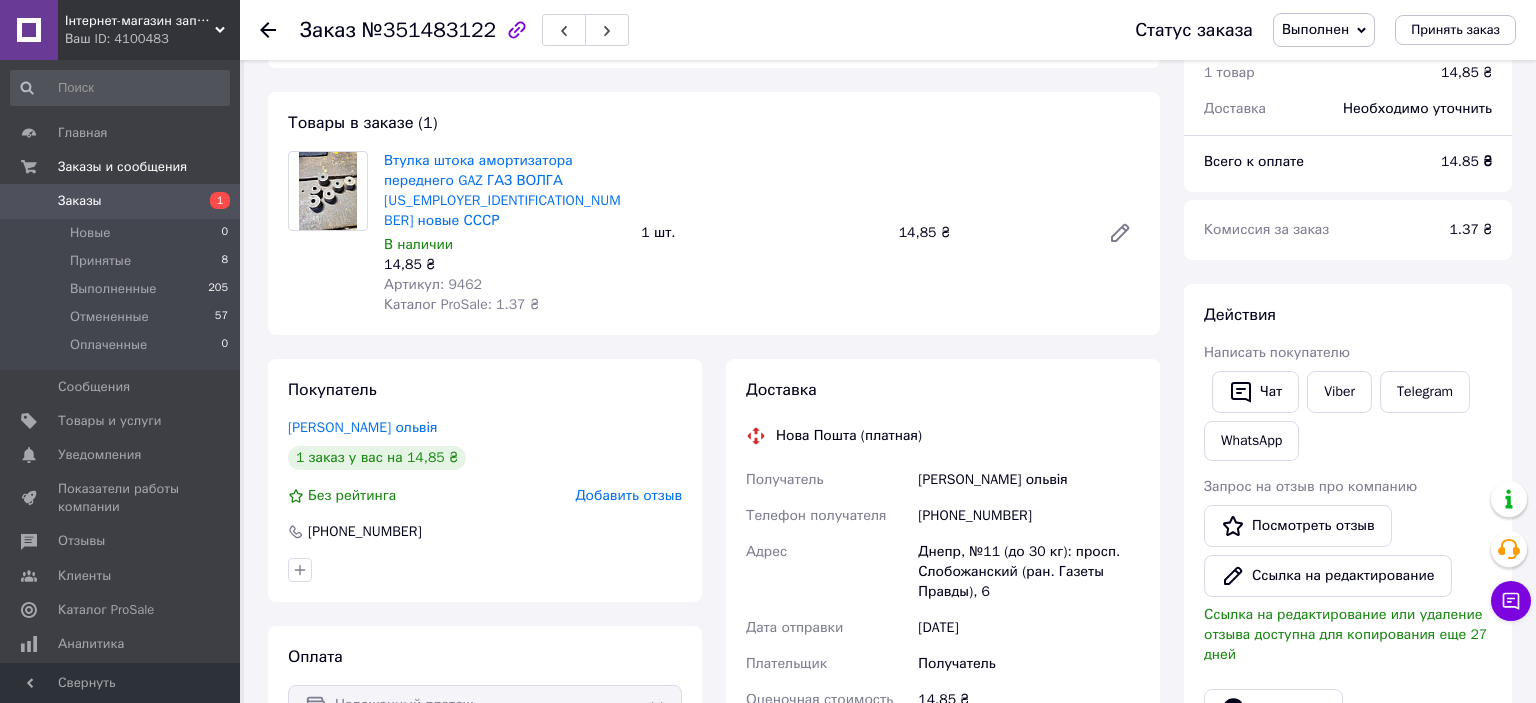 click at bounding box center (564, 30) 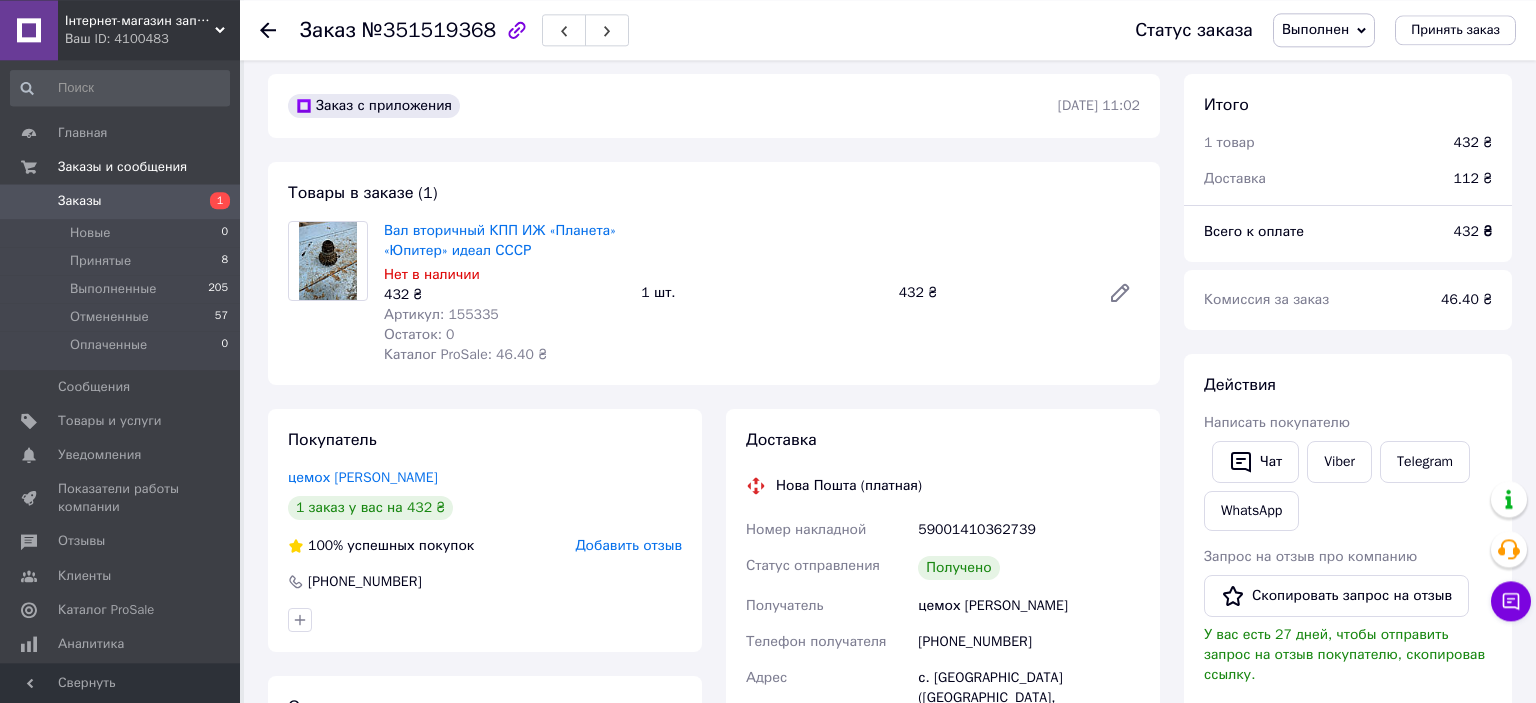 scroll, scrollTop: 0, scrollLeft: 0, axis: both 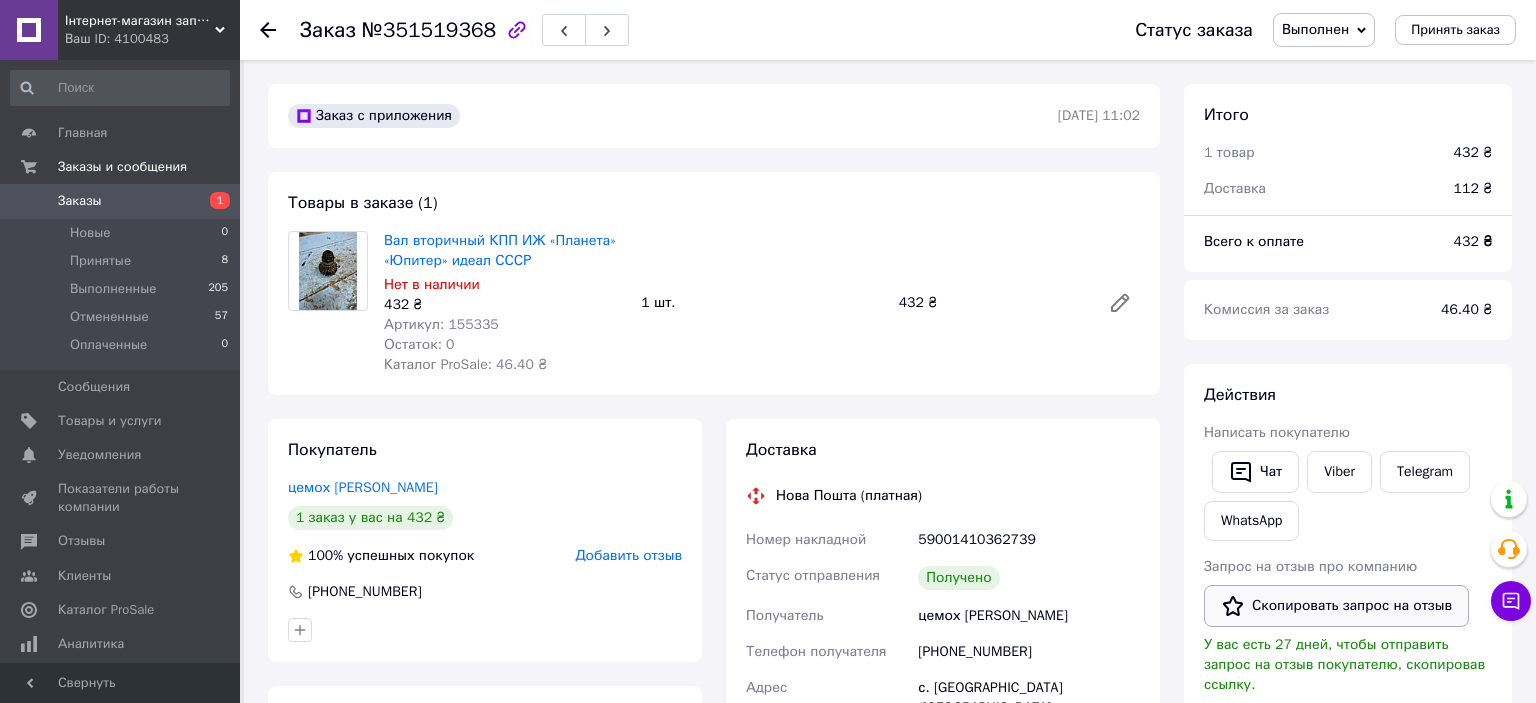 click on "Скопировать запрос на отзыв" at bounding box center [1336, 606] 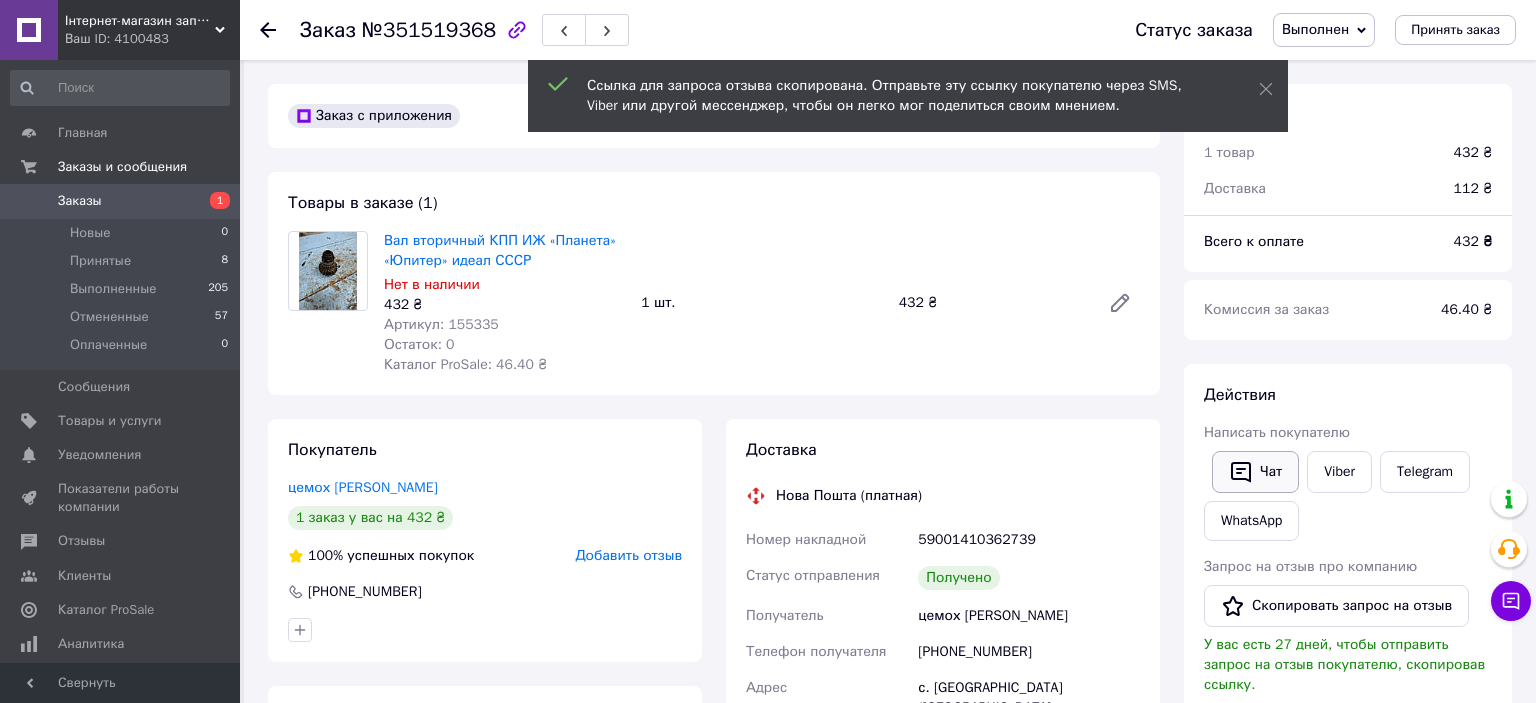 click 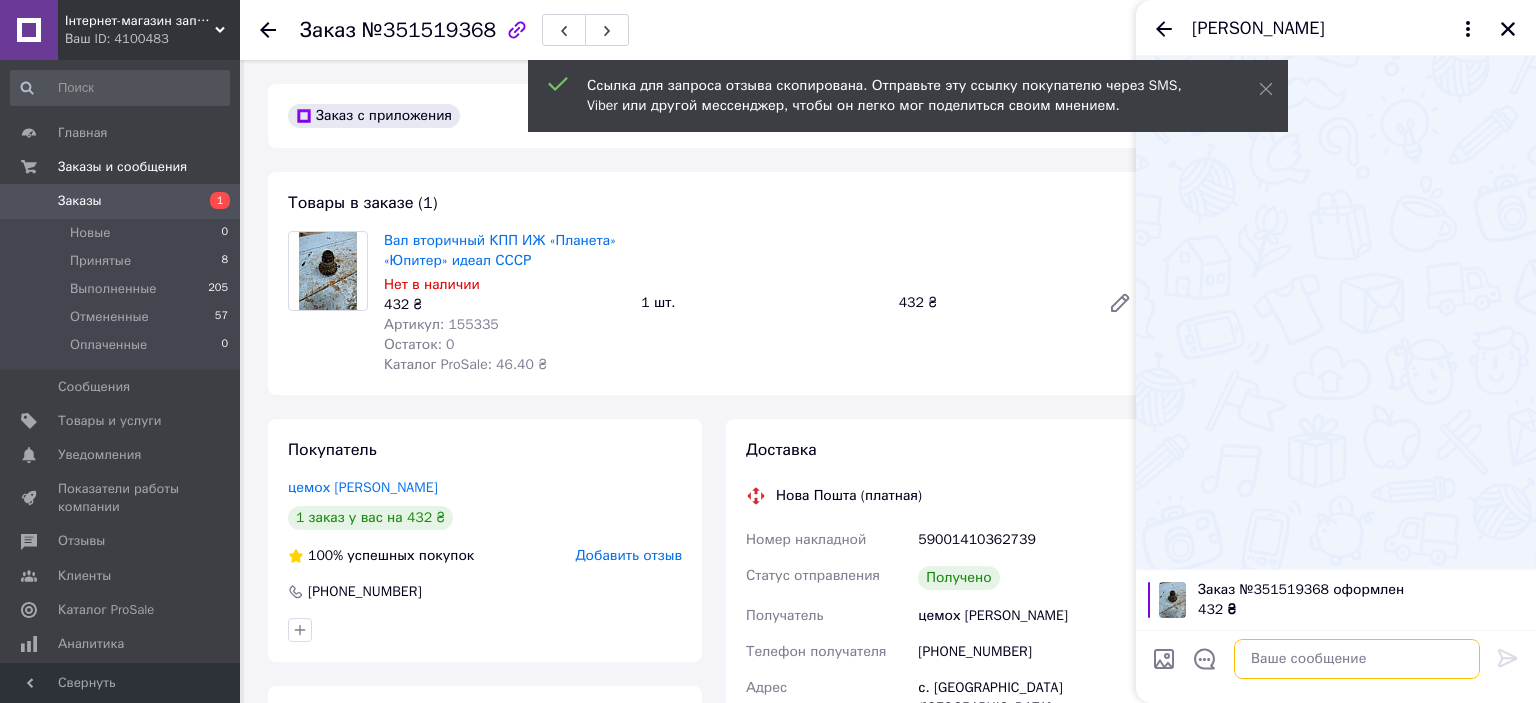 click at bounding box center (1357, 659) 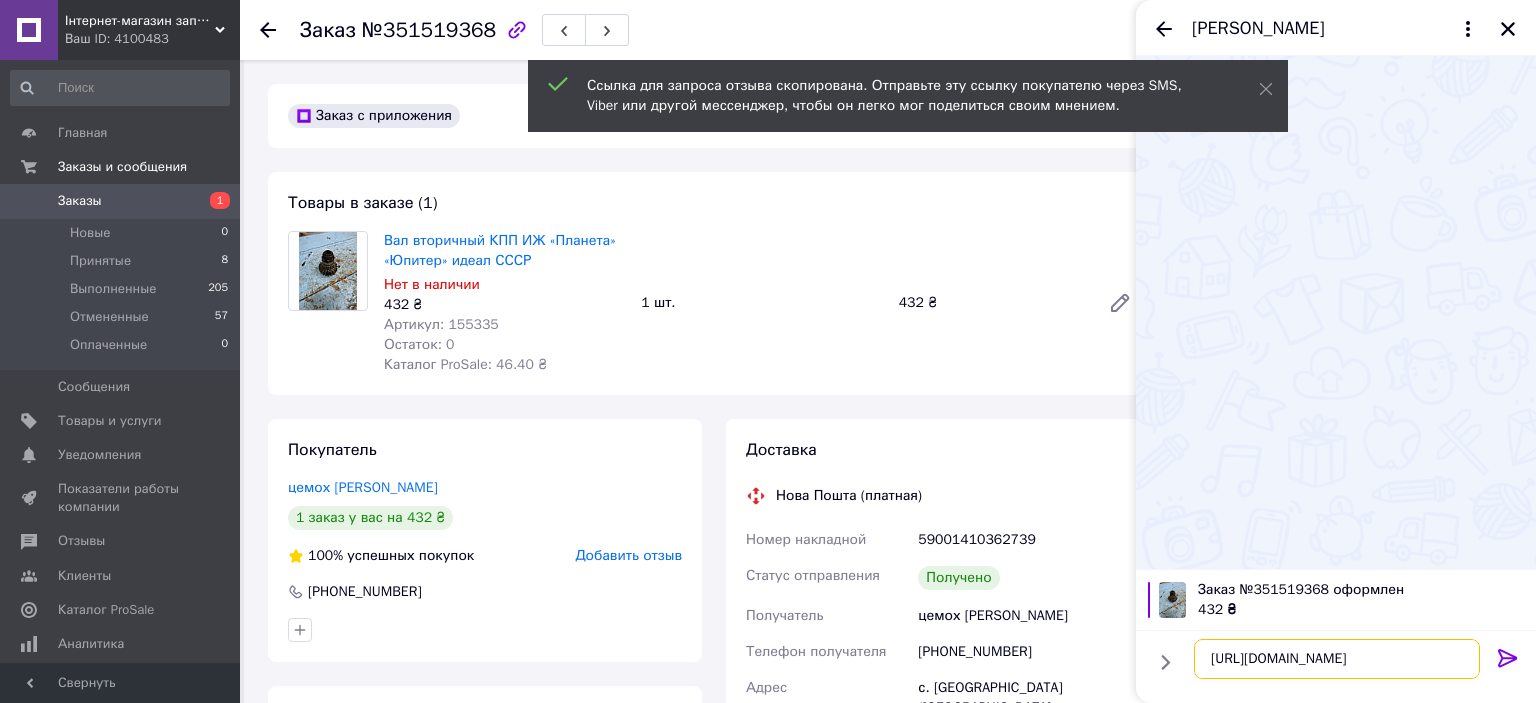 type on "[URL][DOMAIN_NAME]" 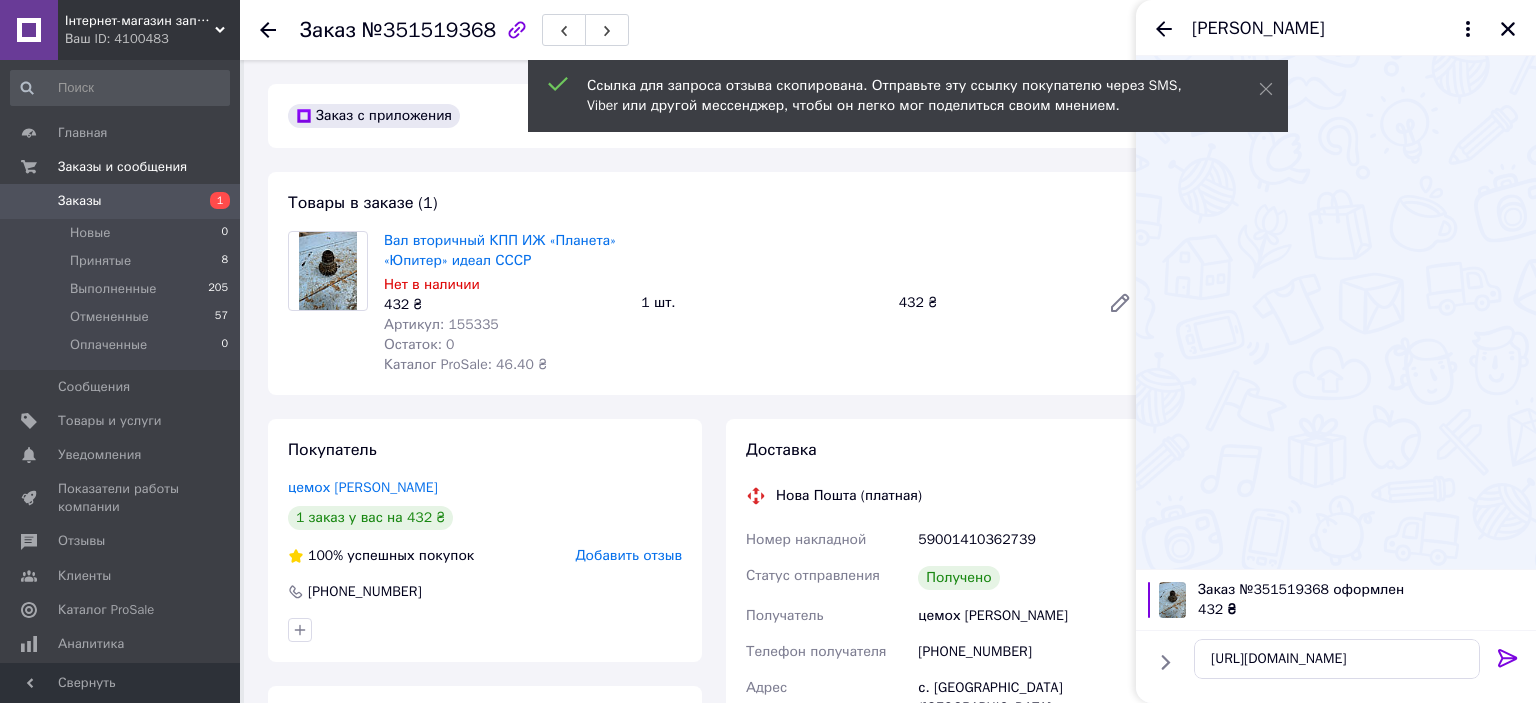 click 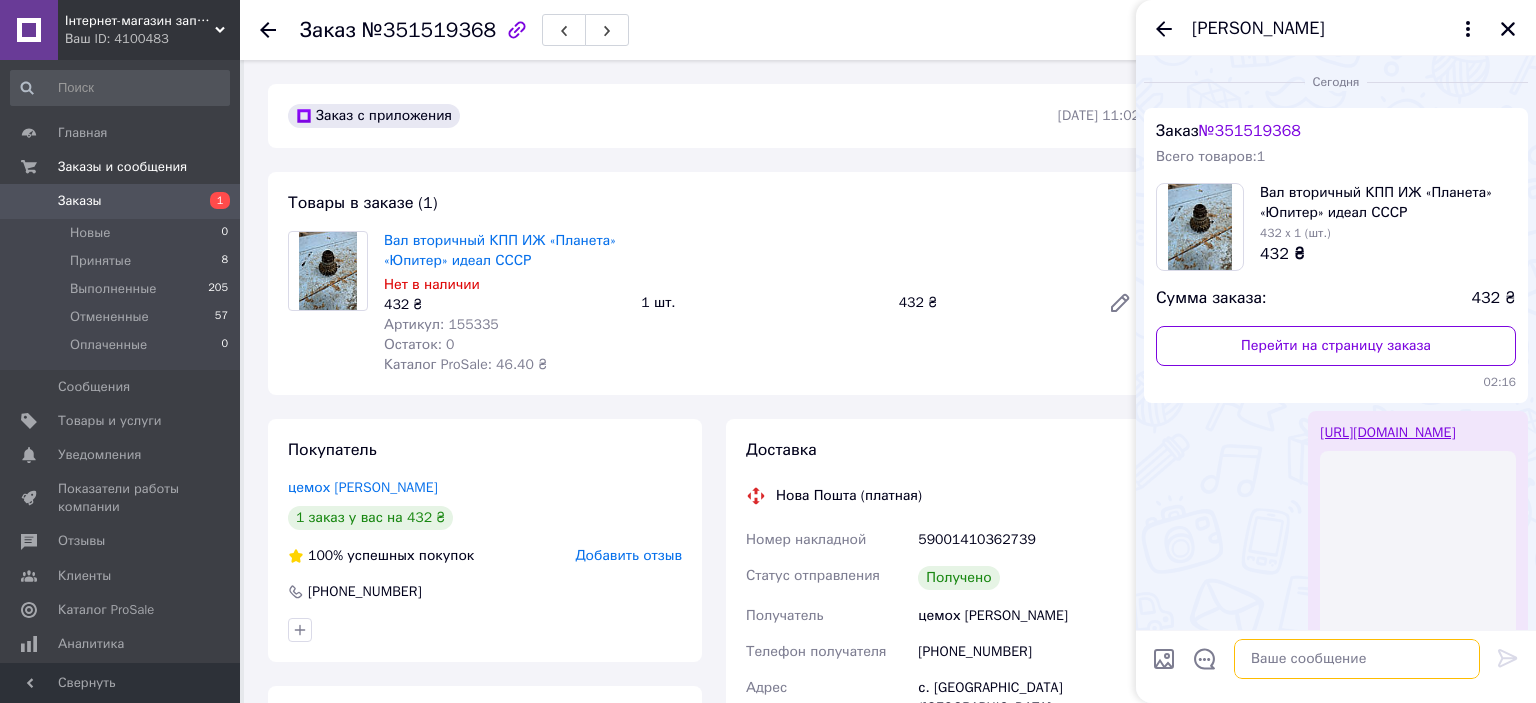 click at bounding box center (1357, 659) 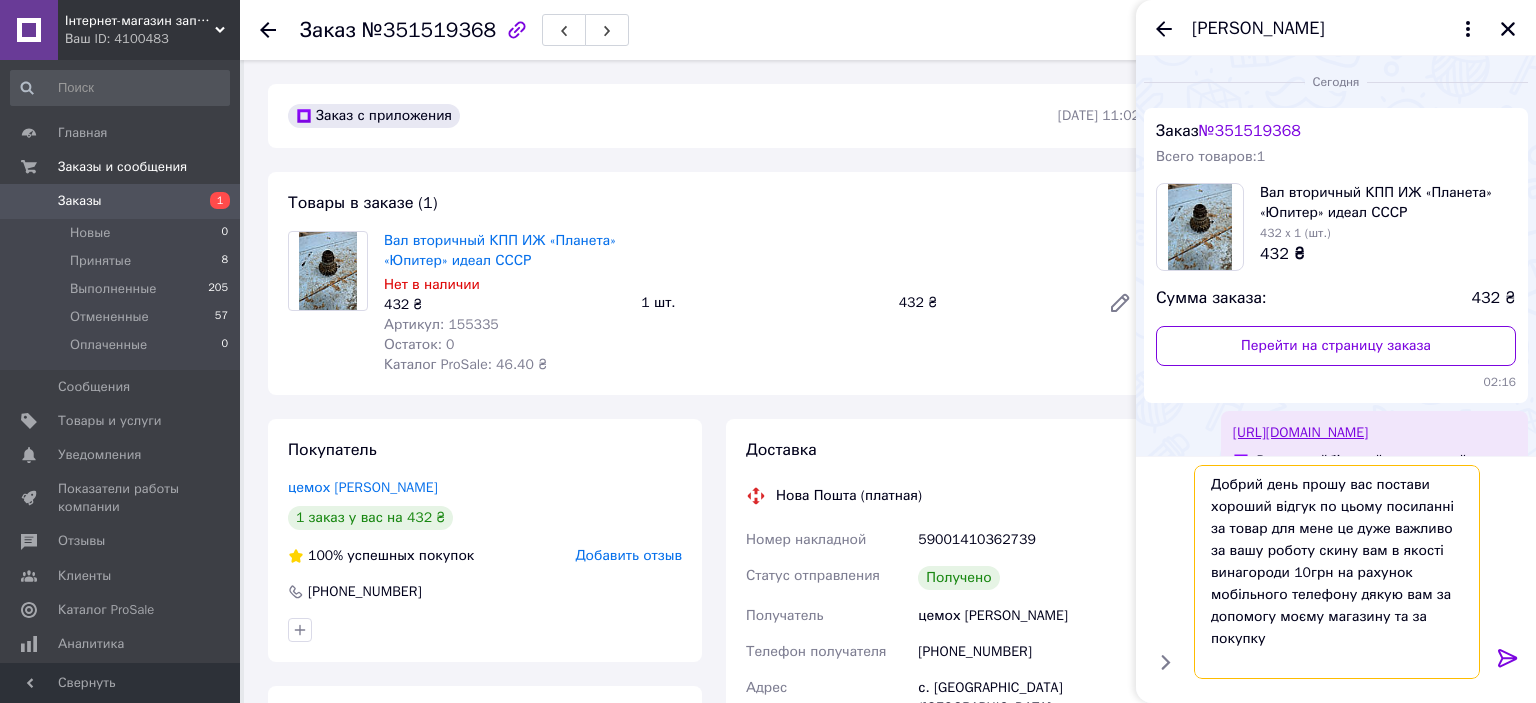 type on "Добрий день прошу вас постави хороший відгук по цьому посиланні за товар для мене це дуже важливо за вашу роботу скину вам в якості винагороди 10грн на рахунок мобільного телефону дякую вам за допомогу моєму магазину та за покупку" 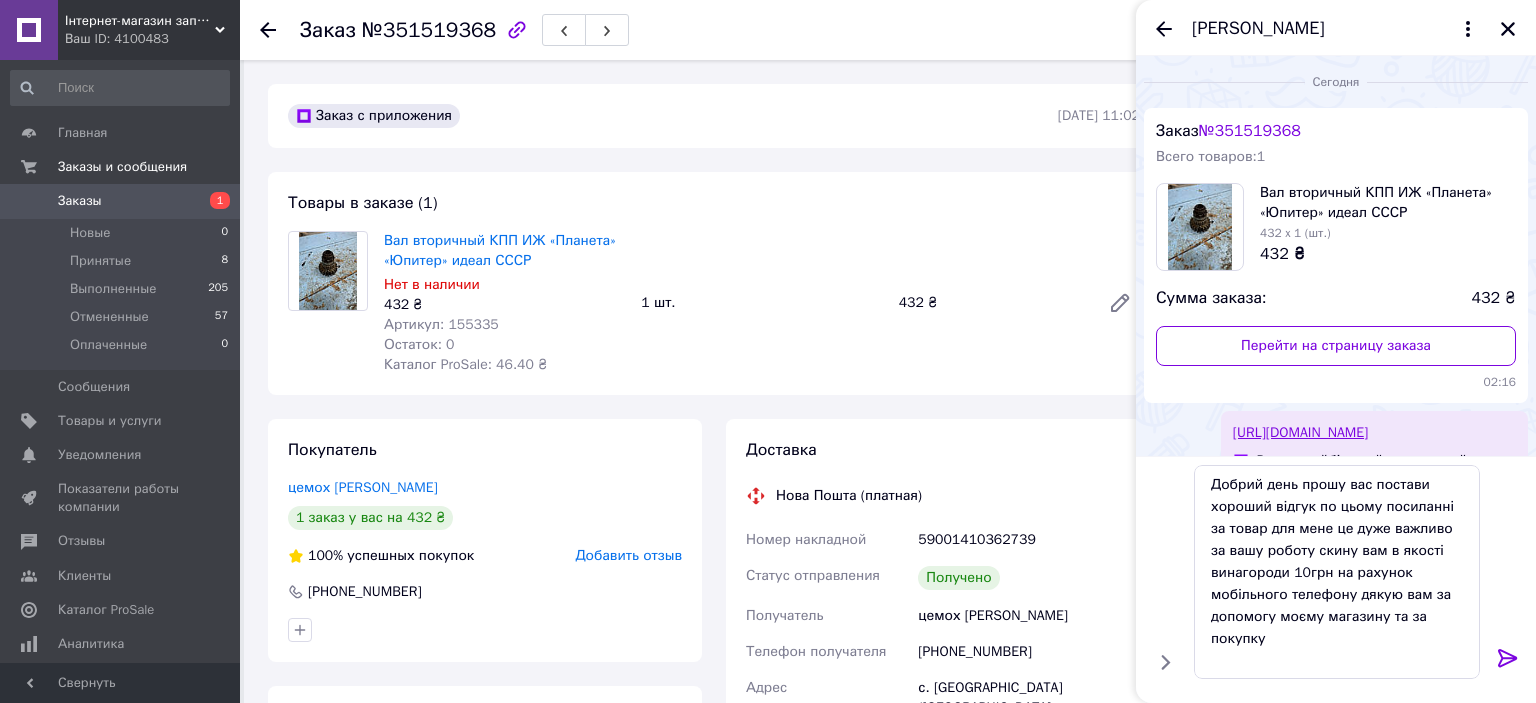 click 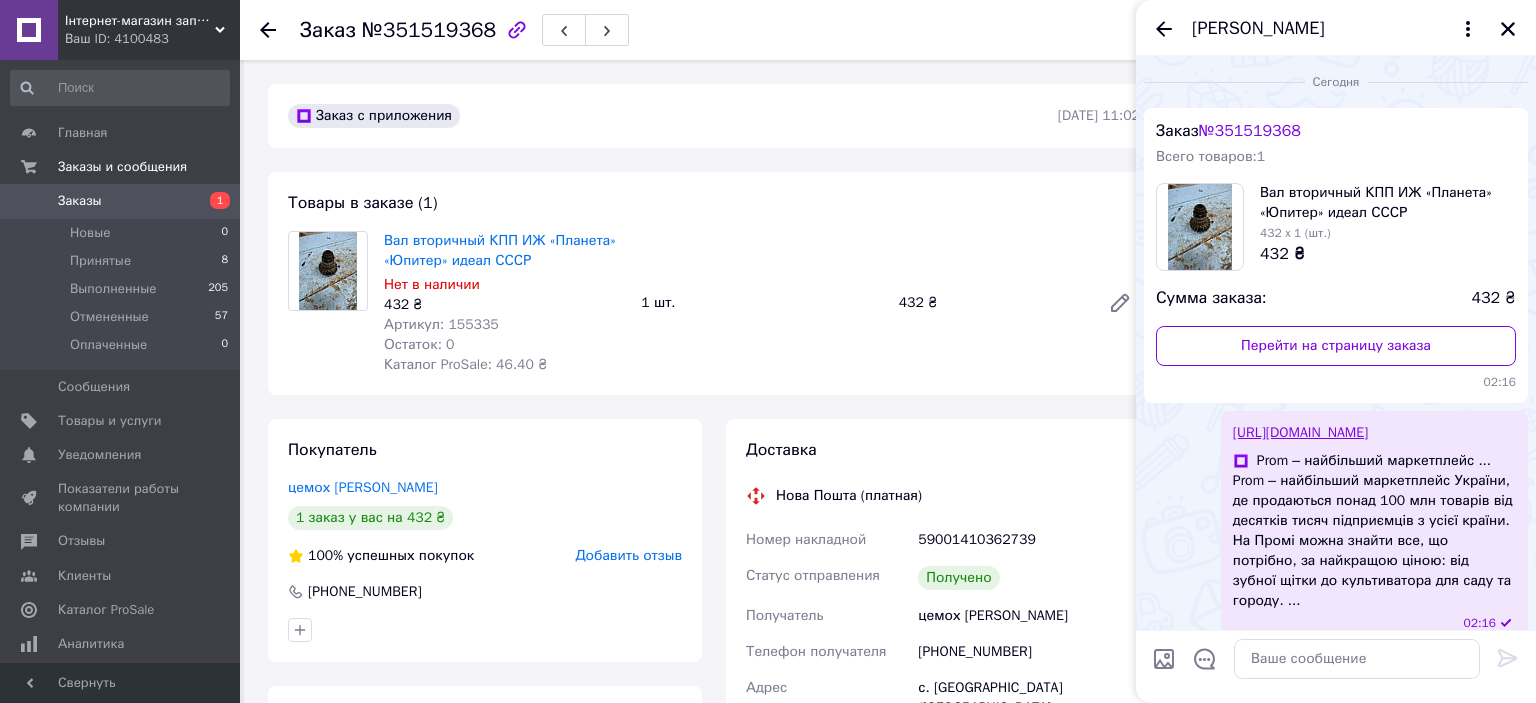 scroll, scrollTop: 175, scrollLeft: 0, axis: vertical 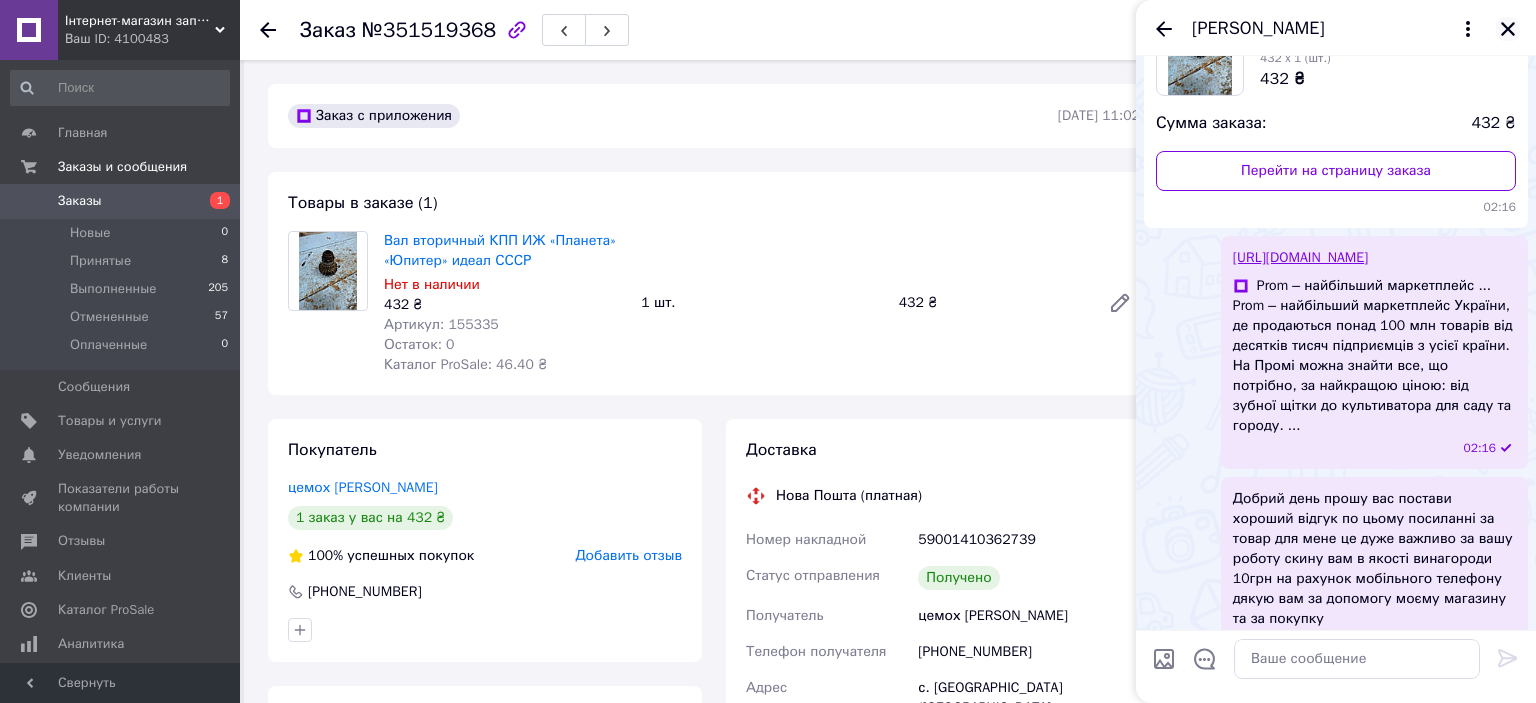 click 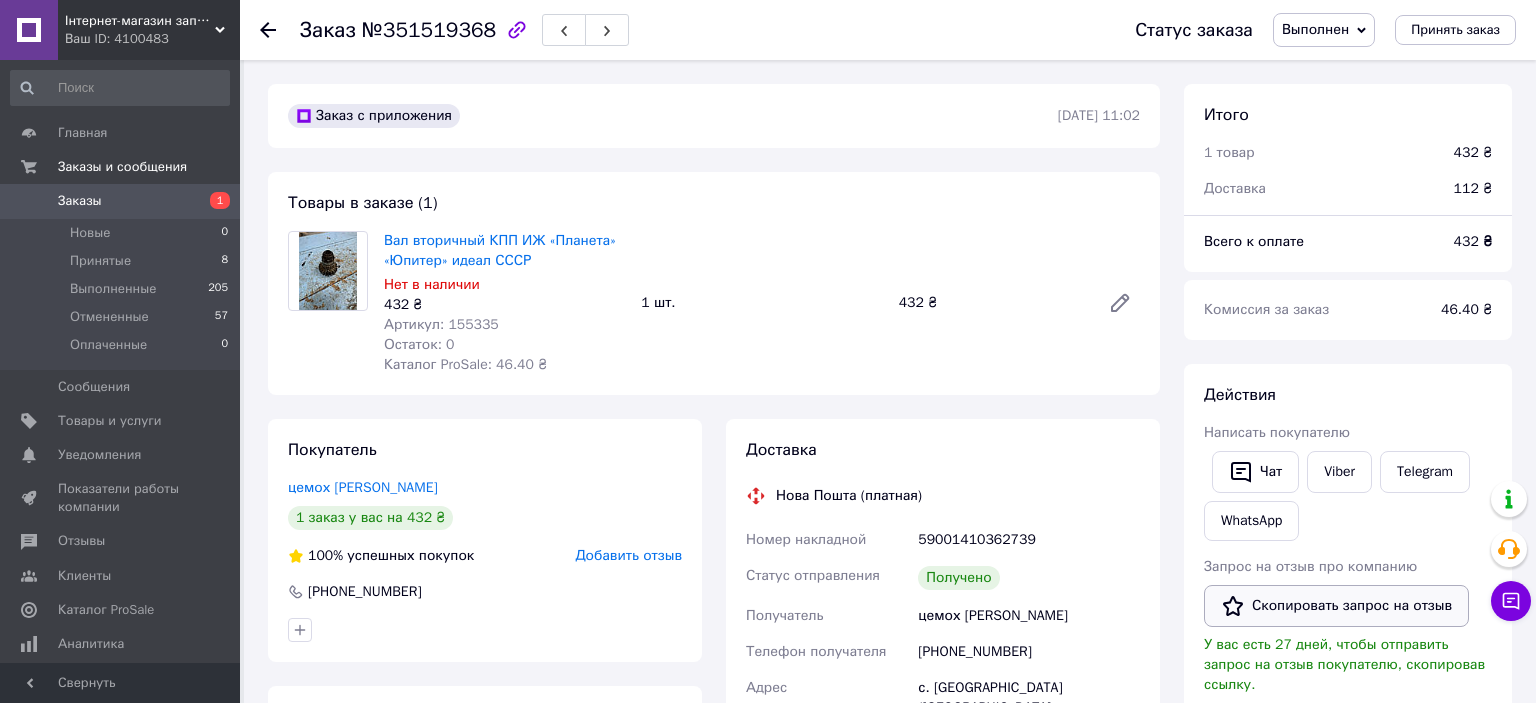 click on "Скопировать запрос на отзыв" at bounding box center (1336, 606) 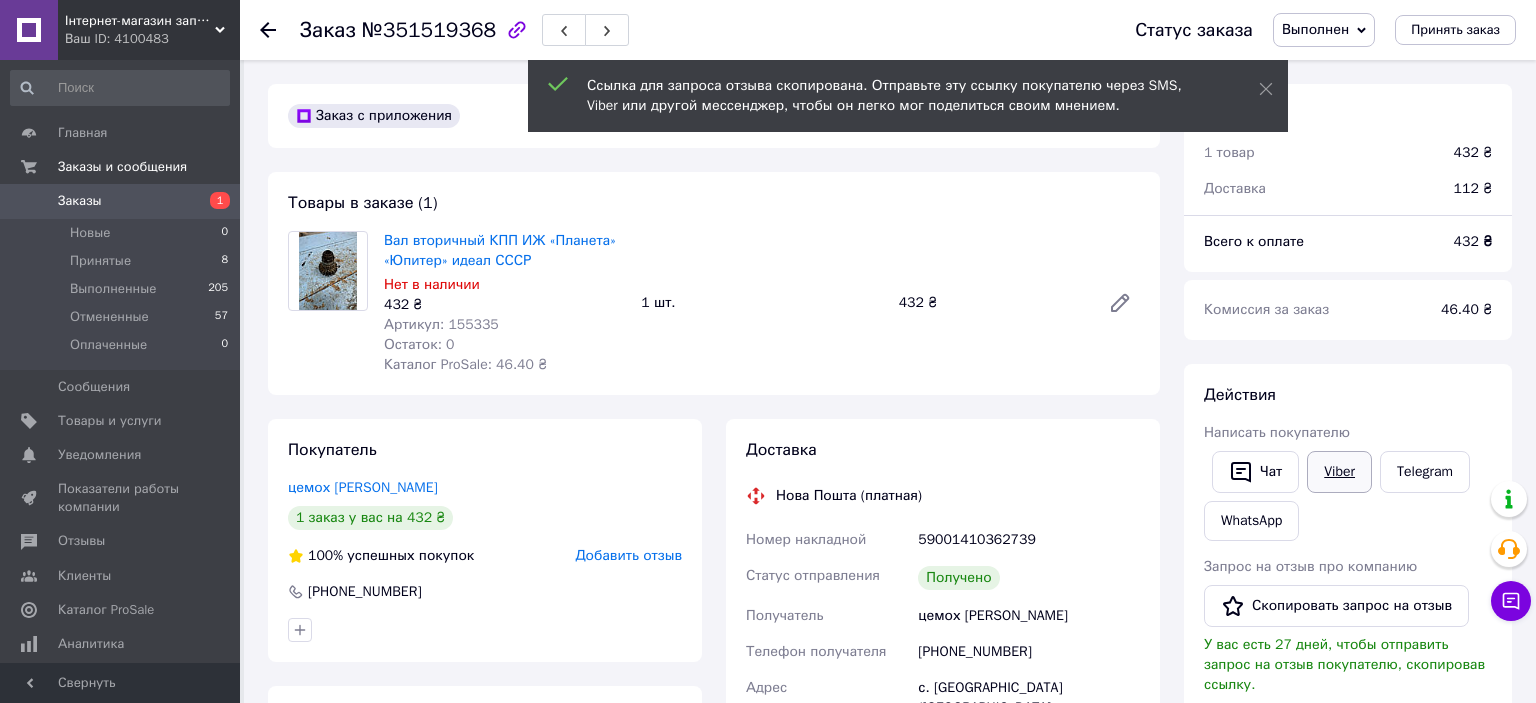 click on "Viber" at bounding box center (1339, 472) 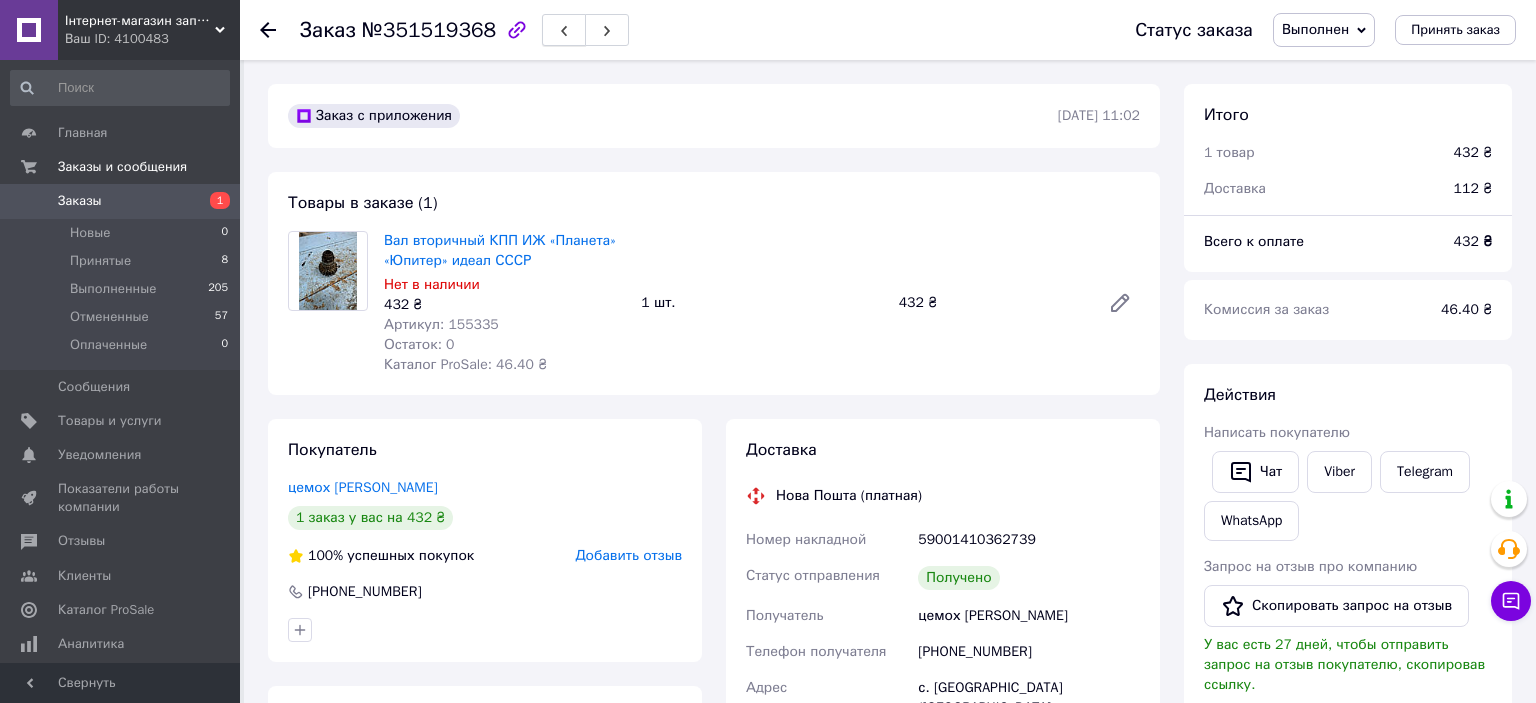 click at bounding box center (564, 30) 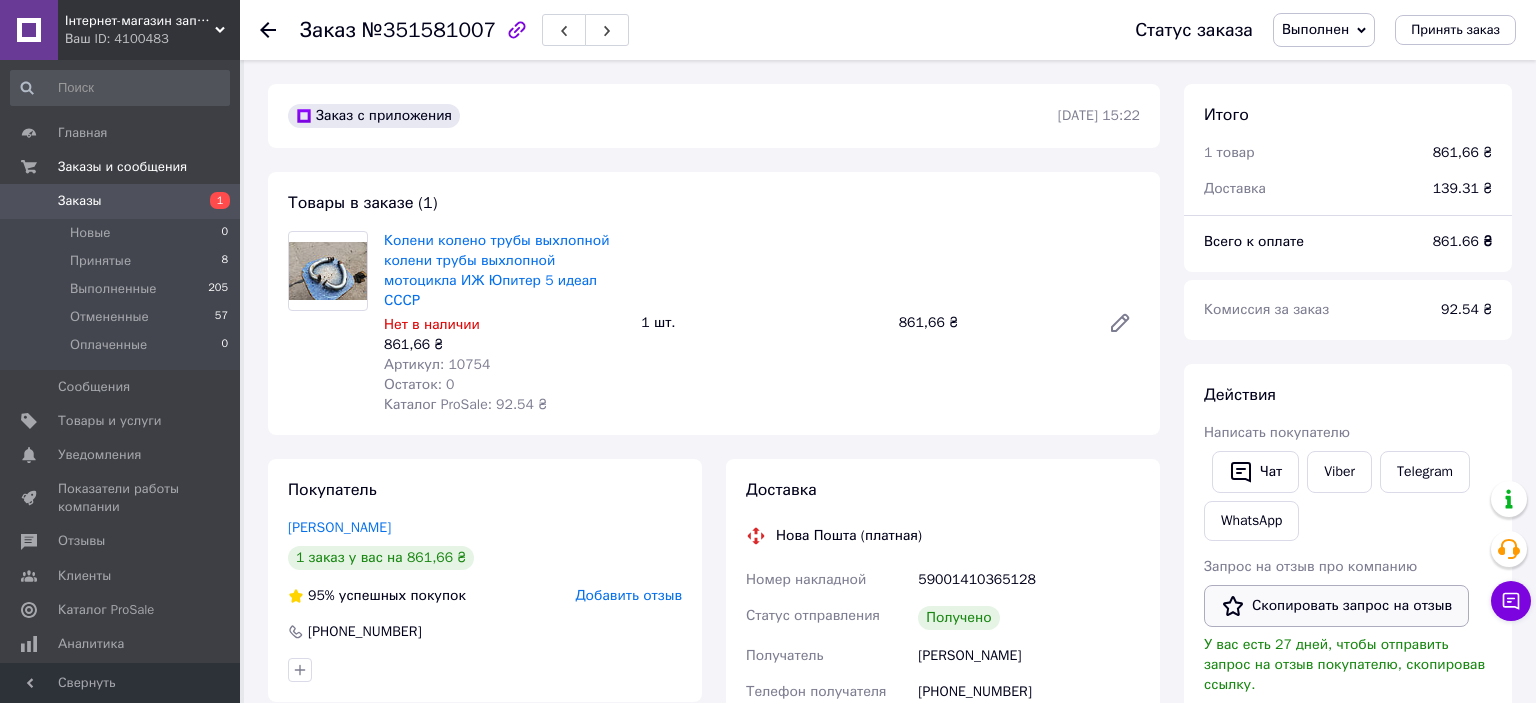 click on "Скопировать запрос на отзыв" at bounding box center (1336, 606) 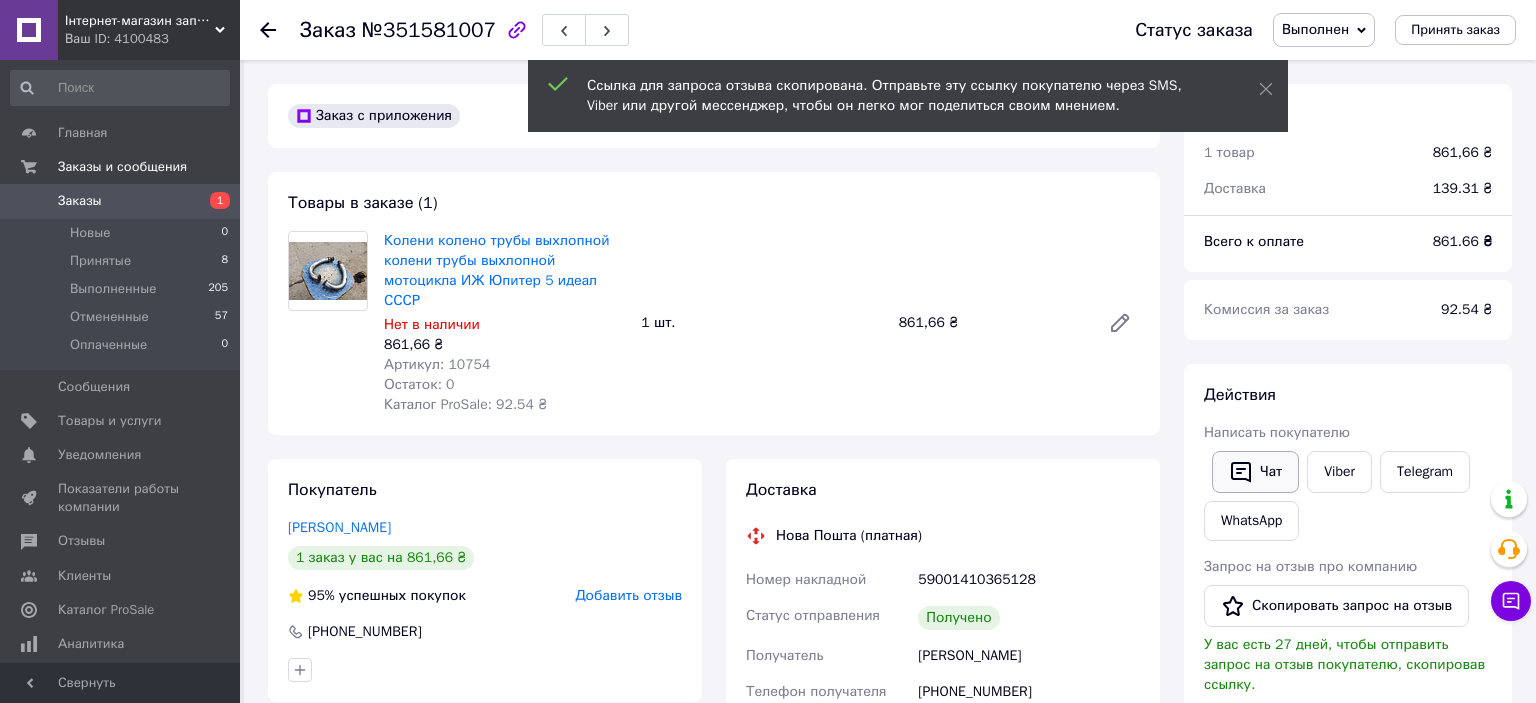 click on "Чат" at bounding box center (1255, 472) 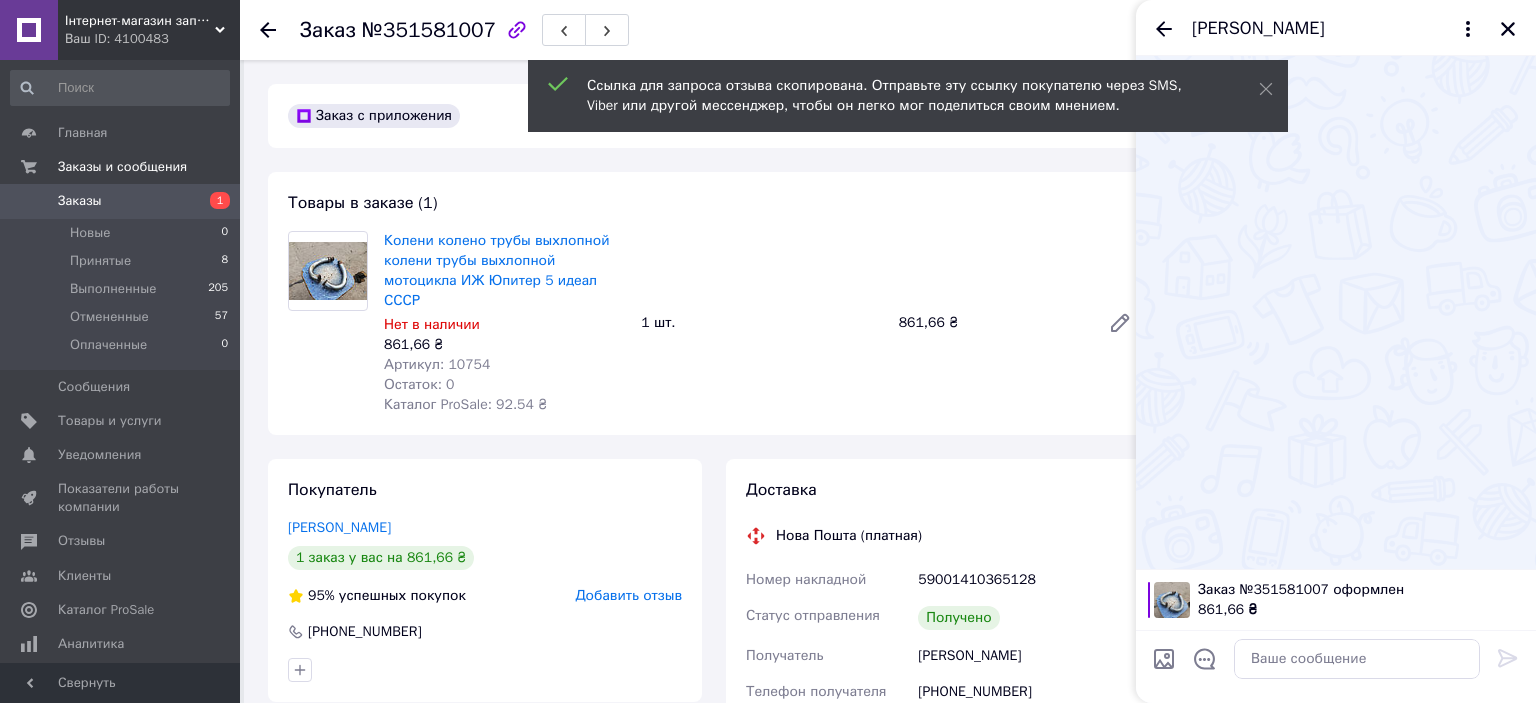 type 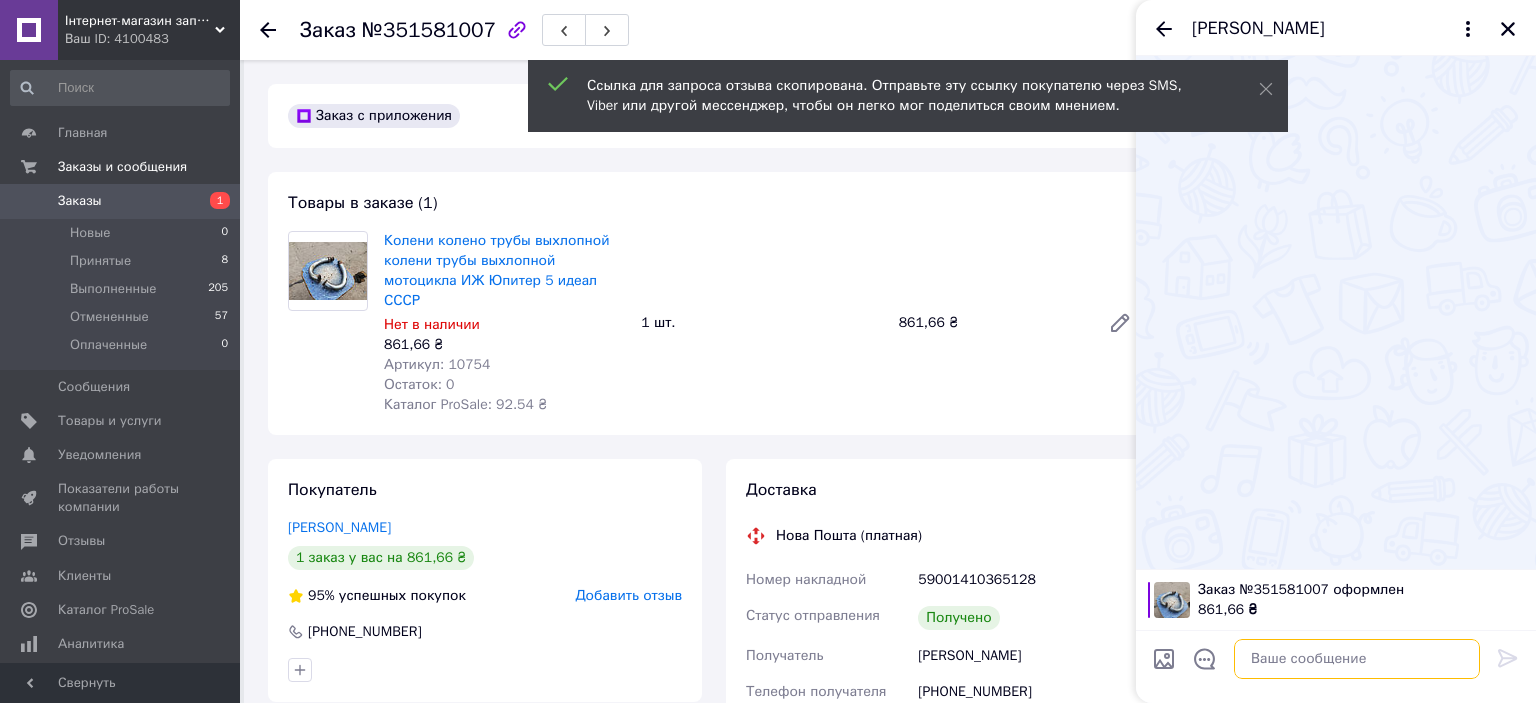 click at bounding box center (1357, 659) 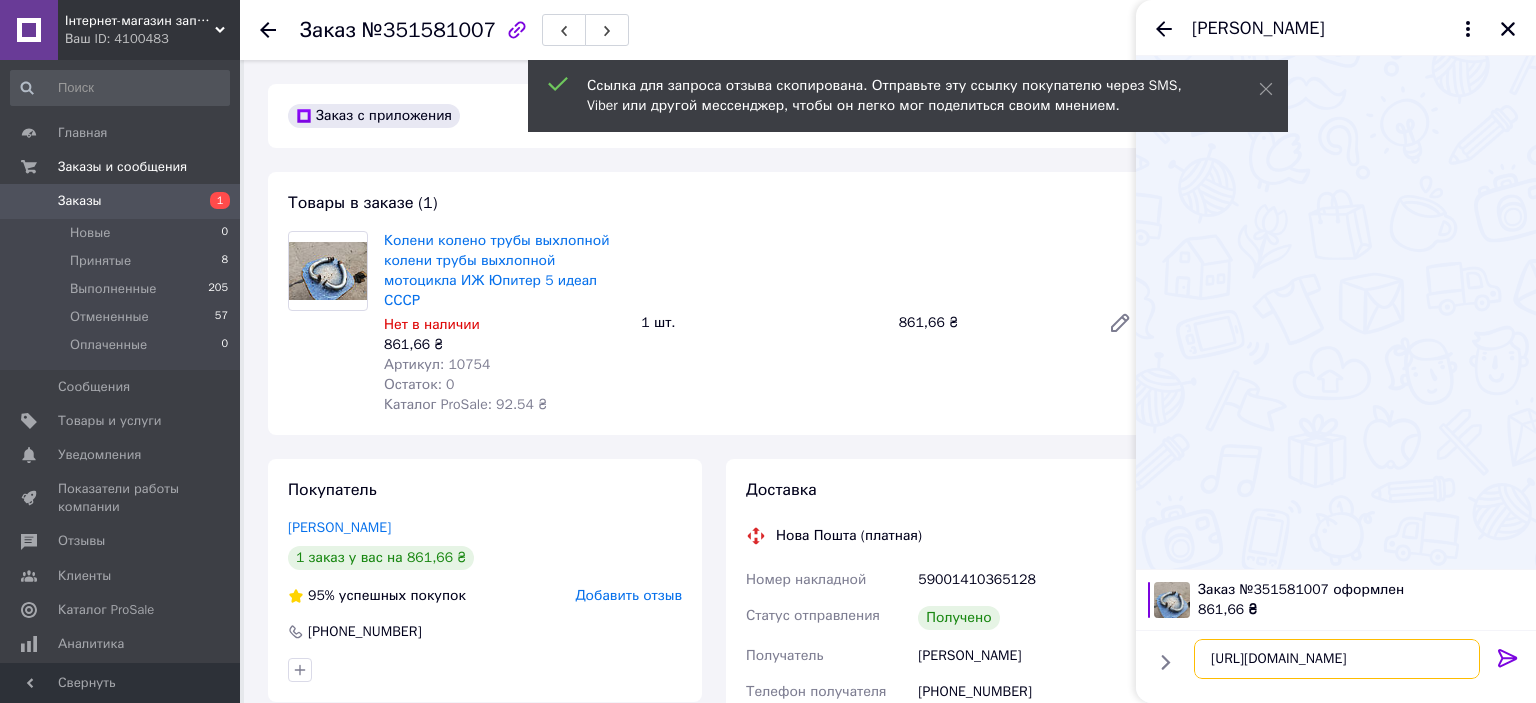 type on "[URL][DOMAIN_NAME]" 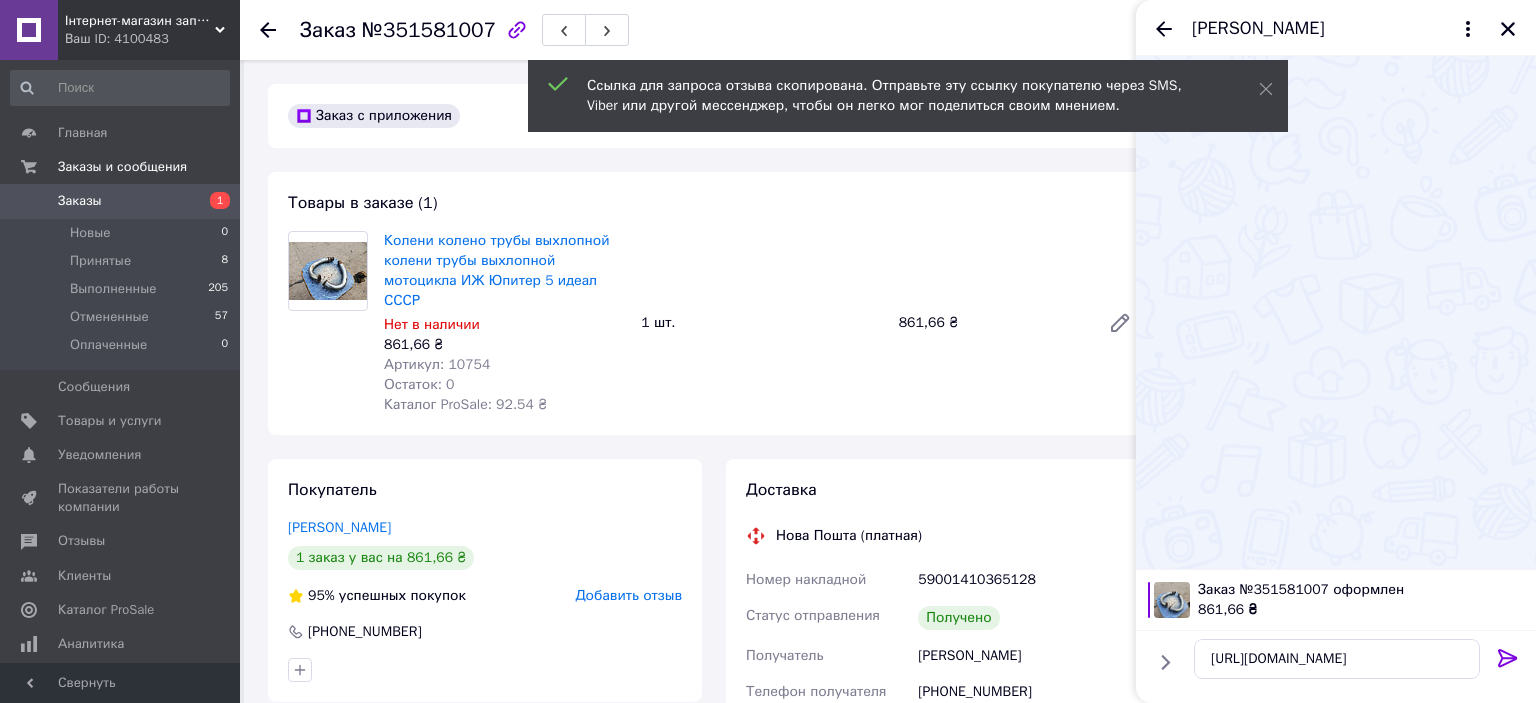 click 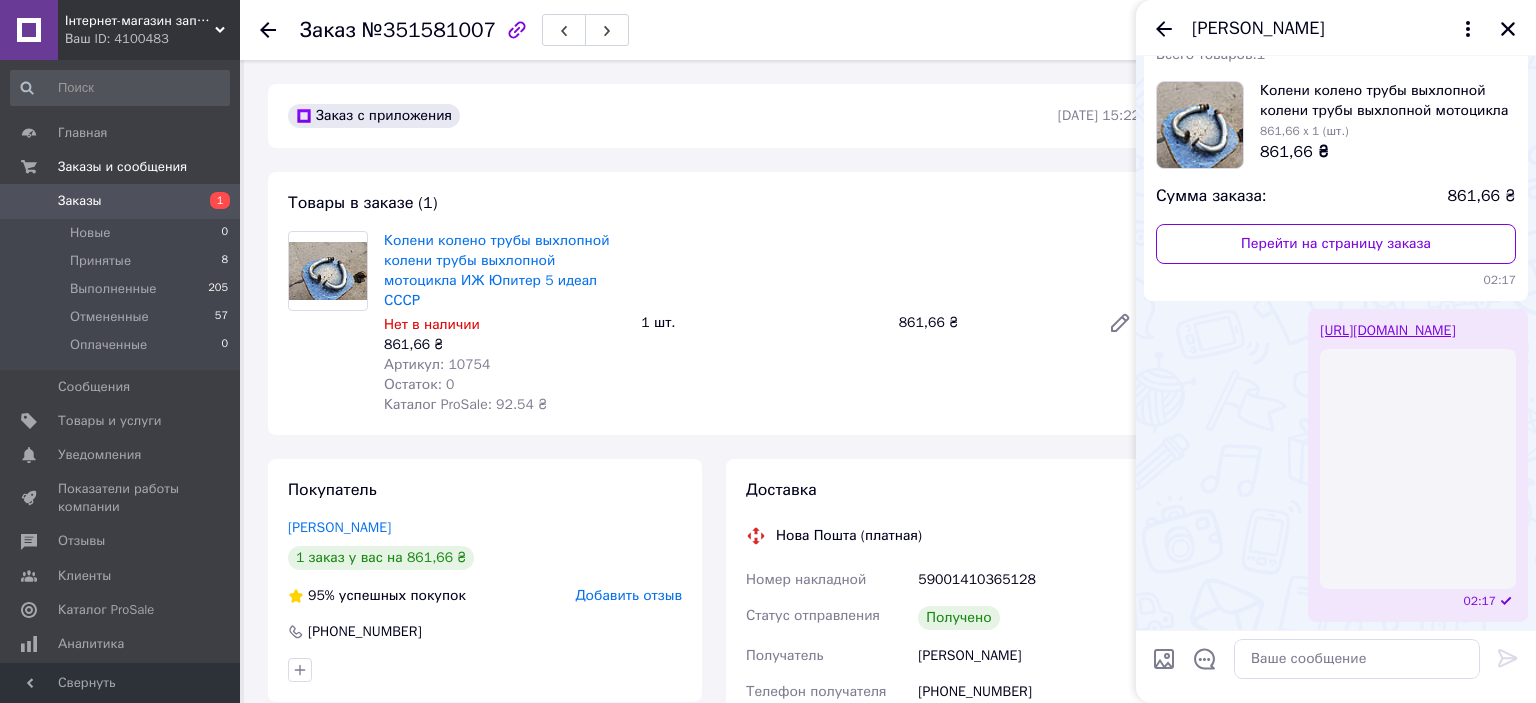 scroll, scrollTop: 2, scrollLeft: 0, axis: vertical 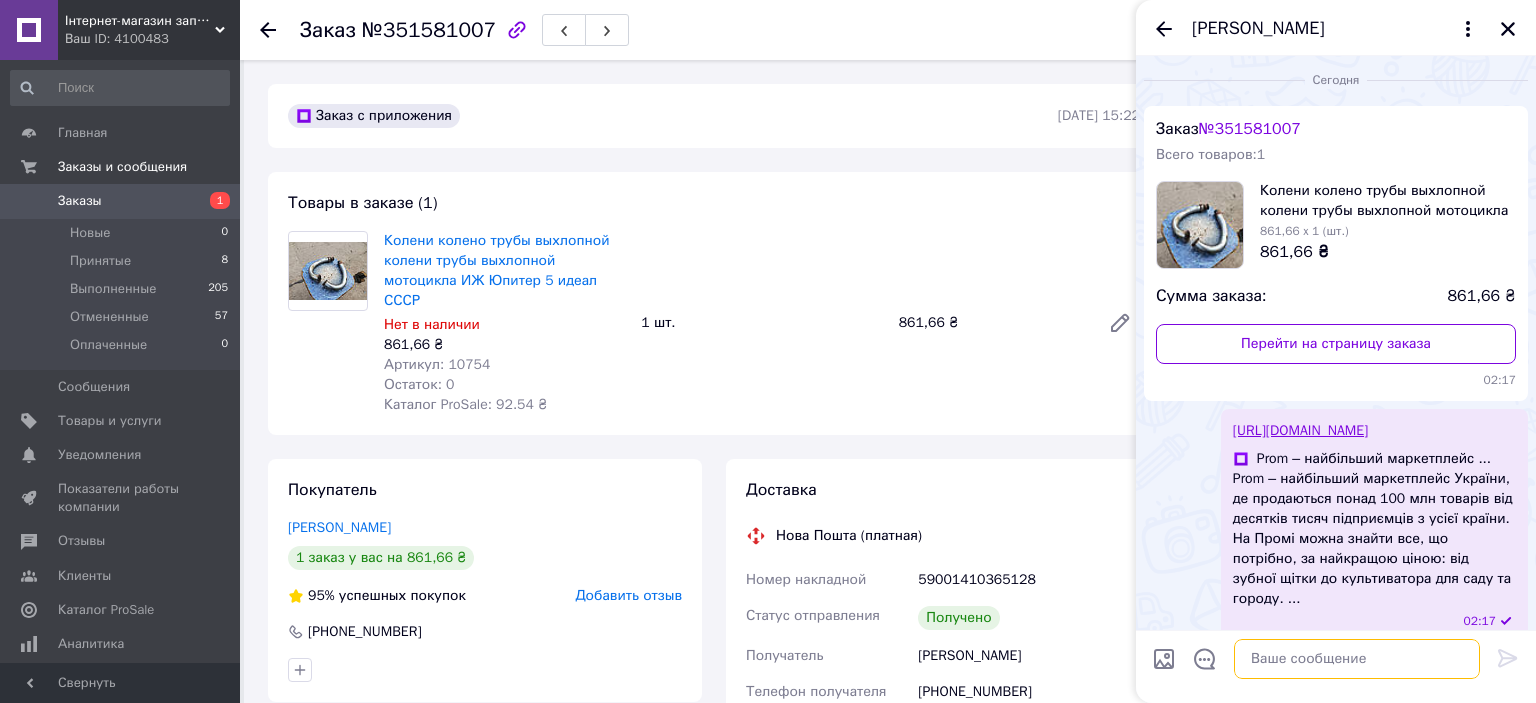 click at bounding box center [1357, 659] 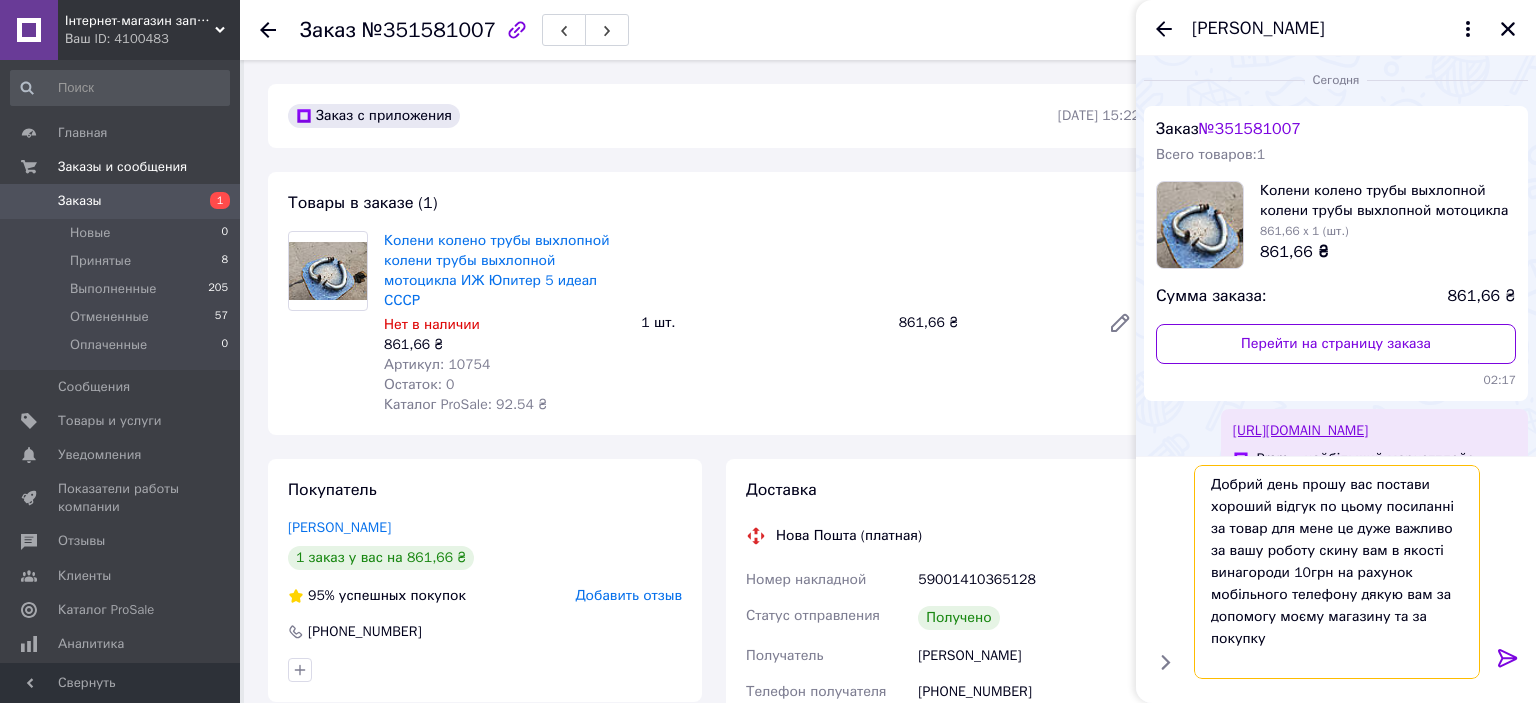 type on "Добрий день прошу вас постави хороший відгук по цьому посиланні за товар для мене це дуже важливо за вашу роботу скину вам в якості винагороди 10грн на рахунок мобільного телефону дякую вам за допомогу моєму магазину та за покупку" 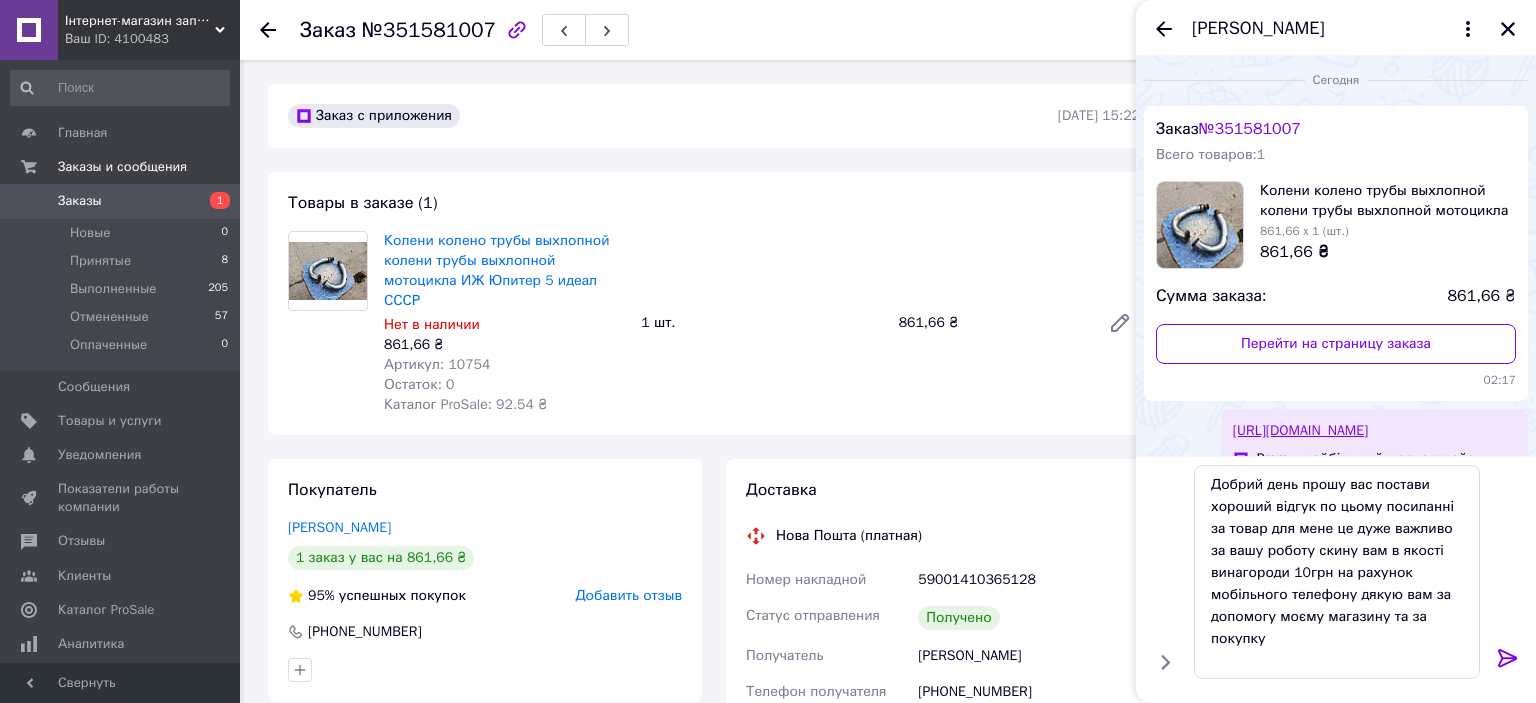 click 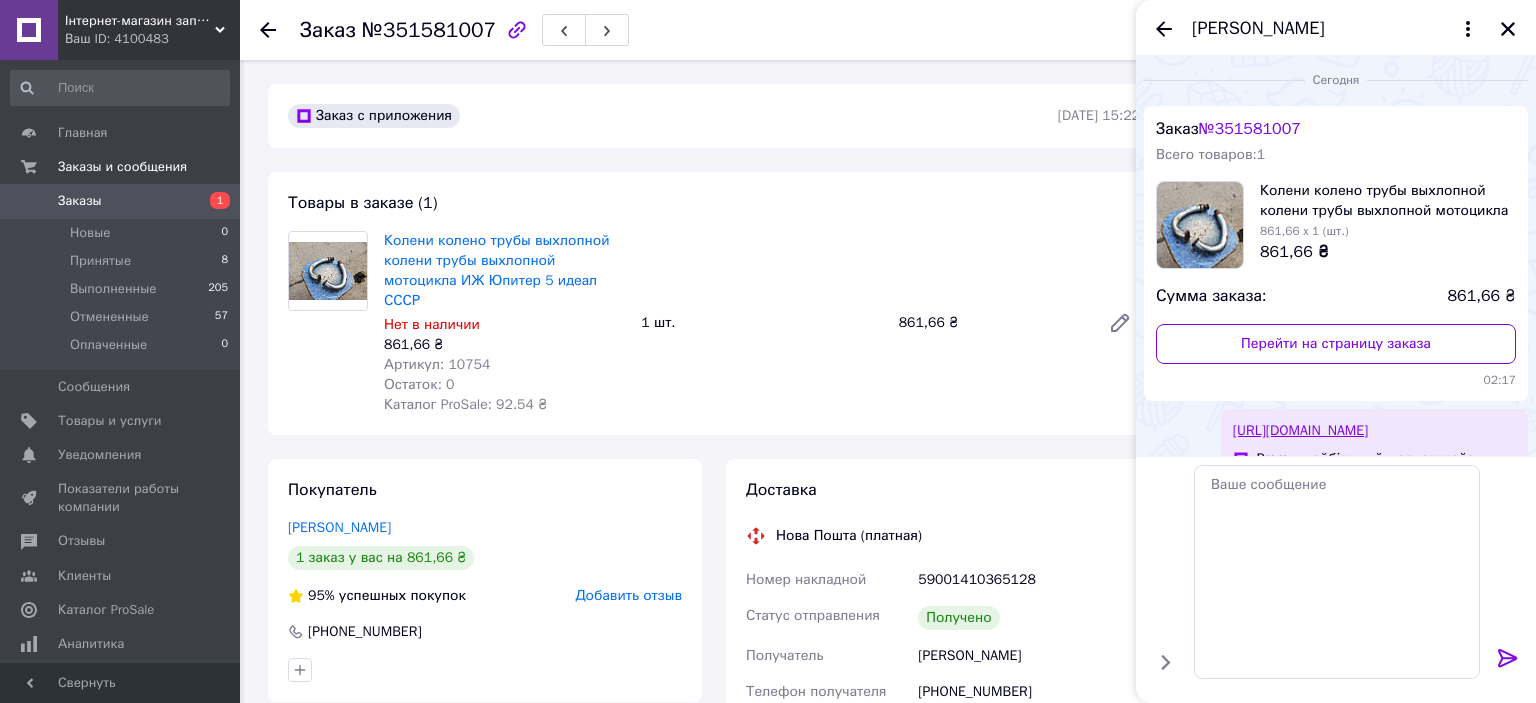 scroll, scrollTop: 175, scrollLeft: 0, axis: vertical 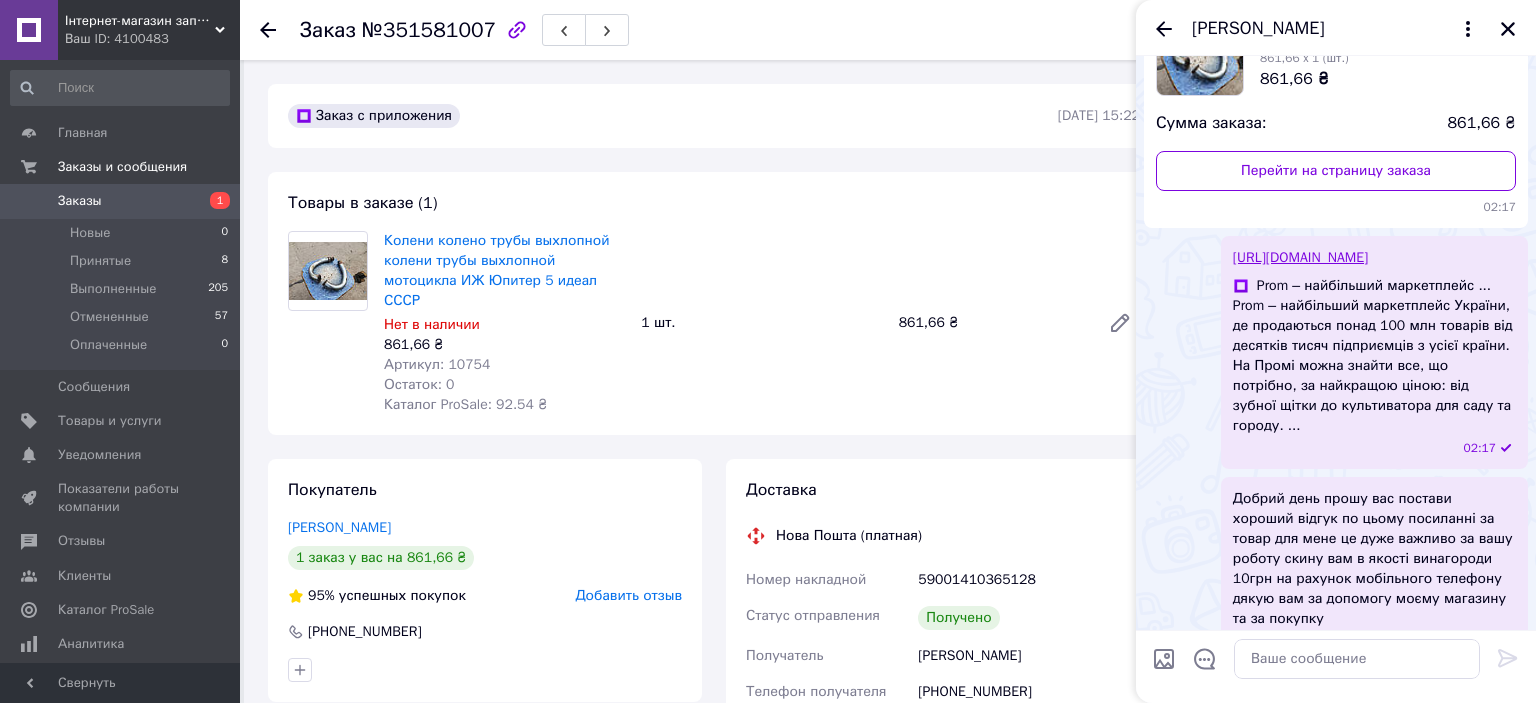 click at bounding box center (1508, 29) 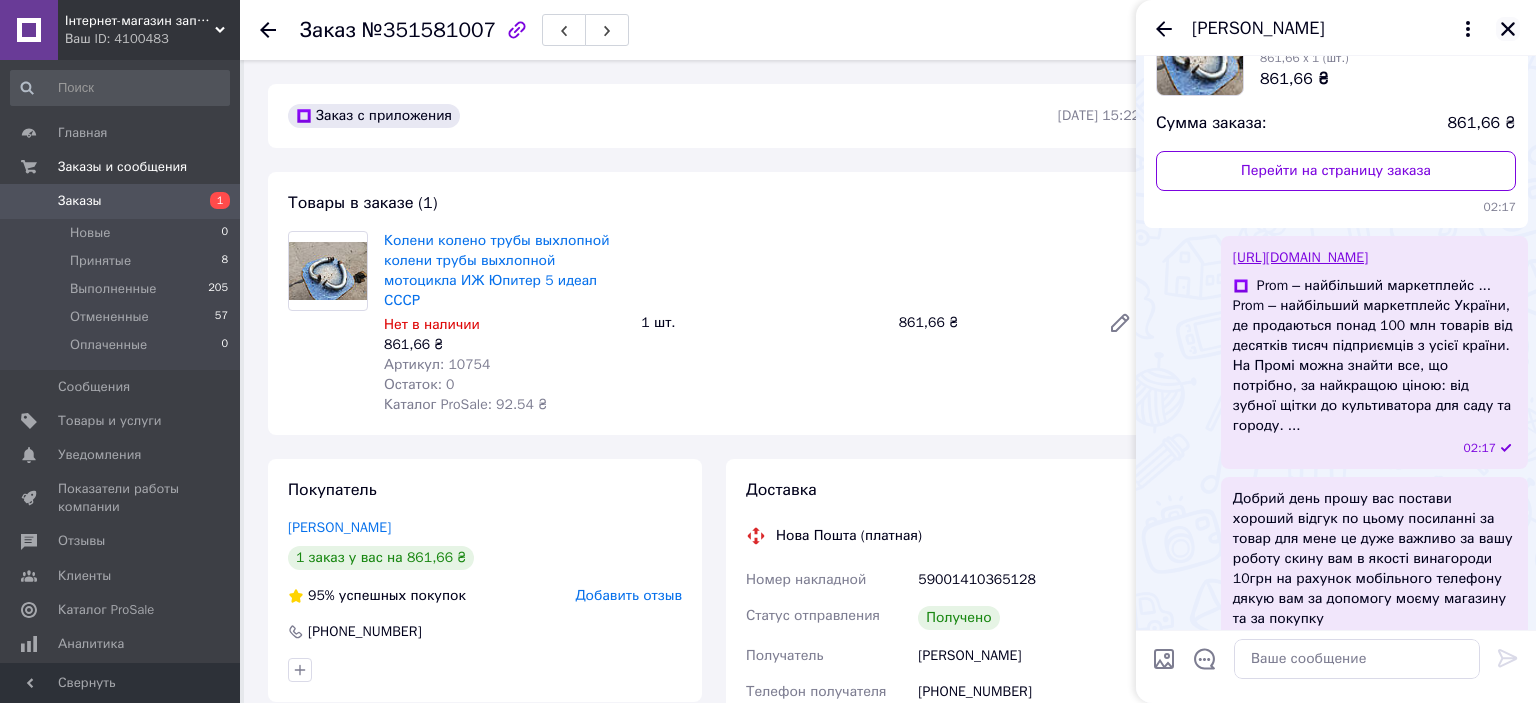 click 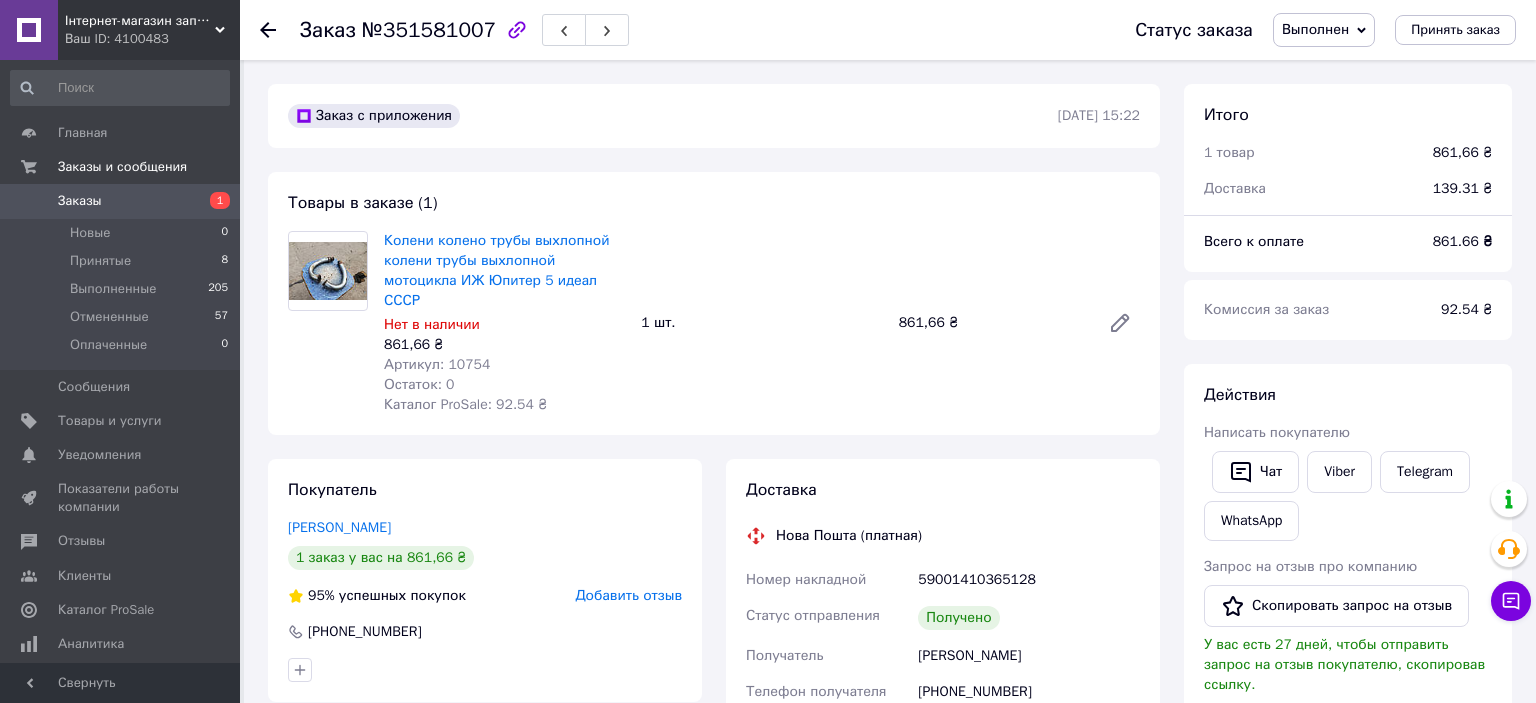 click on "Запрос на отзыв про компанию   Скопировать запрос на отзыв У вас есть 27 дней, чтобы отправить запрос на отзыв покупателю, скопировав ссылку." at bounding box center [1348, 626] 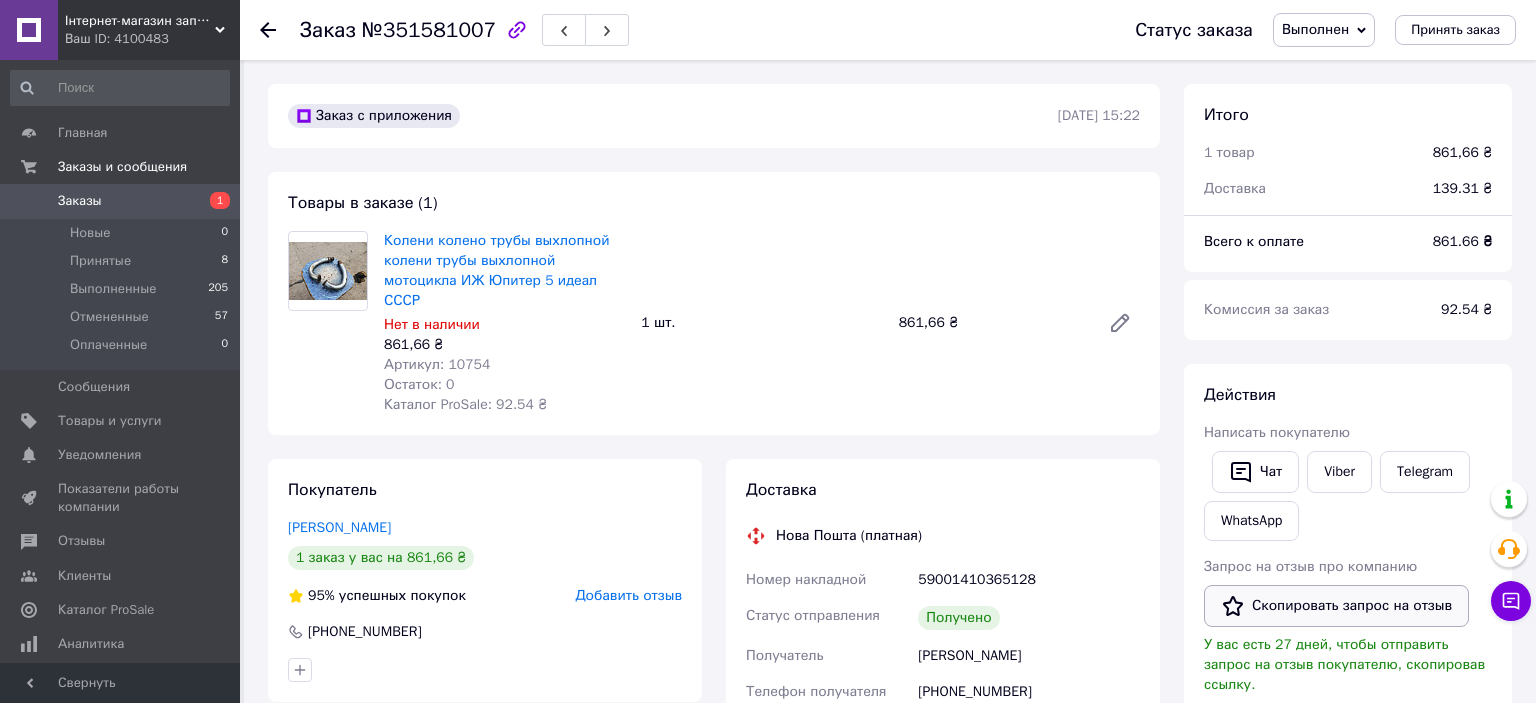 click on "Скопировать запрос на отзыв" at bounding box center [1336, 606] 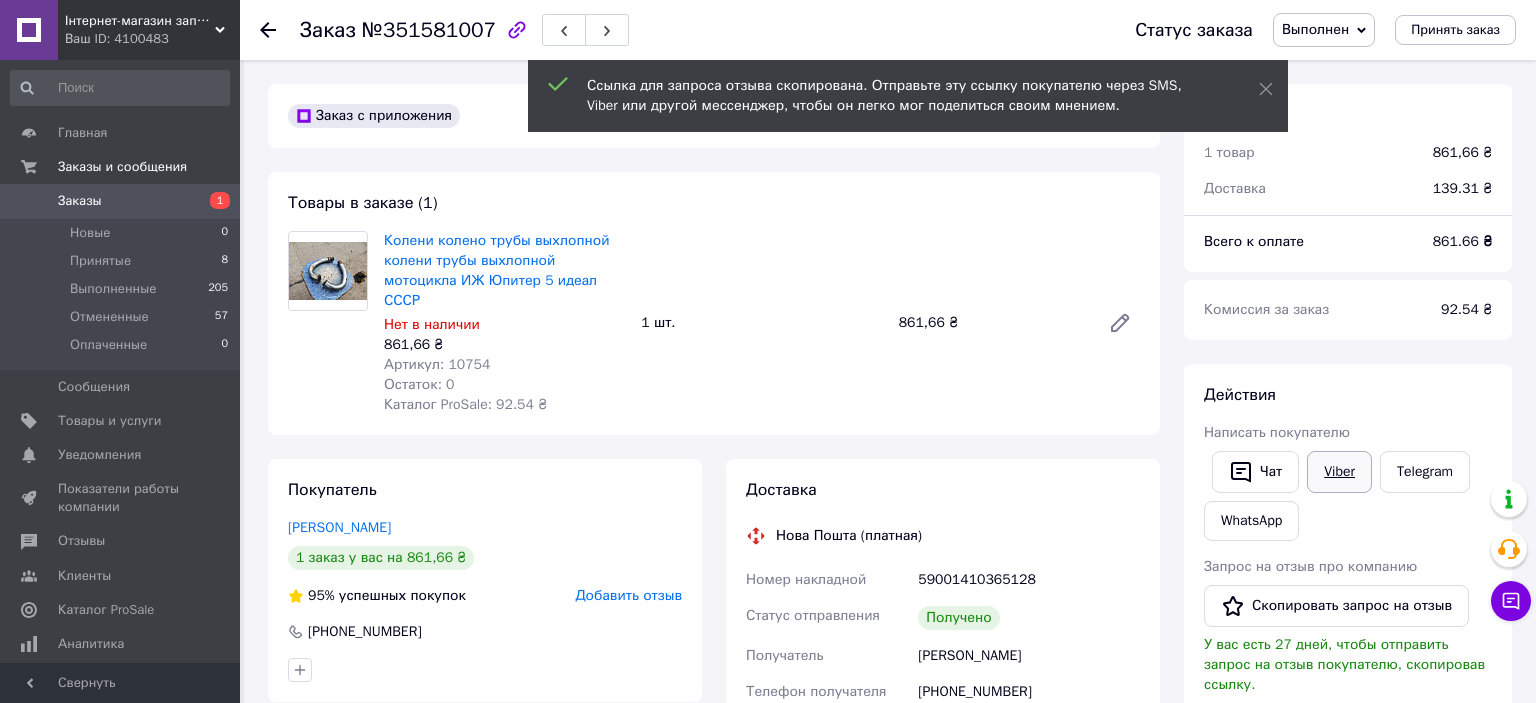 click on "Viber" at bounding box center [1339, 472] 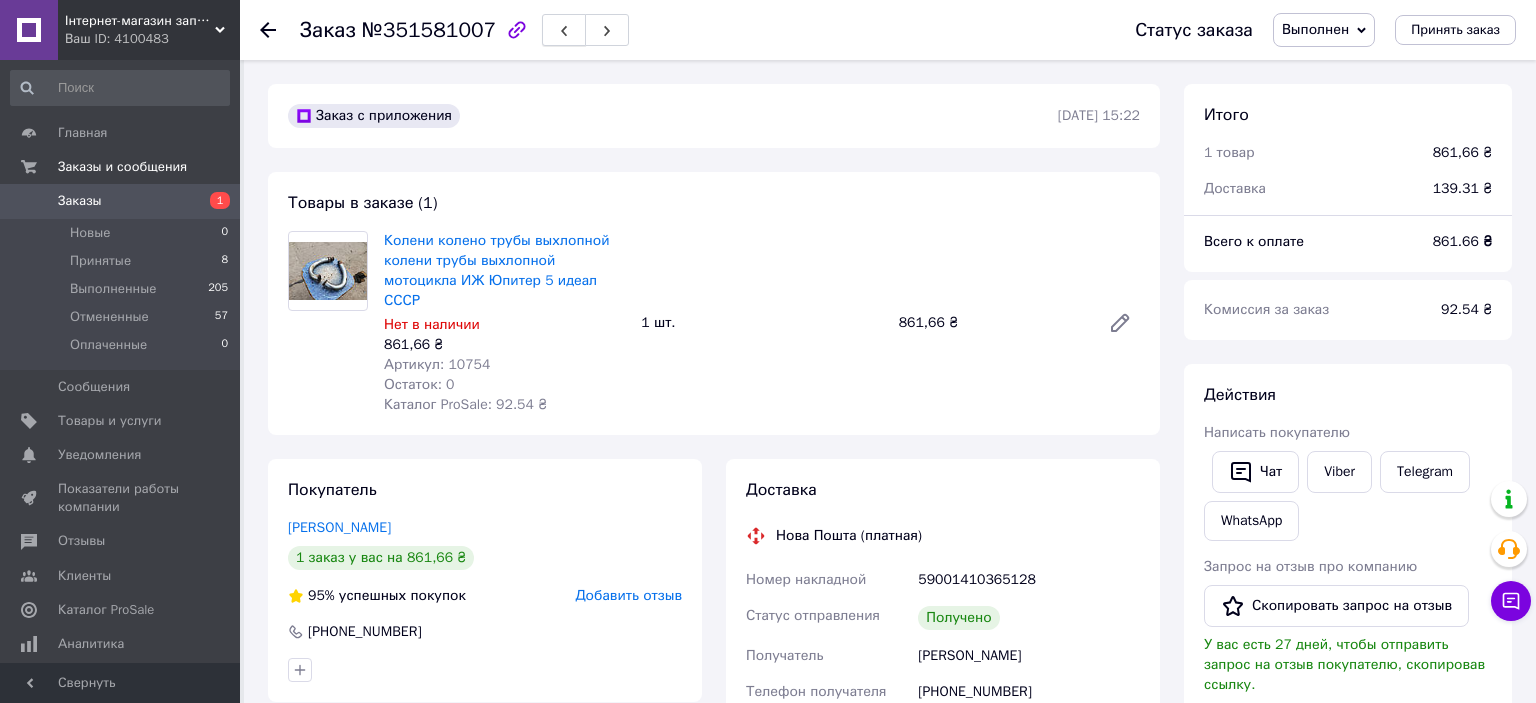 click at bounding box center [564, 30] 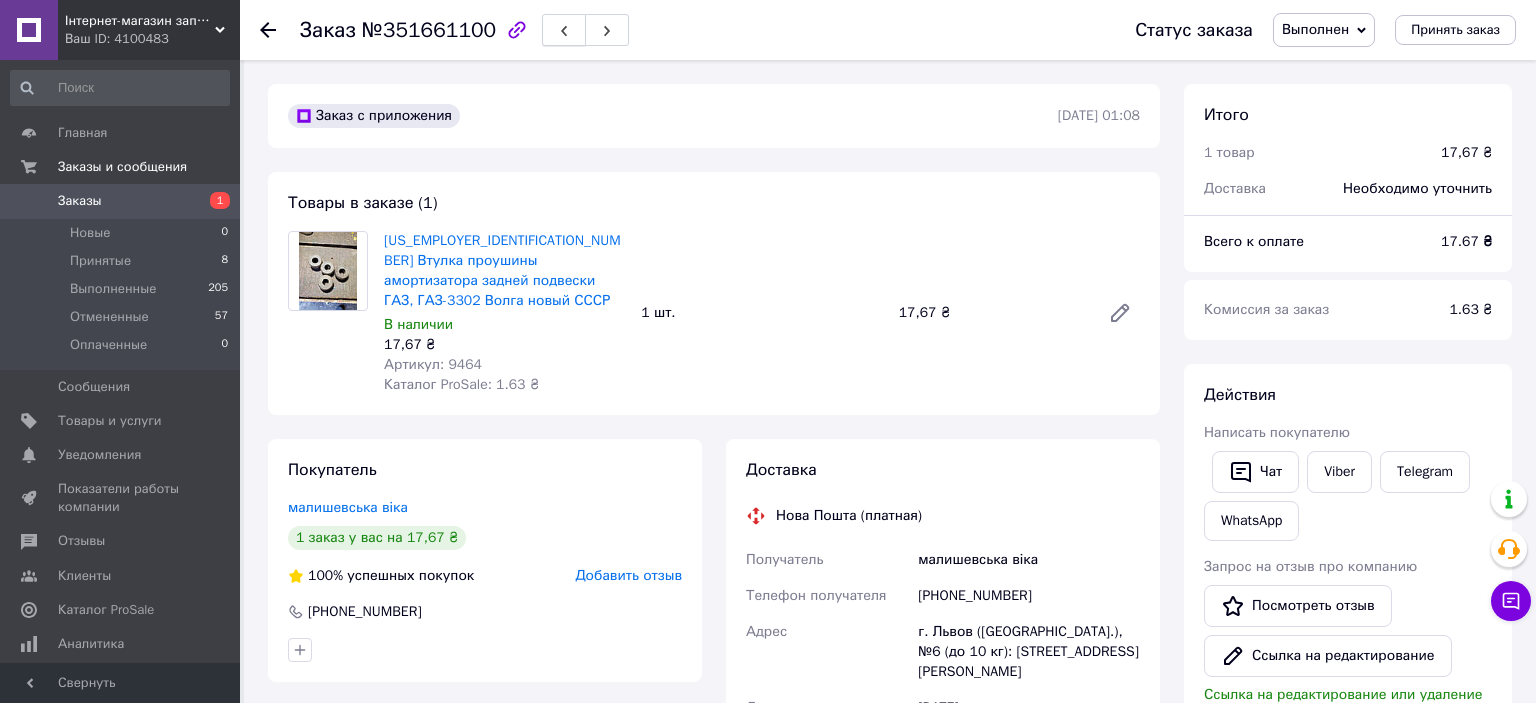 click at bounding box center (564, 30) 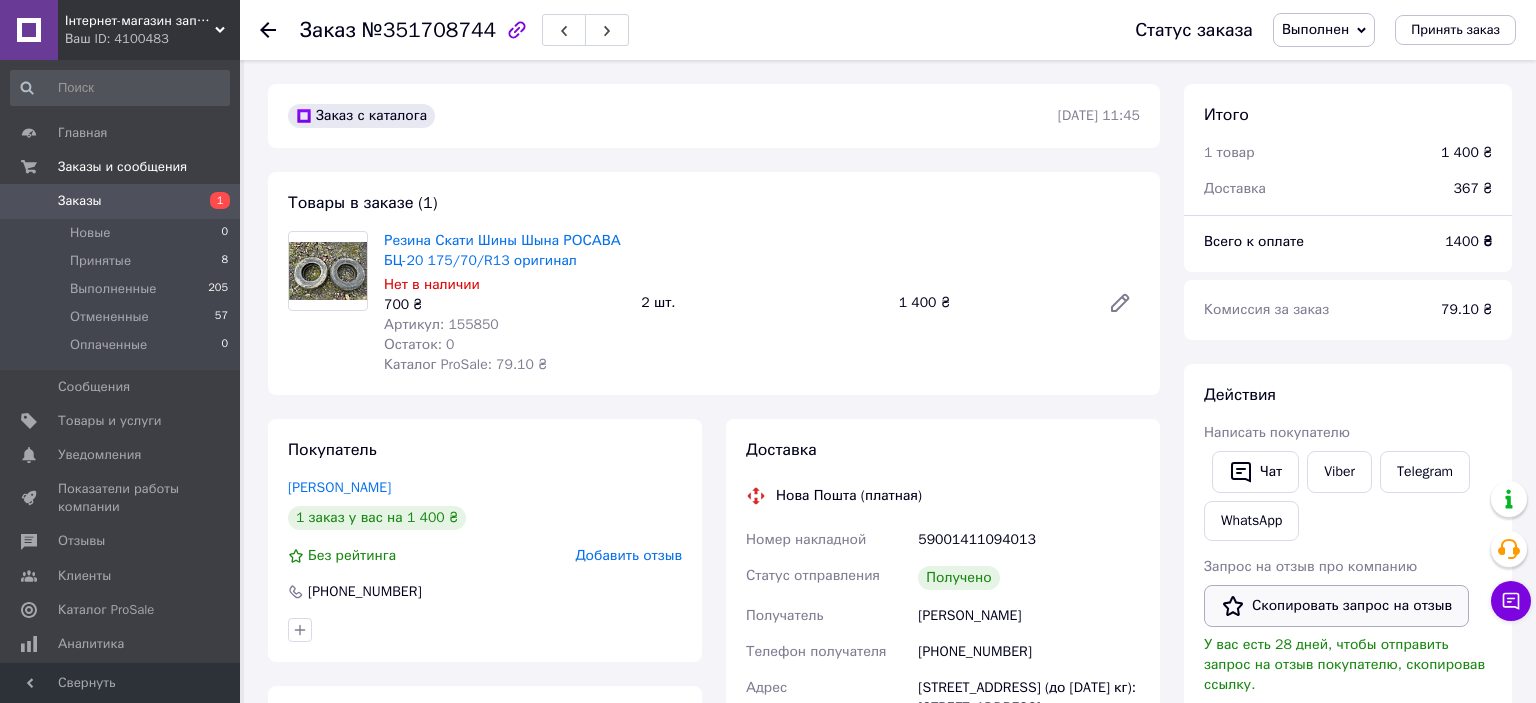 click on "Скопировать запрос на отзыв" at bounding box center (1336, 606) 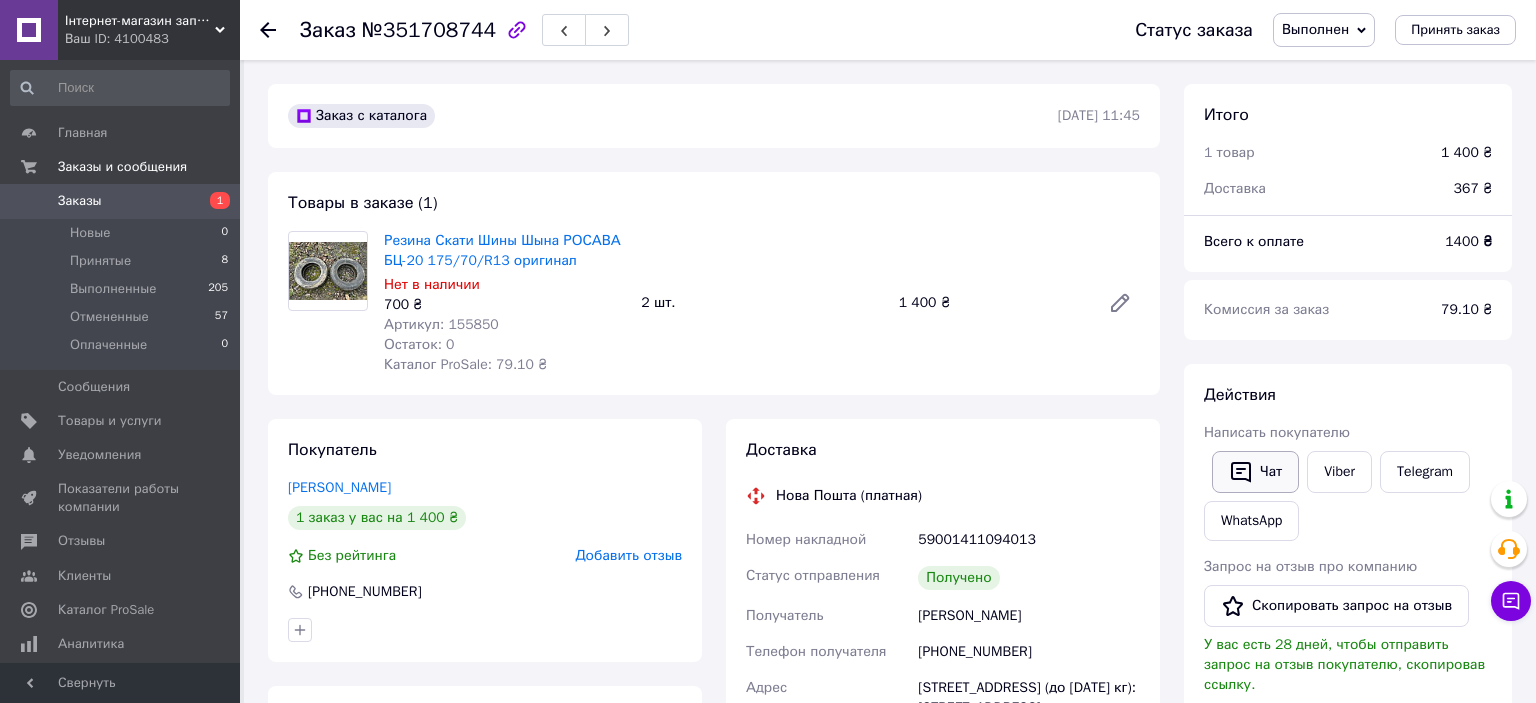 click on "Чат" at bounding box center (1255, 472) 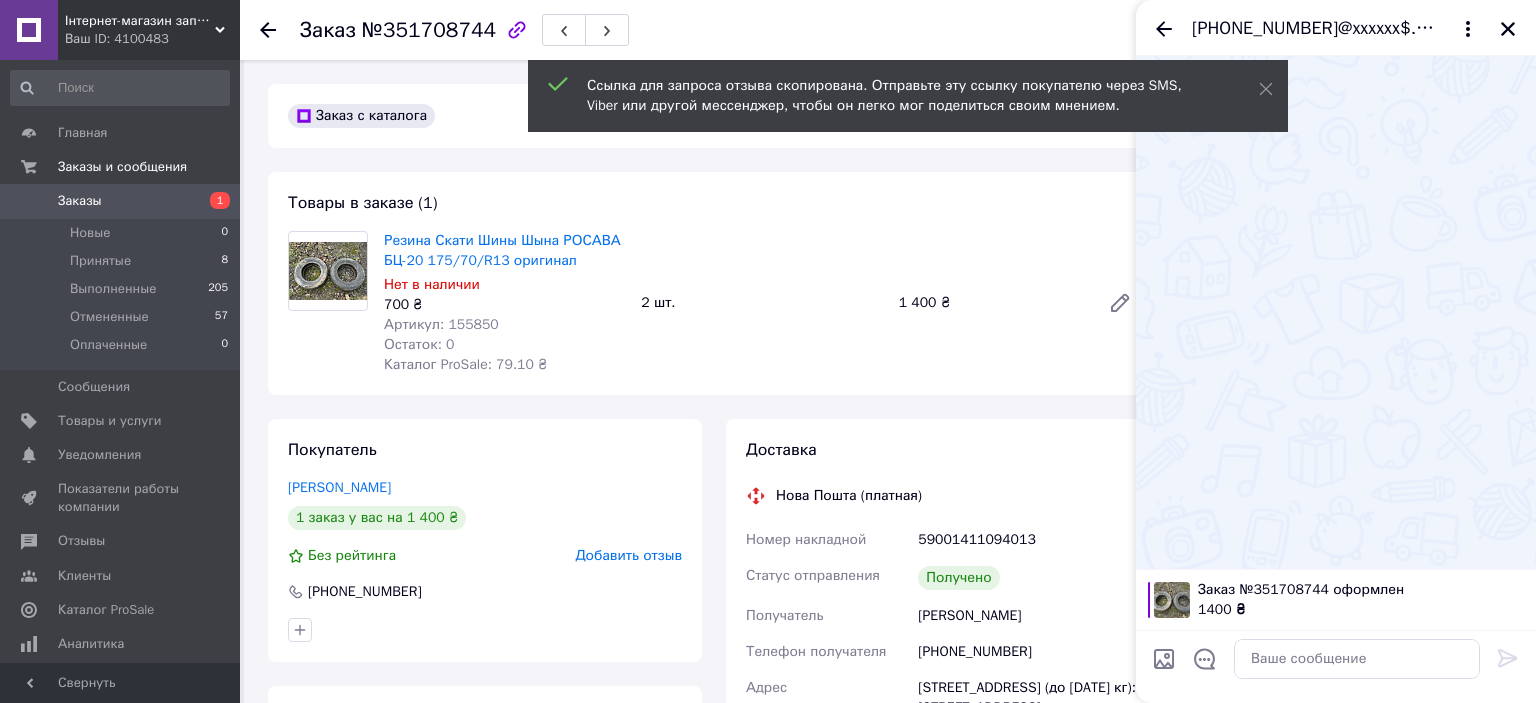 type 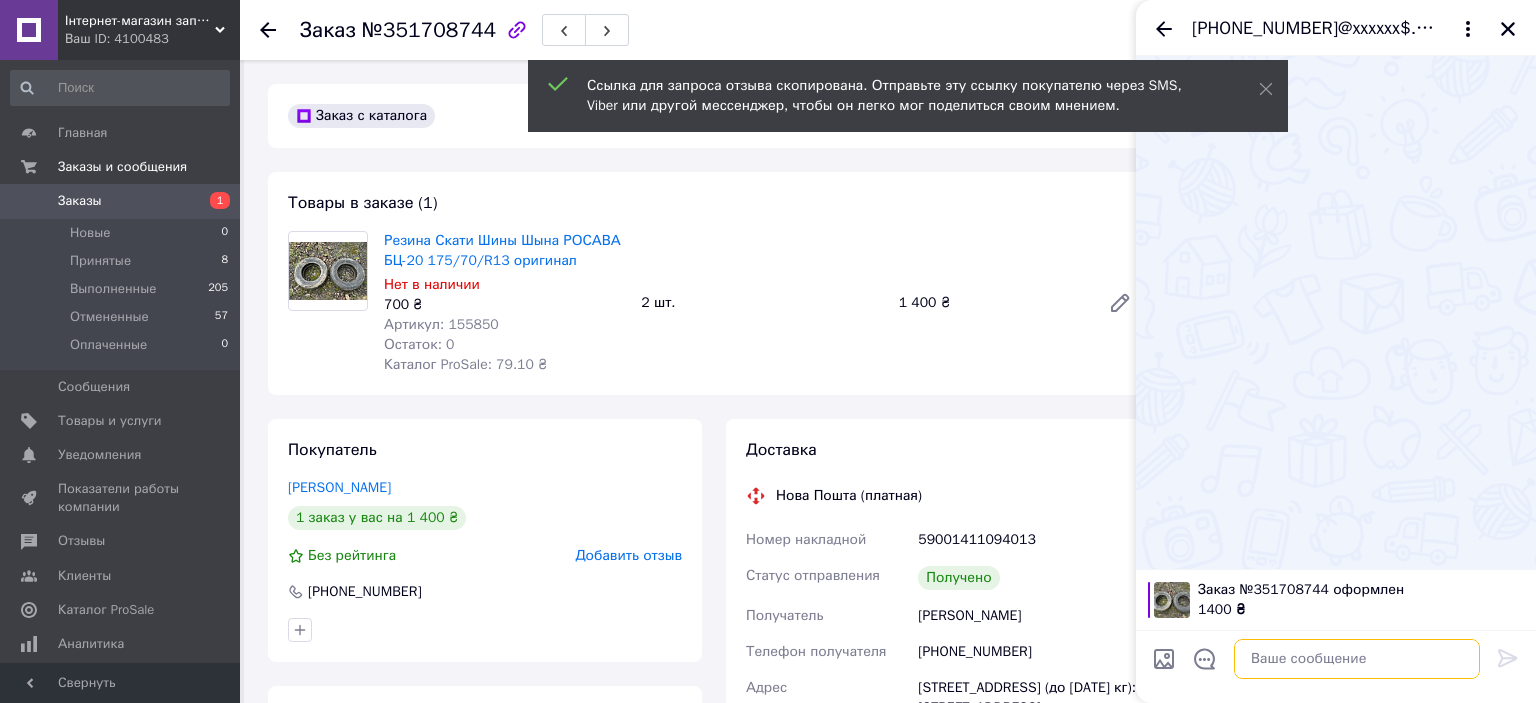 click at bounding box center (1357, 659) 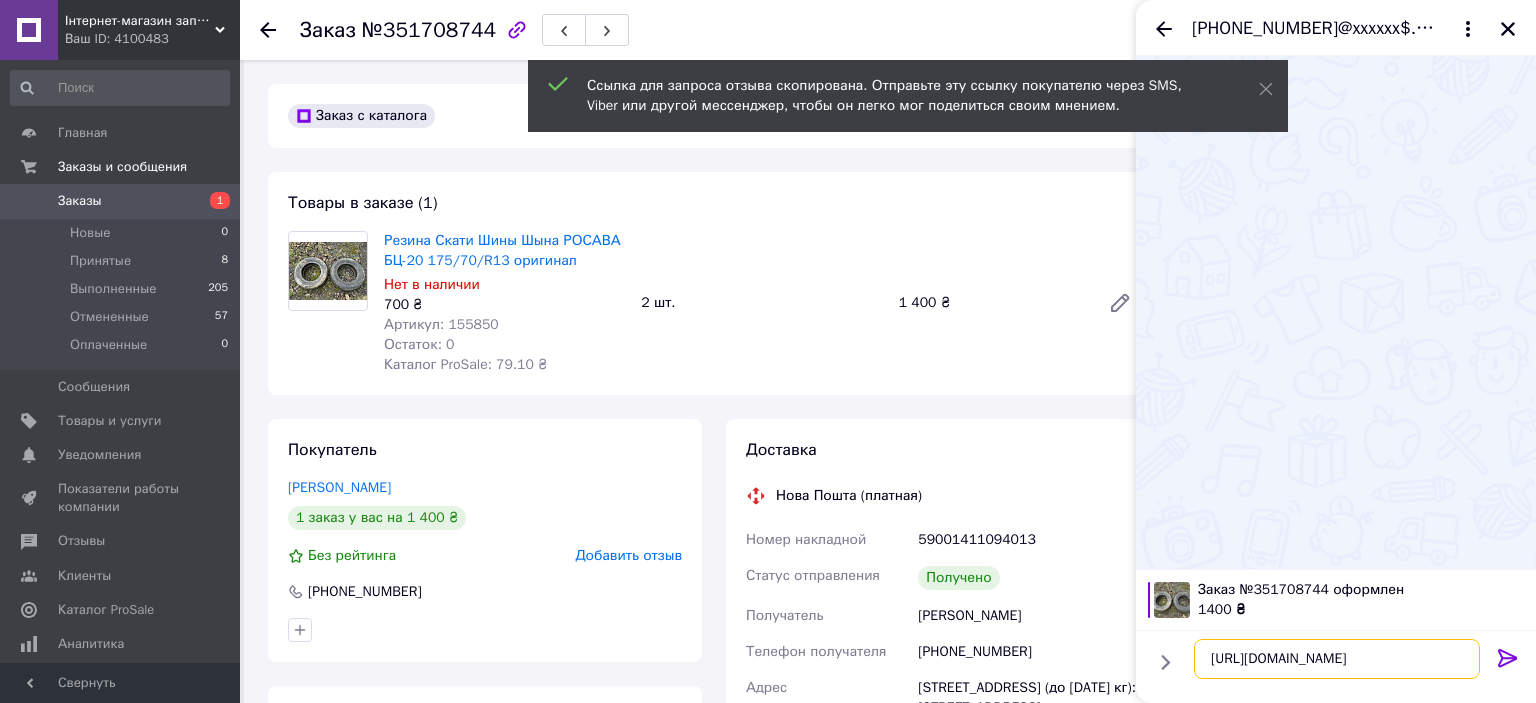 type on "[URL][DOMAIN_NAME]" 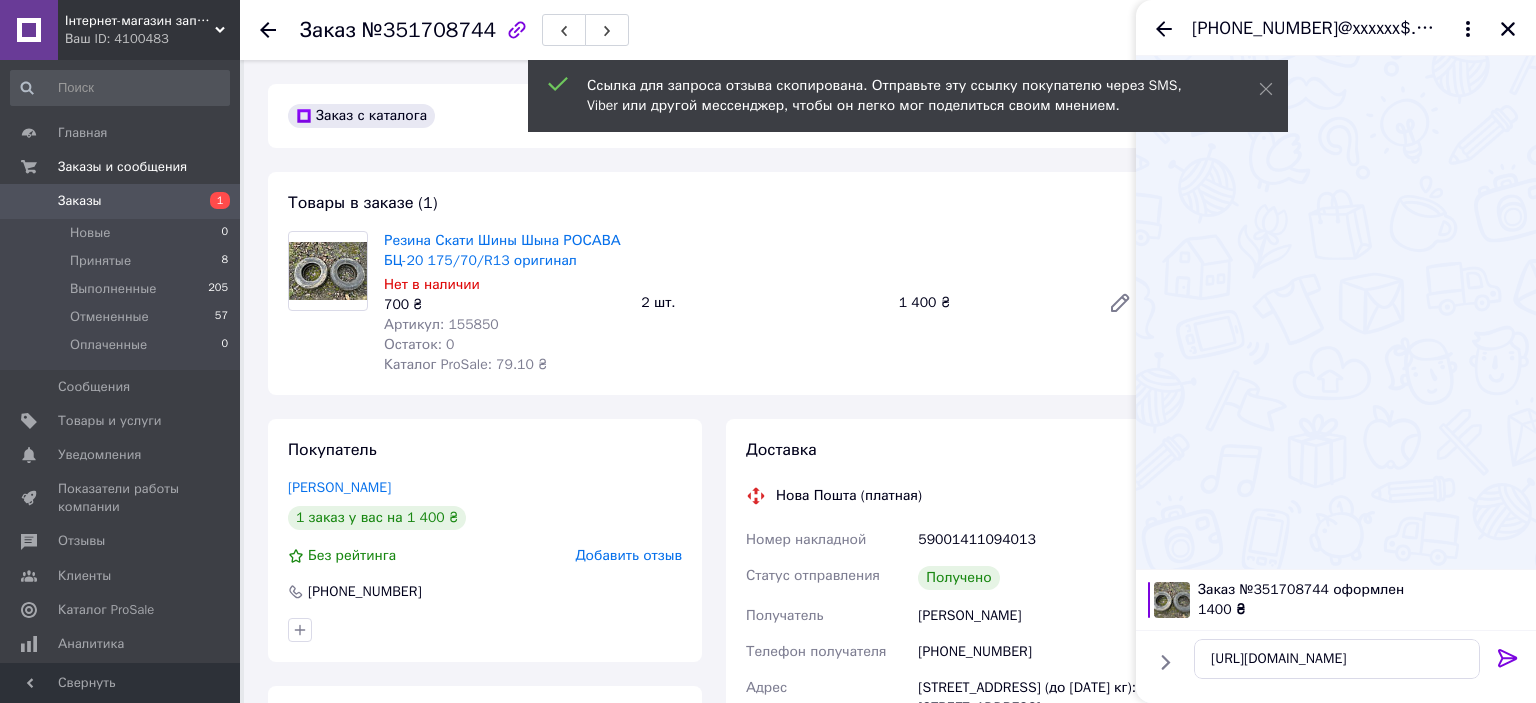 click at bounding box center [1508, 662] 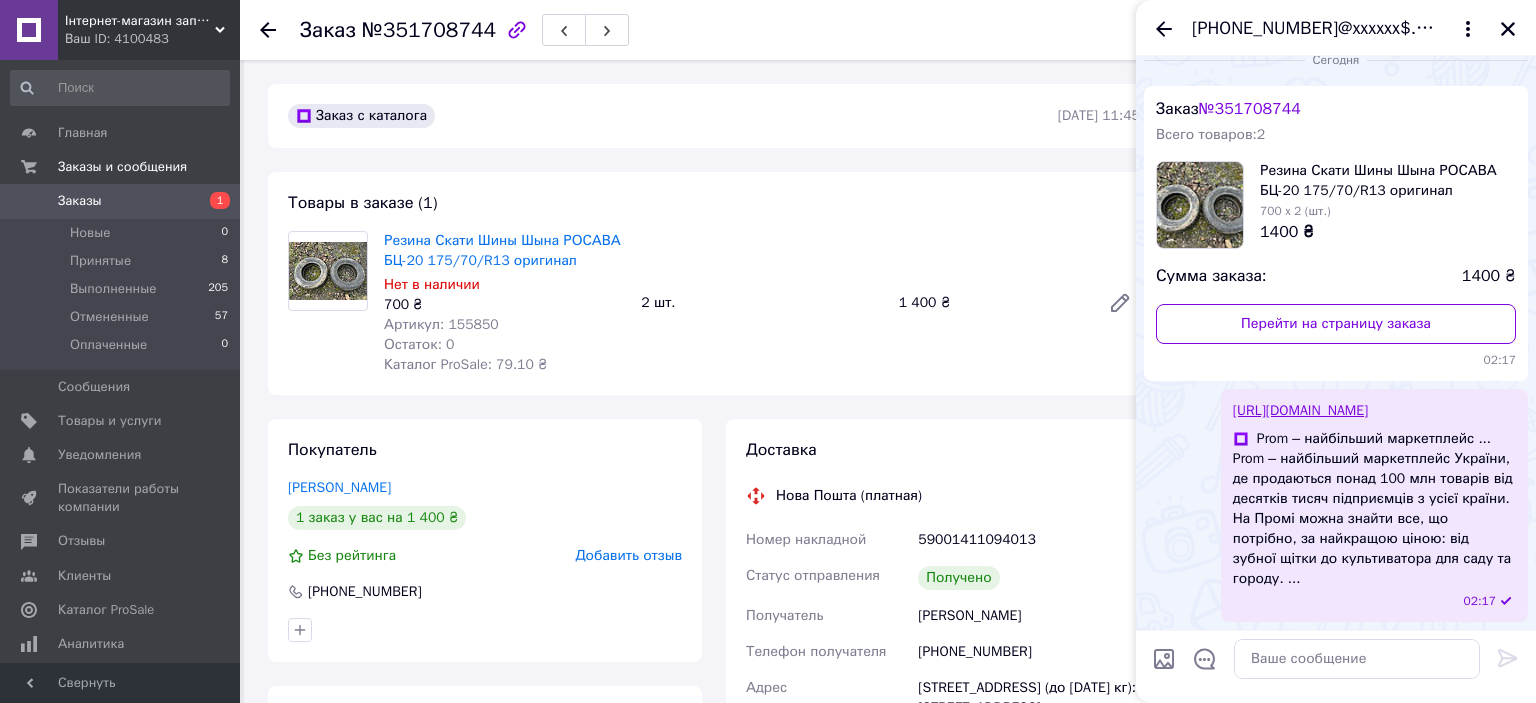 scroll, scrollTop: 2, scrollLeft: 0, axis: vertical 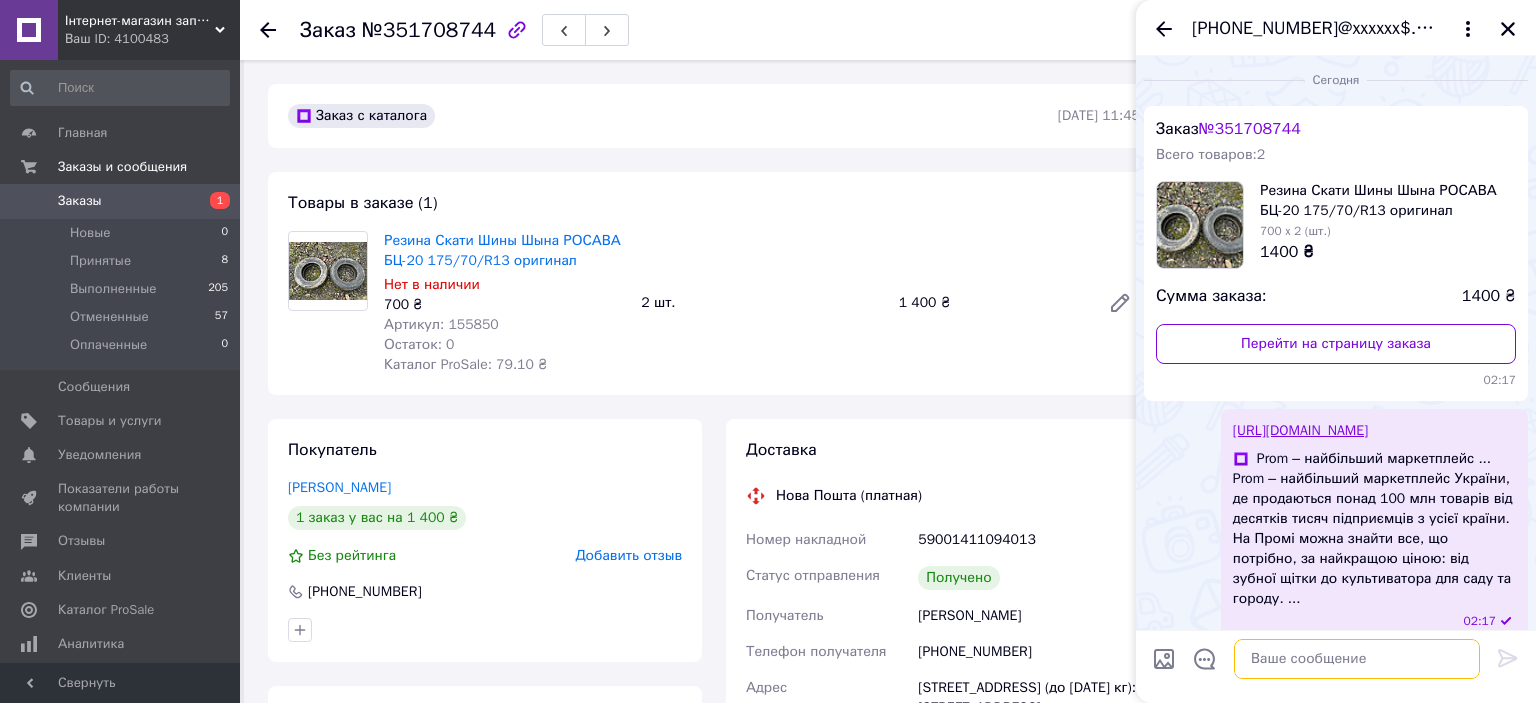 click at bounding box center (1357, 659) 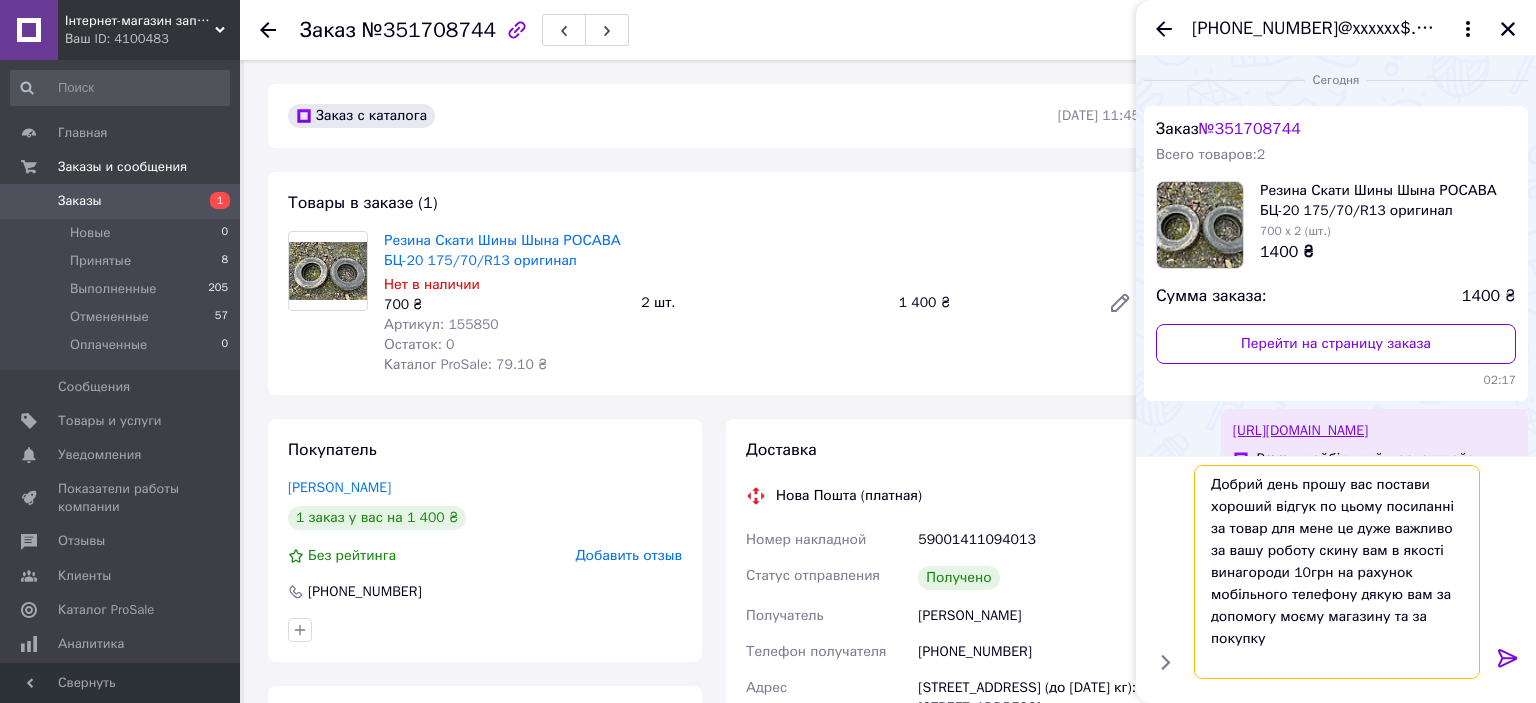 type on "Добрий день прошу вас постави хороший відгук по цьому посиланні за товар для мене це дуже важливо за вашу роботу скину вам в якості винагороди 10грн на рахунок мобільного телефону дякую вам за допомогу моєму магазину та за покупку" 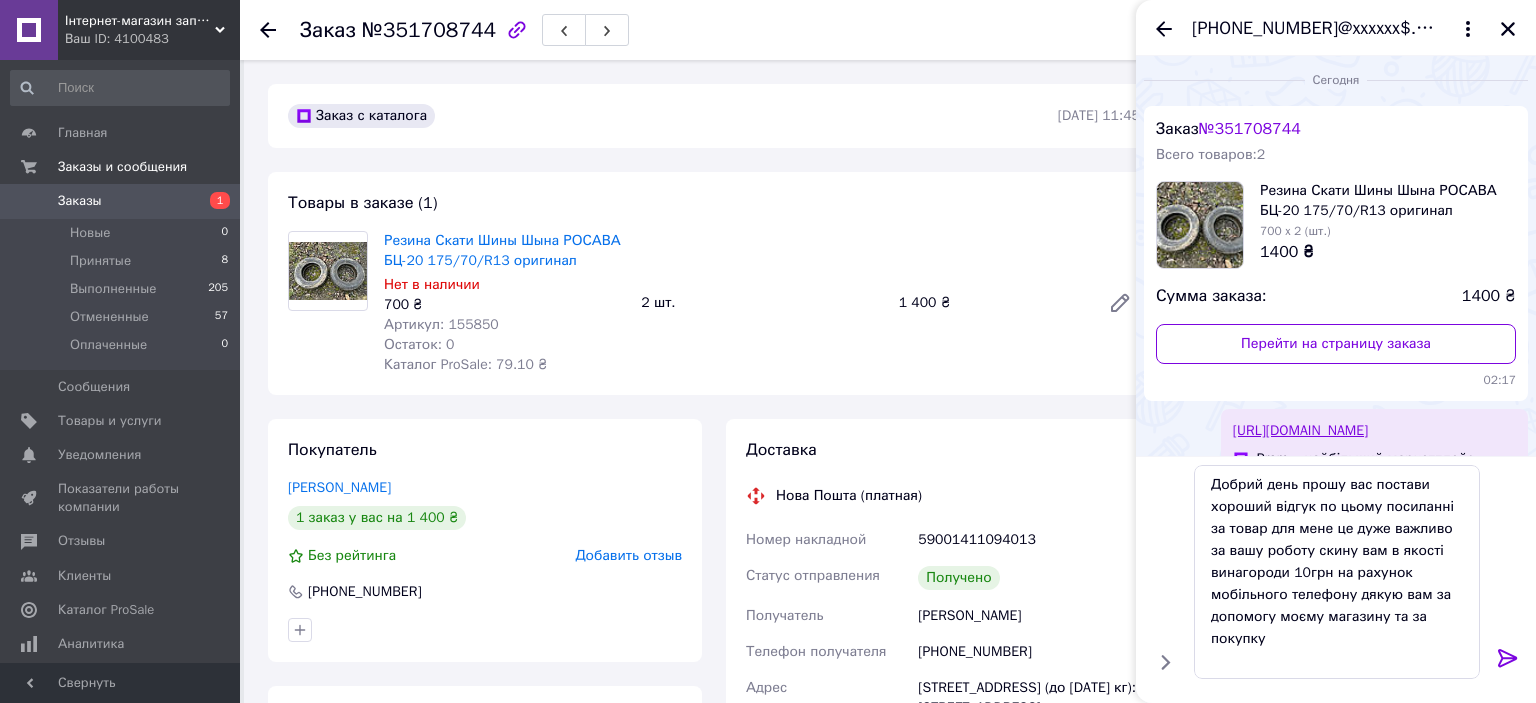 click 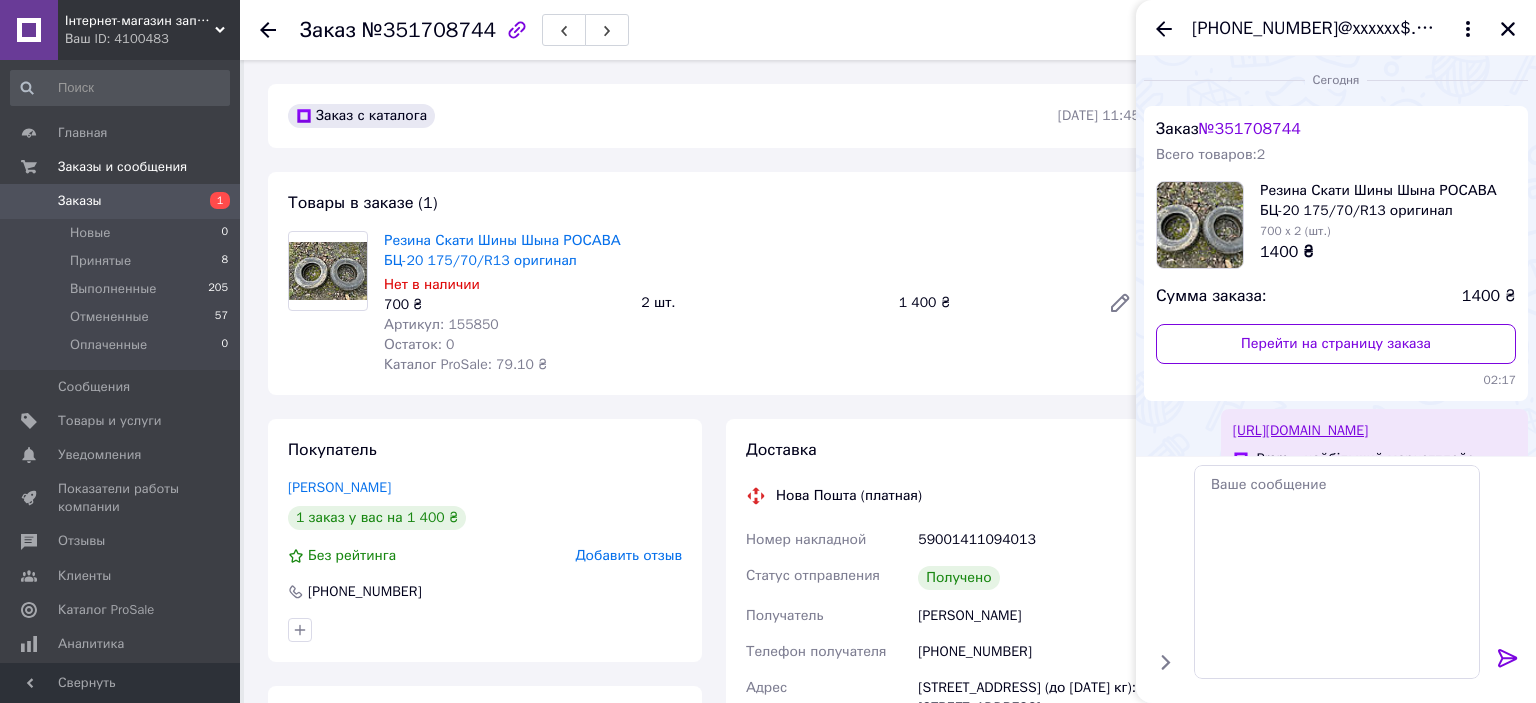 scroll, scrollTop: 175, scrollLeft: 0, axis: vertical 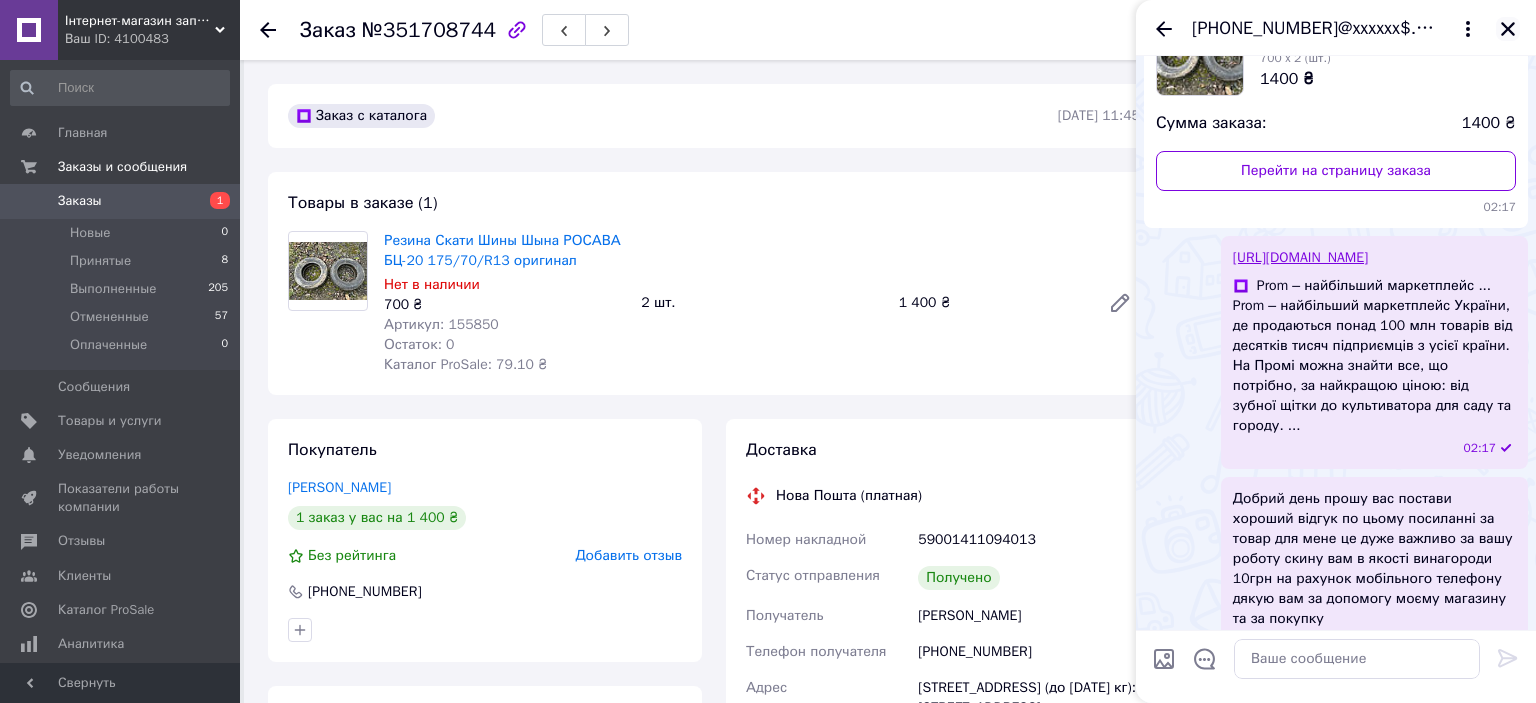 click at bounding box center (1508, 29) 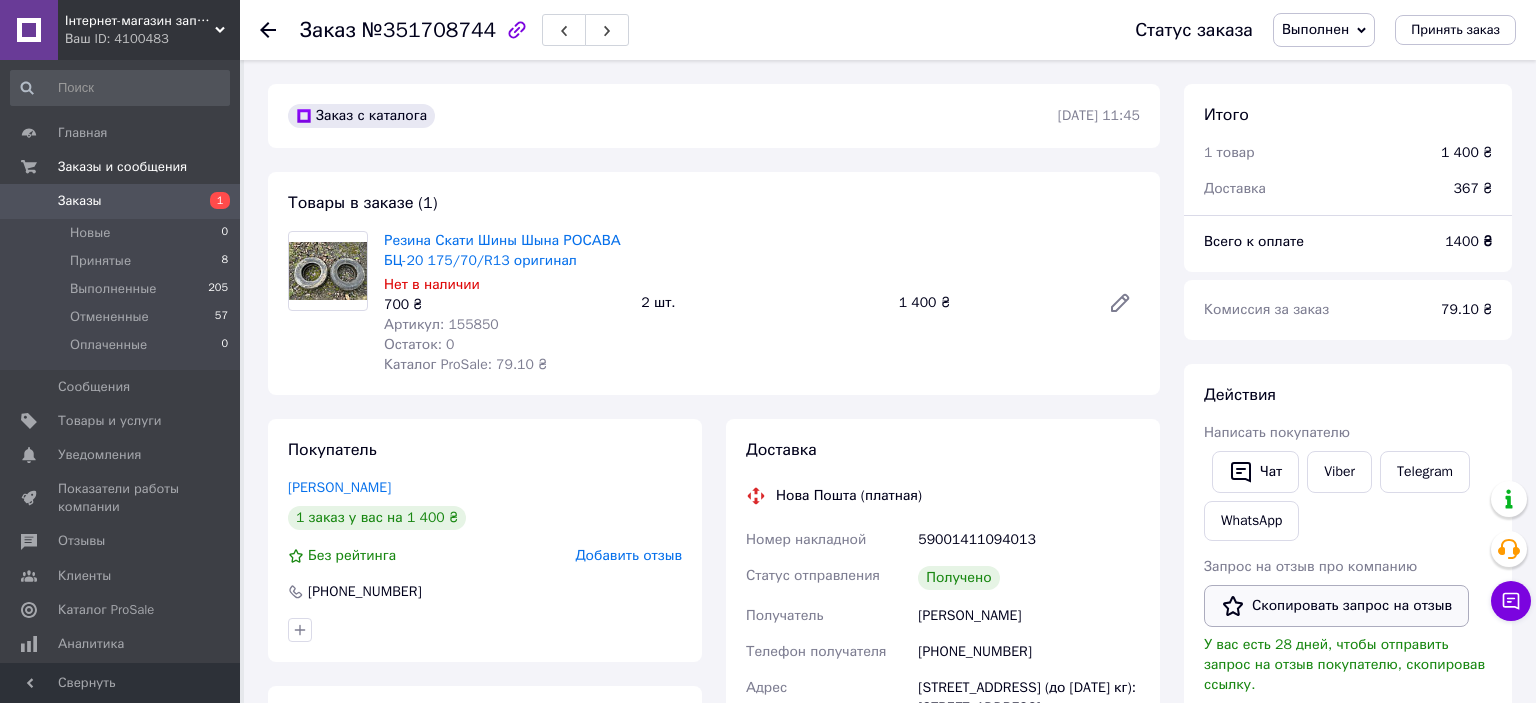 click on "Скопировать запрос на отзыв" at bounding box center (1336, 606) 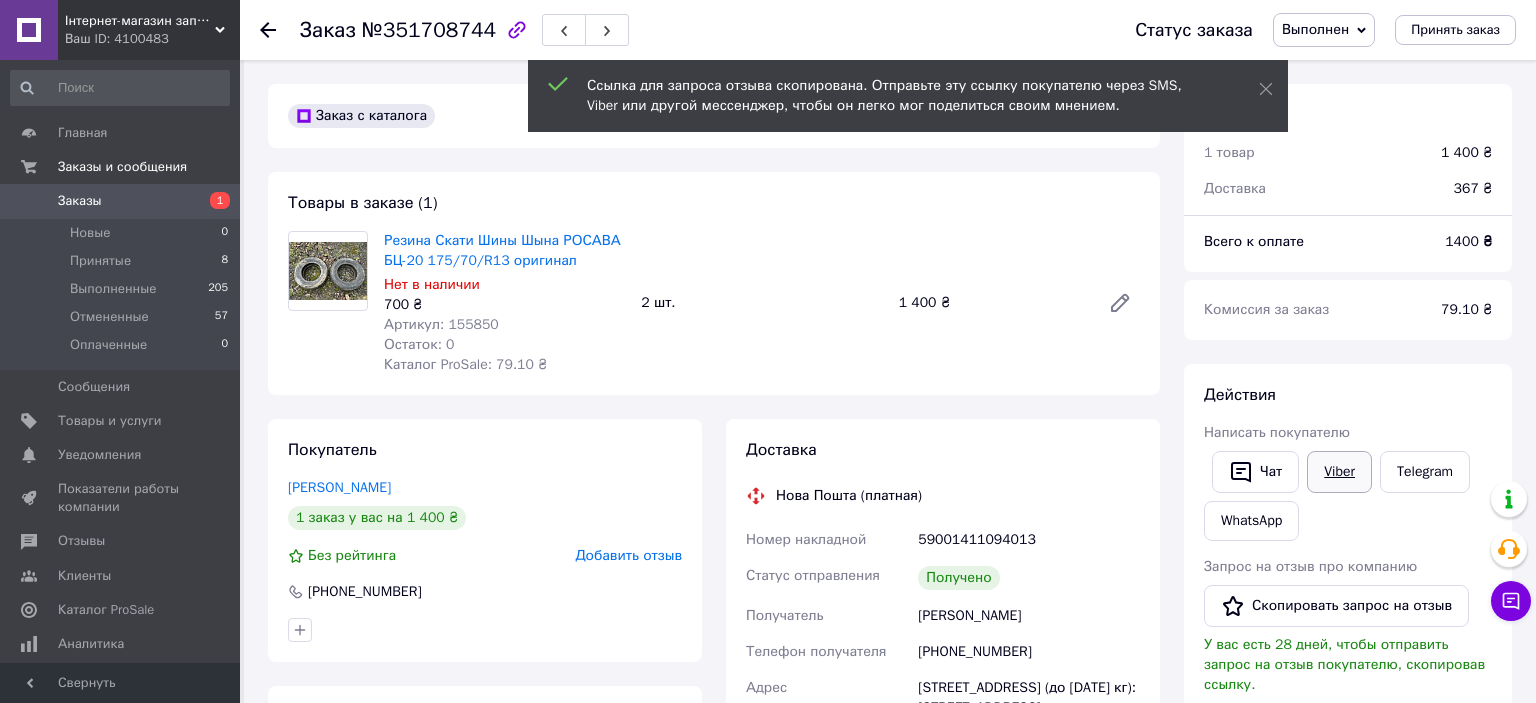 click on "Viber" at bounding box center (1339, 472) 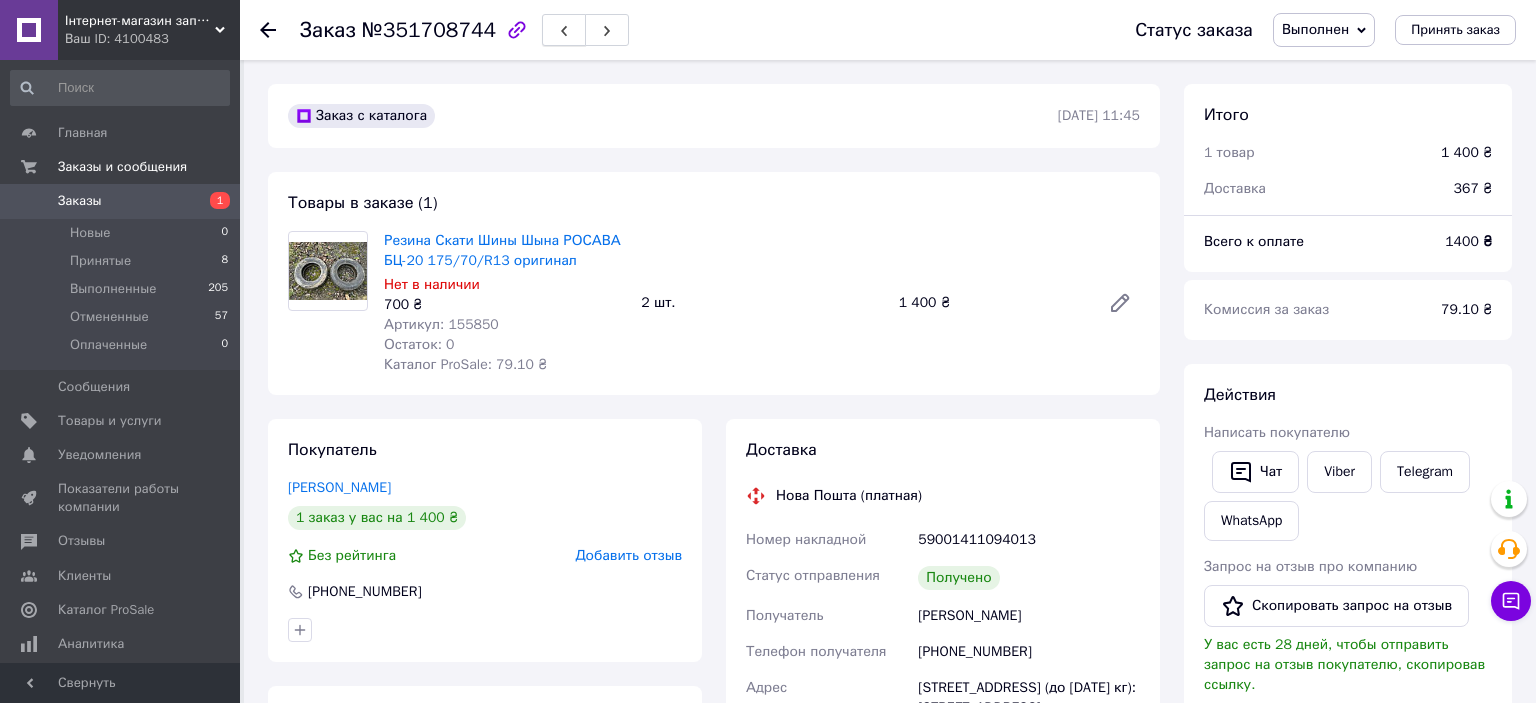 click 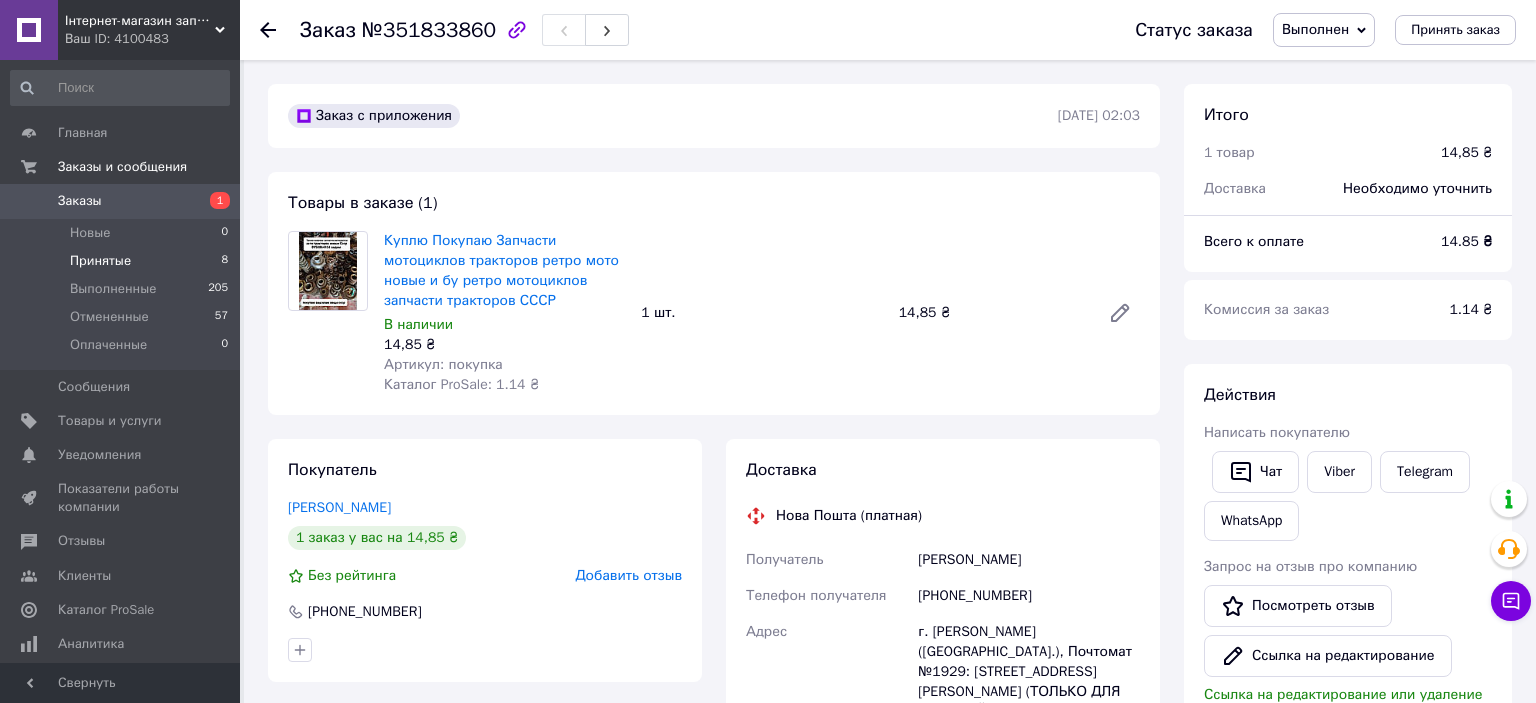 click on "Принятые 8" at bounding box center (120, 261) 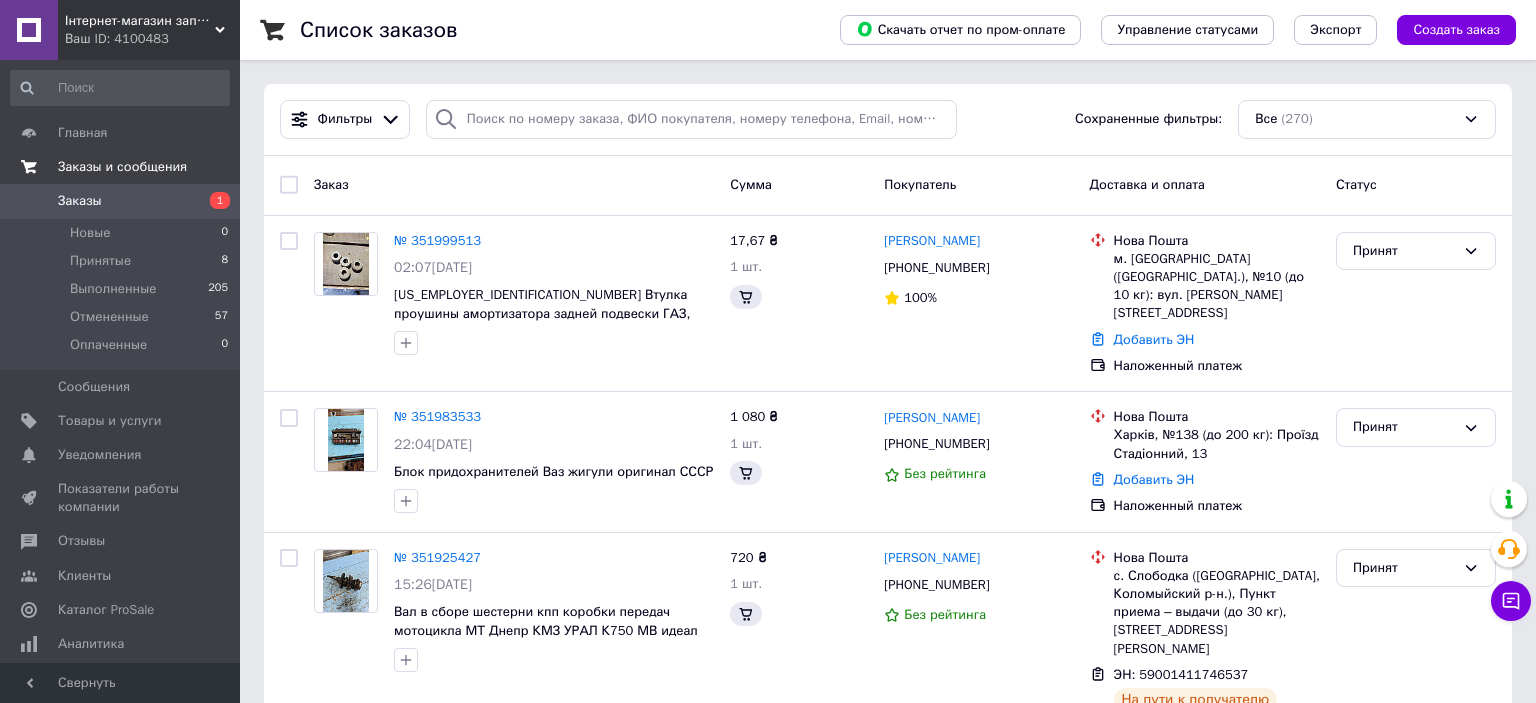 click on "Заказы и сообщения" at bounding box center (149, 167) 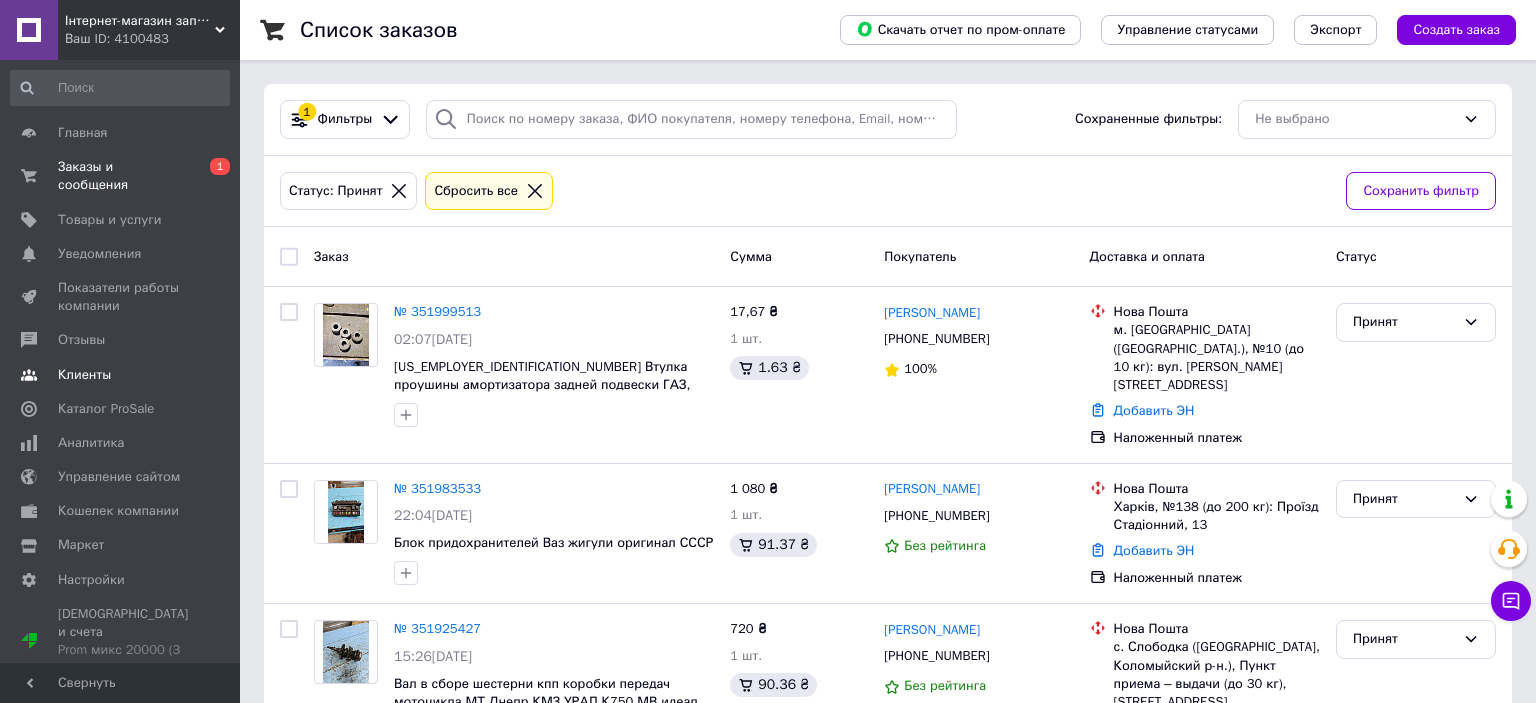 click on "Клиенты" at bounding box center (120, 375) 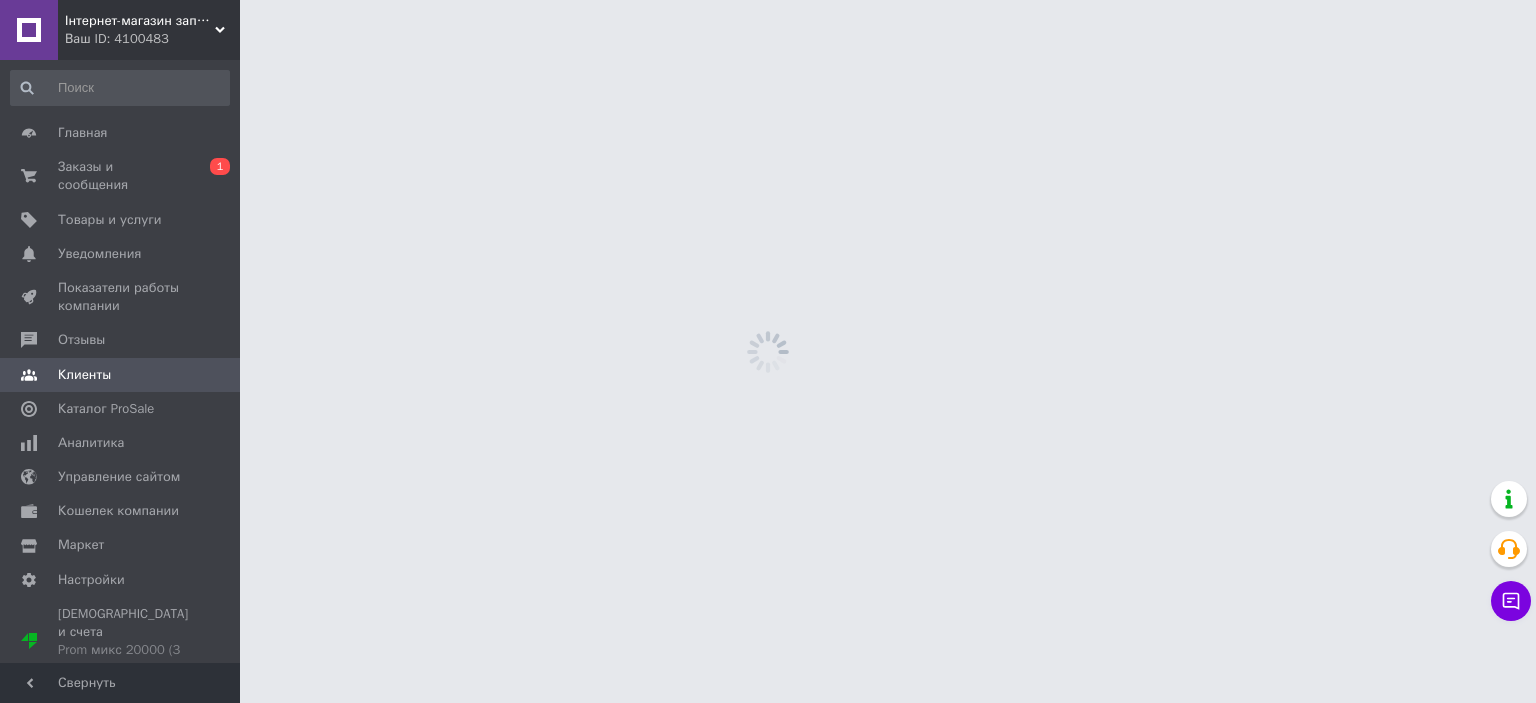 click on "Клиенты" at bounding box center [120, 375] 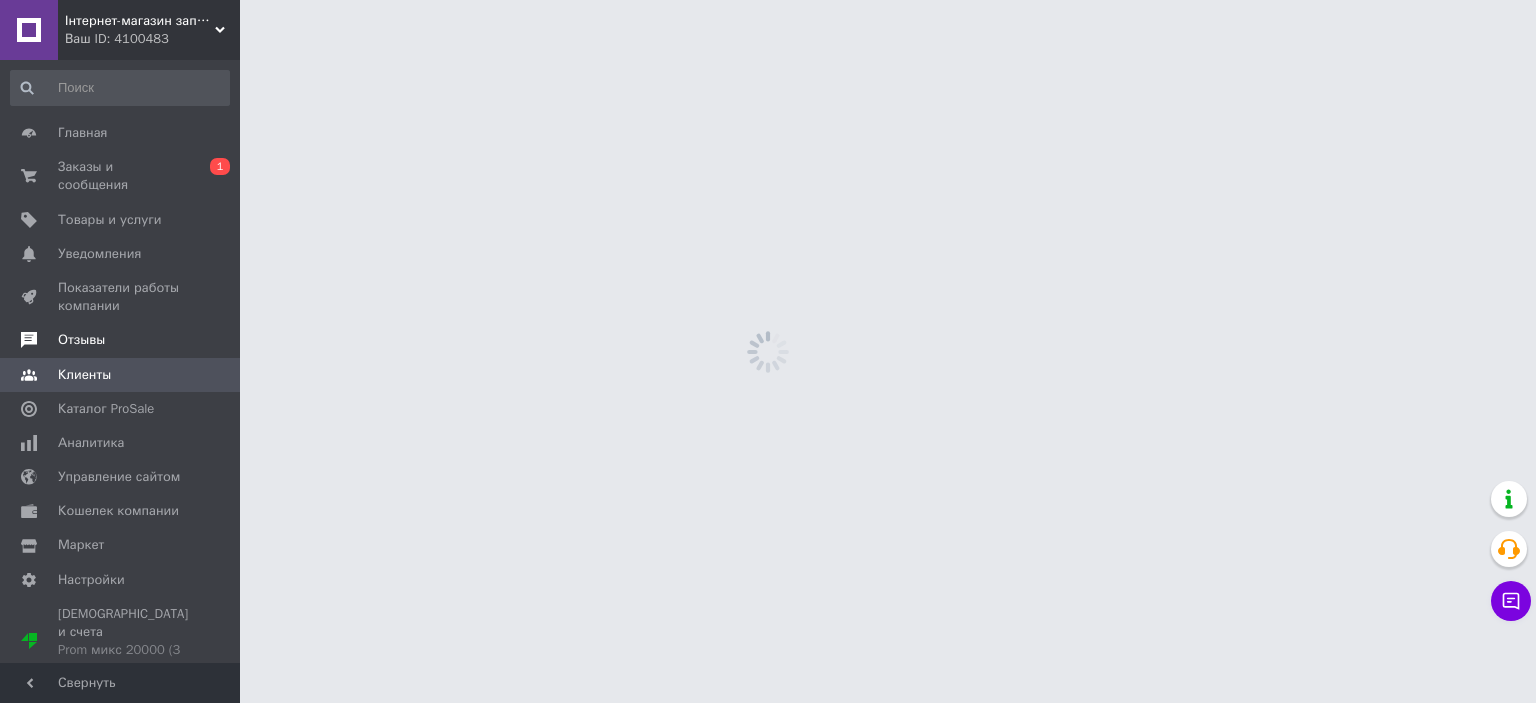 click on "Отзывы" at bounding box center [120, 340] 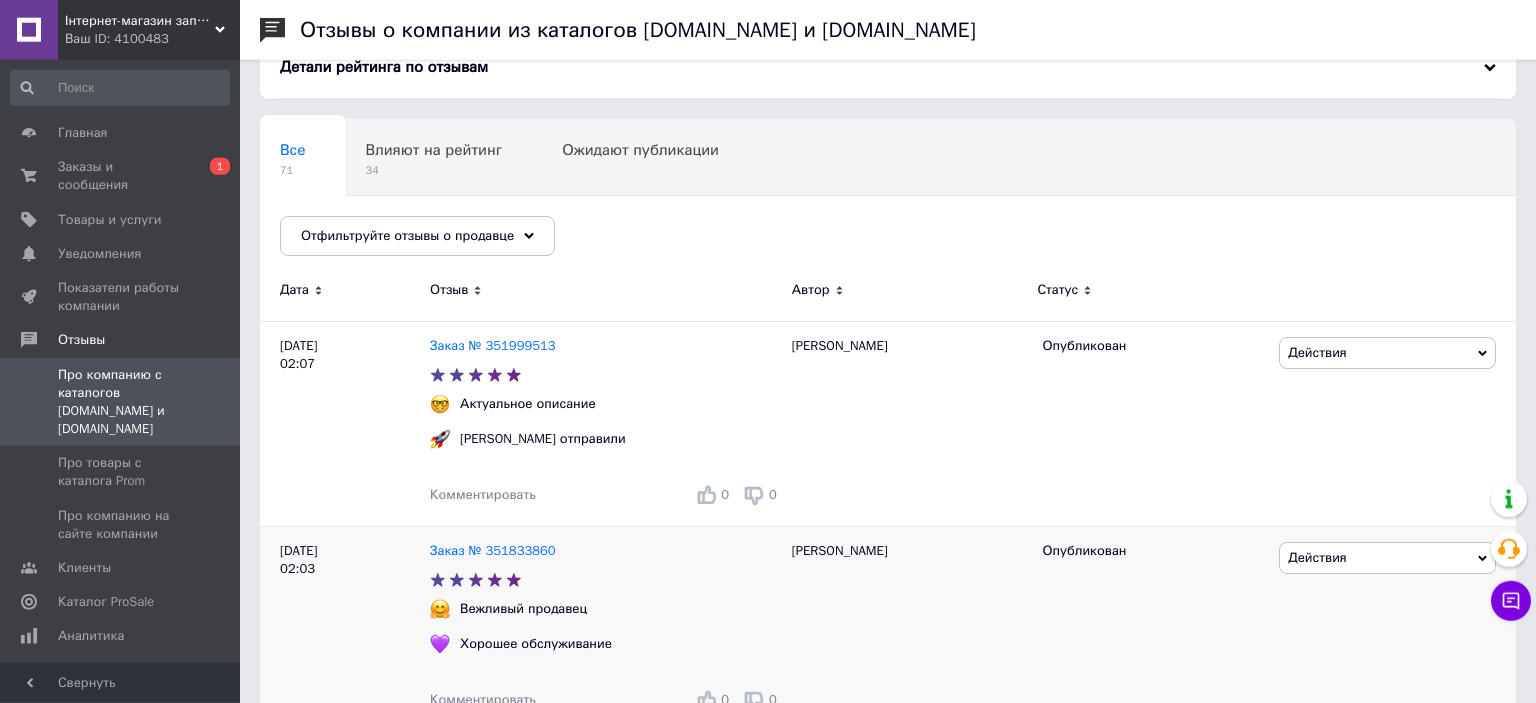 scroll, scrollTop: 105, scrollLeft: 0, axis: vertical 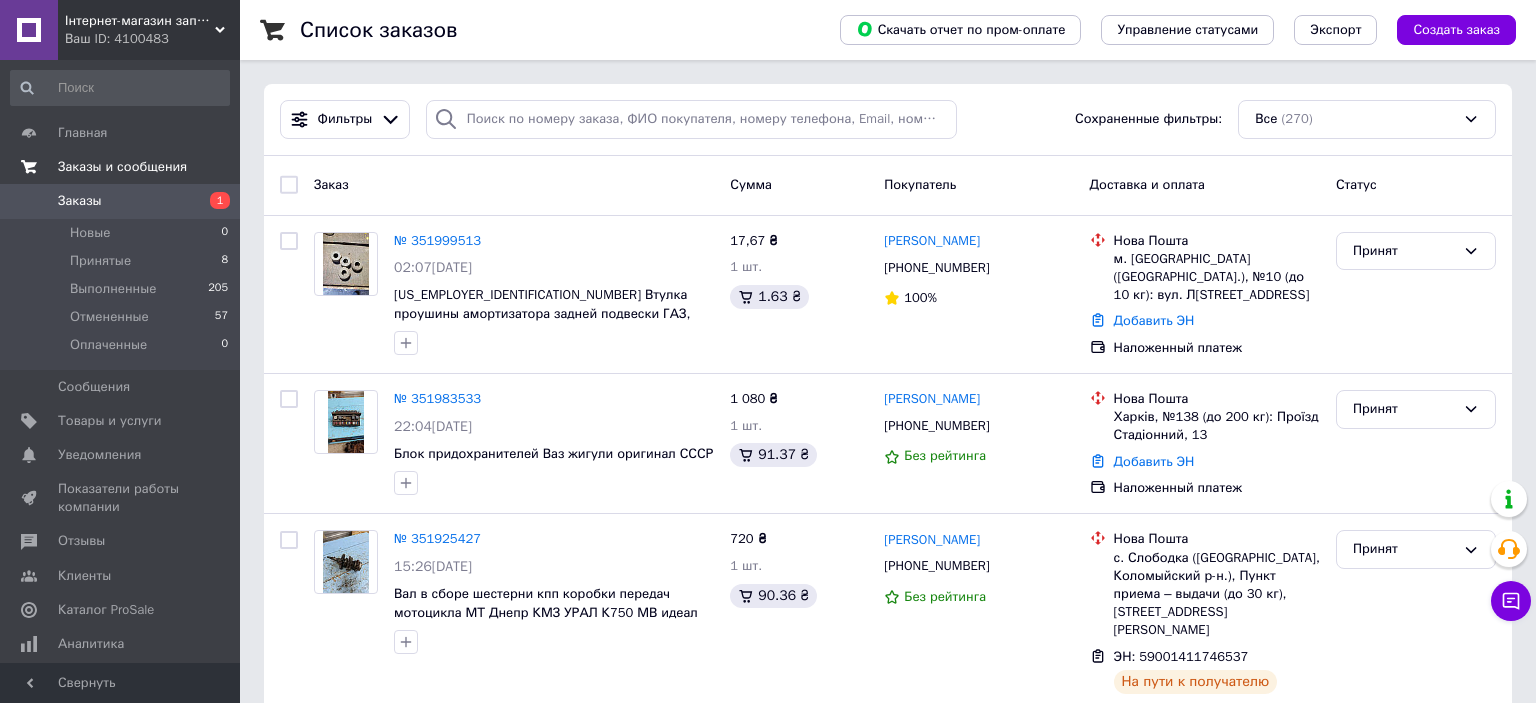click on "Заказы и сообщения" at bounding box center [122, 167] 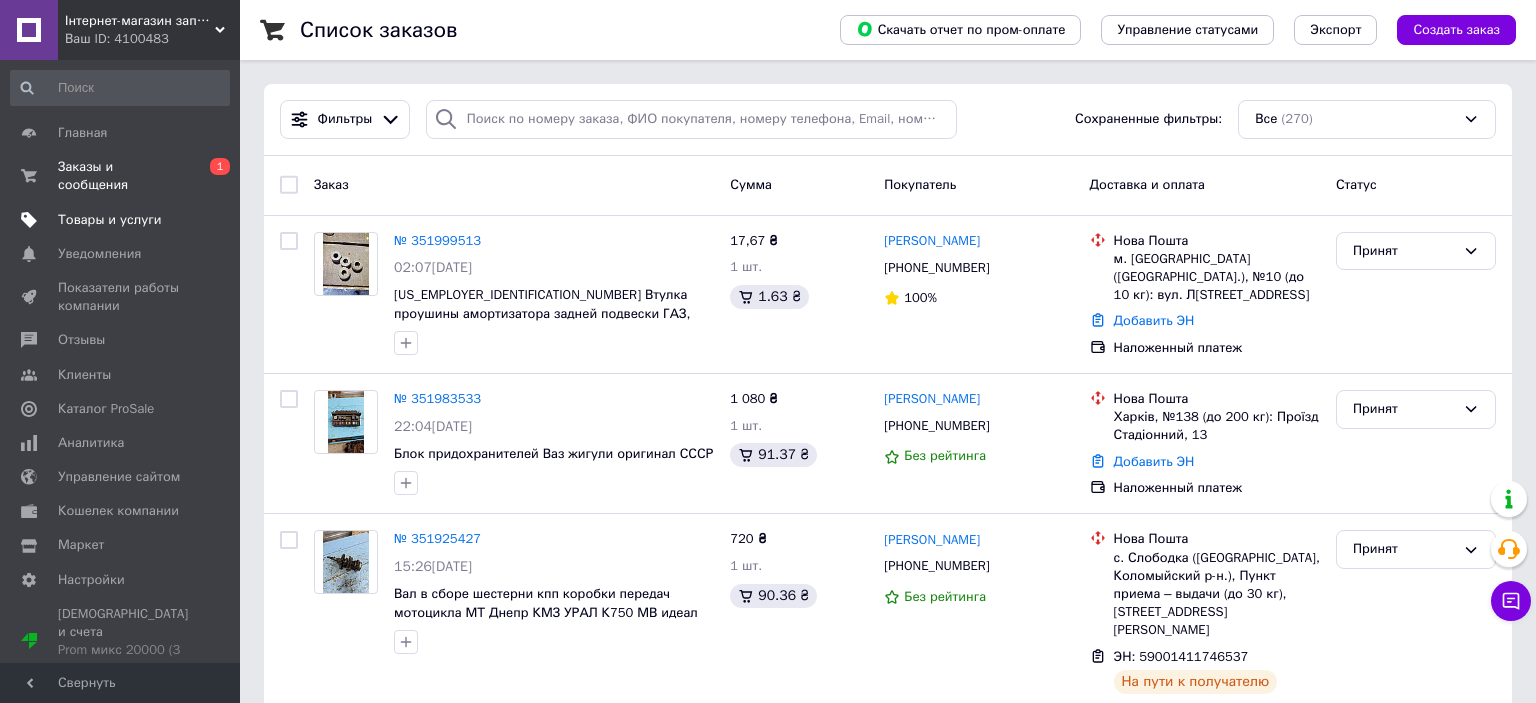 click on "Товары и услуги" at bounding box center [121, 220] 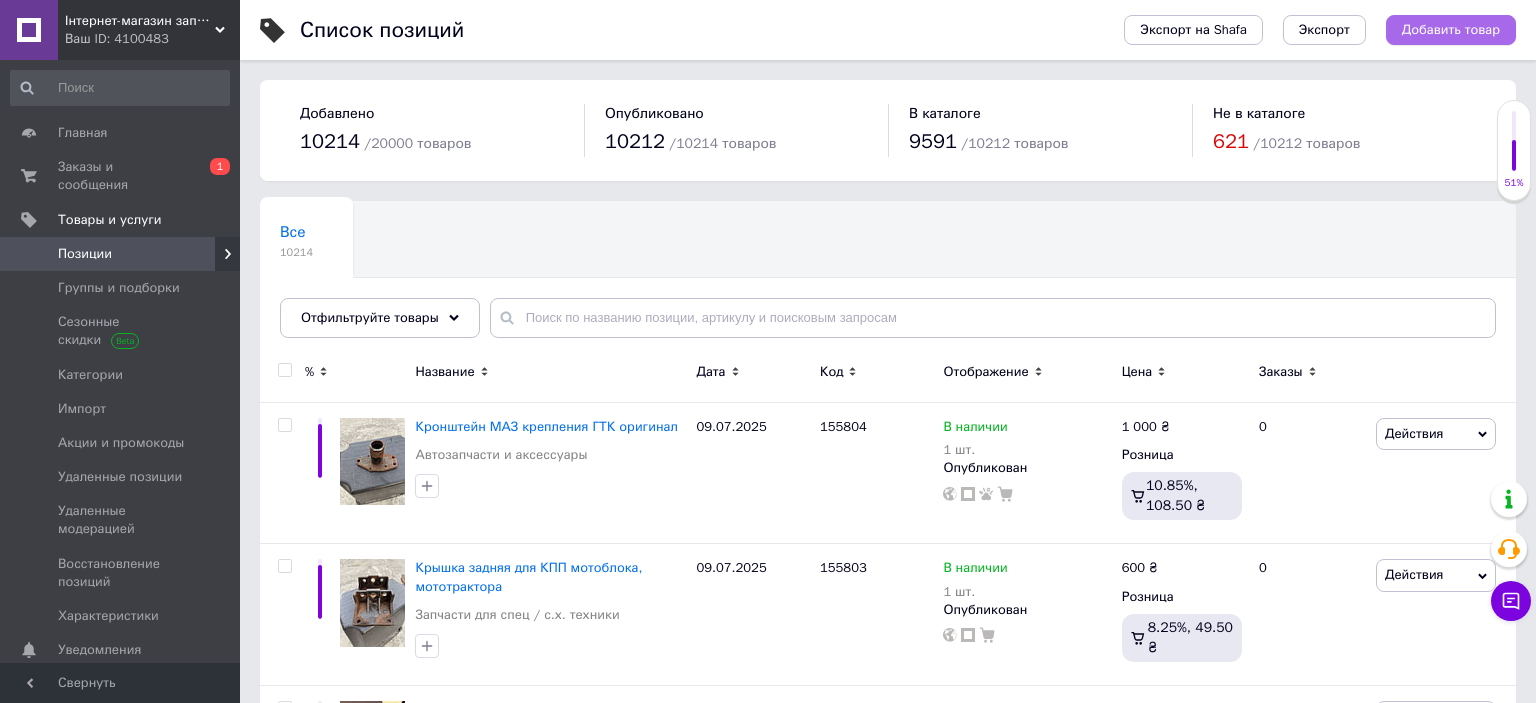 click on "Добавить товар" at bounding box center (1451, 30) 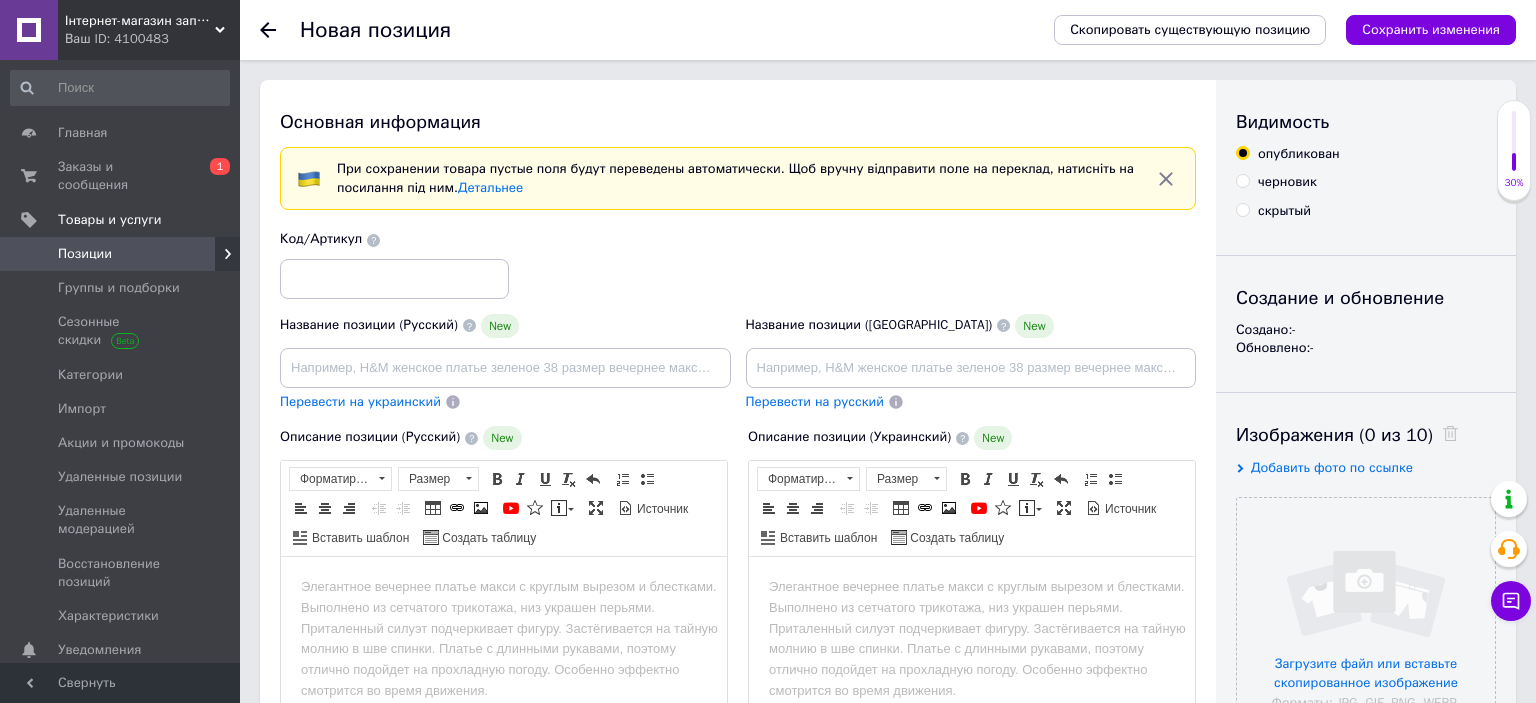 scroll, scrollTop: 0, scrollLeft: 0, axis: both 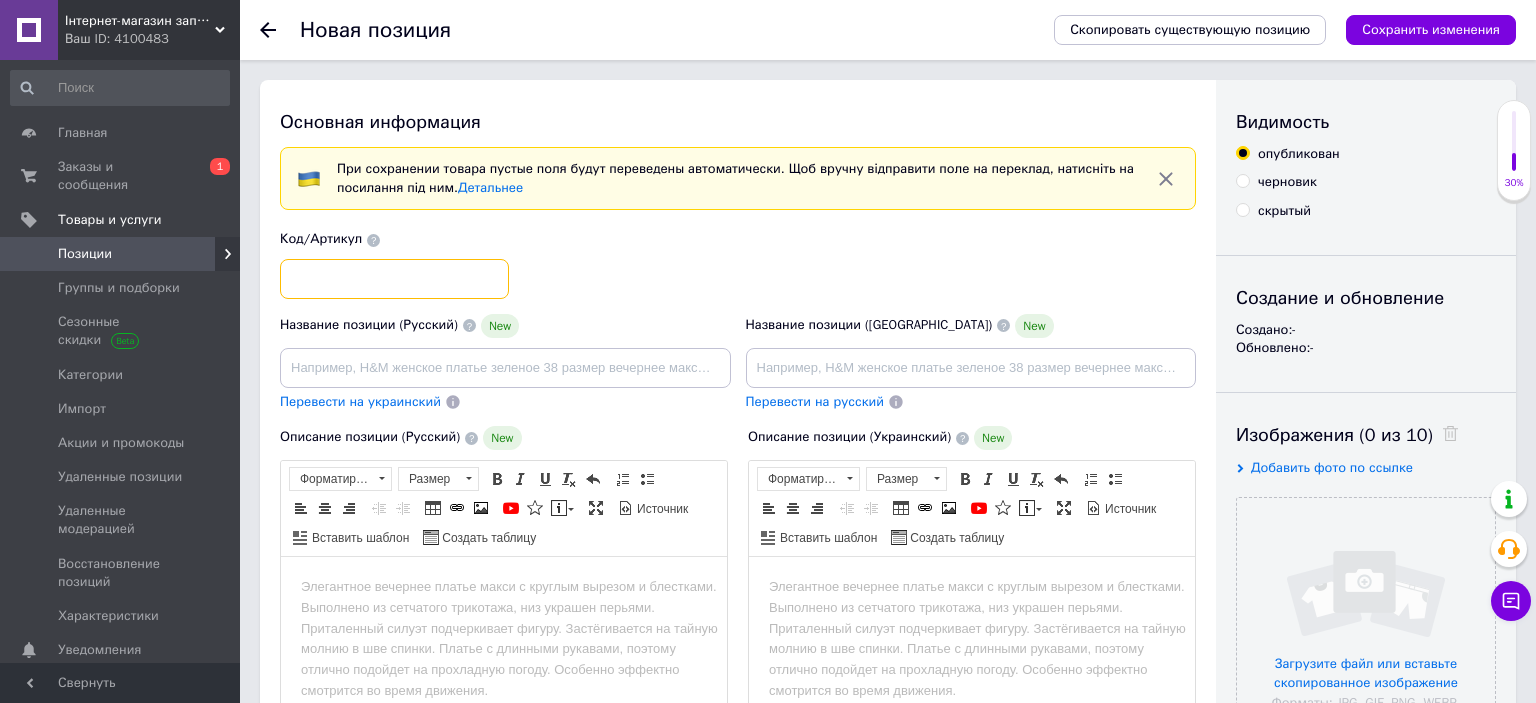 drag, startPoint x: 407, startPoint y: 277, endPoint x: 396, endPoint y: 288, distance: 15.556349 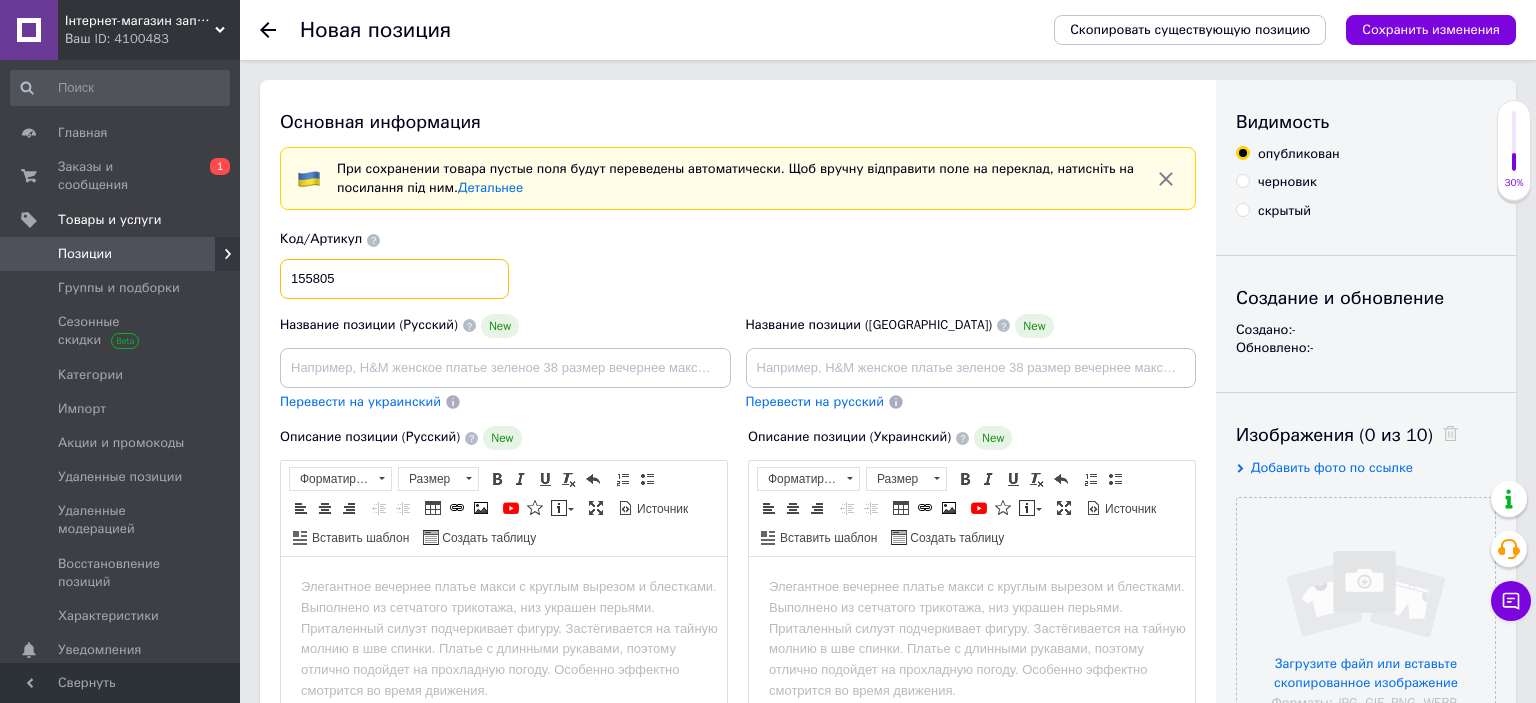 type on "155805" 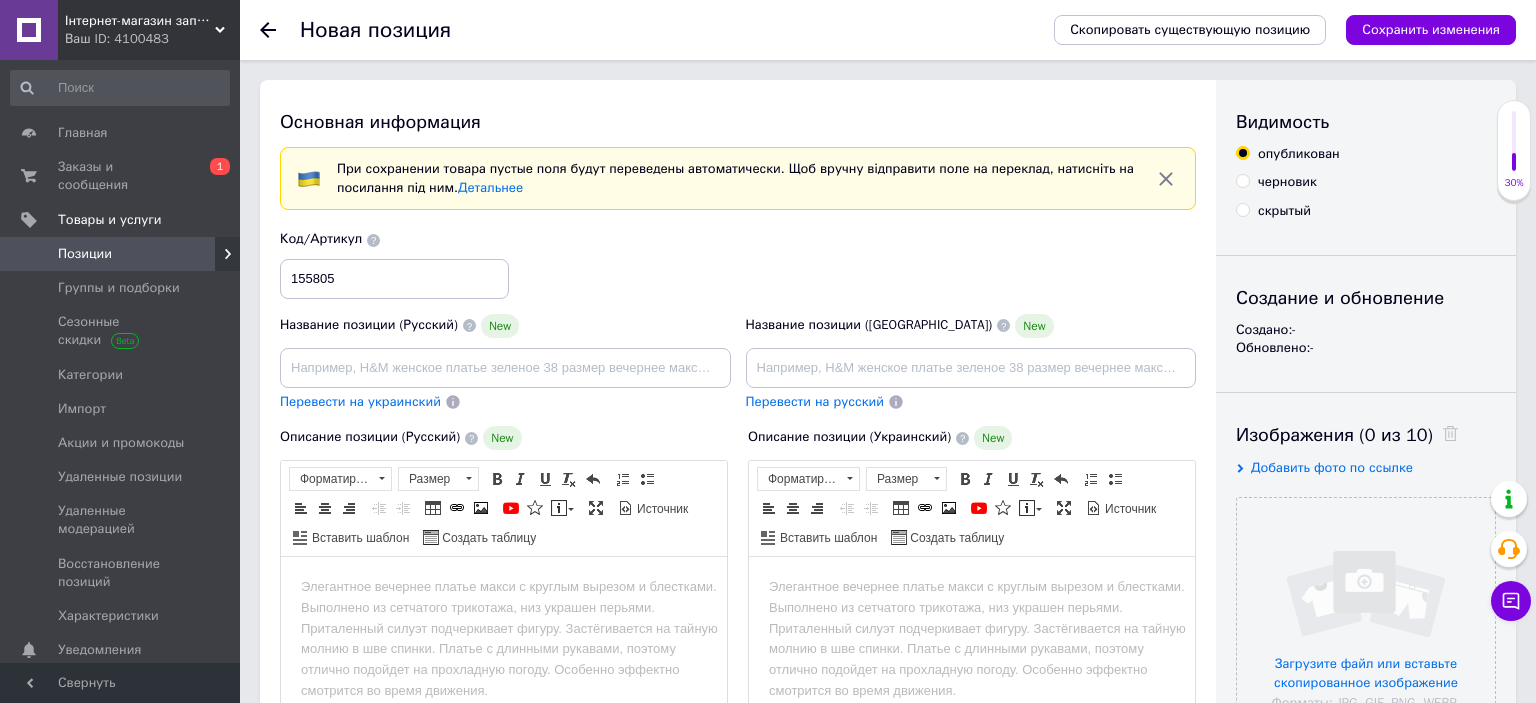 click at bounding box center (504, 682) 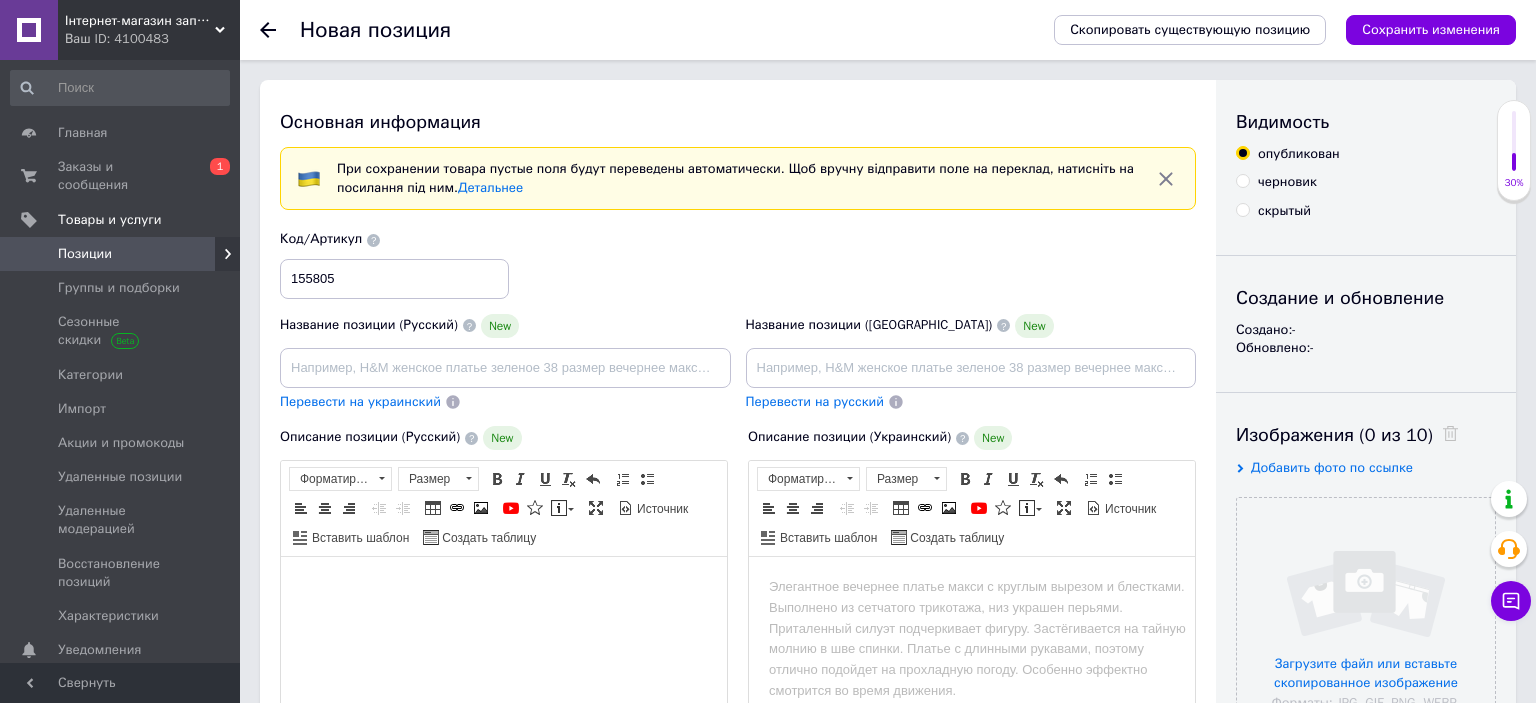 scroll, scrollTop: 39, scrollLeft: 0, axis: vertical 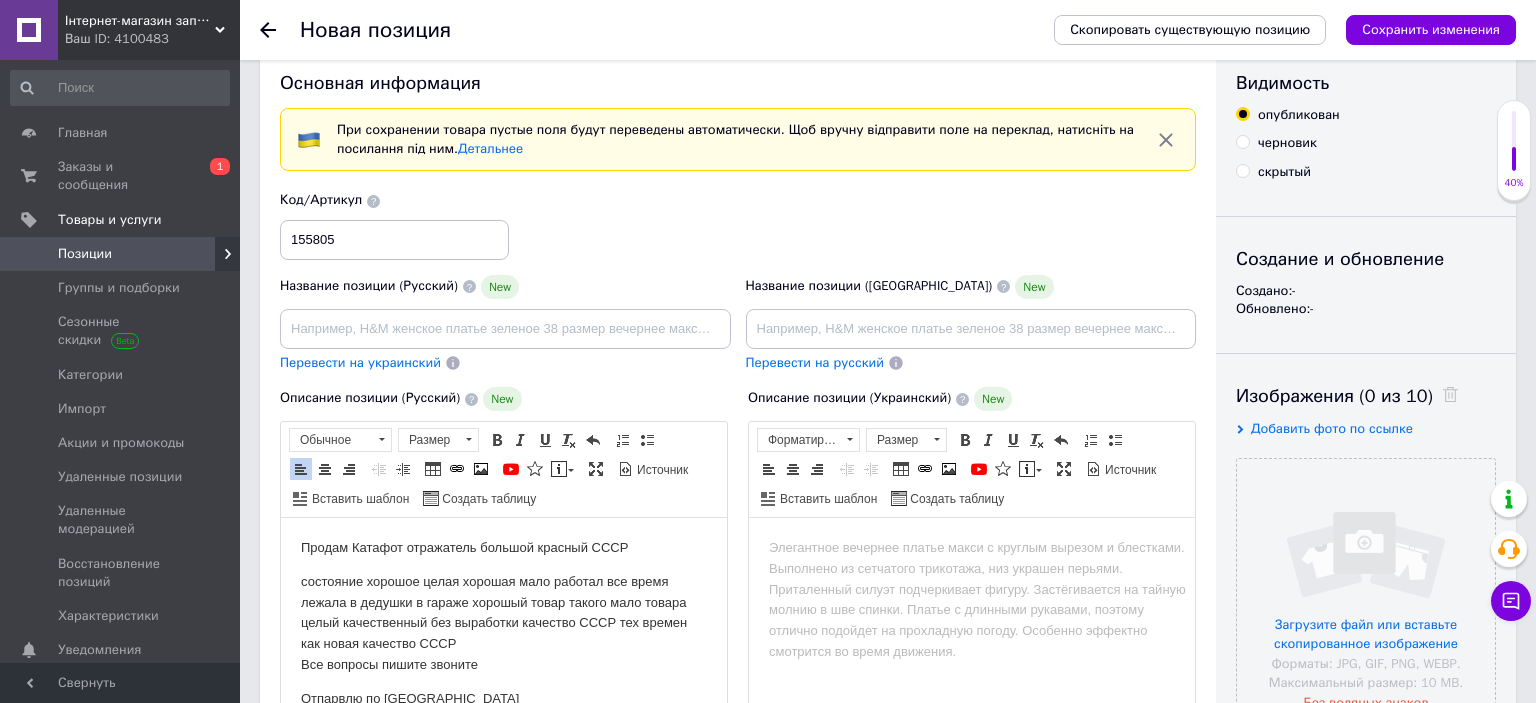 drag, startPoint x: 355, startPoint y: 556, endPoint x: 688, endPoint y: 536, distance: 333.60007 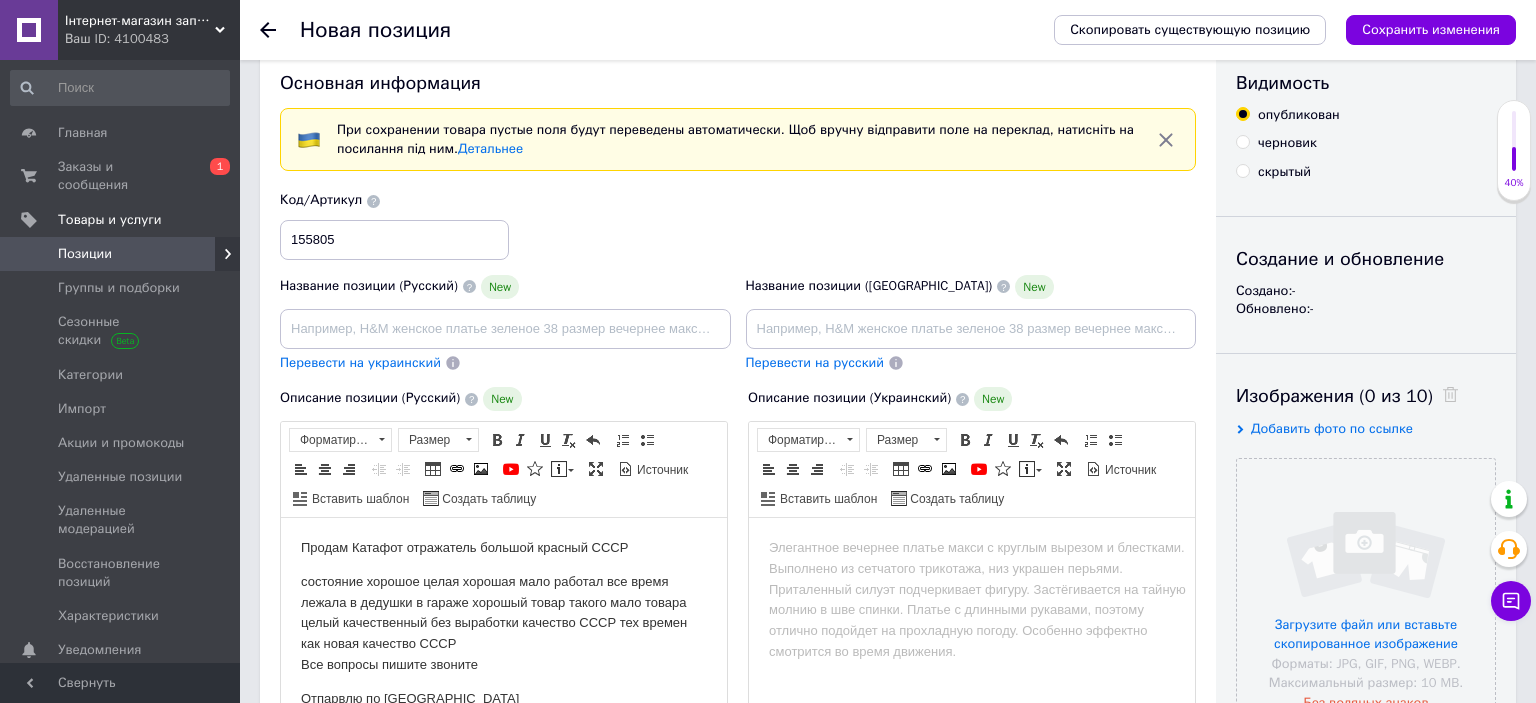 copy on "Катафот отражатель большой красный СССР" 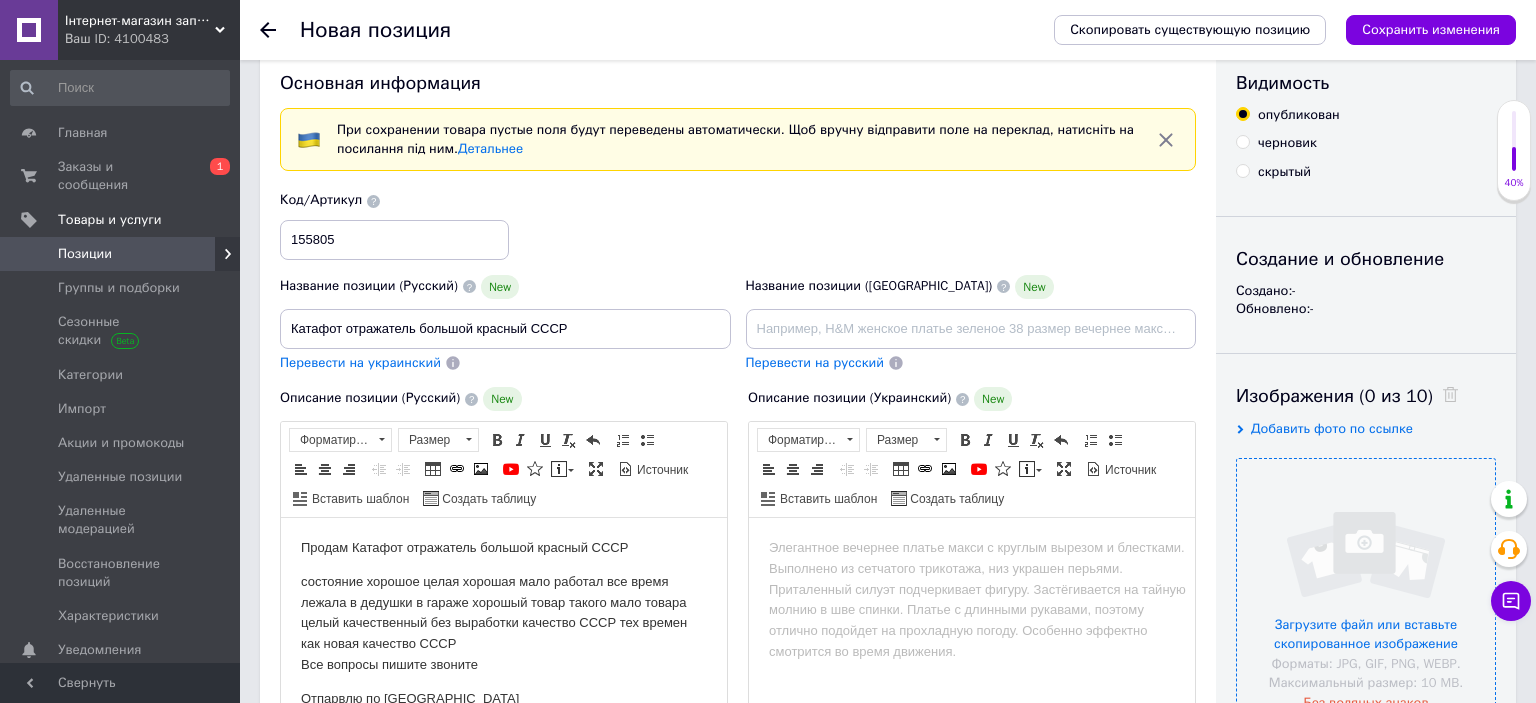 type on "Катафот отражатель большой красный СССР" 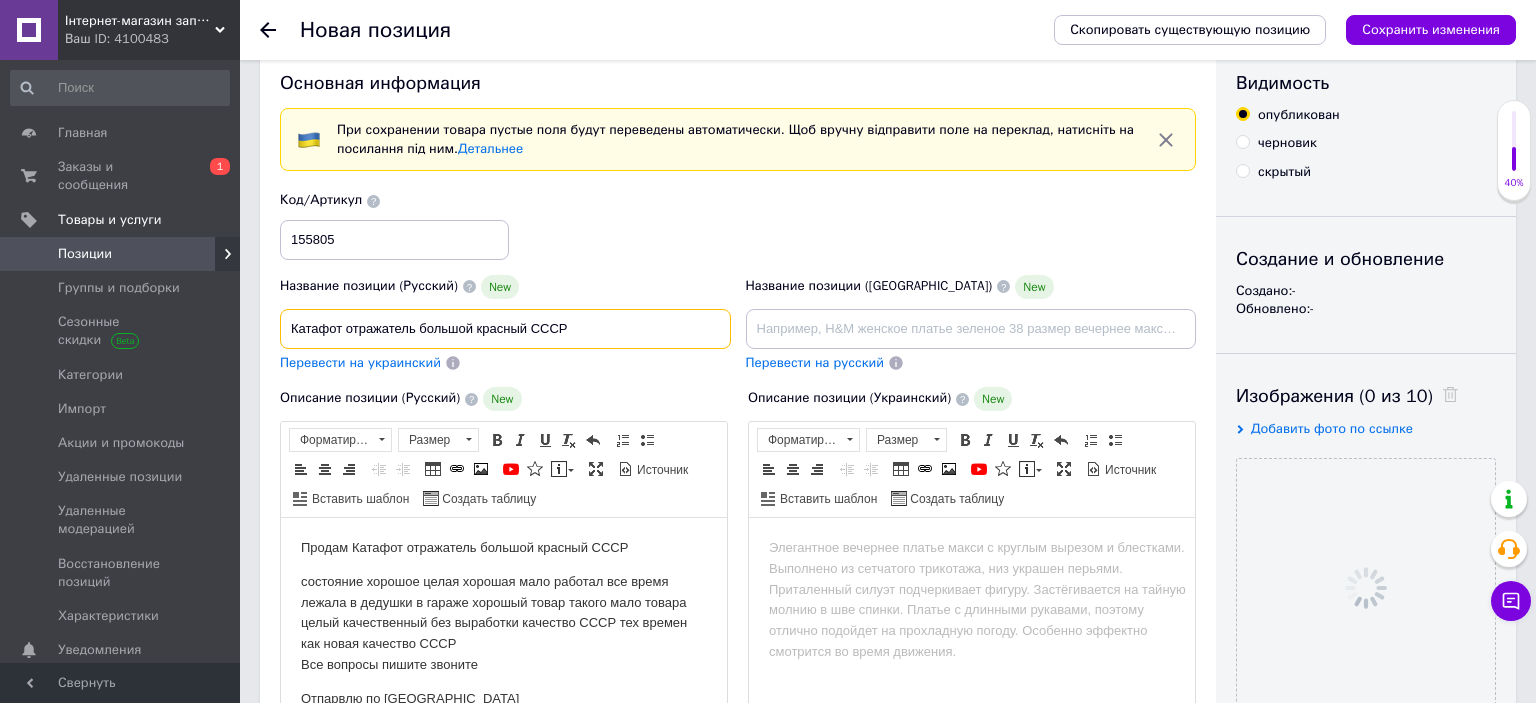 drag, startPoint x: 650, startPoint y: 317, endPoint x: 266, endPoint y: 231, distance: 393.5124 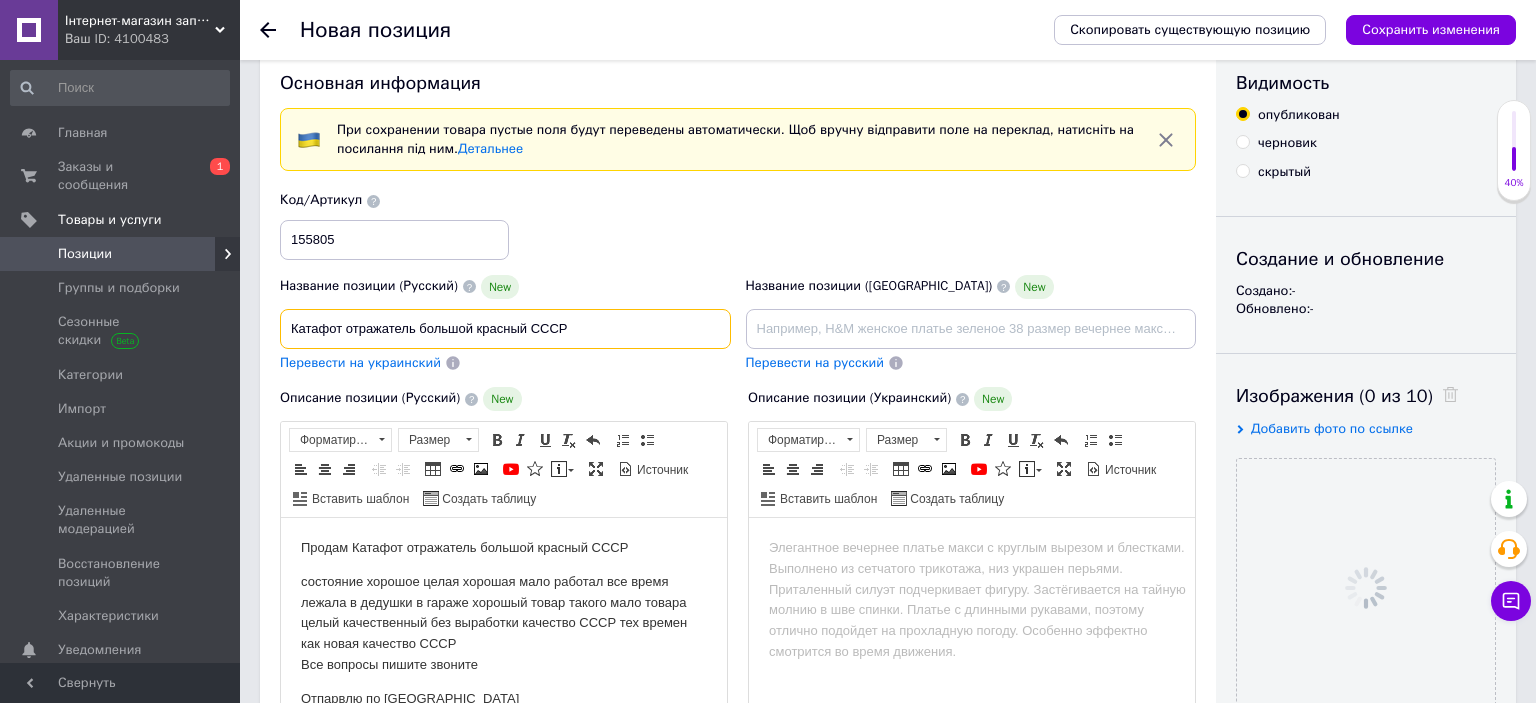 click on "Катафот отражатель большой красный СССР" at bounding box center (505, 329) 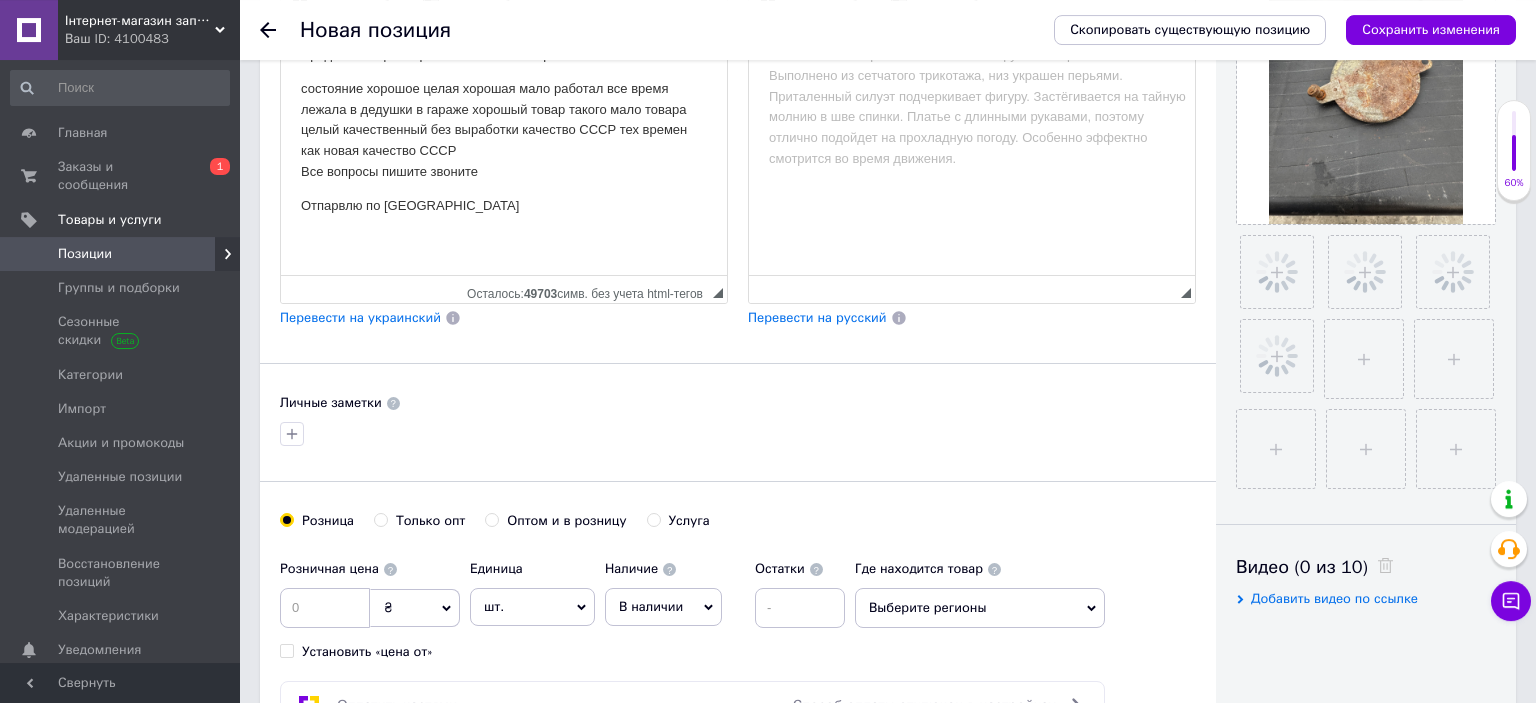 scroll, scrollTop: 567, scrollLeft: 0, axis: vertical 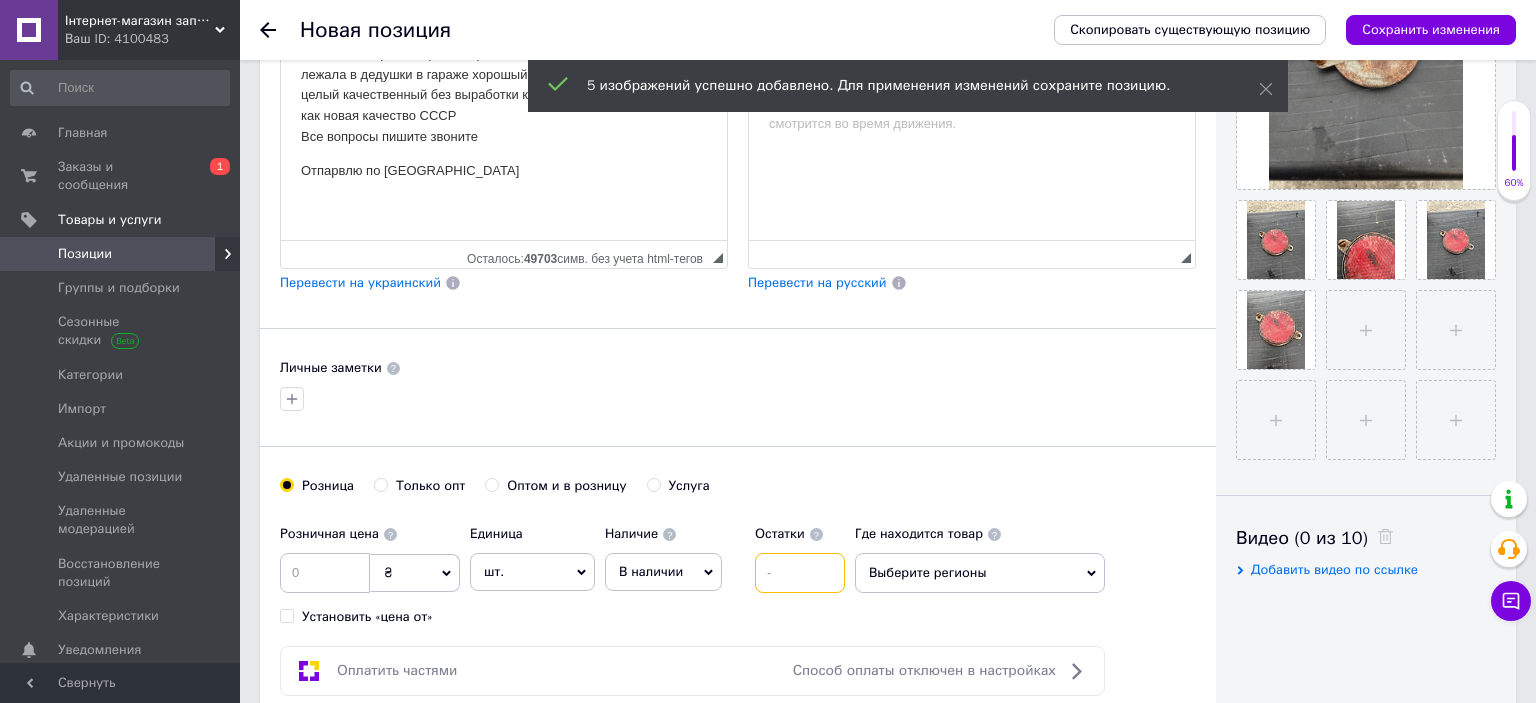 click at bounding box center [800, 573] 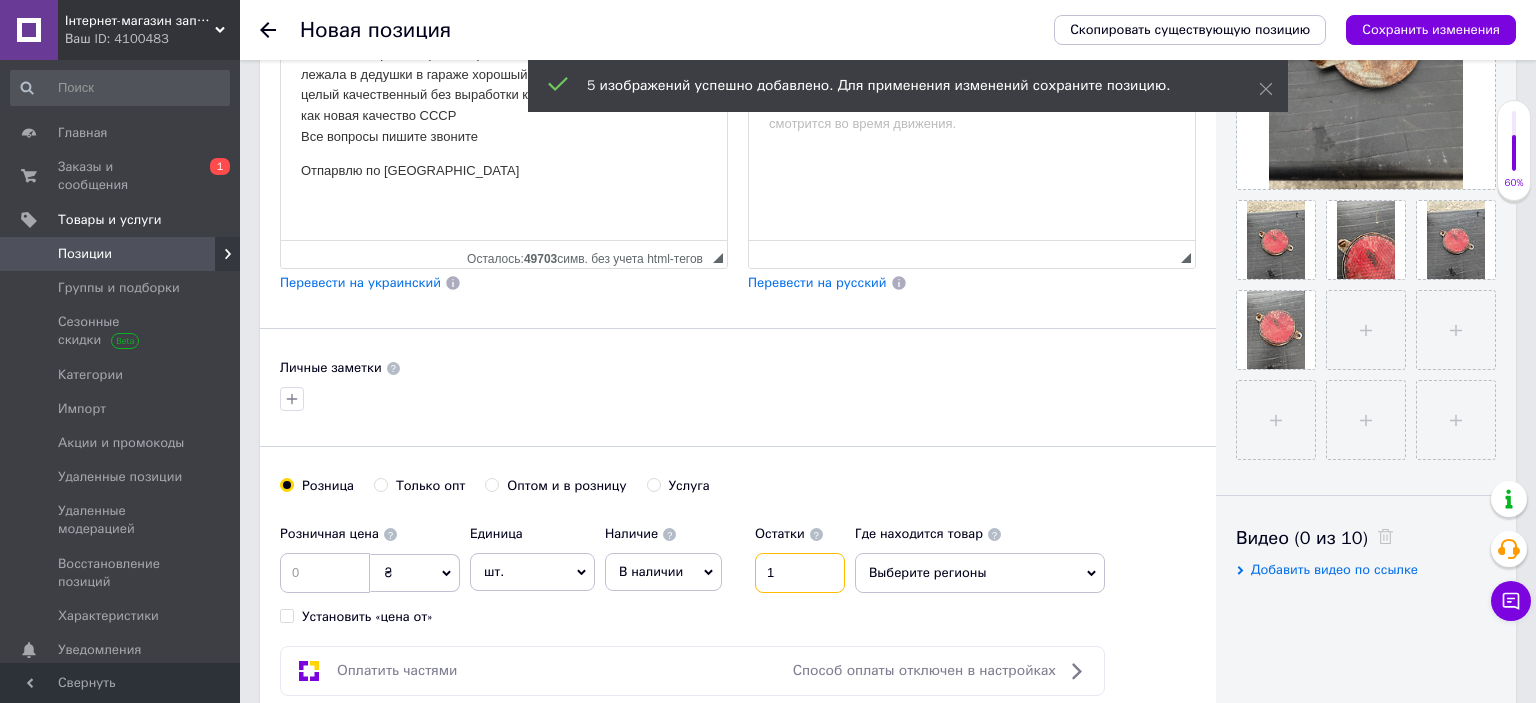type on "1" 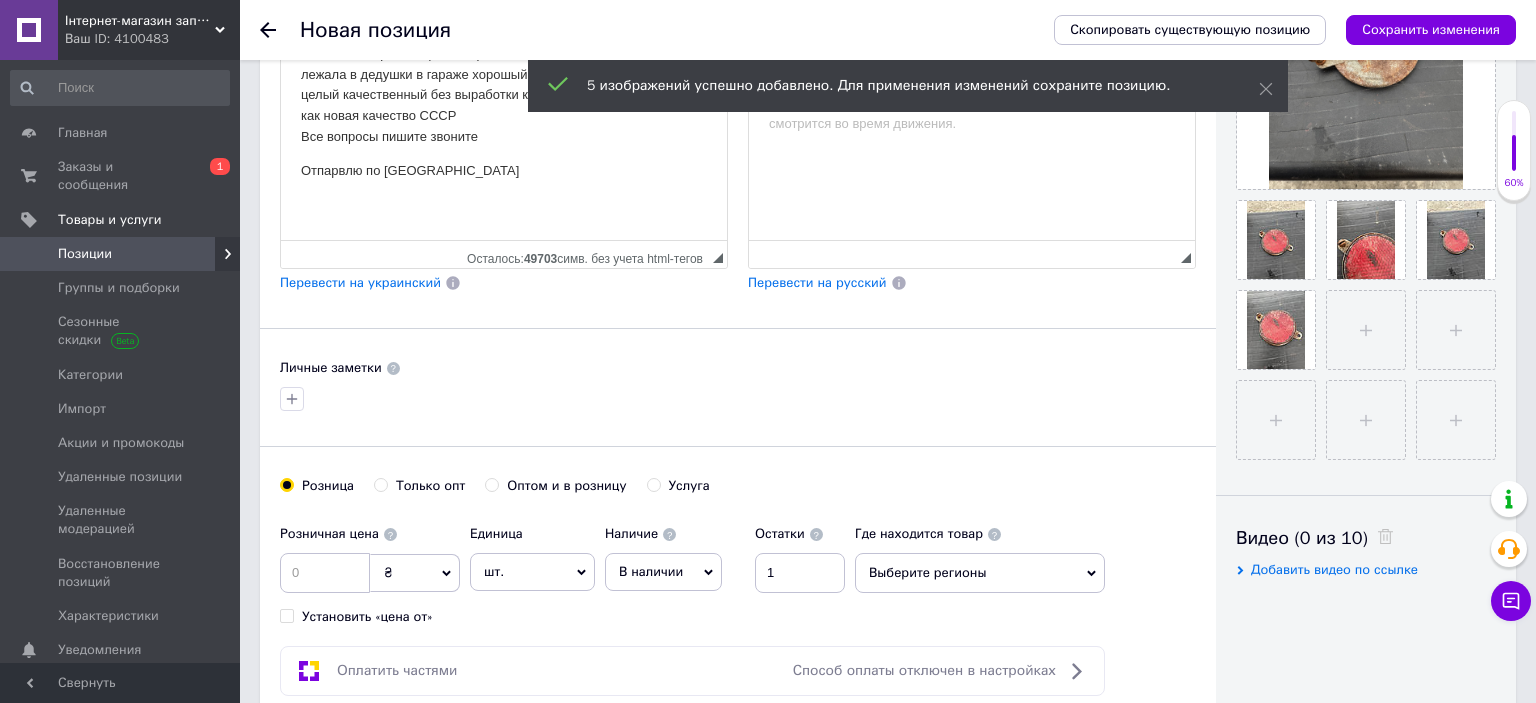 click on "₴" at bounding box center (388, 572) 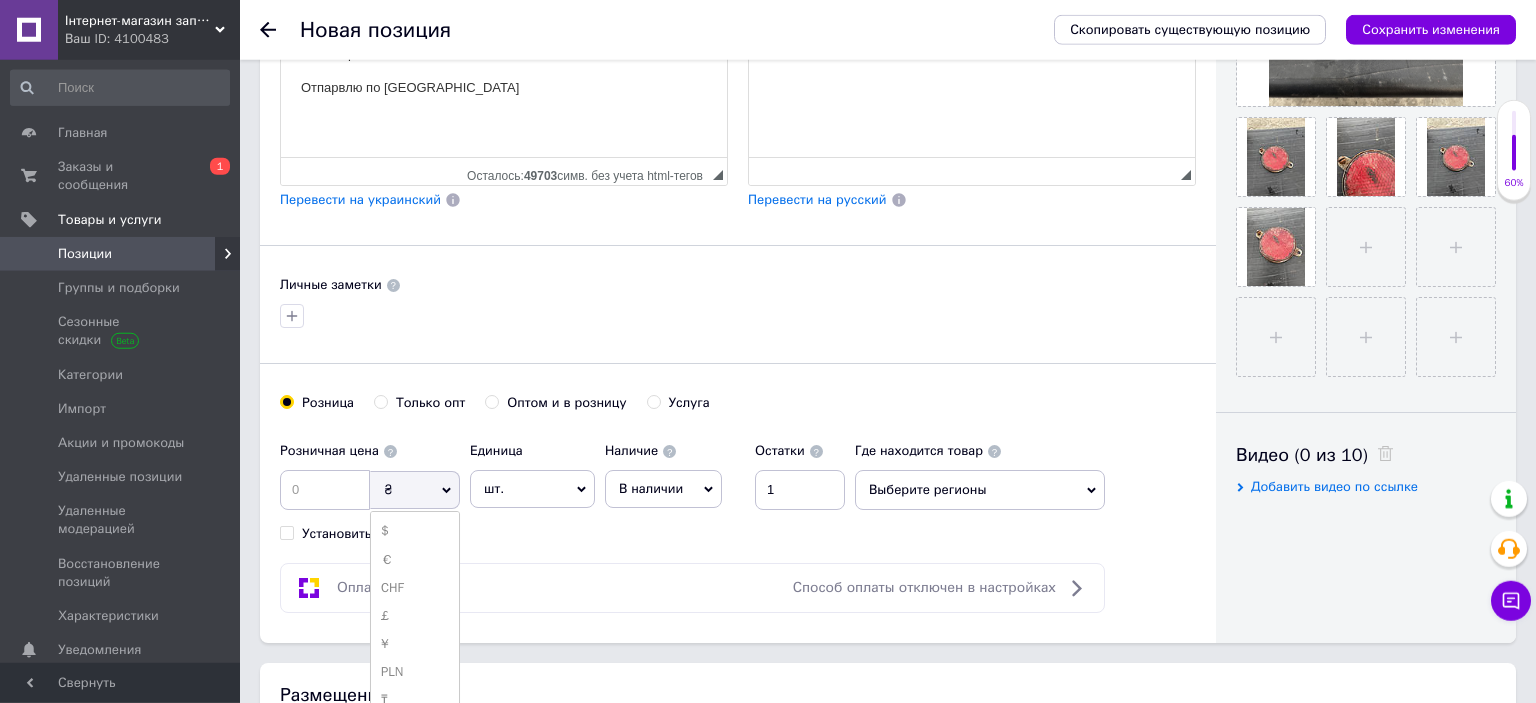 scroll, scrollTop: 672, scrollLeft: 0, axis: vertical 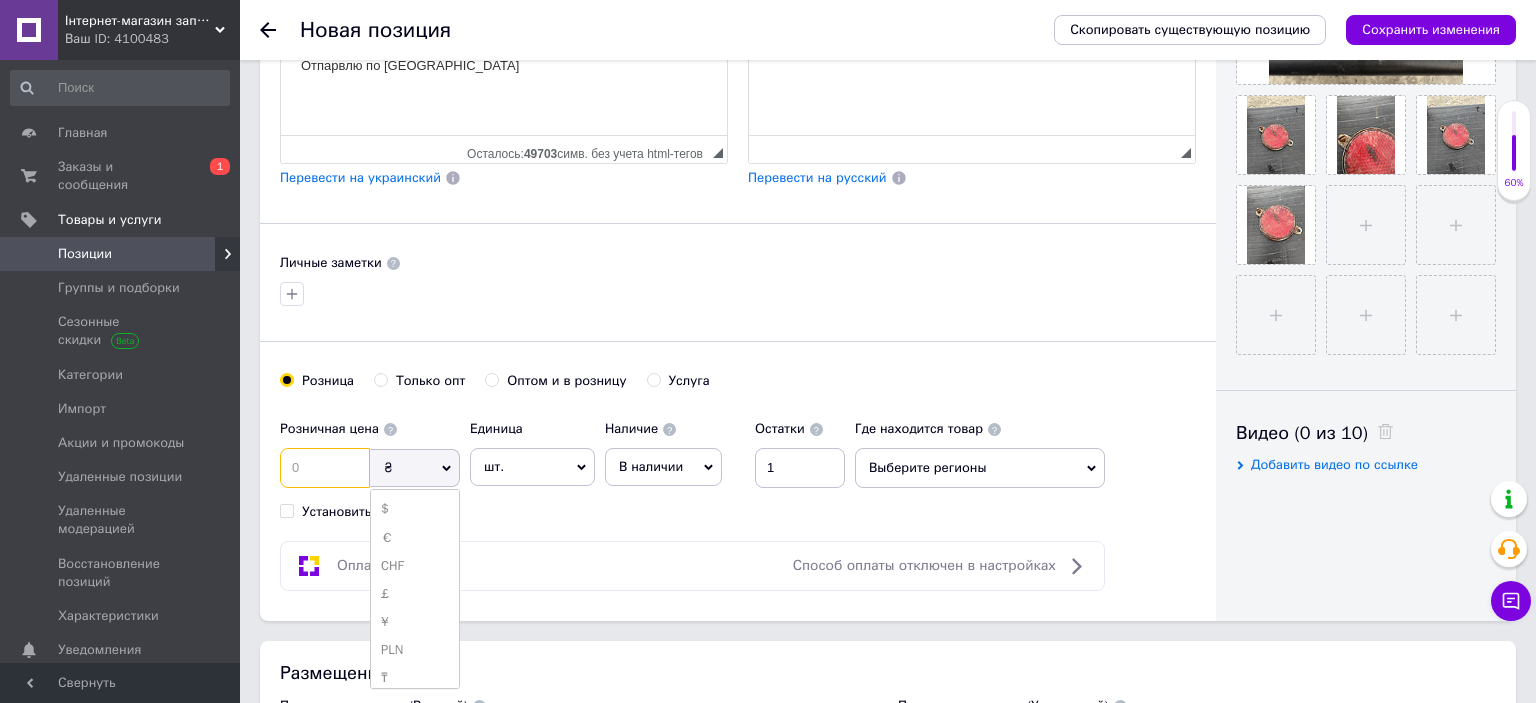 click at bounding box center (325, 468) 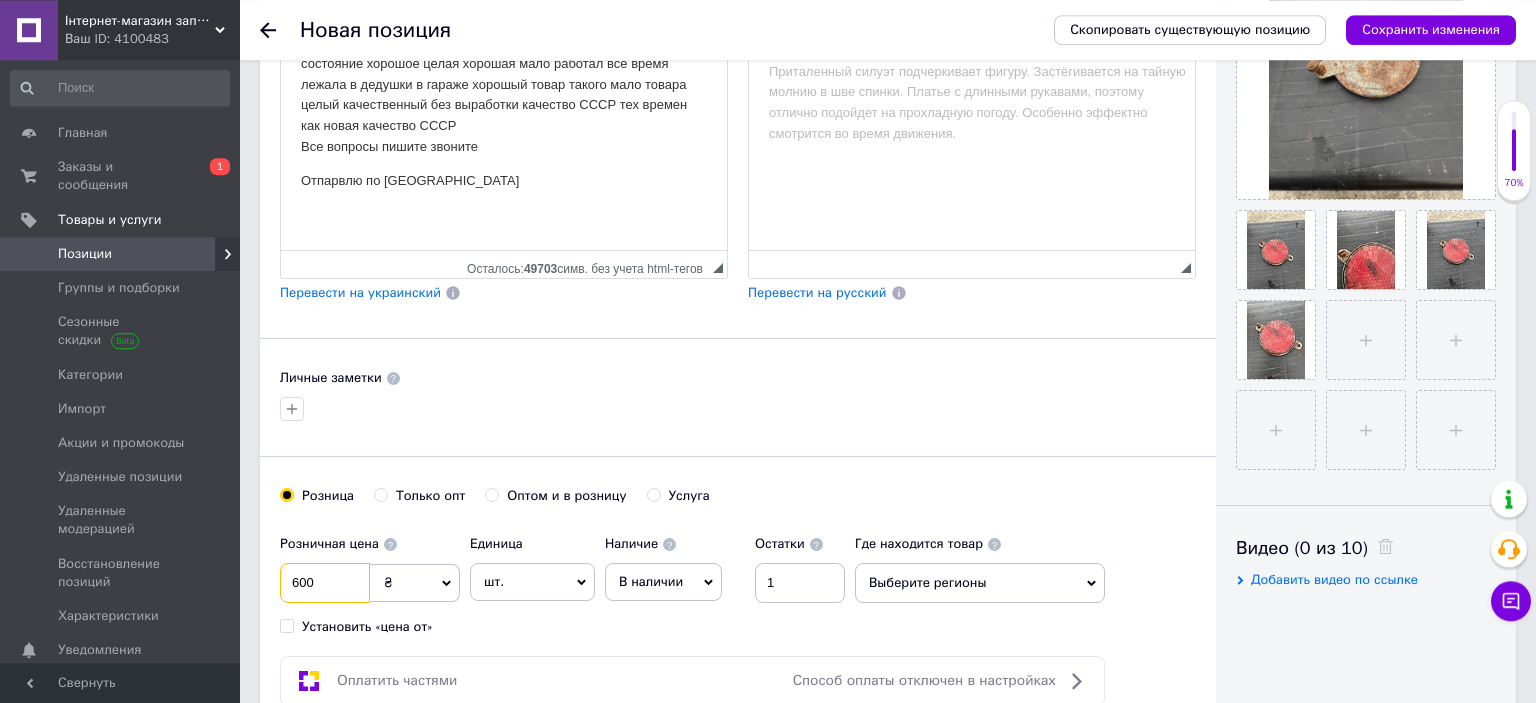 scroll, scrollTop: 250, scrollLeft: 0, axis: vertical 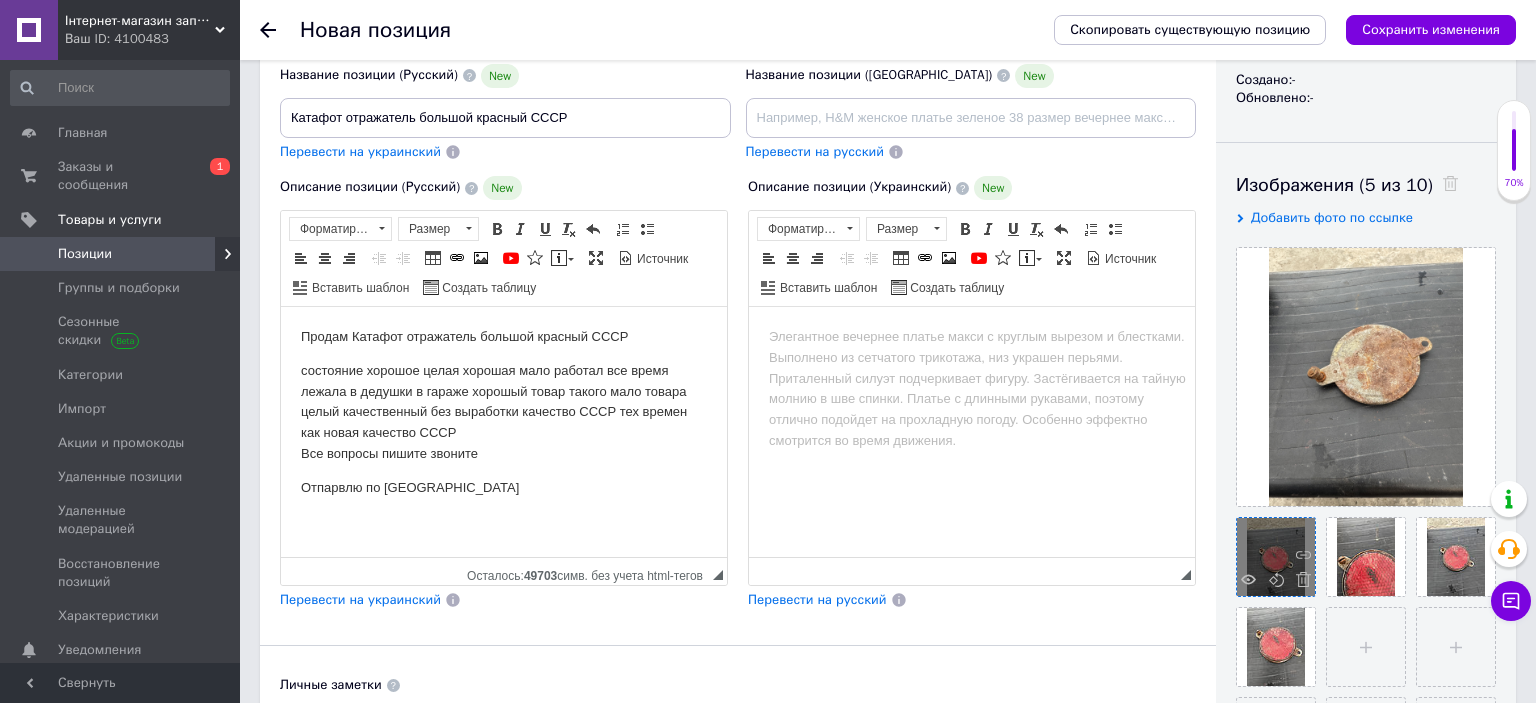 type on "600" 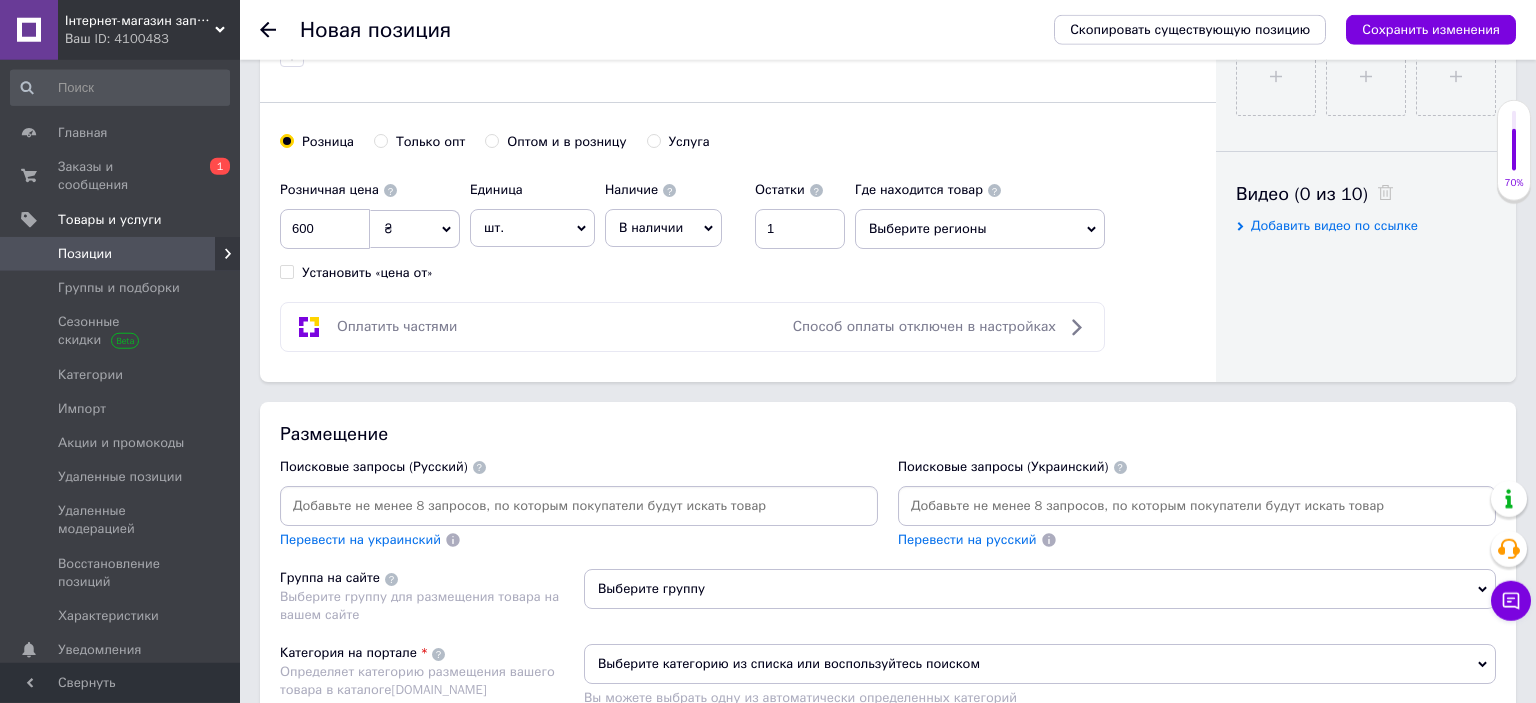 scroll, scrollTop: 1200, scrollLeft: 0, axis: vertical 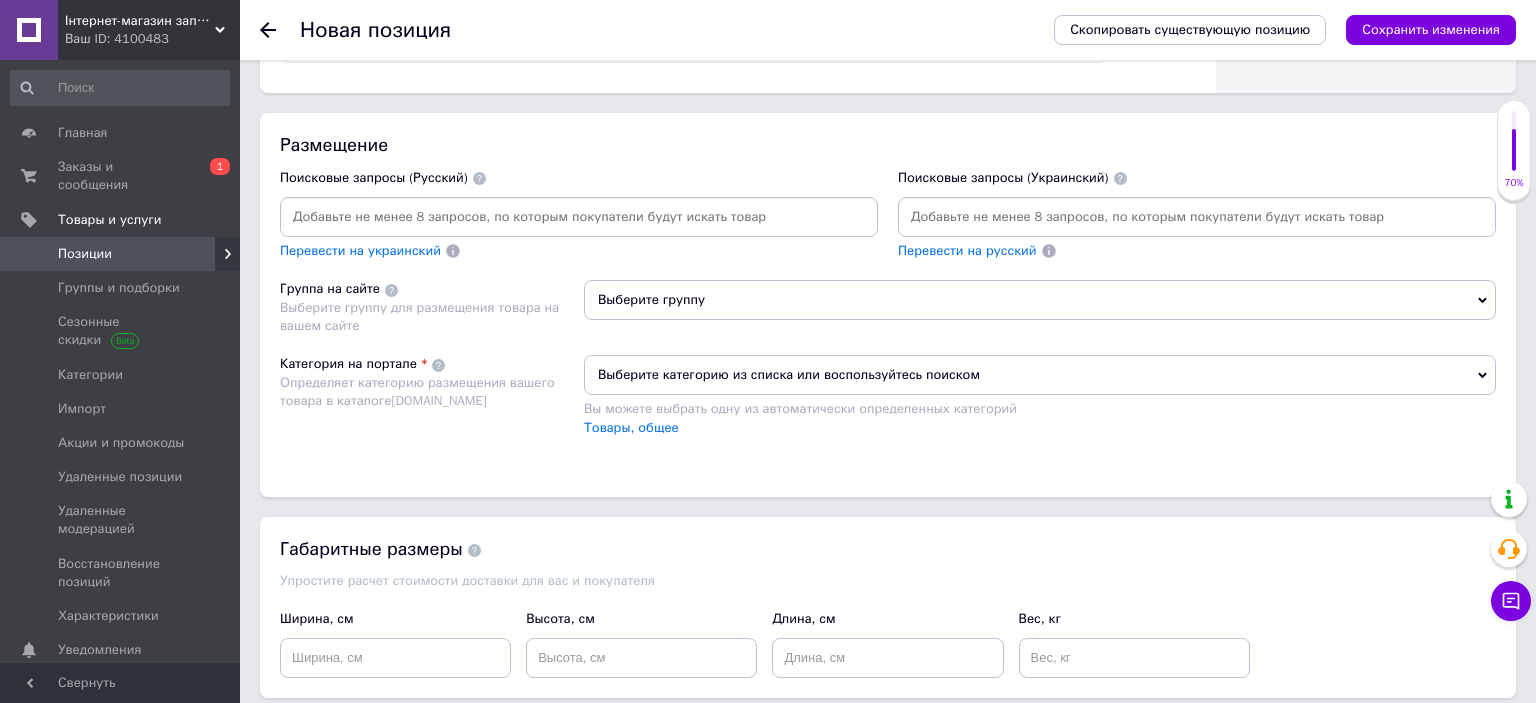 click at bounding box center [579, 217] 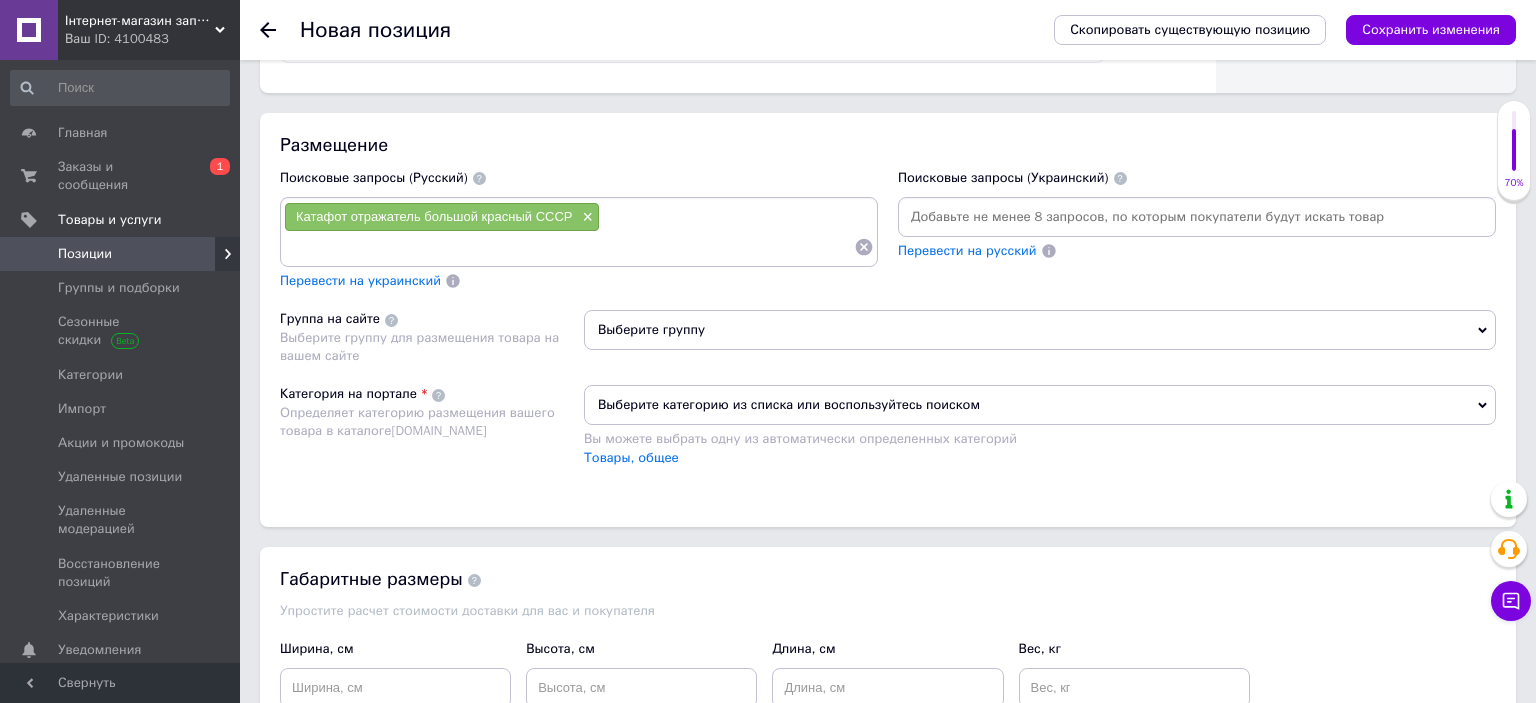 paste on "Катафот отражатель большой красный СССР" 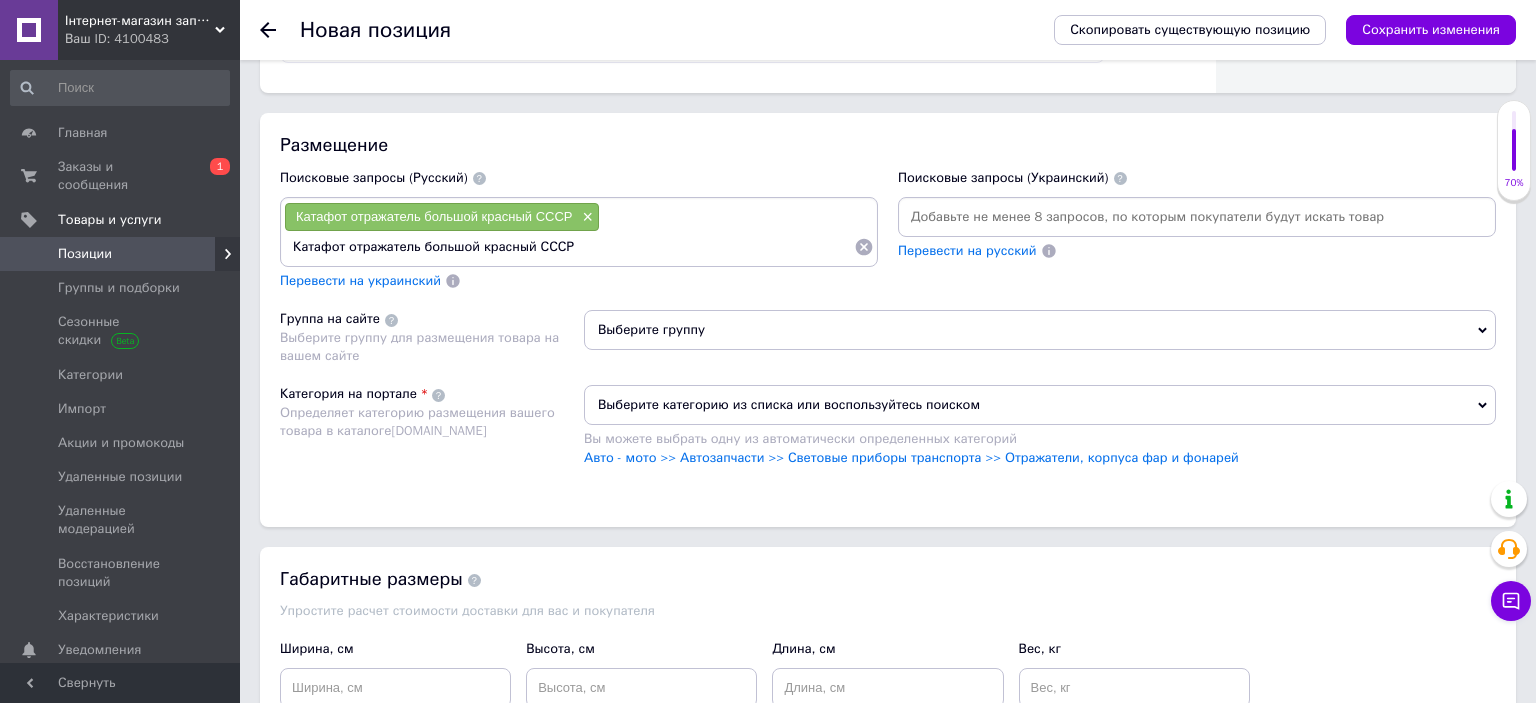drag, startPoint x: 529, startPoint y: 245, endPoint x: 1278, endPoint y: 259, distance: 749.13086 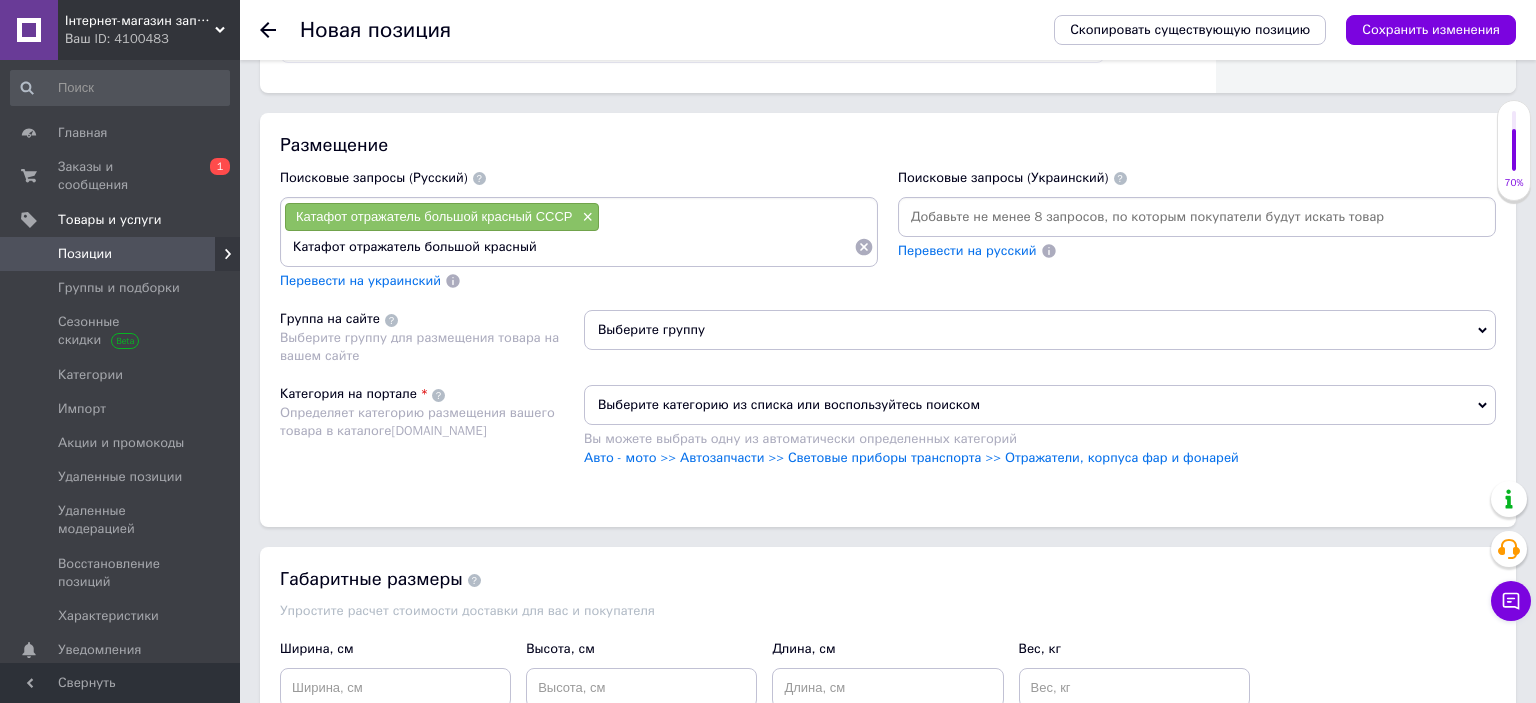 type 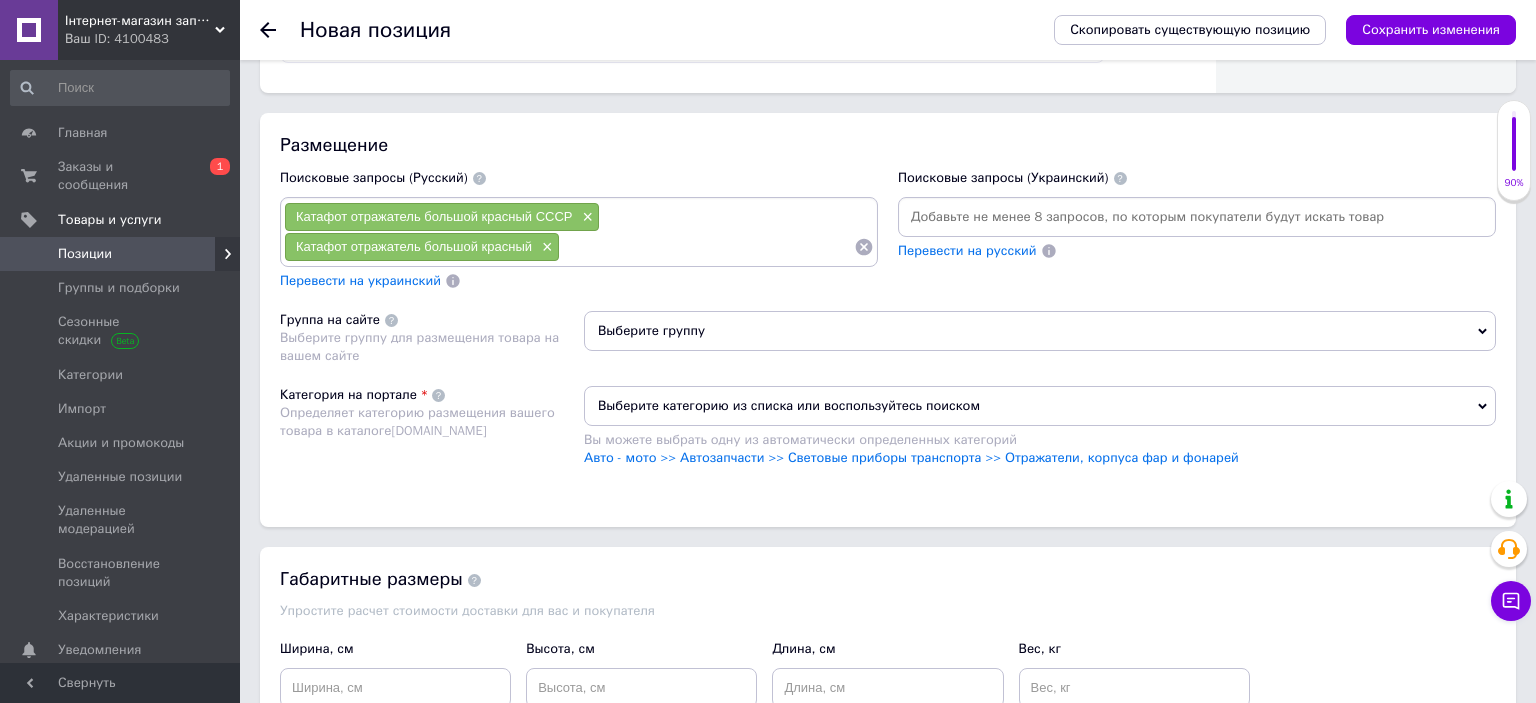 click on "Выберите группу" at bounding box center [1040, 331] 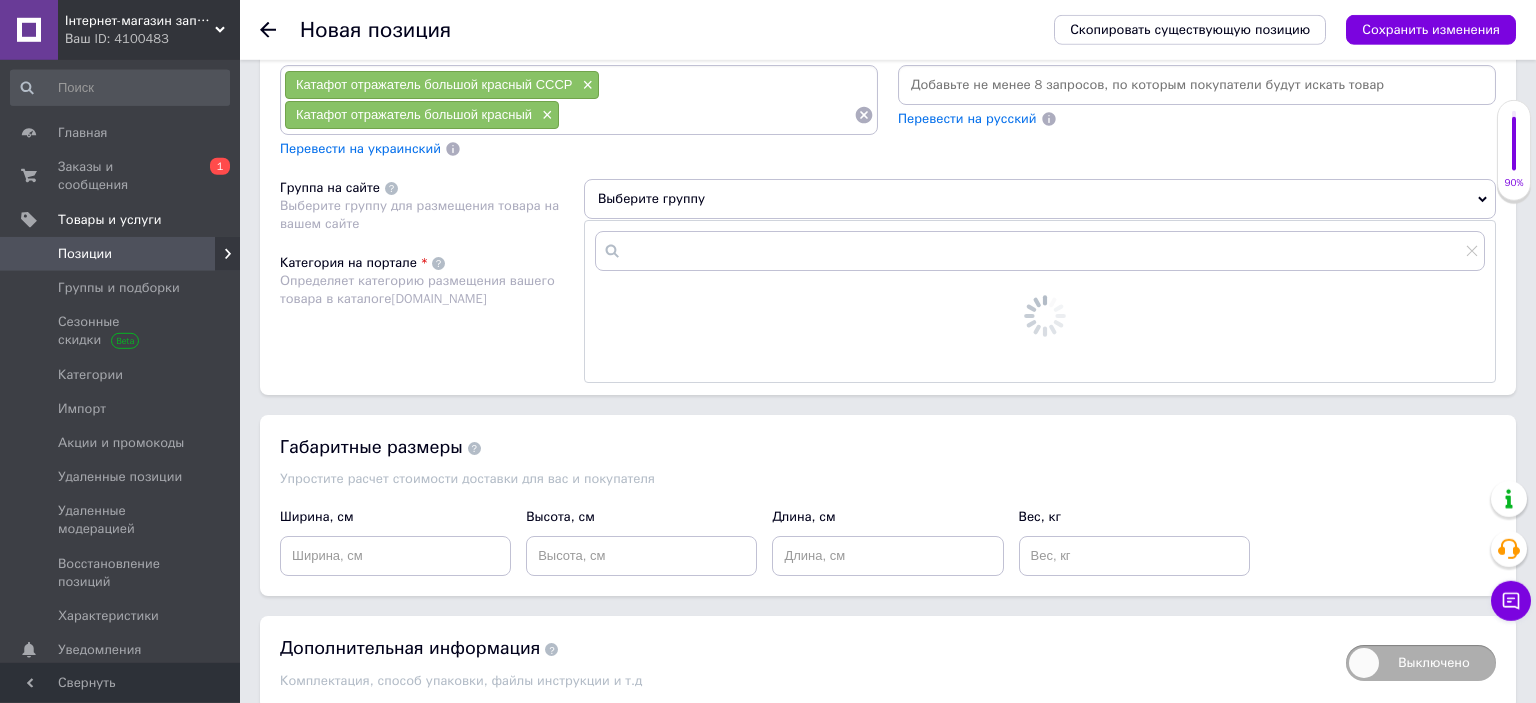 scroll, scrollTop: 1413, scrollLeft: 0, axis: vertical 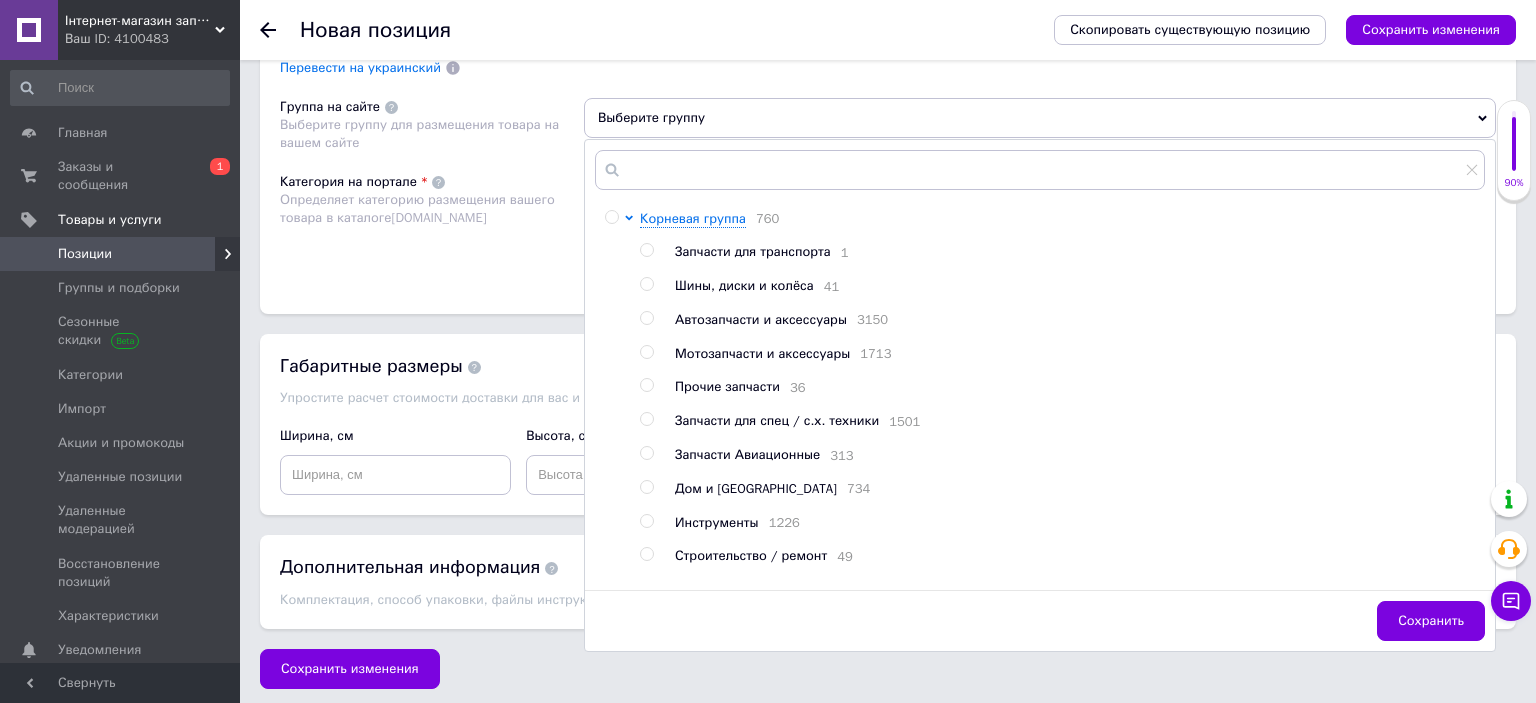click on "Запчасти для спец / с.х. техники" at bounding box center [777, 420] 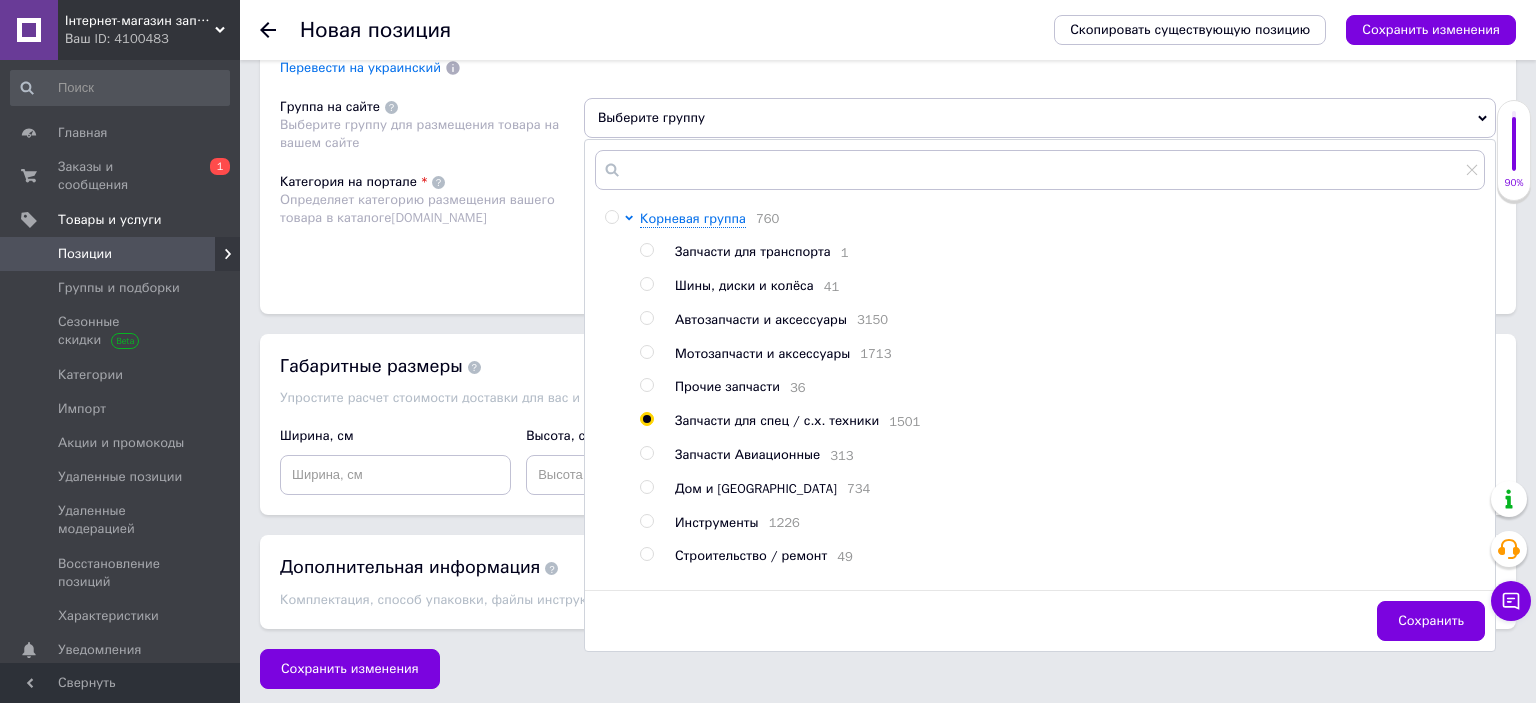 radio on "true" 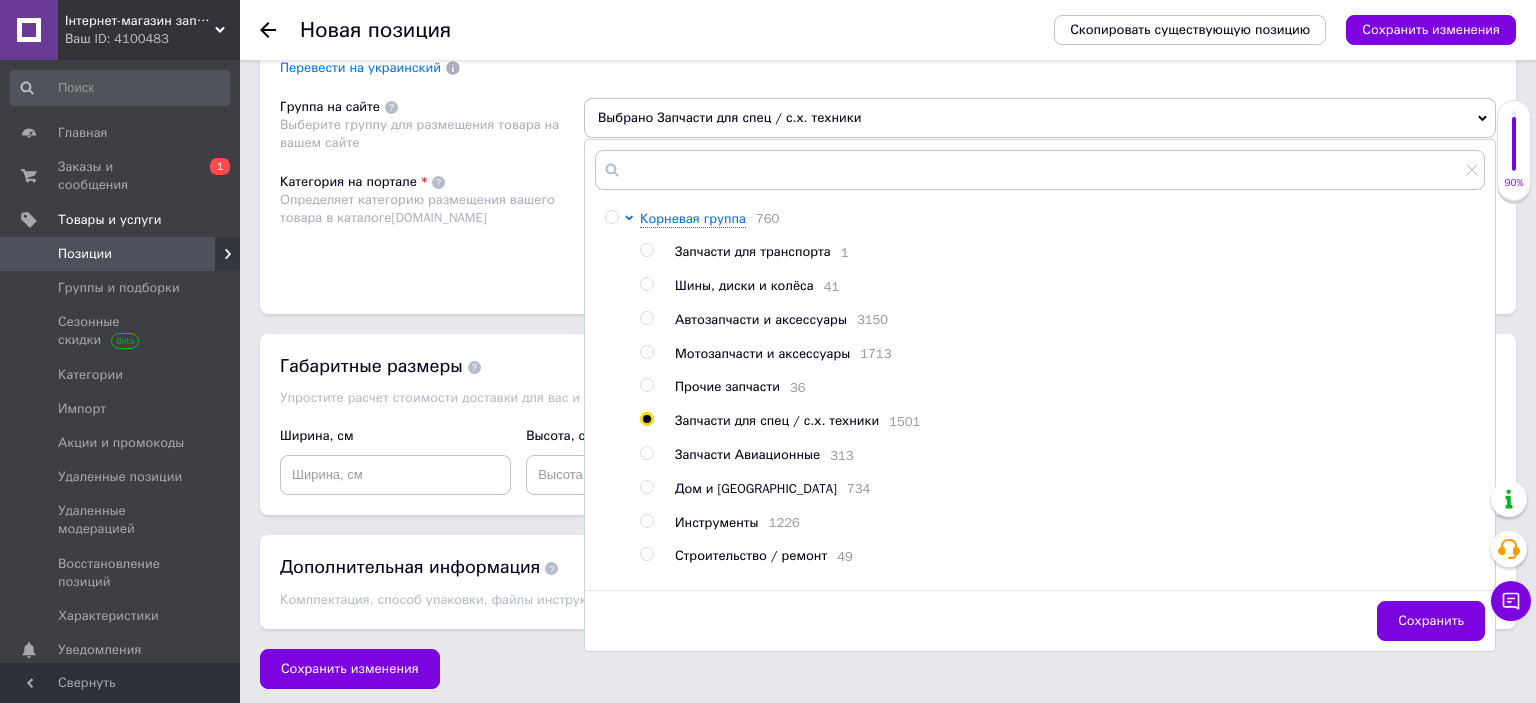 click on "Категория на портале Определяет категорию размещения вашего товара в каталоге  Prom.ua" at bounding box center (432, 223) 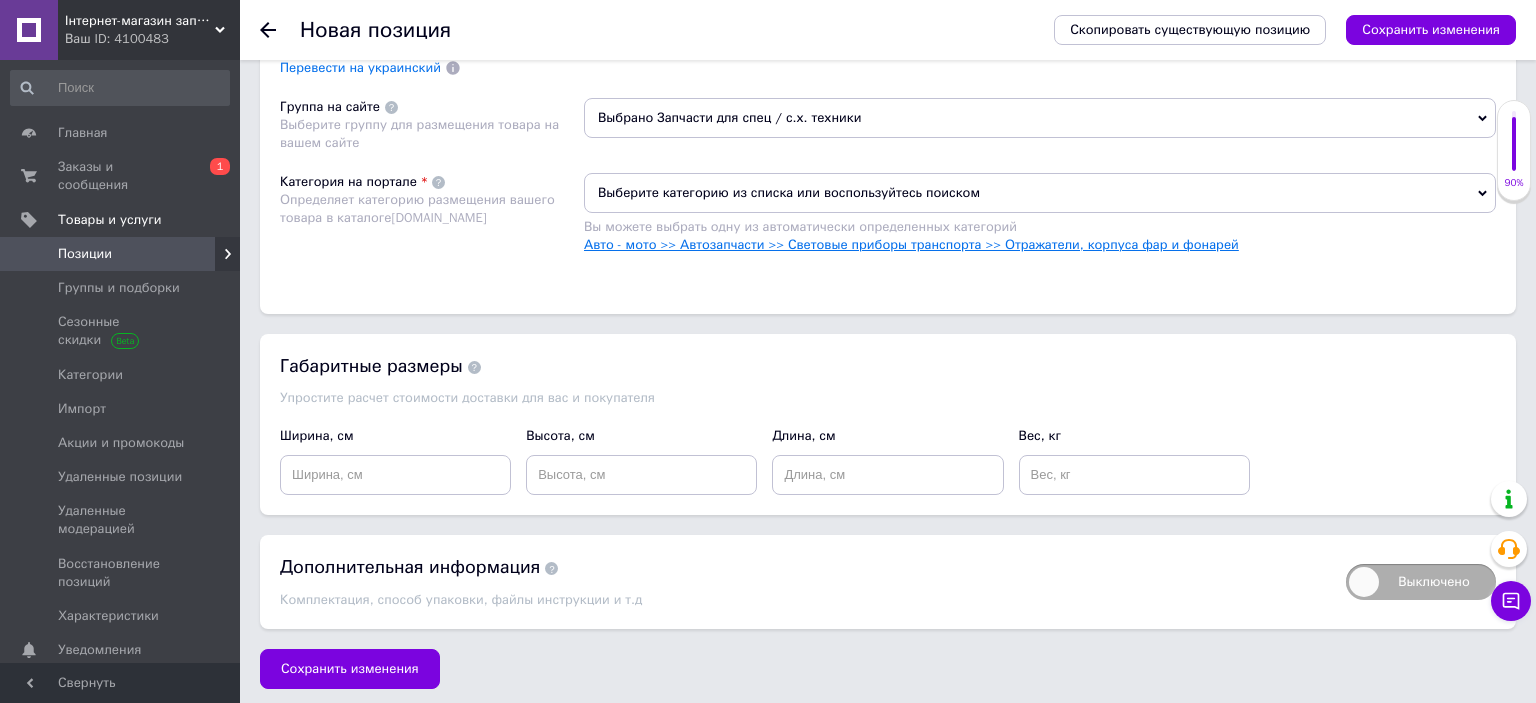 click on "Авто - мото >> Автозапчасти >> Световые приборы транспорта >> Отражатели, корпуса фар и фонарей" at bounding box center [911, 244] 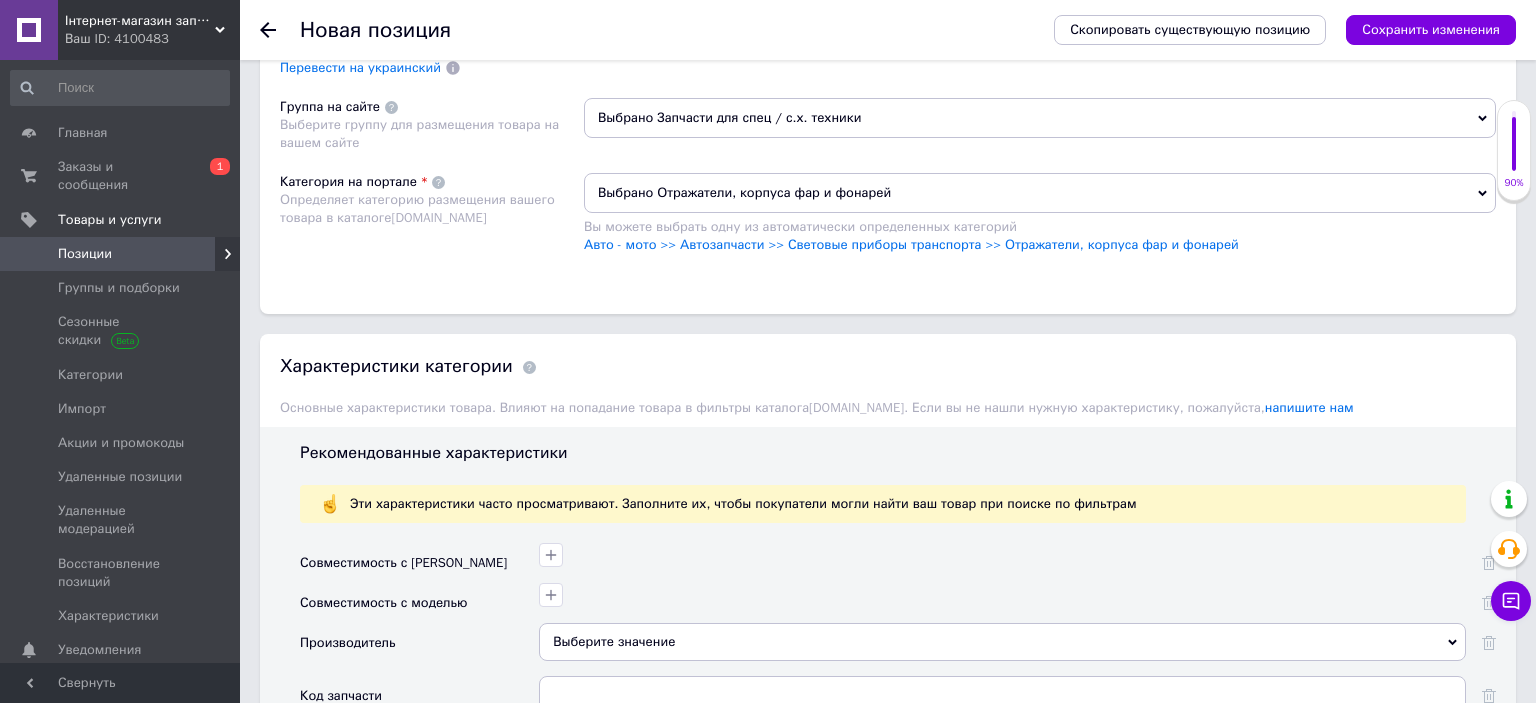 click on "Скопировать существующую позицию Сохранить изменения" at bounding box center (1285, 30) 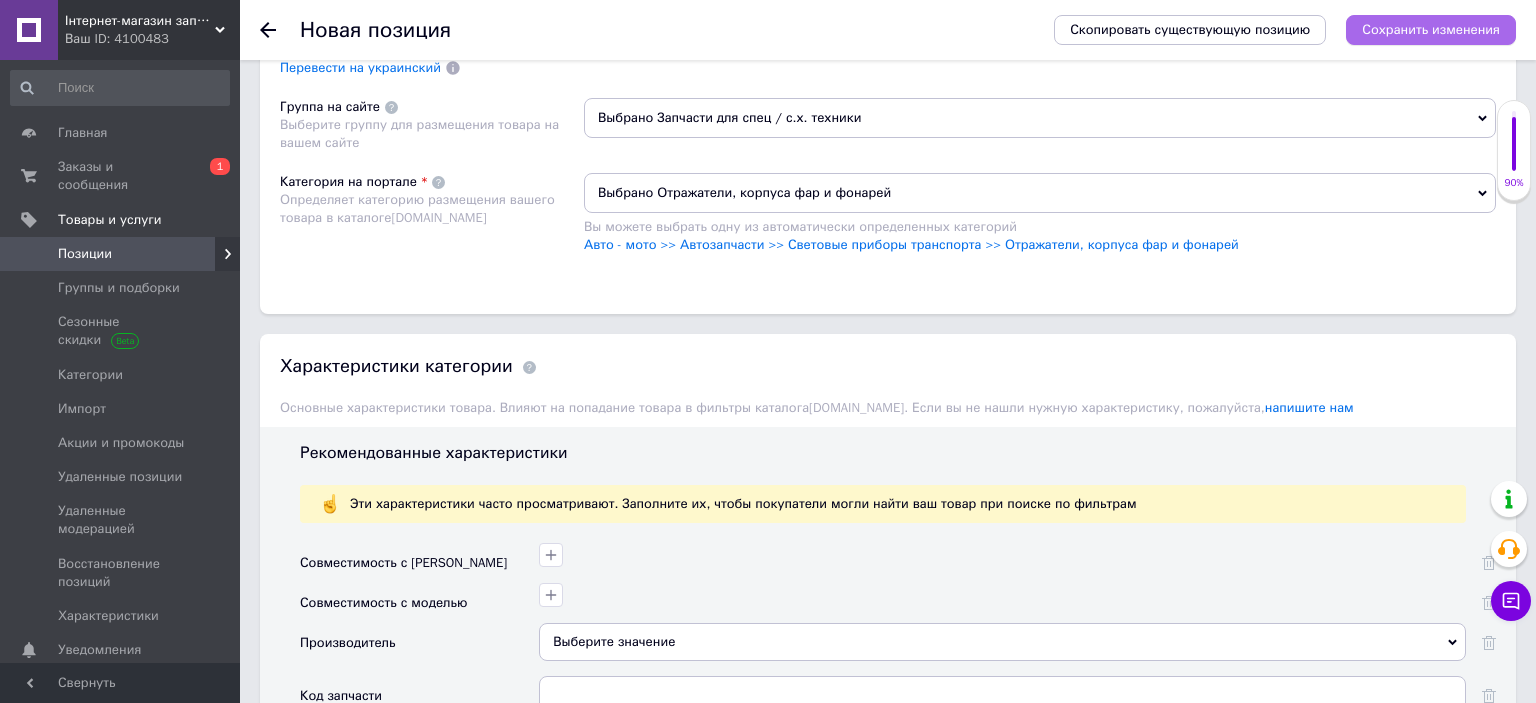 click on "Сохранить изменения" at bounding box center (1431, 29) 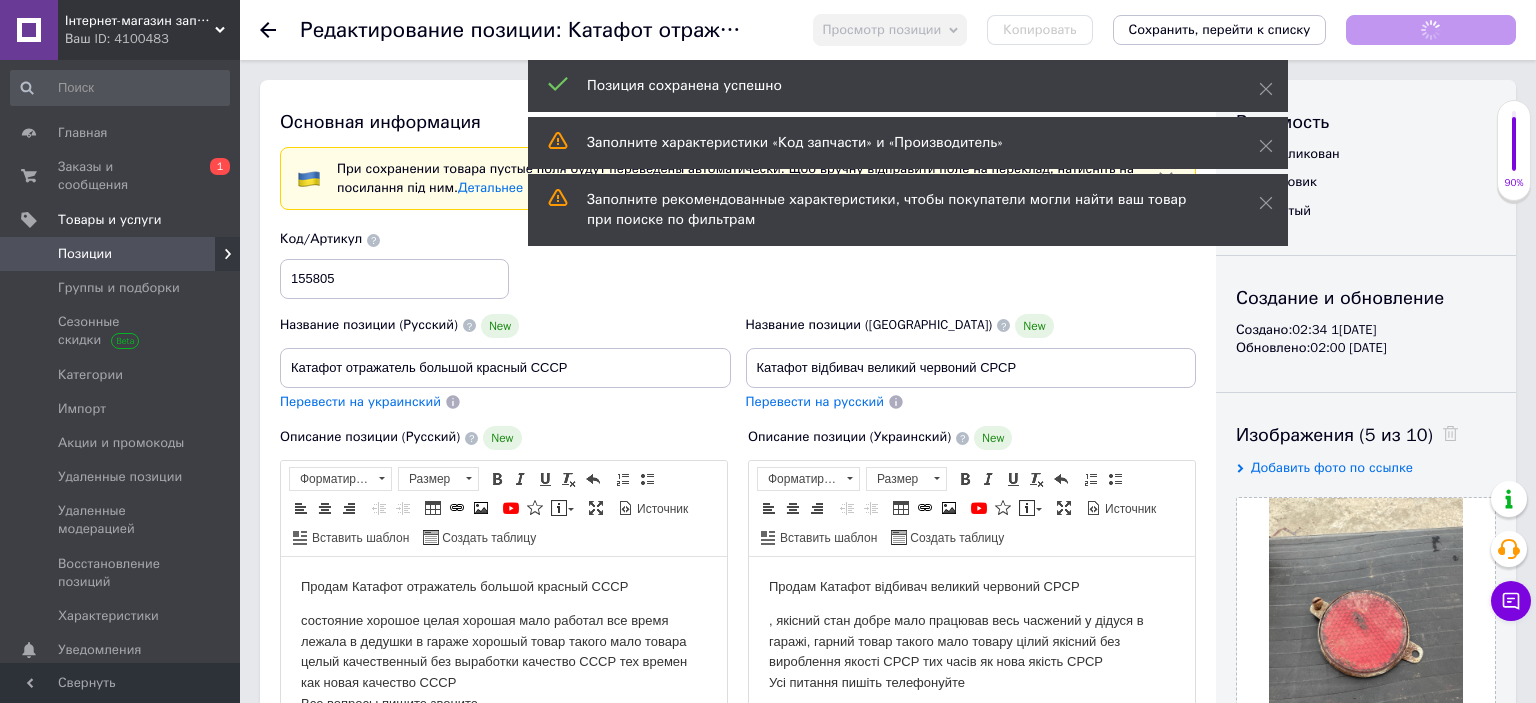 scroll, scrollTop: 0, scrollLeft: 0, axis: both 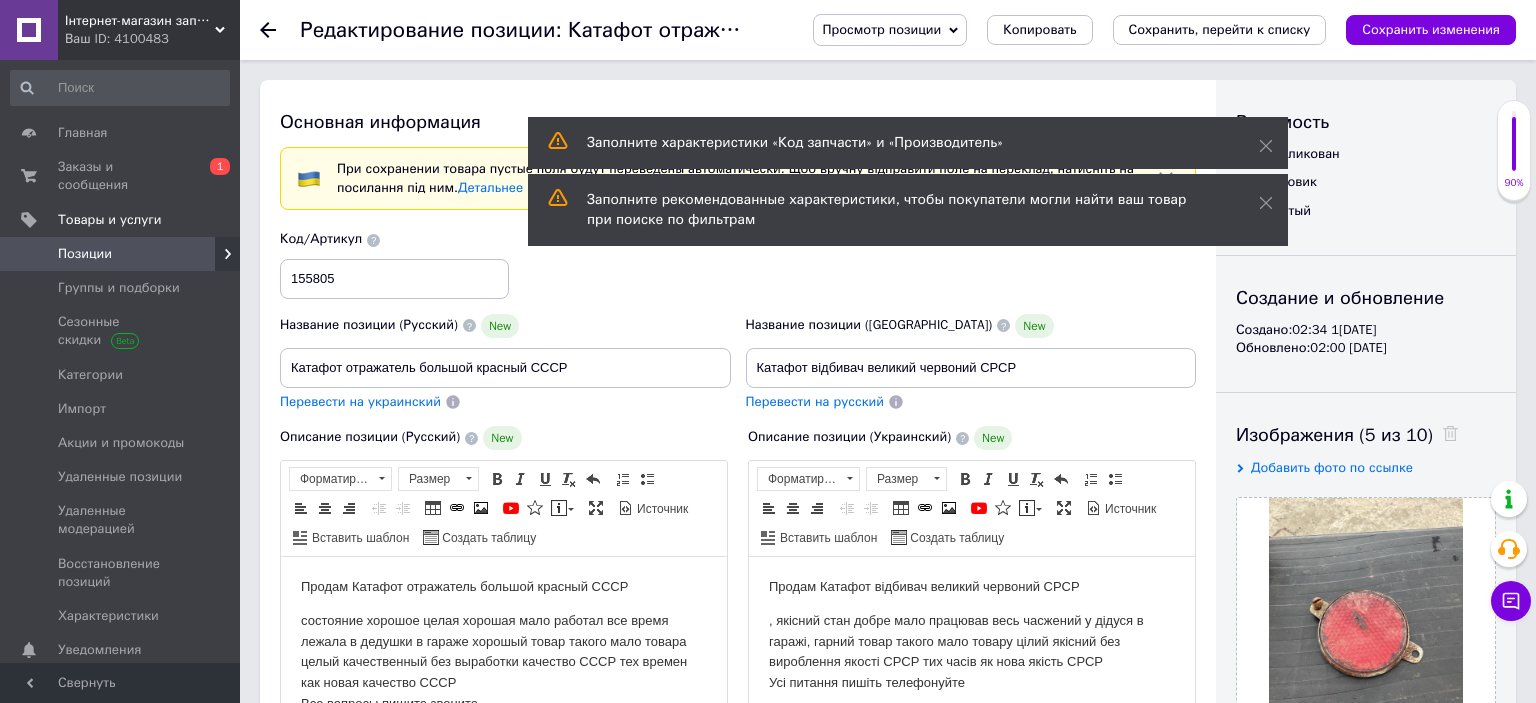 click on "Просмотр позиции Сохранить и посмотреть на сайте Сохранить и посмотреть на портале Копировать Сохранить, перейти к списку Сохранить изменения" at bounding box center (1144, 30) 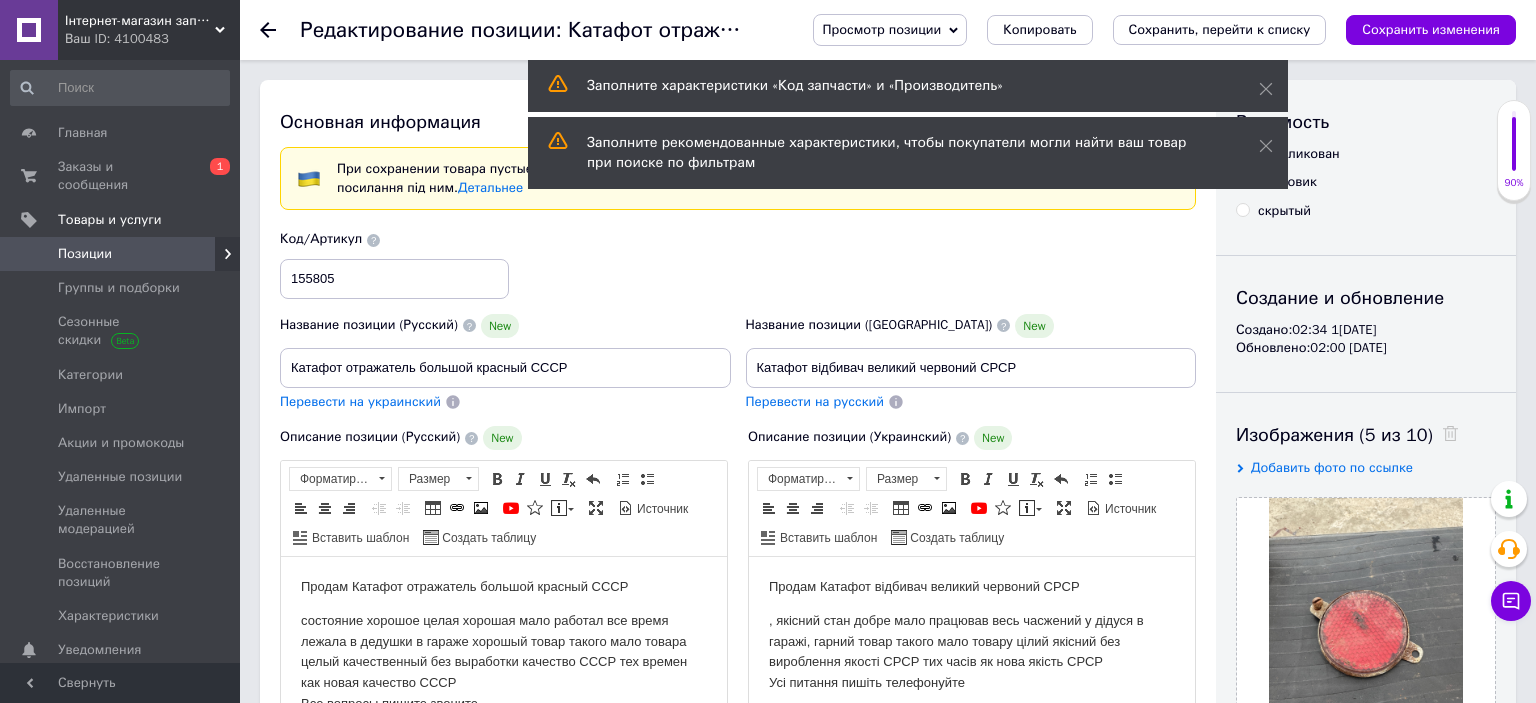 drag, startPoint x: 1186, startPoint y: 32, endPoint x: 1174, endPoint y: 38, distance: 13.416408 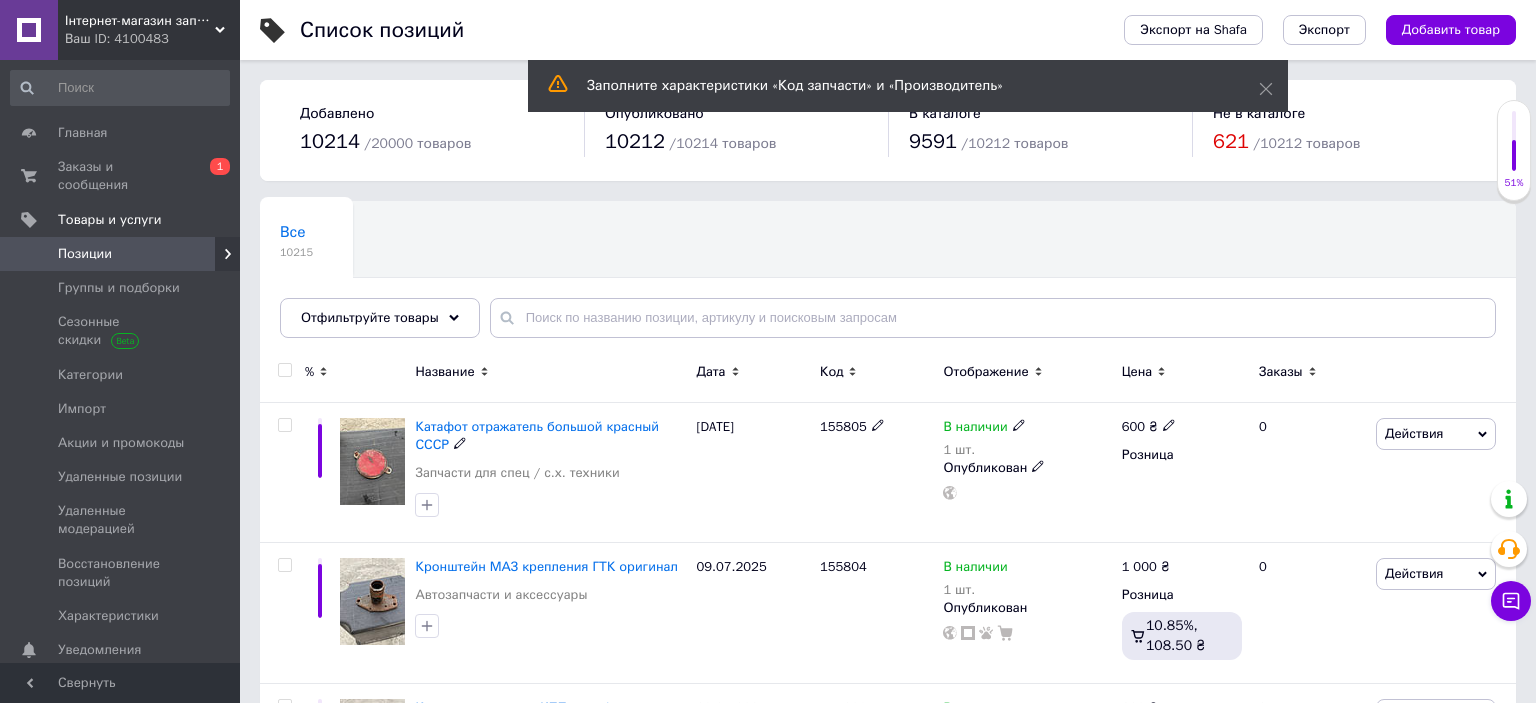 click at bounding box center [1443, 375] 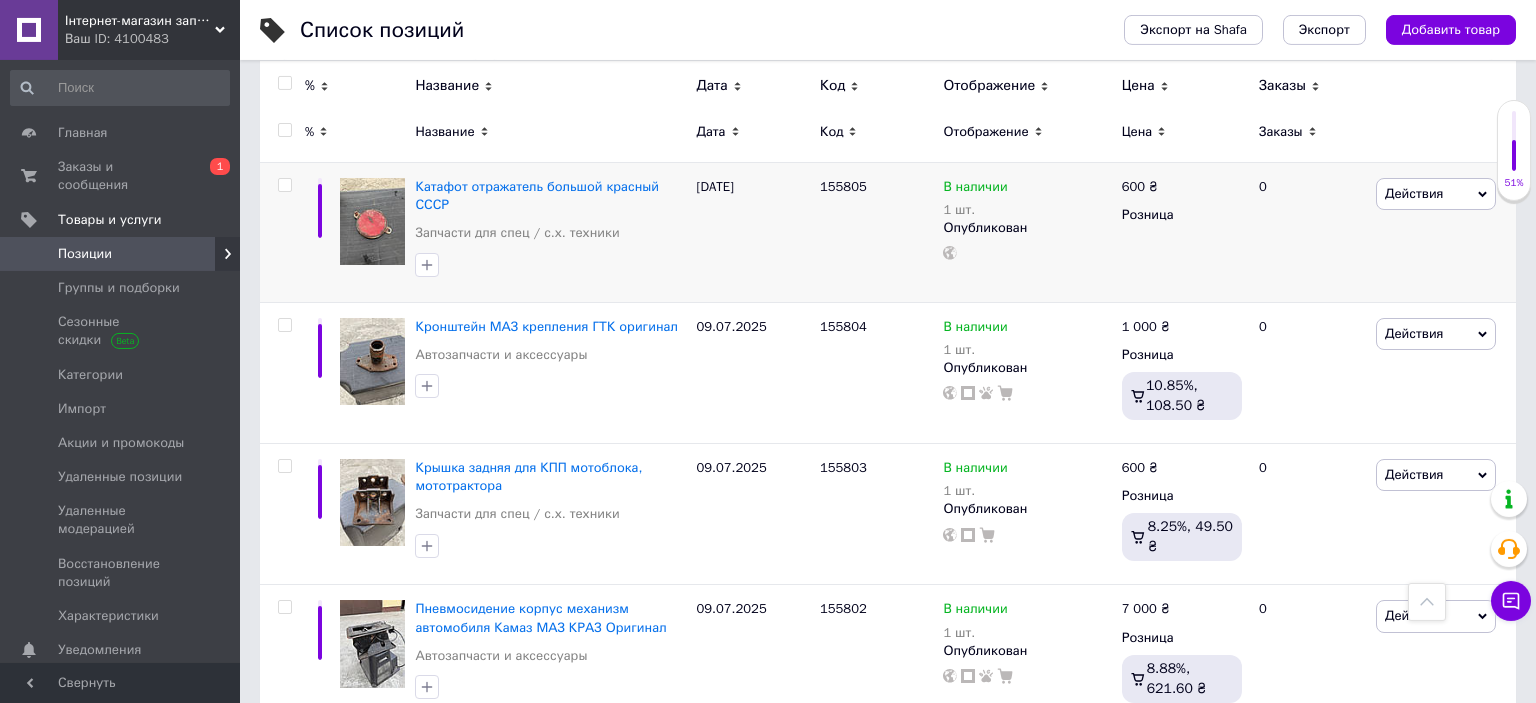 scroll, scrollTop: 0, scrollLeft: 0, axis: both 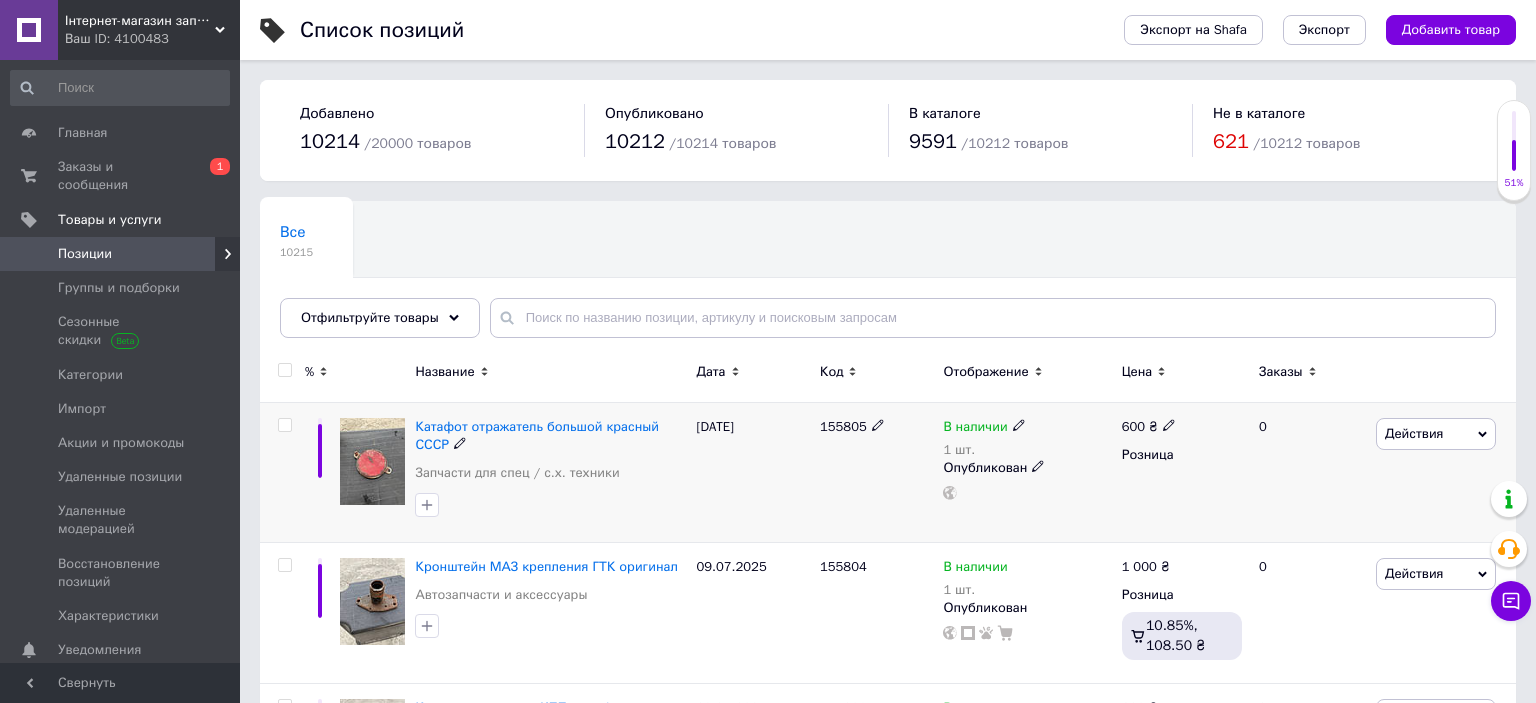 click on "Действия Редактировать Поднять в начало группы Копировать Скидка Подарок Сопутствующие Скрыть Ярлык Добавить на витрину Добавить в кампанию Каталог ProSale Удалить" at bounding box center (1443, 473) 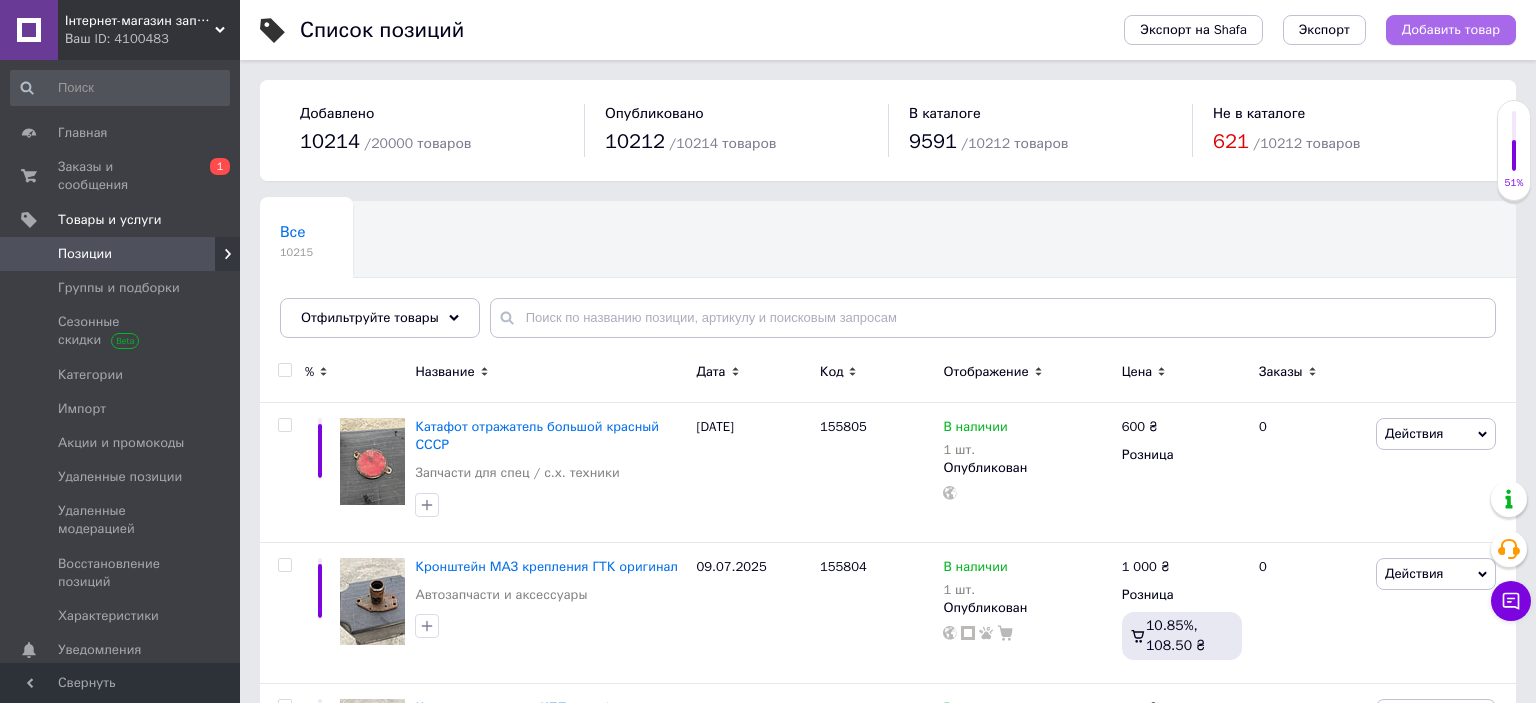 click on "Добавить товар" at bounding box center [1451, 30] 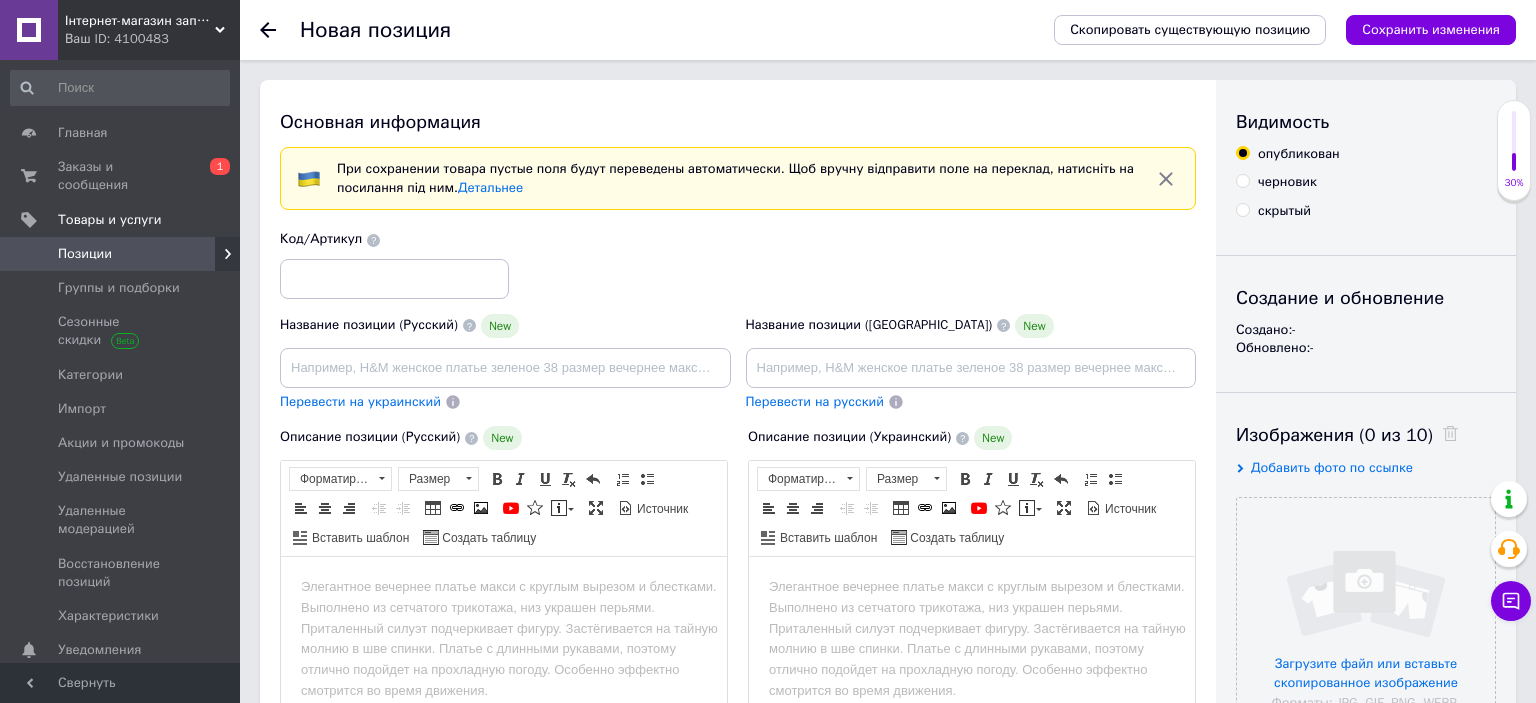 scroll, scrollTop: 0, scrollLeft: 0, axis: both 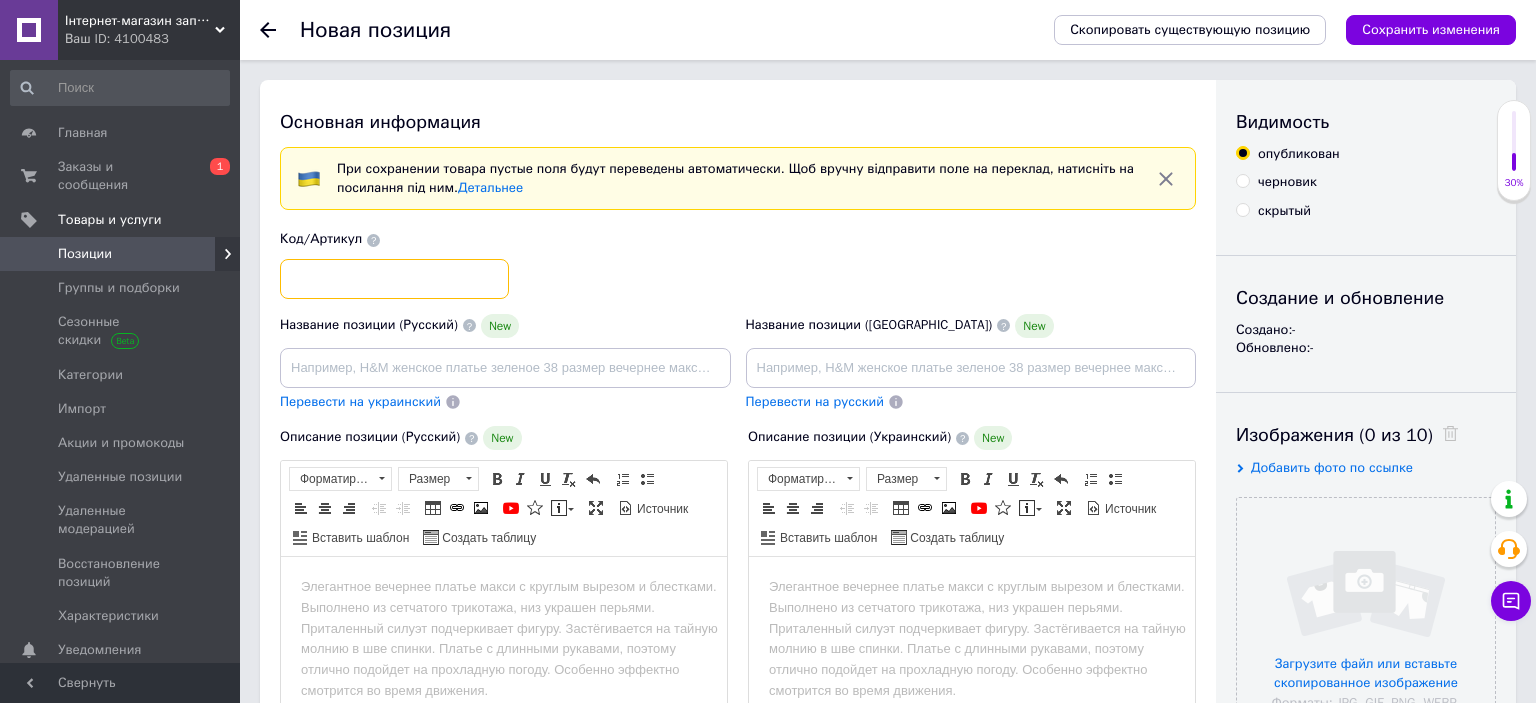 click at bounding box center (394, 279) 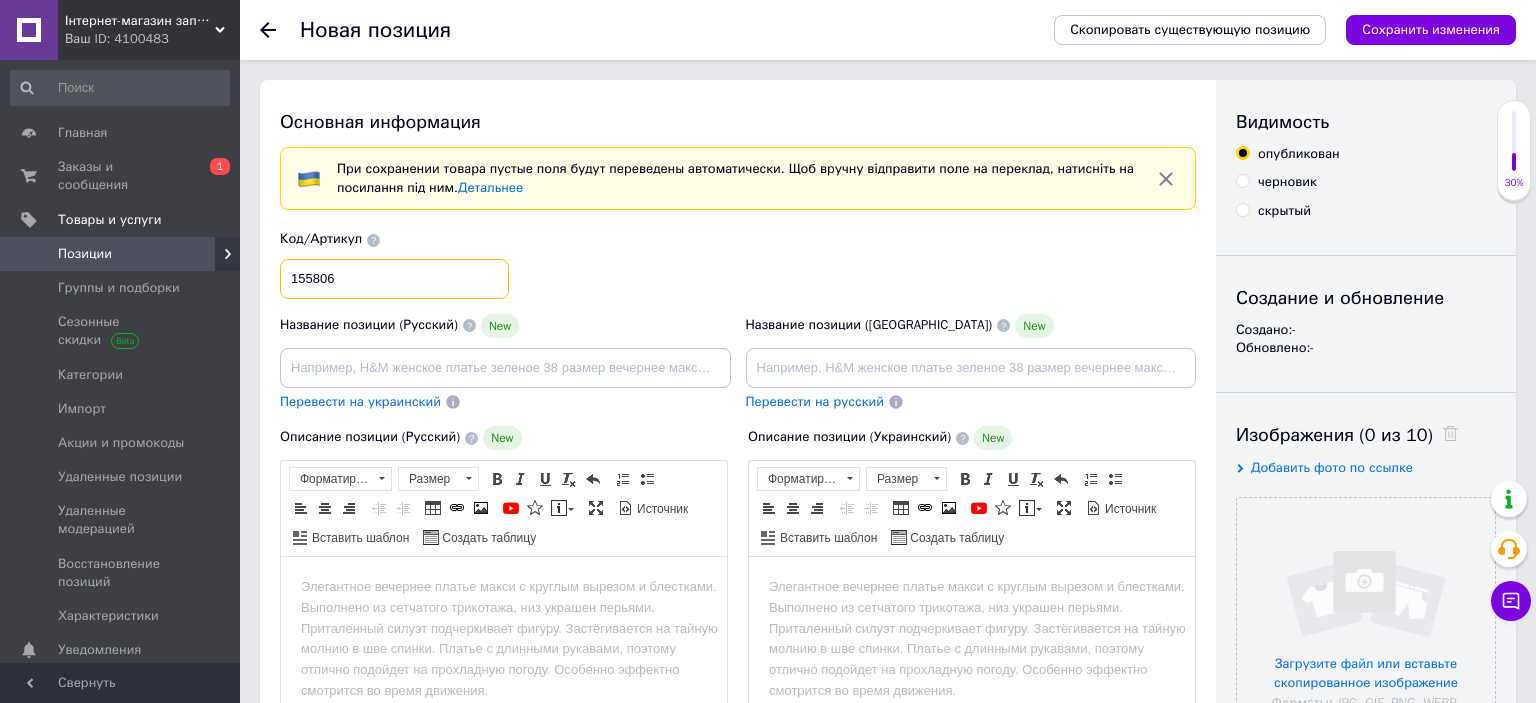 type on "155806" 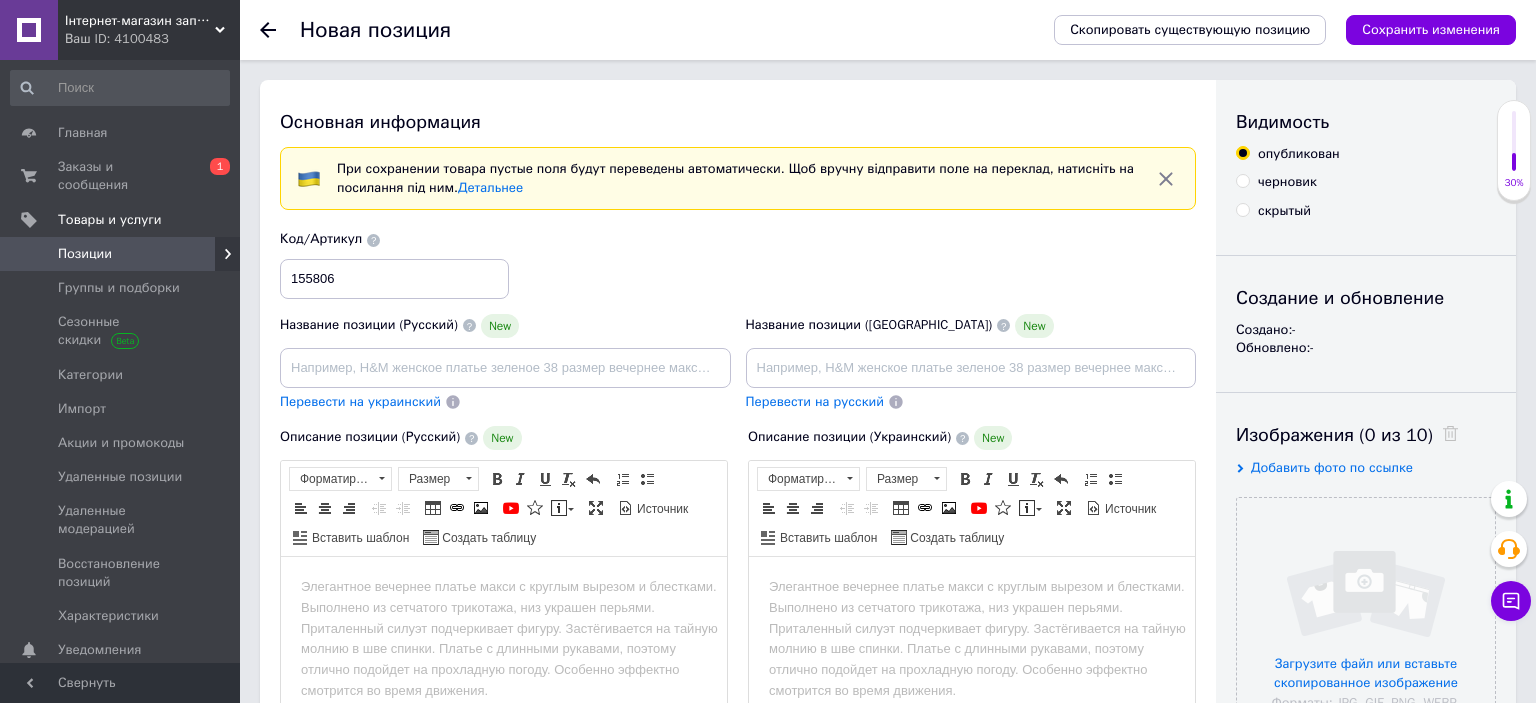 click at bounding box center [504, 682] 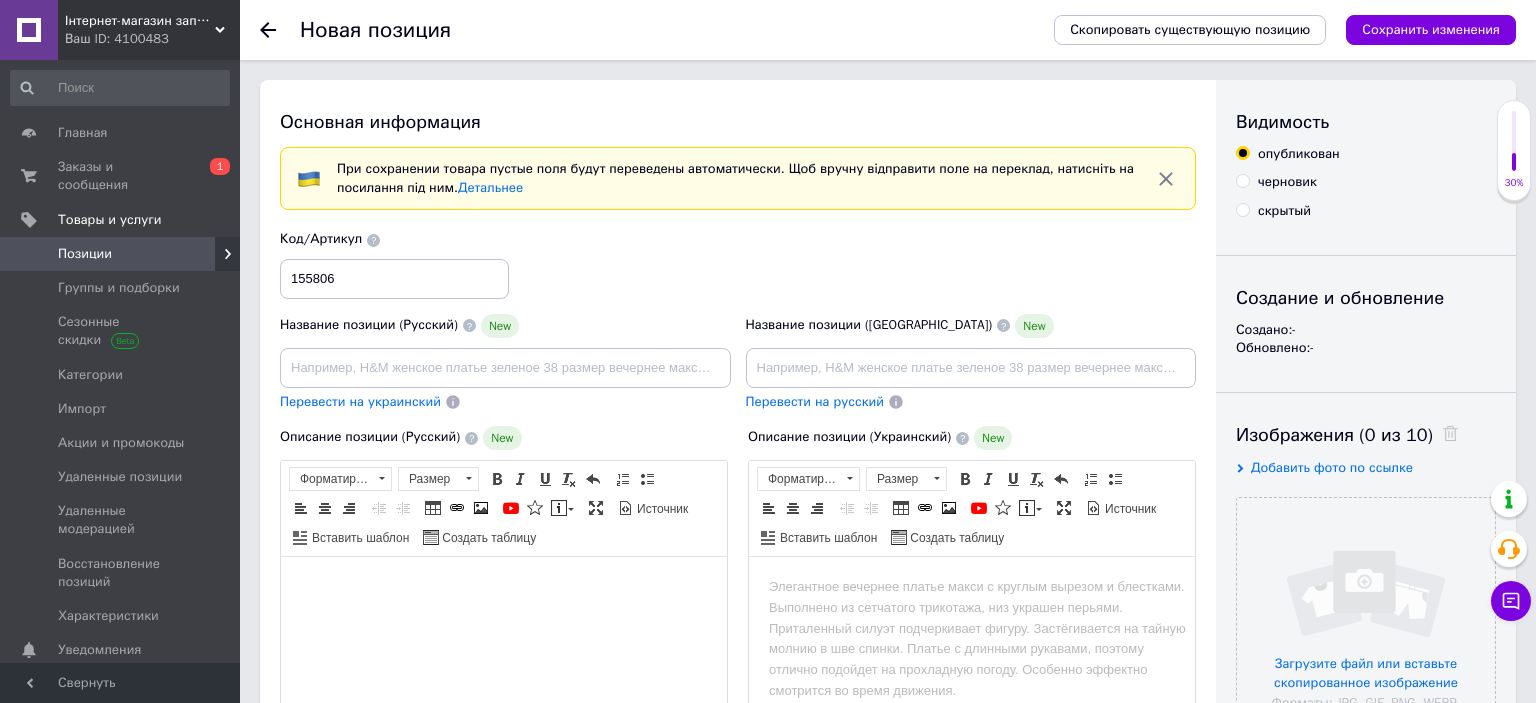 click at bounding box center (504, 682) 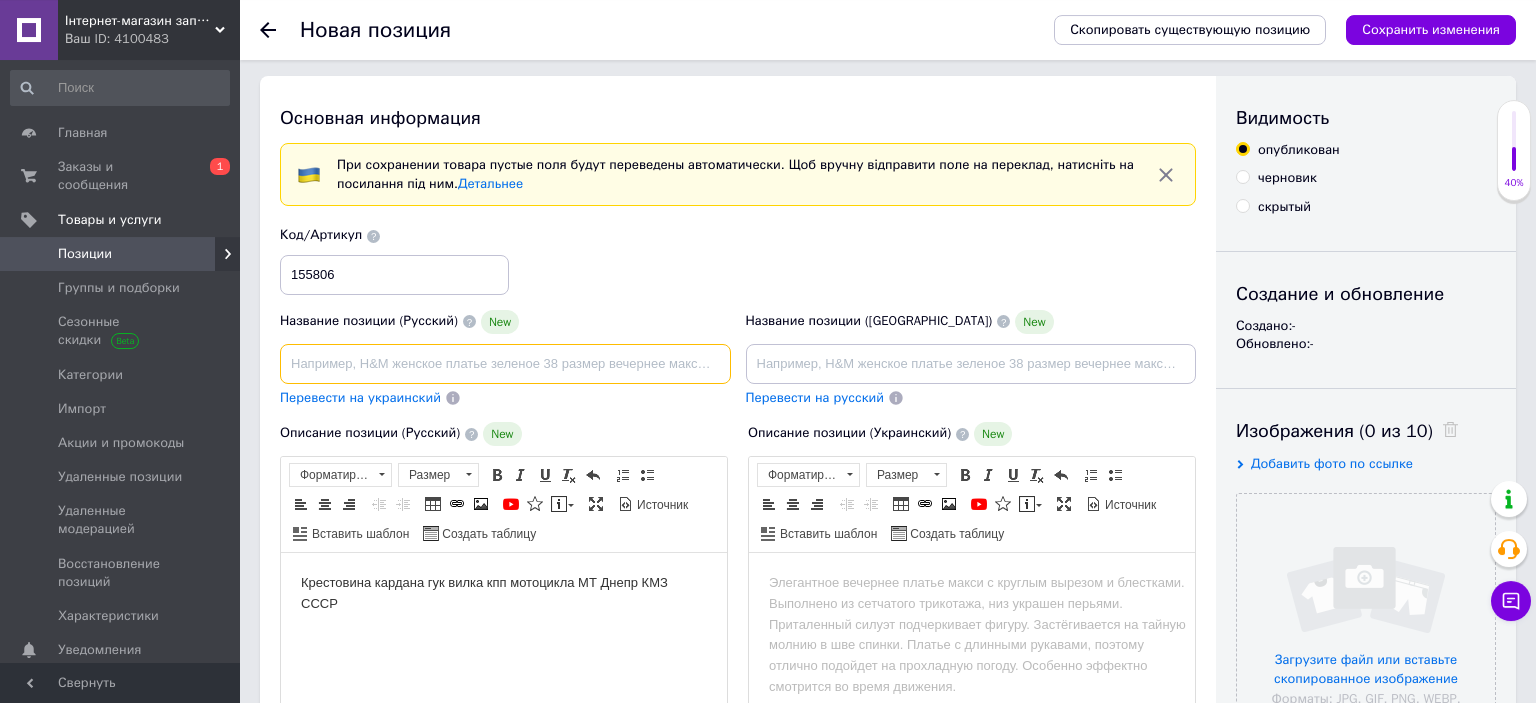click at bounding box center (505, 364) 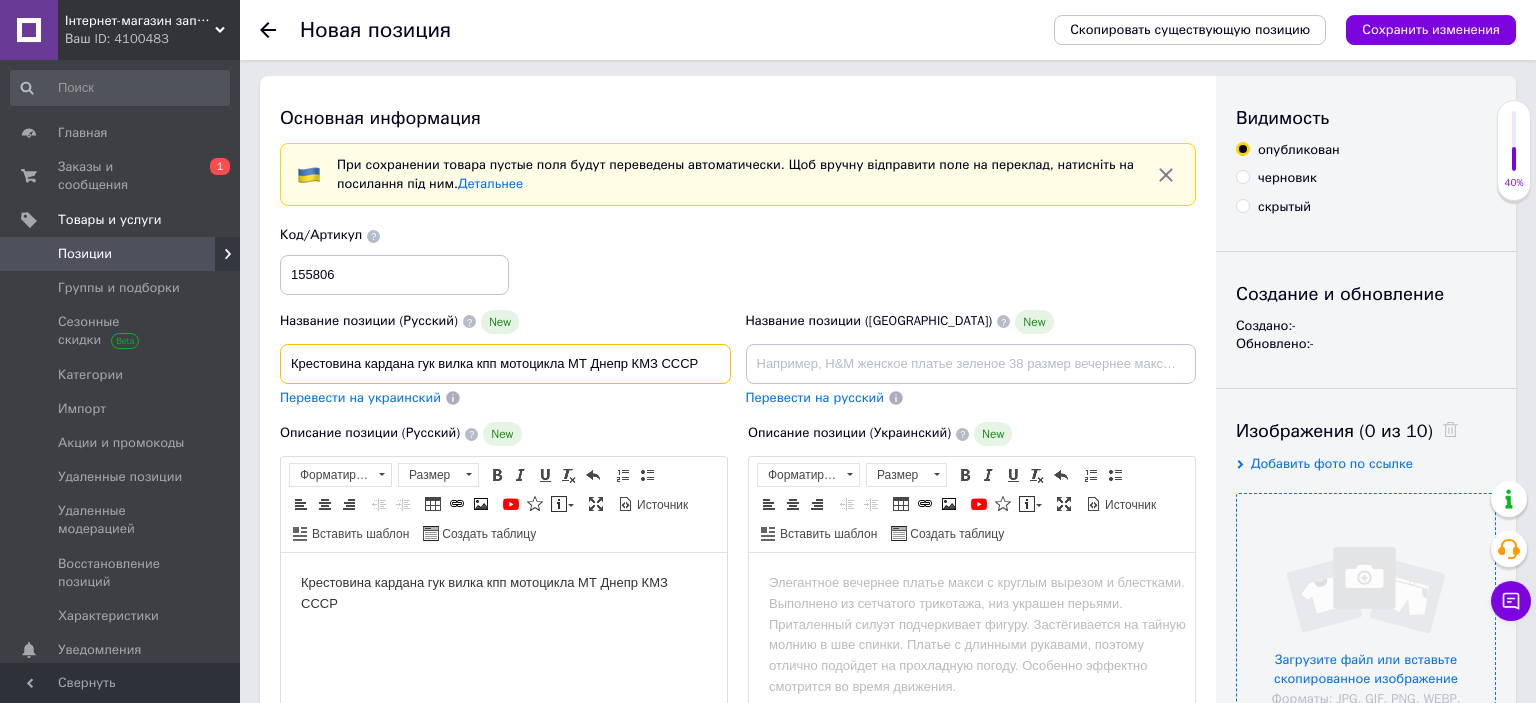 type on "Крестовина кардана гук вилка кпп мотоцикла МТ Днепр КМЗ СССР" 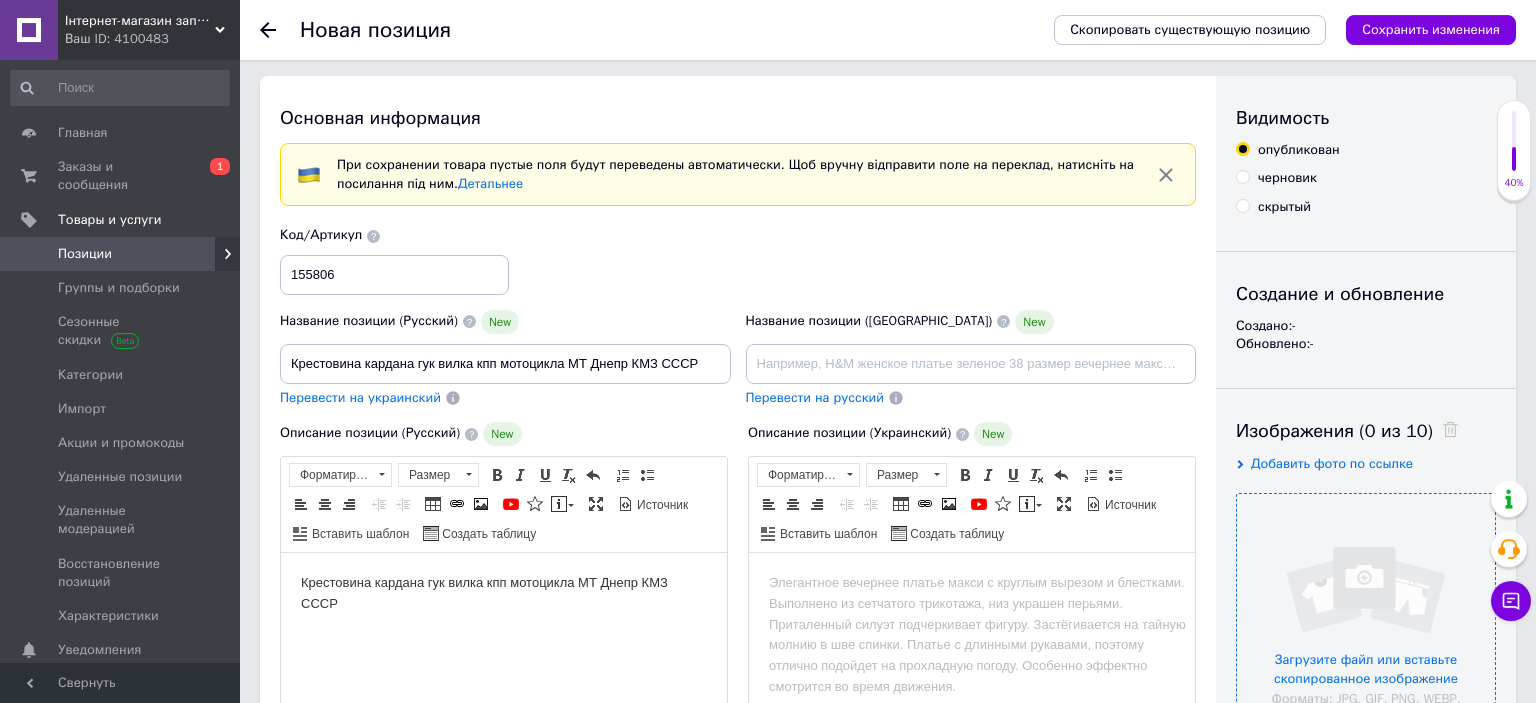 click at bounding box center (1366, 623) 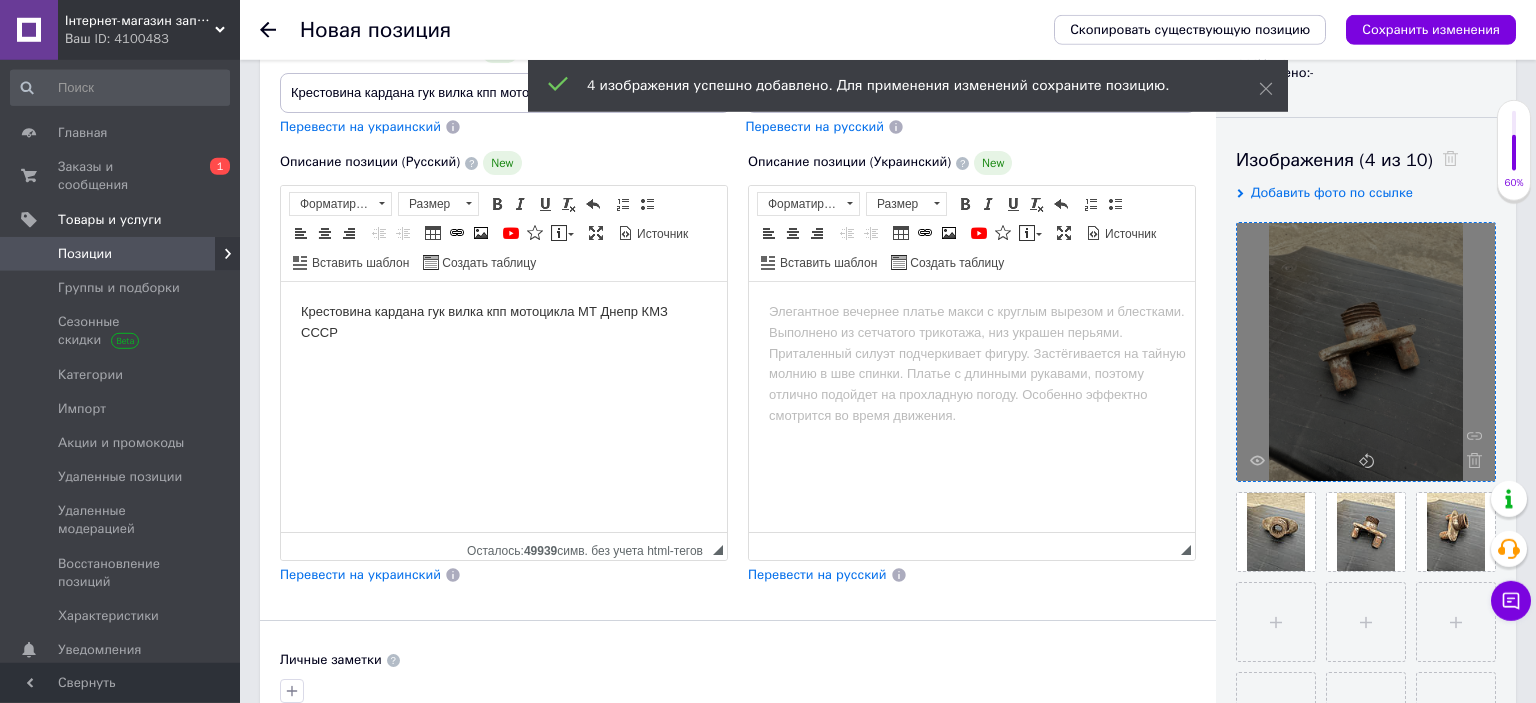 scroll, scrollTop: 321, scrollLeft: 0, axis: vertical 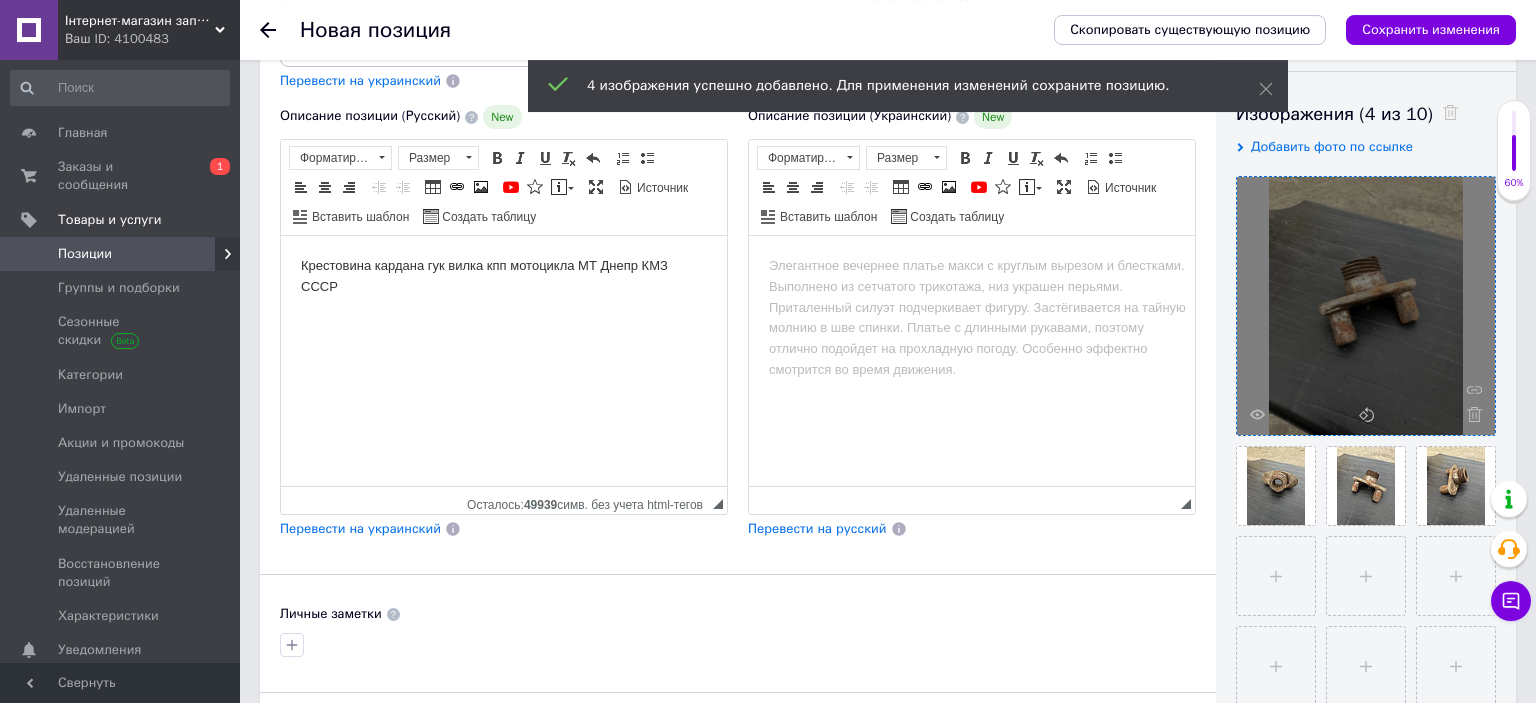 click on "Крестовина кардана гук вилка кпп мотоцикла МТ Днепр КМЗ СССР" at bounding box center (504, 361) 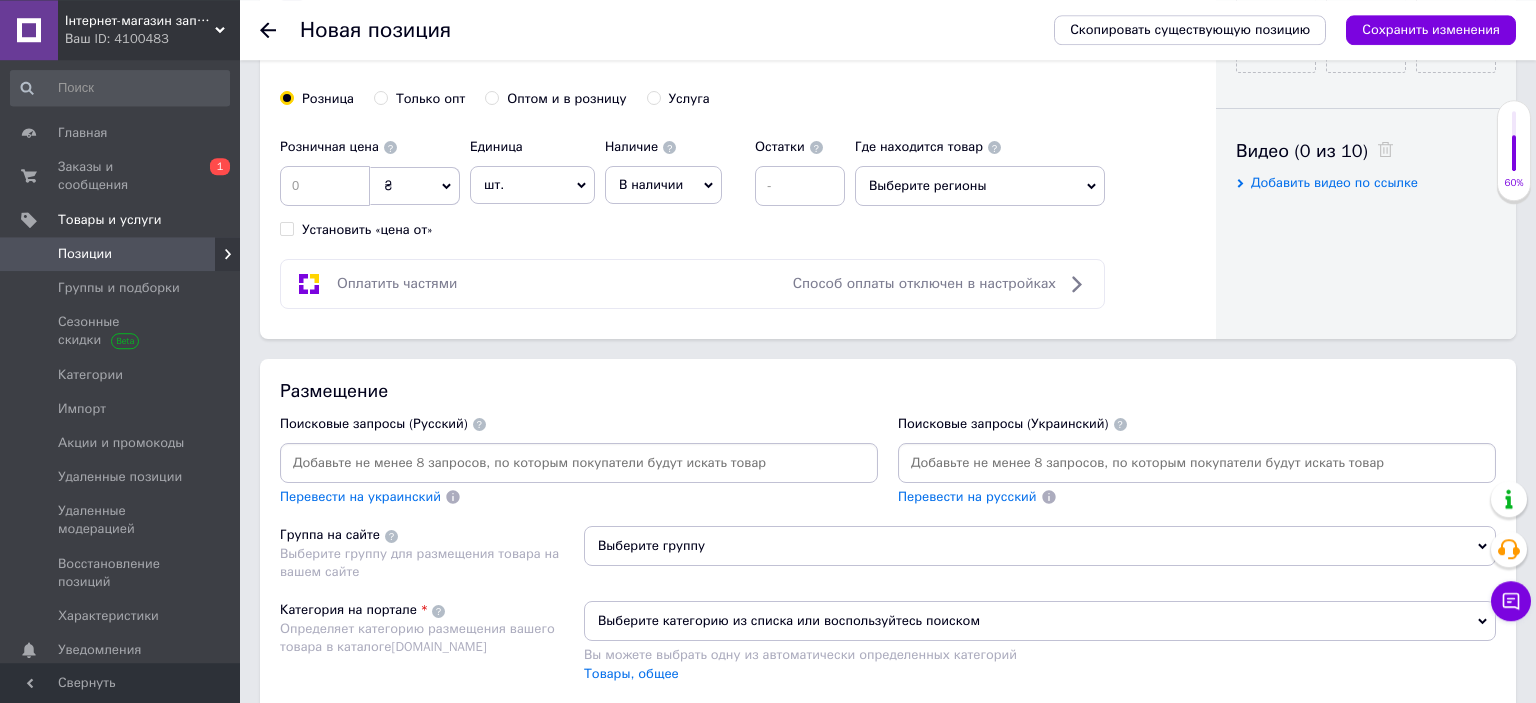 scroll, scrollTop: 955, scrollLeft: 0, axis: vertical 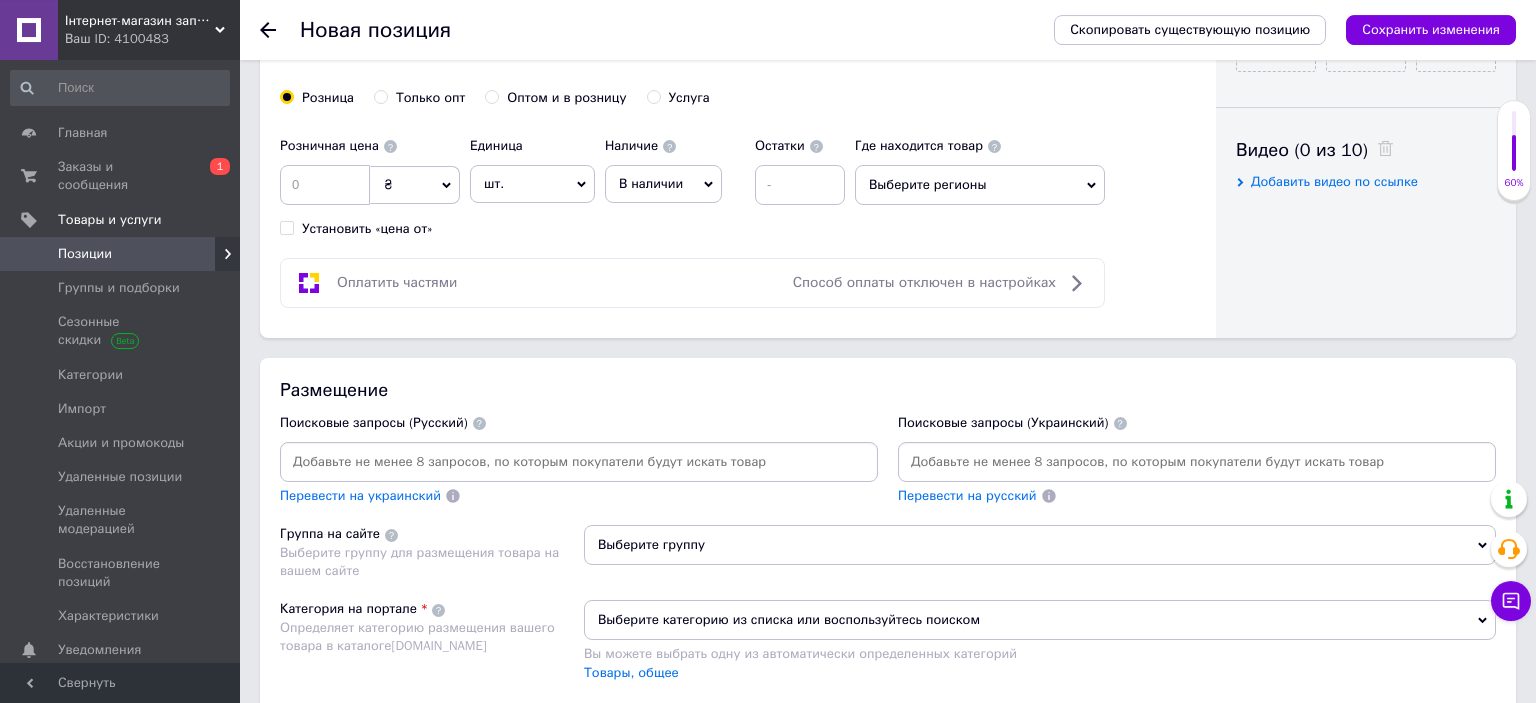click at bounding box center [800, 185] 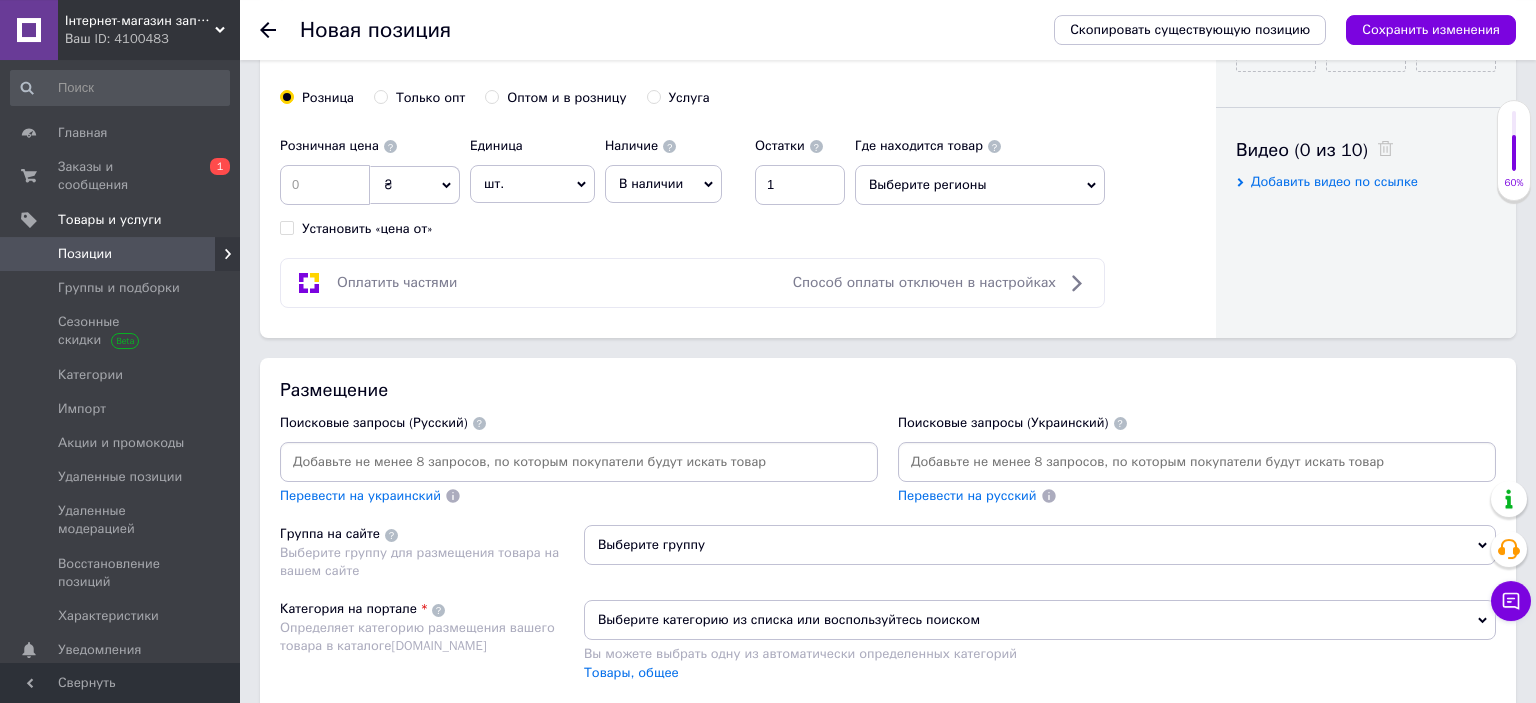 type on "1" 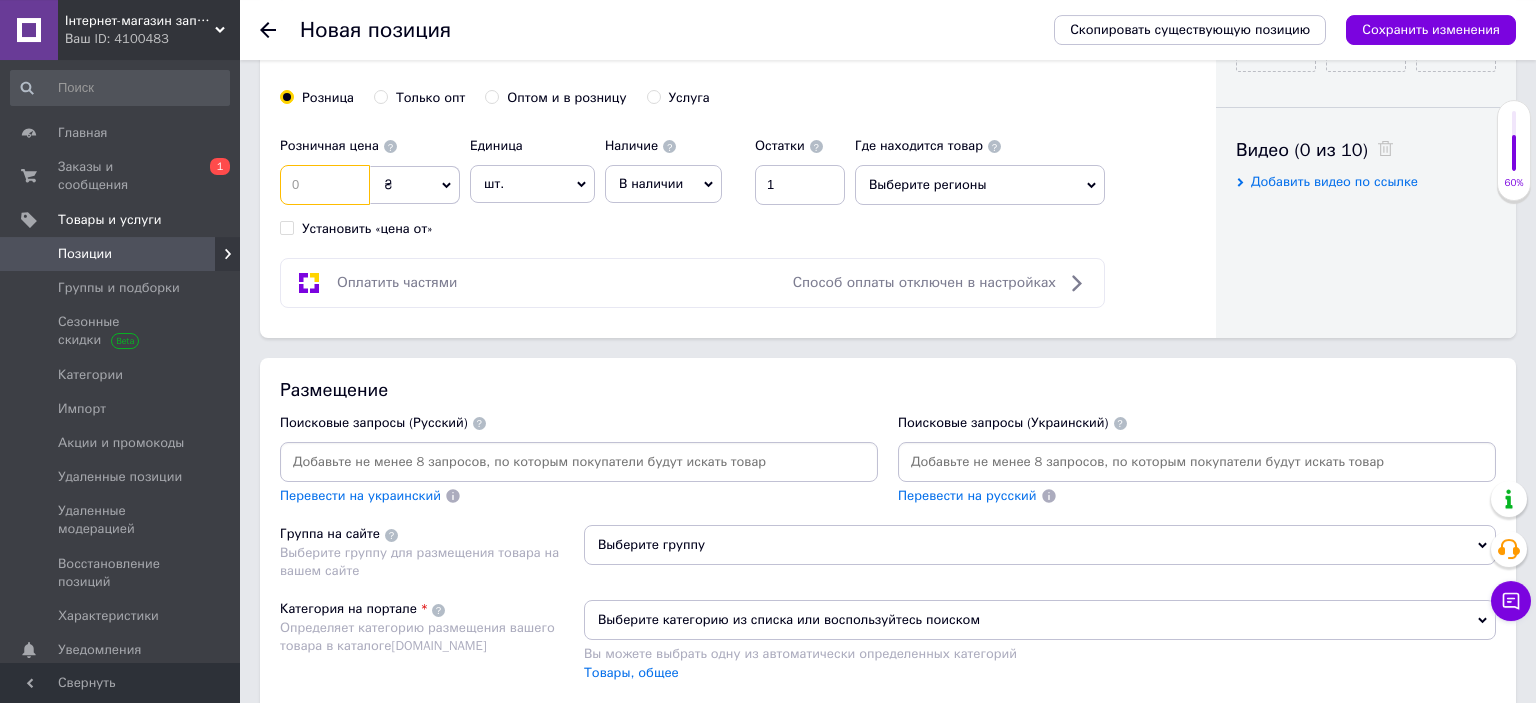 click at bounding box center (325, 185) 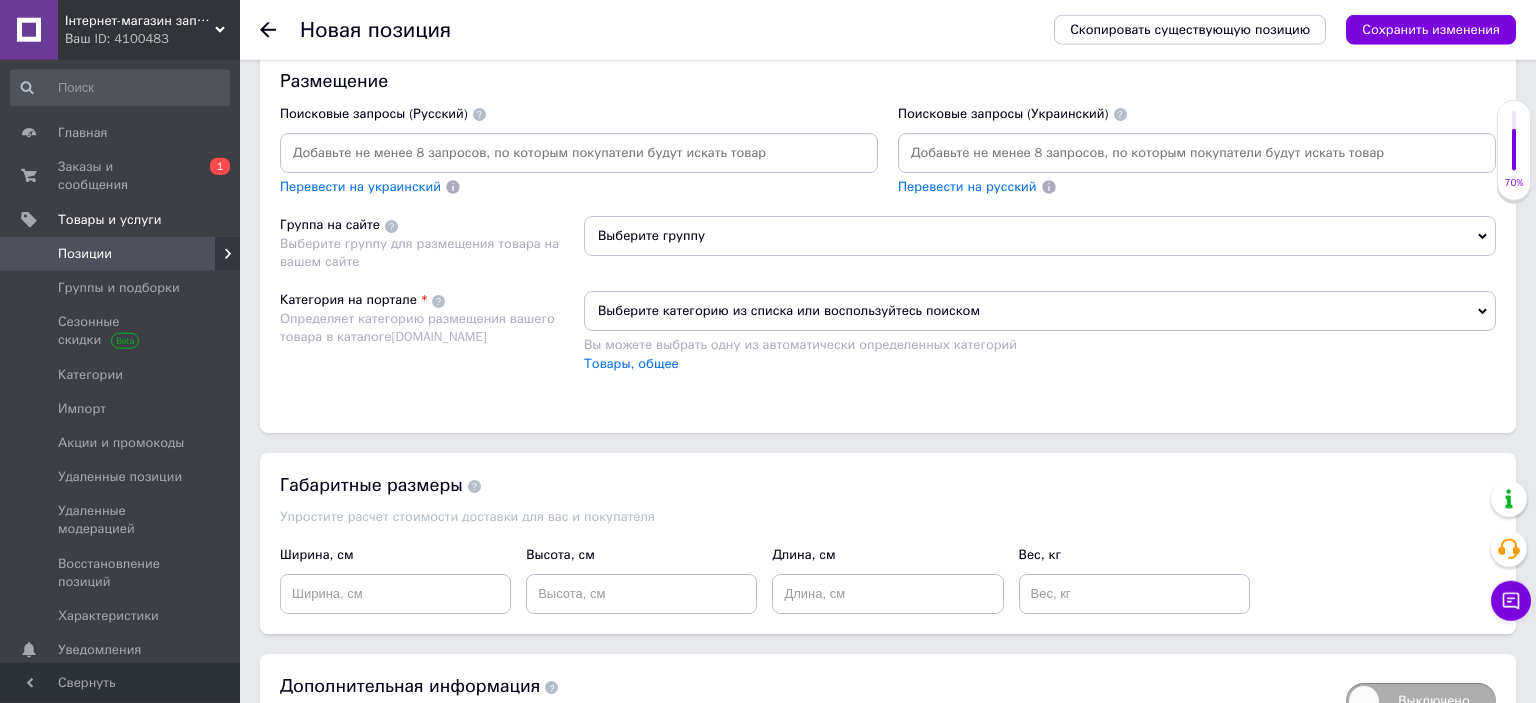 scroll, scrollTop: 1272, scrollLeft: 0, axis: vertical 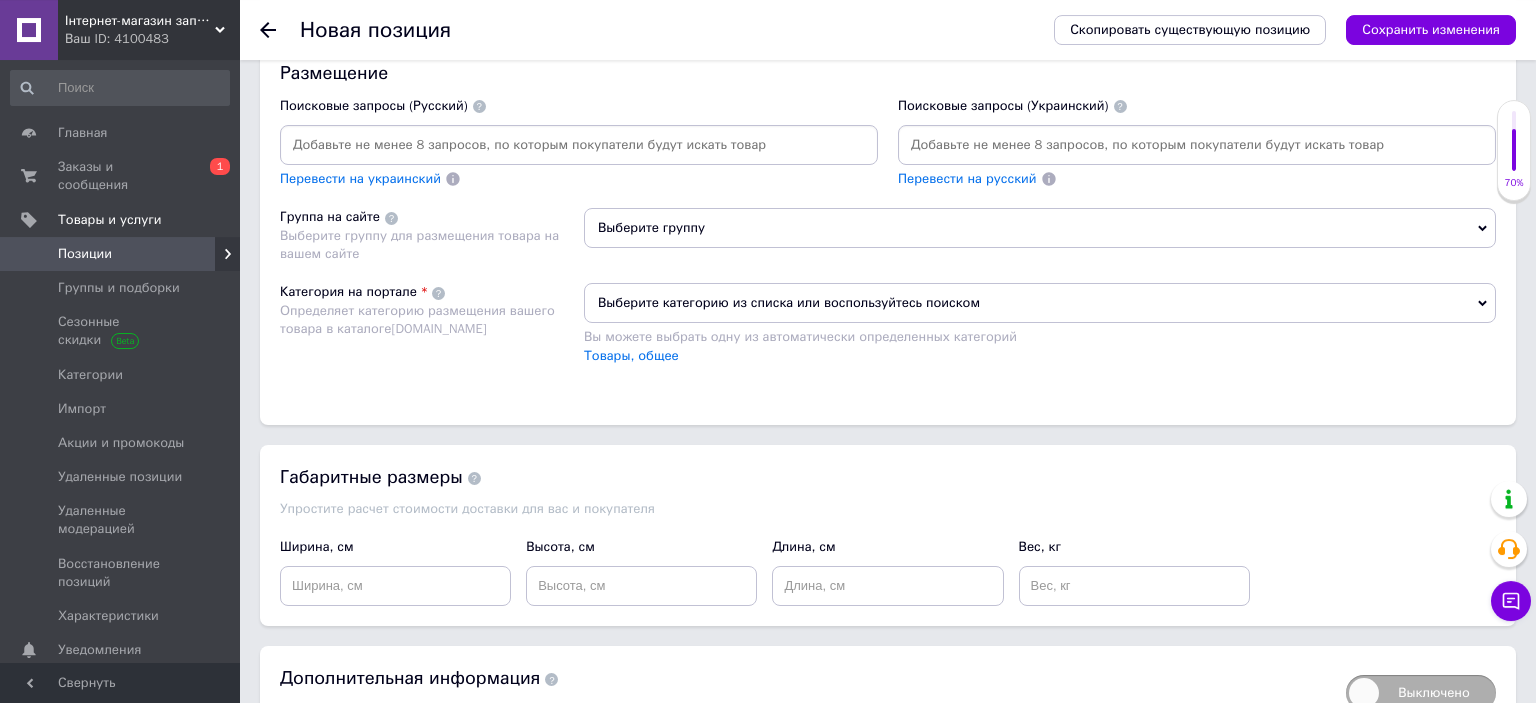 type on "300" 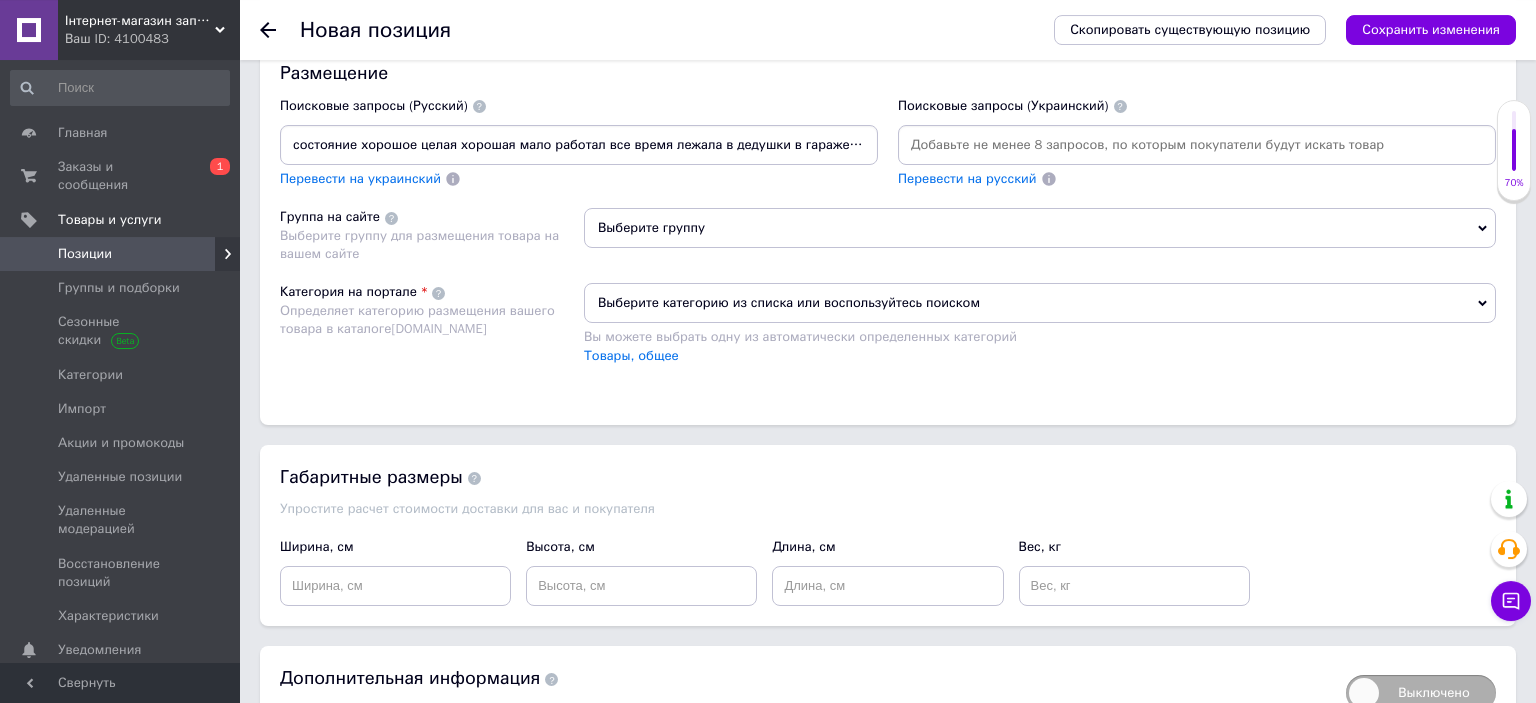 scroll, scrollTop: 0, scrollLeft: 1046, axis: horizontal 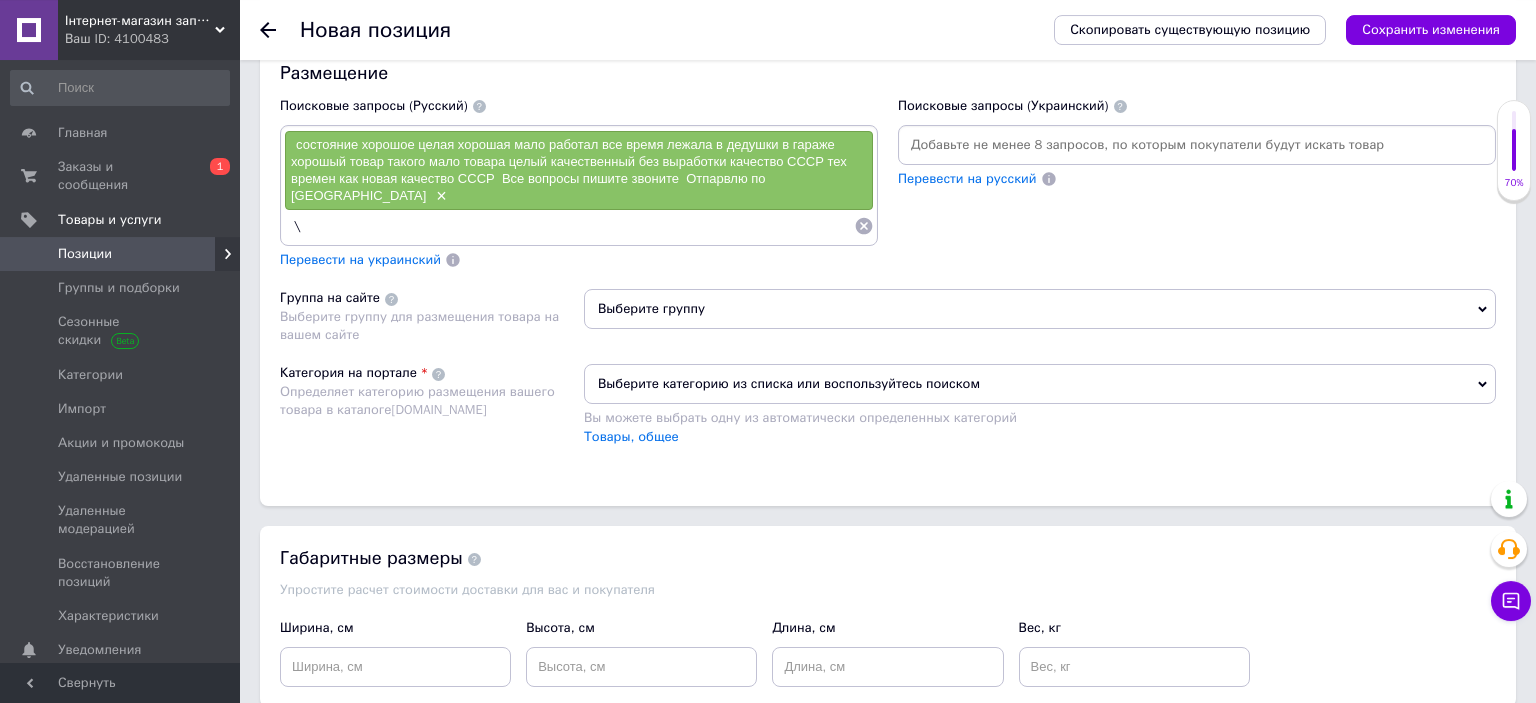 paste on "состояние хорошое целая хорошая мало работал все время лежала в дедушки в гараже хорошый товар такого мало товара целый качественный без выработки качество СССР тех времен как новая качество СССР  Все вопросы пишите звоните   Отпарвлю по Украине" 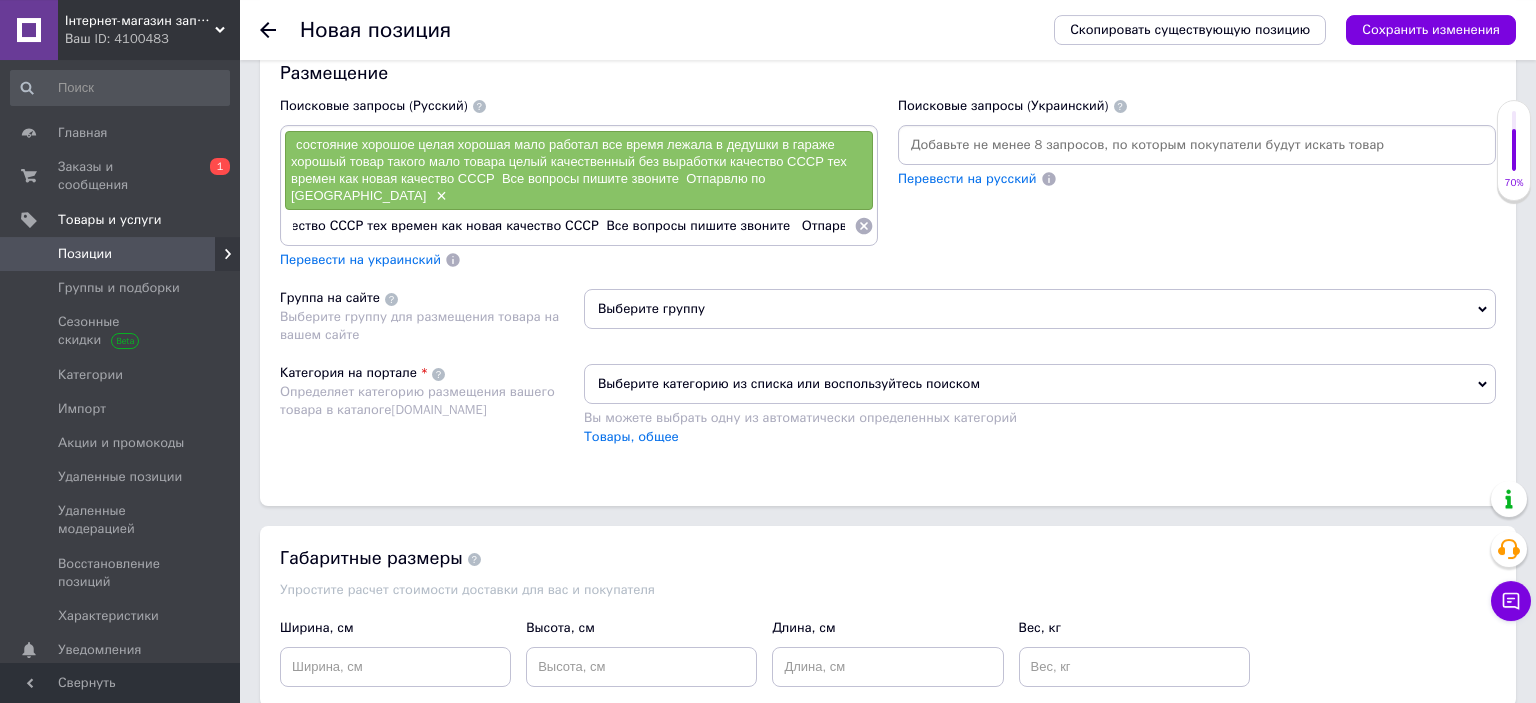 scroll, scrollTop: 0, scrollLeft: 1072, axis: horizontal 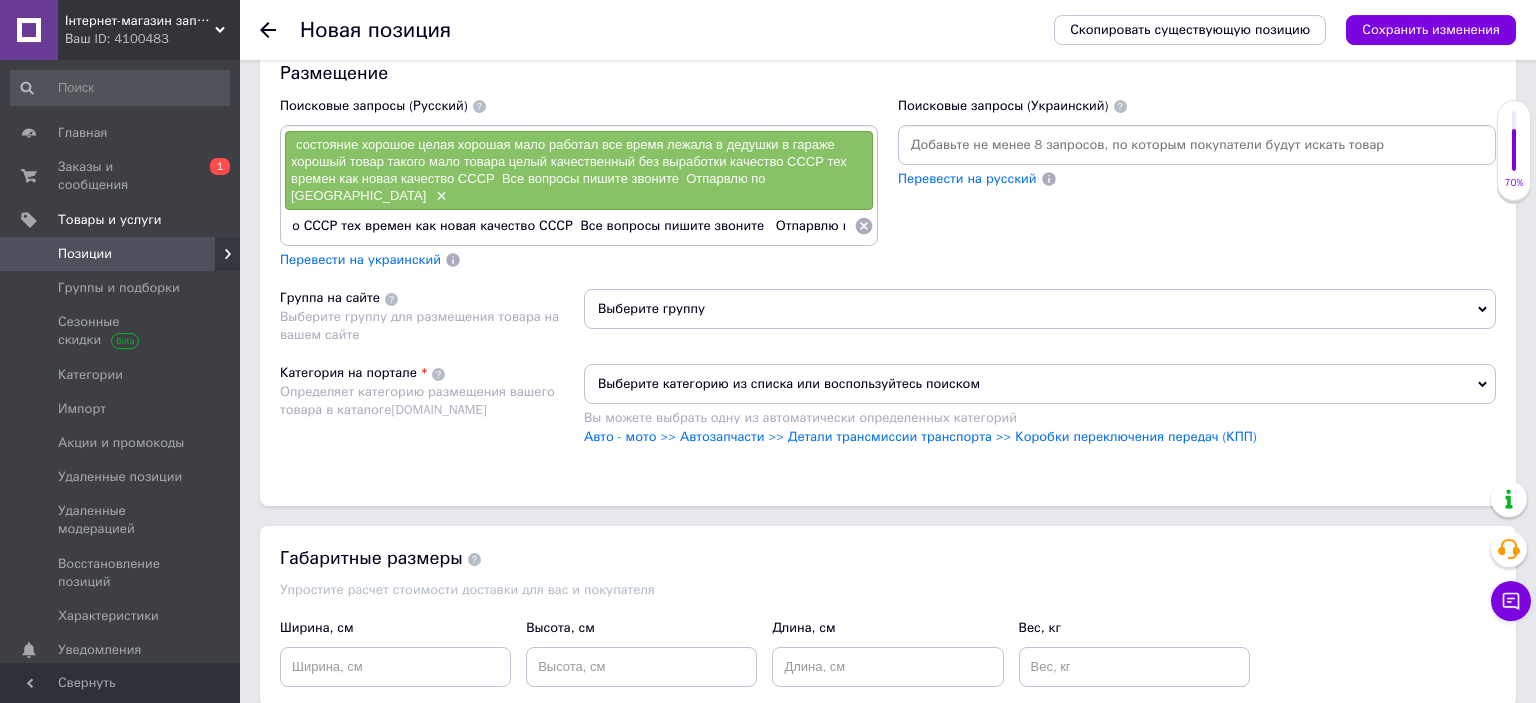 click on "\состояние хорошое целая хорошая мало работал все время лежала в дедушки в гараже хорошый товар такого мало товара целый качественный без выработки качество СССР тех времен как новая качество СССР  Все вопросы пишите звоните   Отпарвлю по Украине" at bounding box center [569, 226] 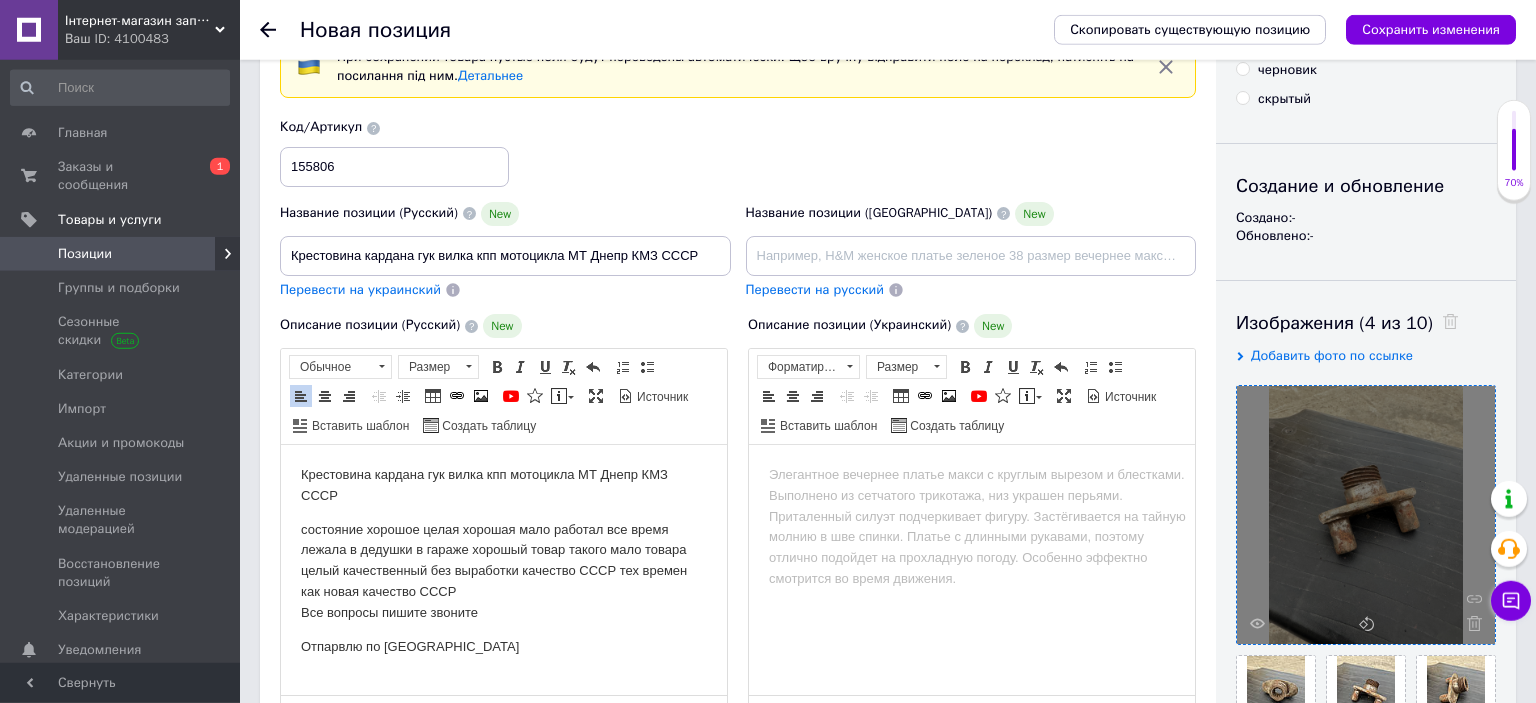 scroll, scrollTop: 110, scrollLeft: 0, axis: vertical 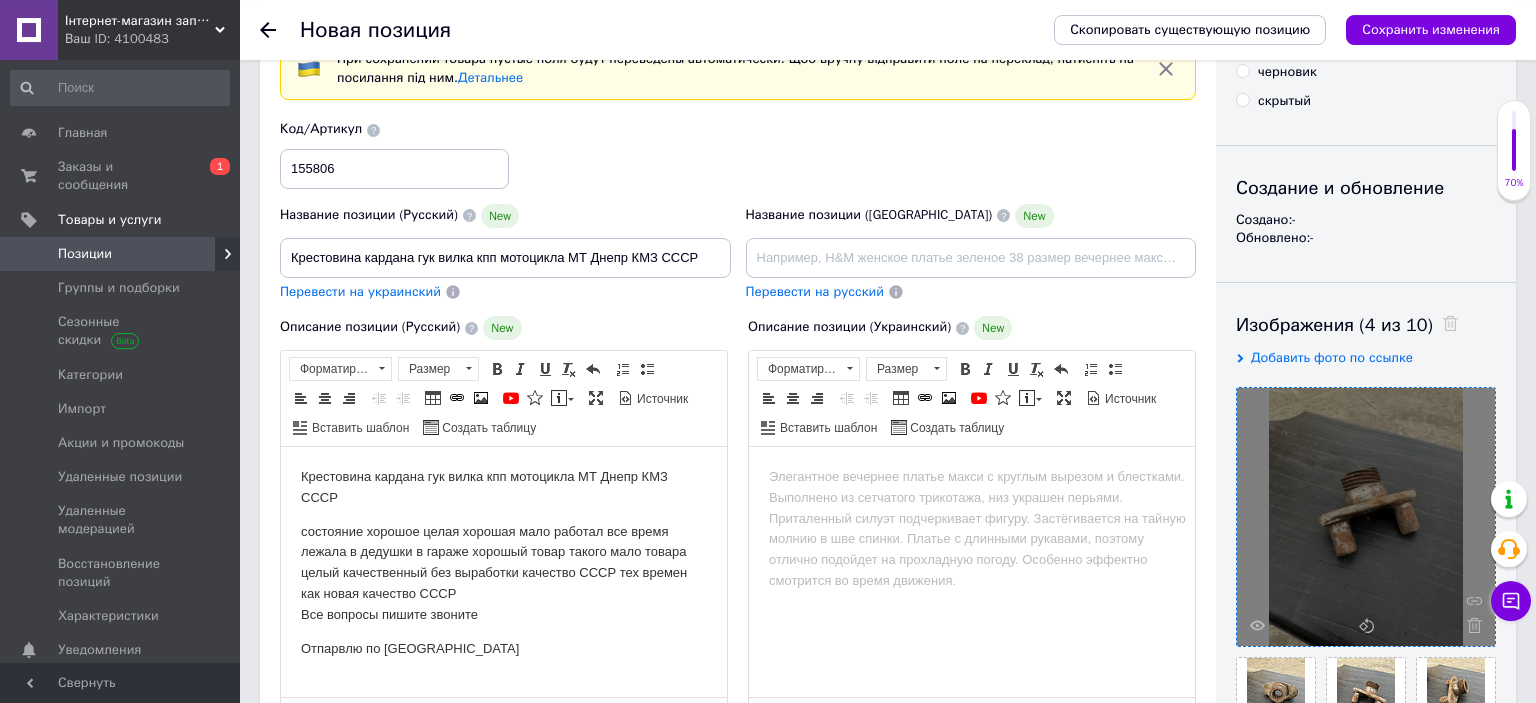 drag, startPoint x: 294, startPoint y: 470, endPoint x: 369, endPoint y: 500, distance: 80.77747 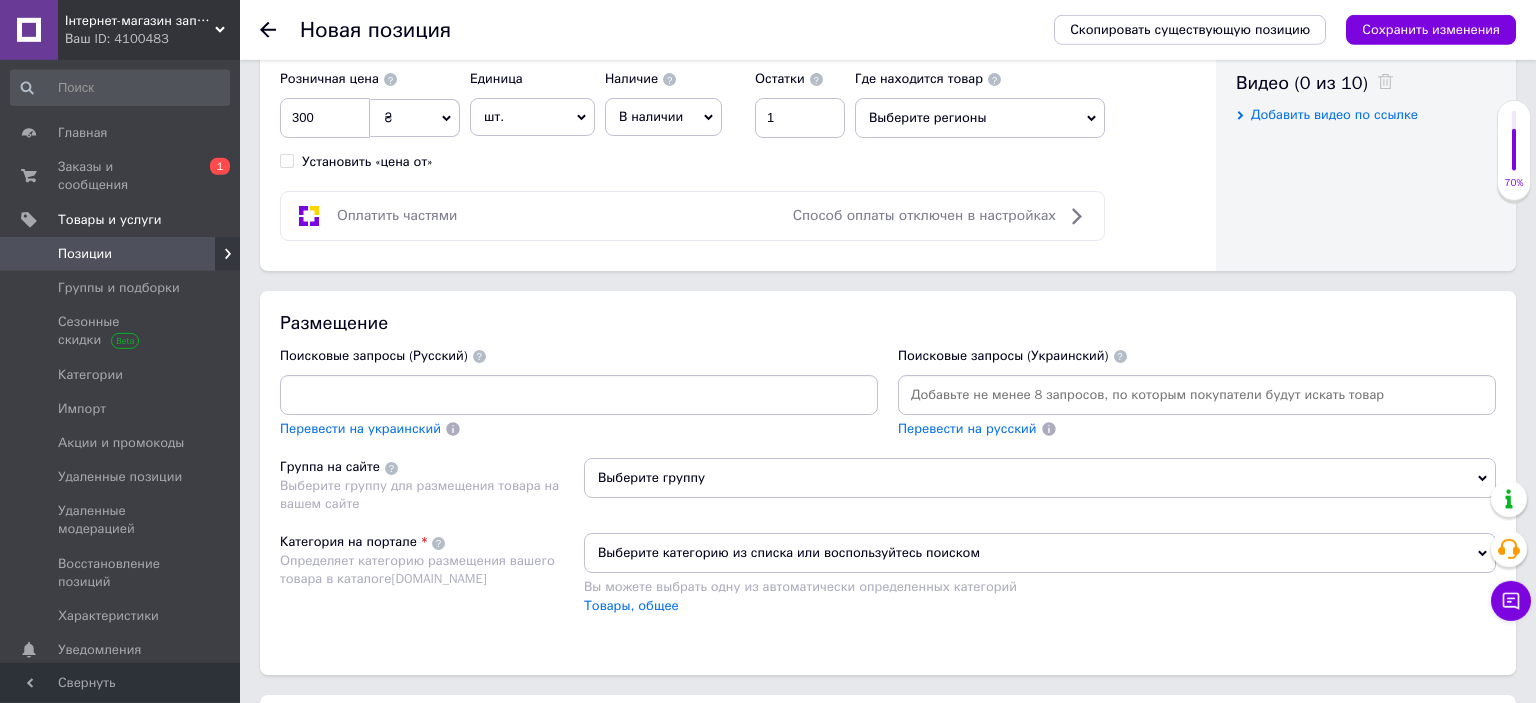 scroll, scrollTop: 1166, scrollLeft: 0, axis: vertical 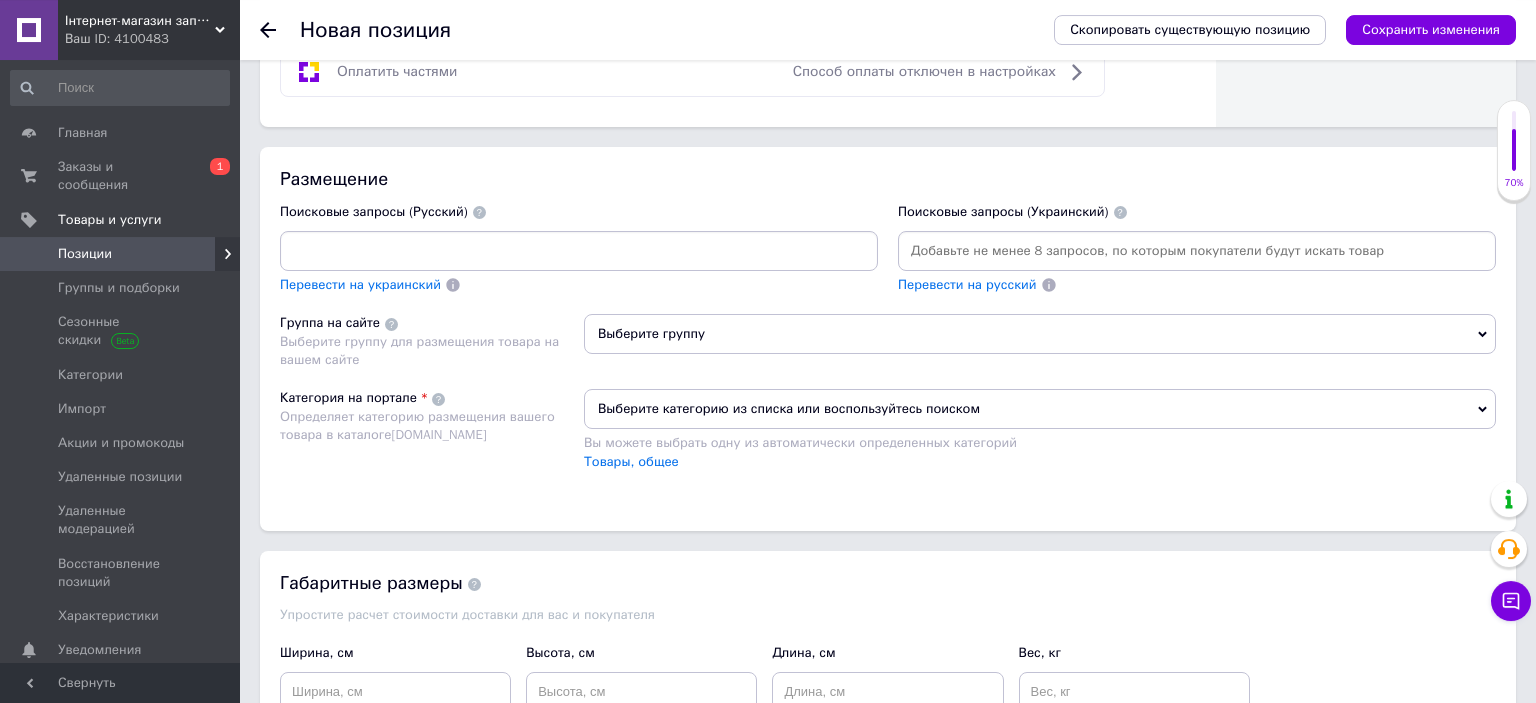 click on "Выберите группу" at bounding box center [1040, 334] 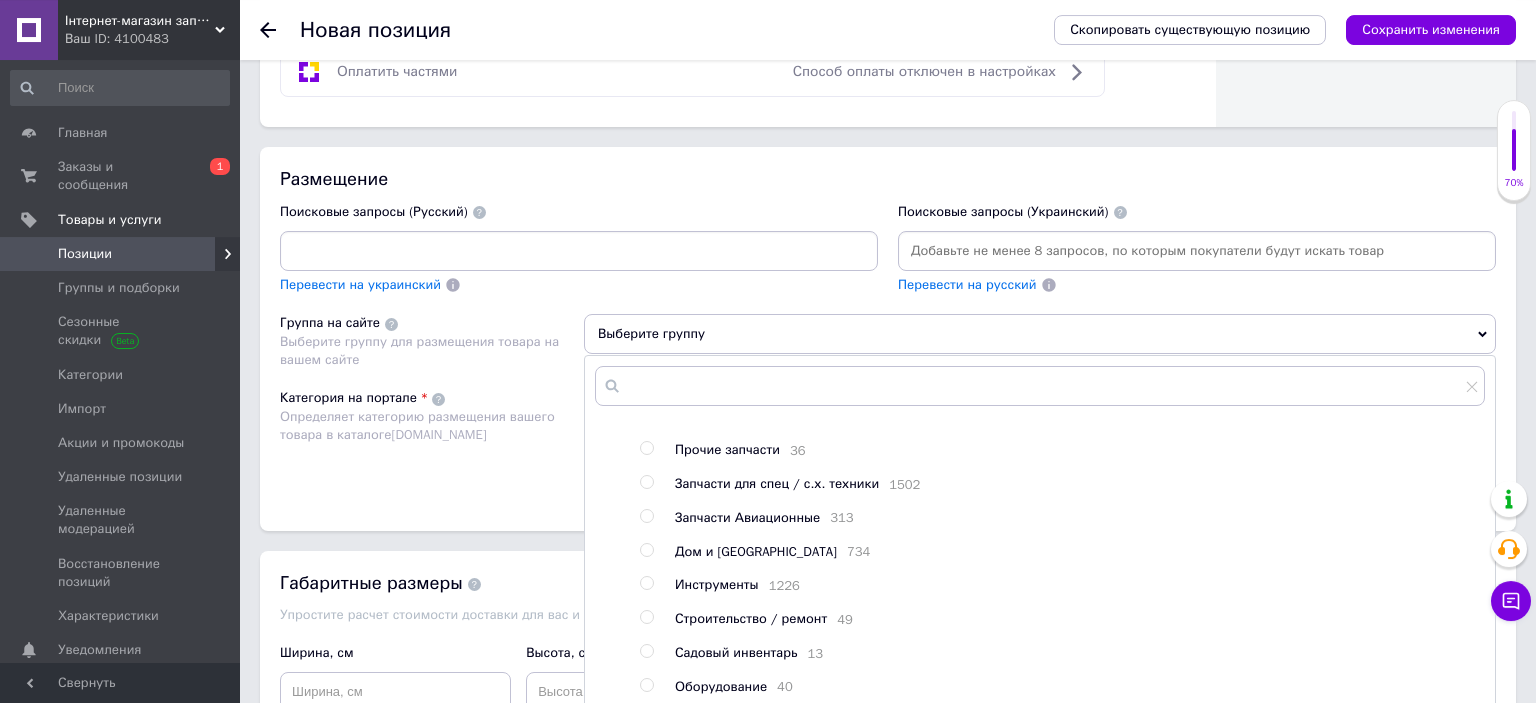 scroll, scrollTop: 326, scrollLeft: 0, axis: vertical 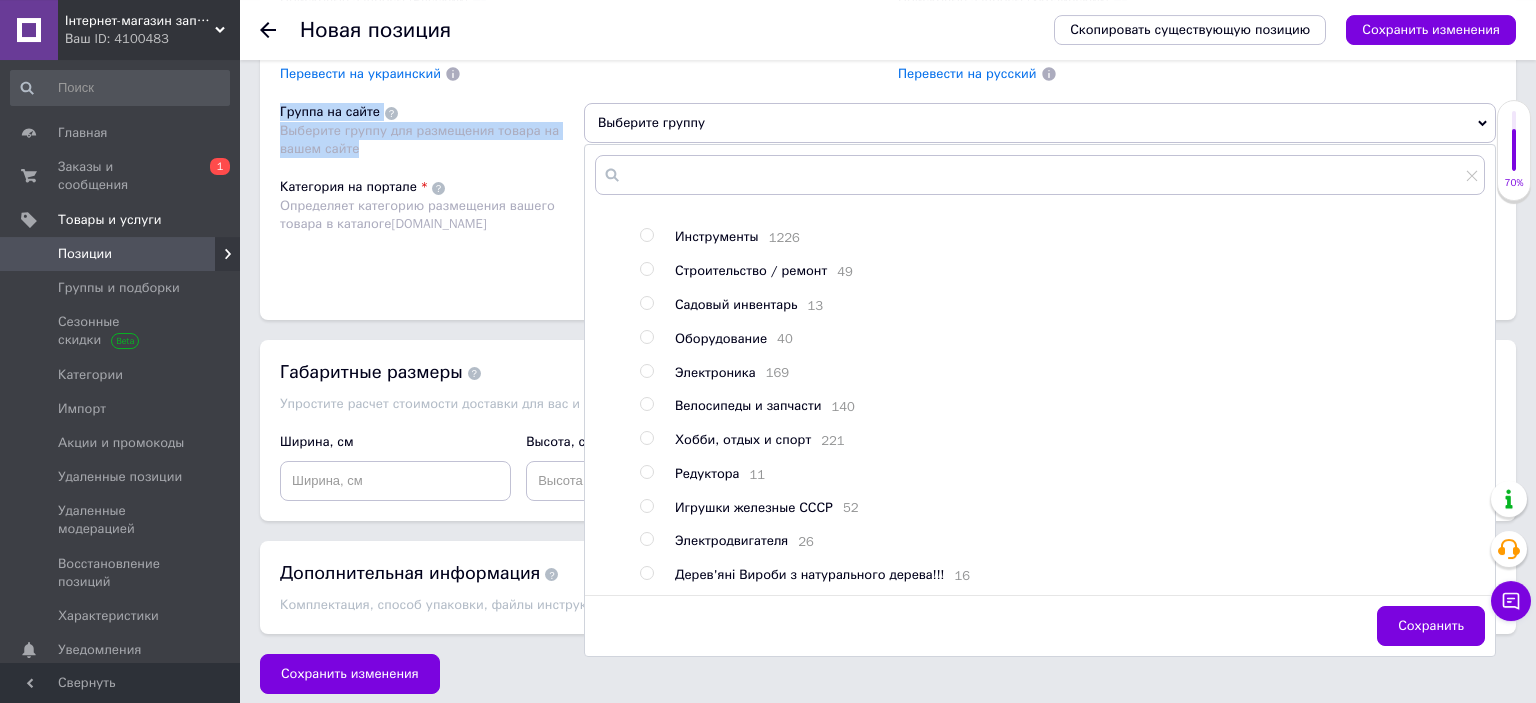 click on "Корневая группа 760 Запчасти для транспорта 1 Шины, диски и колёса 41 Автозапчасти и аксессуары 3150 Мотозапчасти и аксессуары 1713 Прочие запчасти 36 Запчасти для спец / с.х. техники 1502 Запчасти Авиационные 313 Дом и сад 734 Инструменты 1226 Строительство / ремонт 49 Садовый инвентарь 13 Оборудование 40 Электроника 169 Велосипеды и запчасти 140 Хобби, отдых и спорт 221 Редуктора 11 Игрушки железные СССР 52 Электродвигателя 26 Дерев'яні Вироби з натурального дерева!!! 16" at bounding box center [1039, 400] 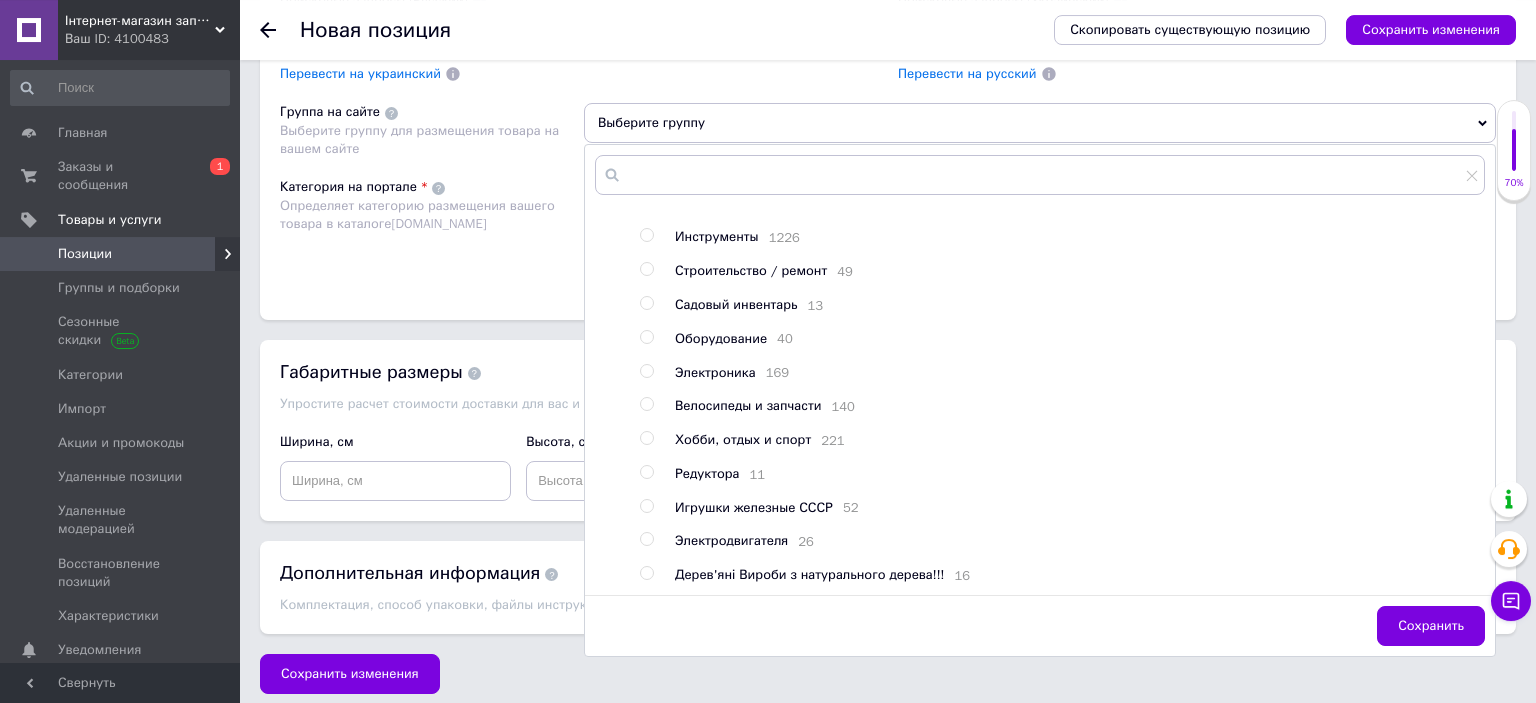 click on "Основная информация При сохранении товара пустые поля будут переведены автоматически. Щоб вручну відправити поле на переклад, натисніть на посилання під ним.  Детальнее Название позиции (Русский) New Крестовина кардана гук вилка кпп мотоцикла МТ Днепр КМЗ СССР Перевести на украинский Код/Артикул 155806 Название позиции (Украинский) New Перевести на русский Описание позиции (Русский) New Rich Text Editor, 1EEF0D45-8541-455F-893C-CAB53D5BBE2C Панели инструментов редактора Форматирование Форматирование Размер Размер   Полужирный  Комбинация клавиш Ctrl+B   Курсив  Комбинация клавиш Ctrl+I" at bounding box center (888, -302) 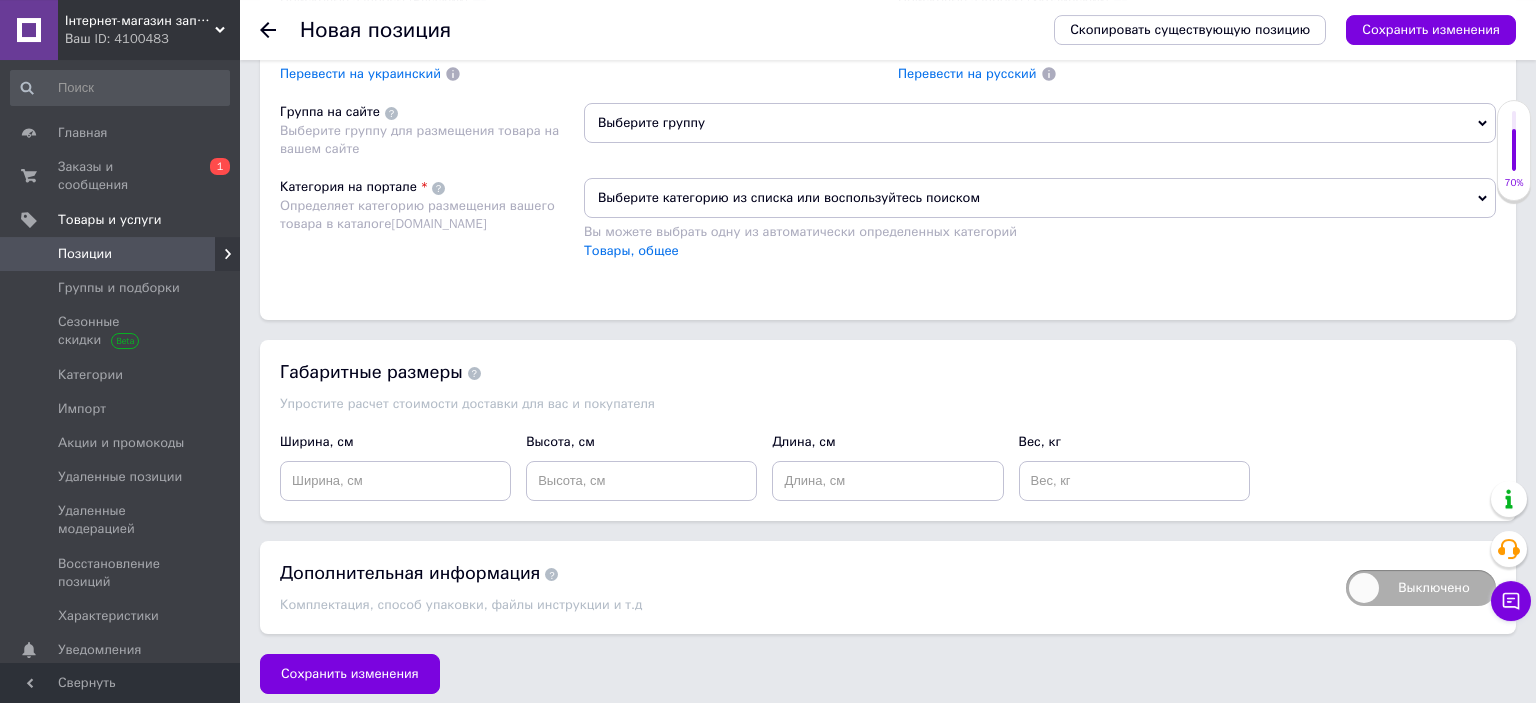 click on "Размещение Поисковые запросы (Русский) \состояние хорошое целая хорошая мало работал все время лежала в дедушки в гараже хорошый товар такого мало товара целый качественный без выработки качество СССР тех времен как новая качество СССР  Все вопросы пишите звоните   Отпарвлю по Украине Перевести на украинский Поисковые запросы (Украинский) Перевести на русский Группа на сайте Выберите группу для размещения товара на вашем сайте Выберите группу Категория на портале Определяет категорию размещения вашего товара в каталоге  Prom.ua Товары, общее" at bounding box center (888, 127) 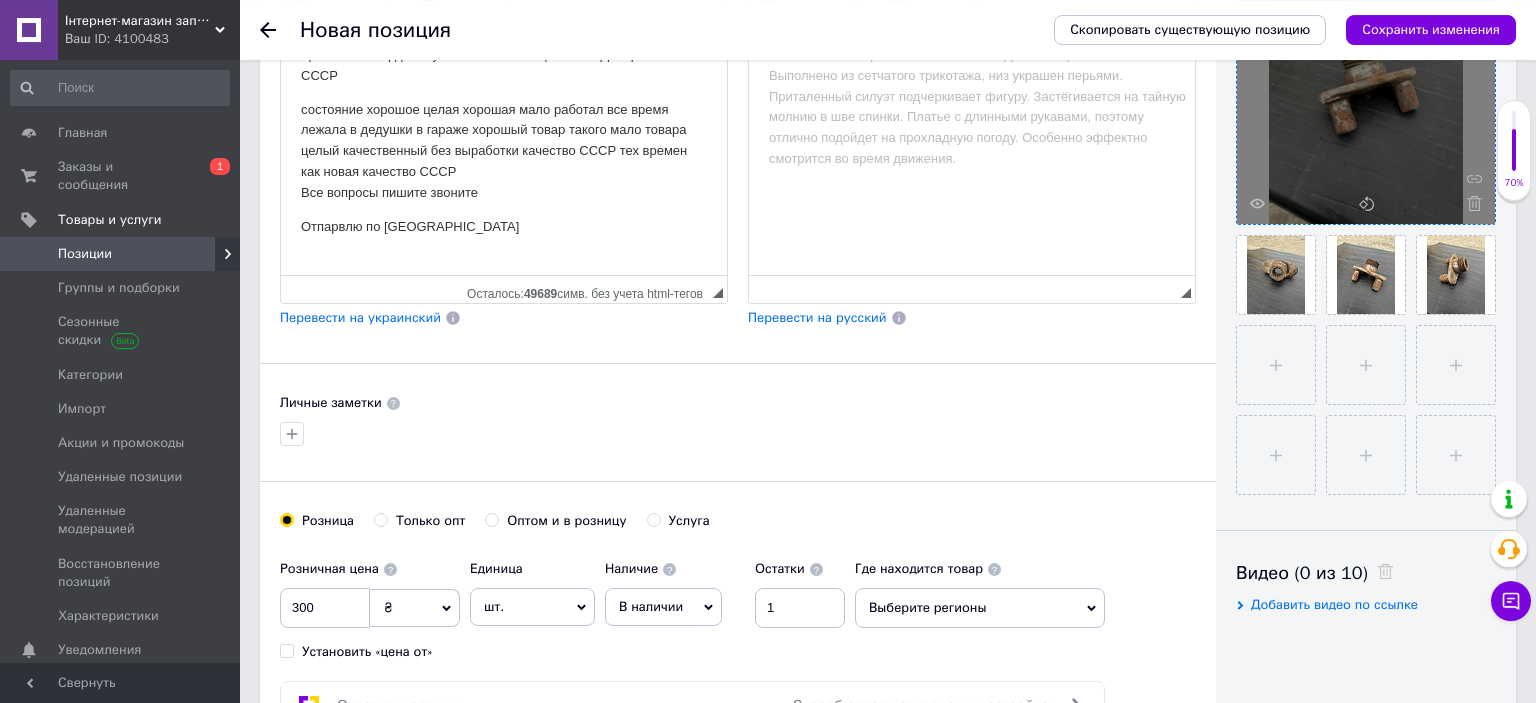 scroll, scrollTop: 849, scrollLeft: 0, axis: vertical 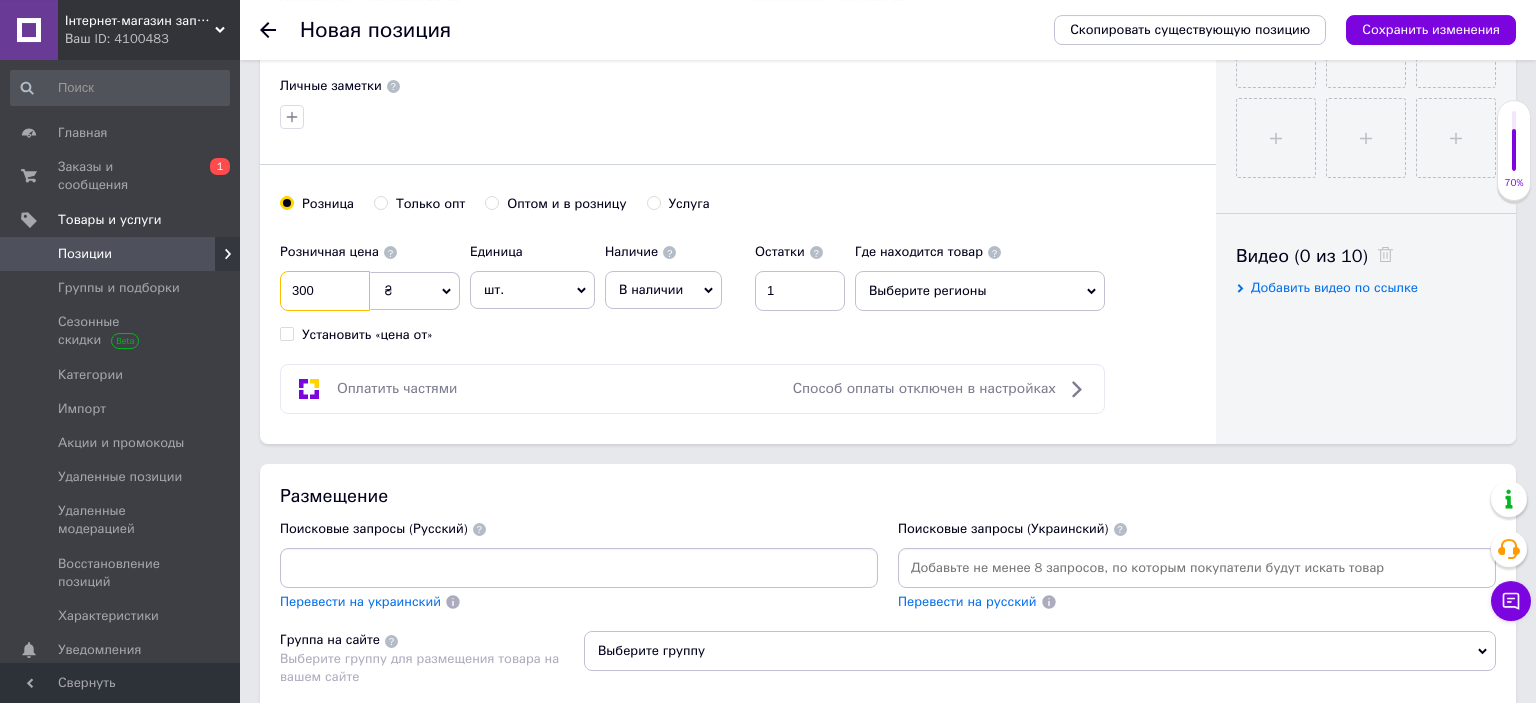click on "300" at bounding box center [325, 291] 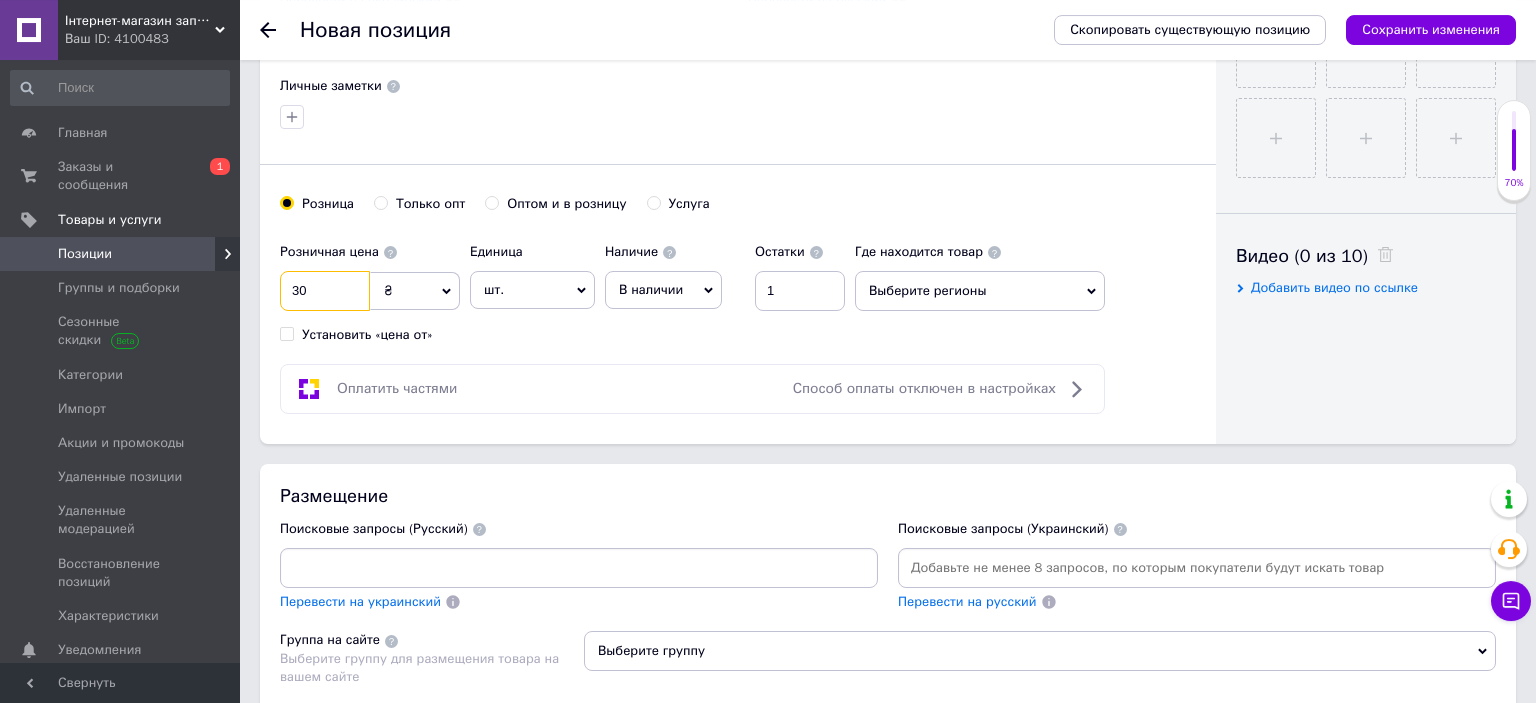 type on "3" 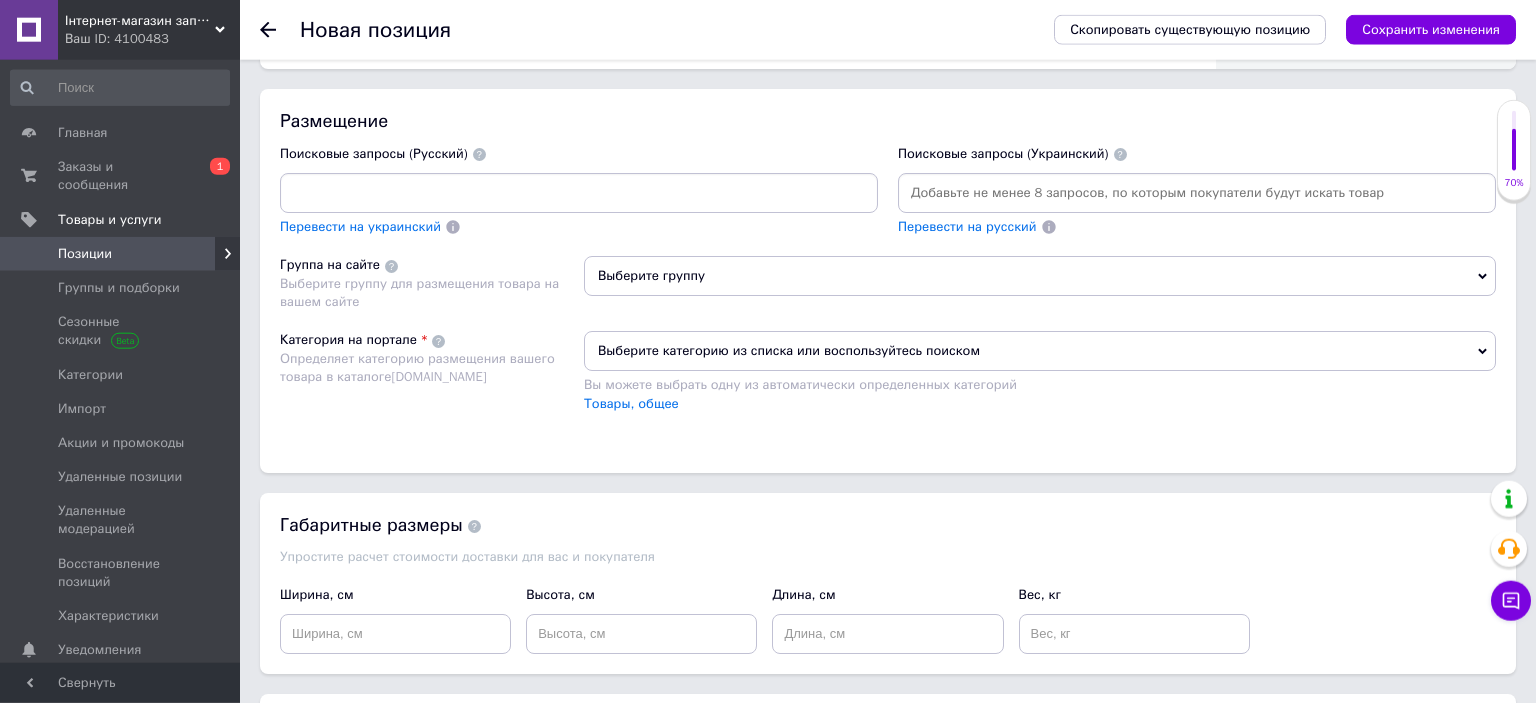 scroll, scrollTop: 1060, scrollLeft: 0, axis: vertical 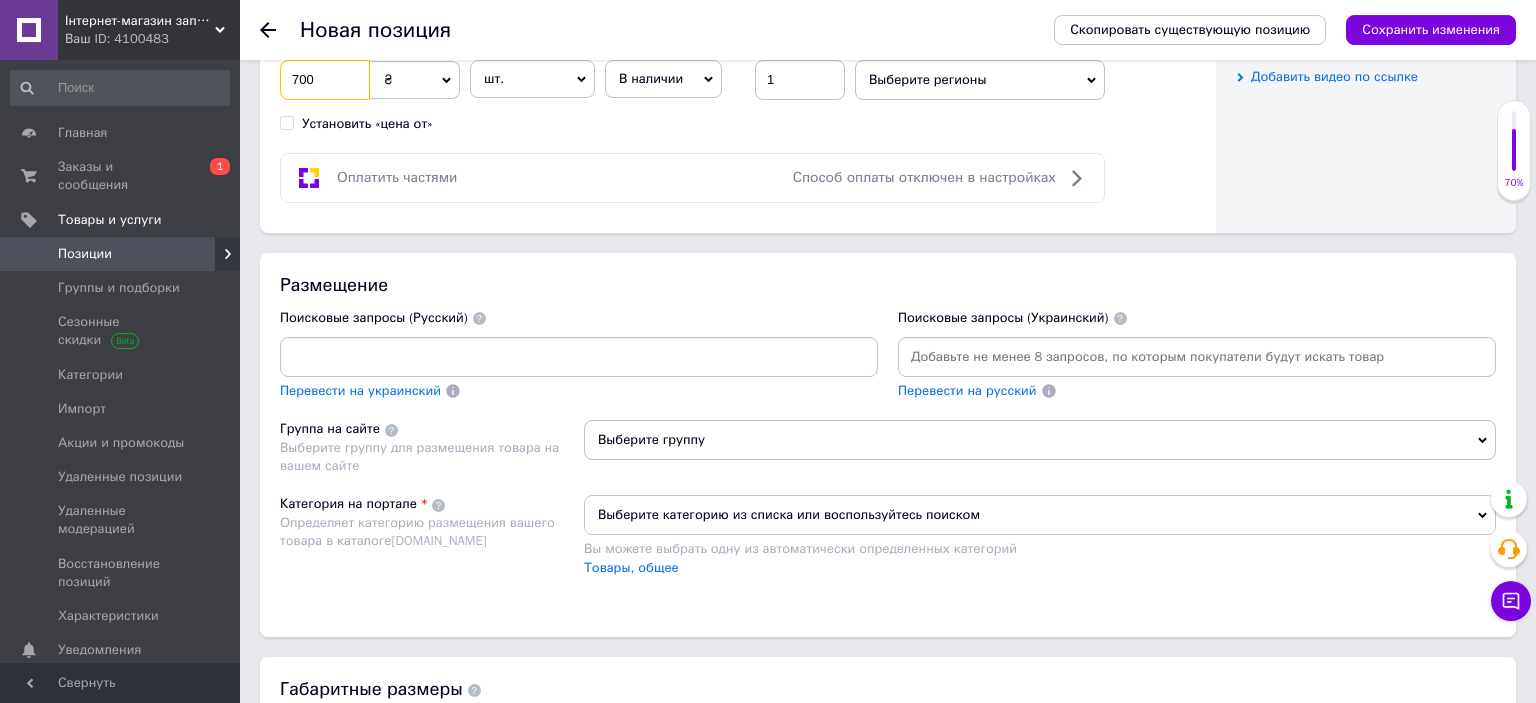 type on "700" 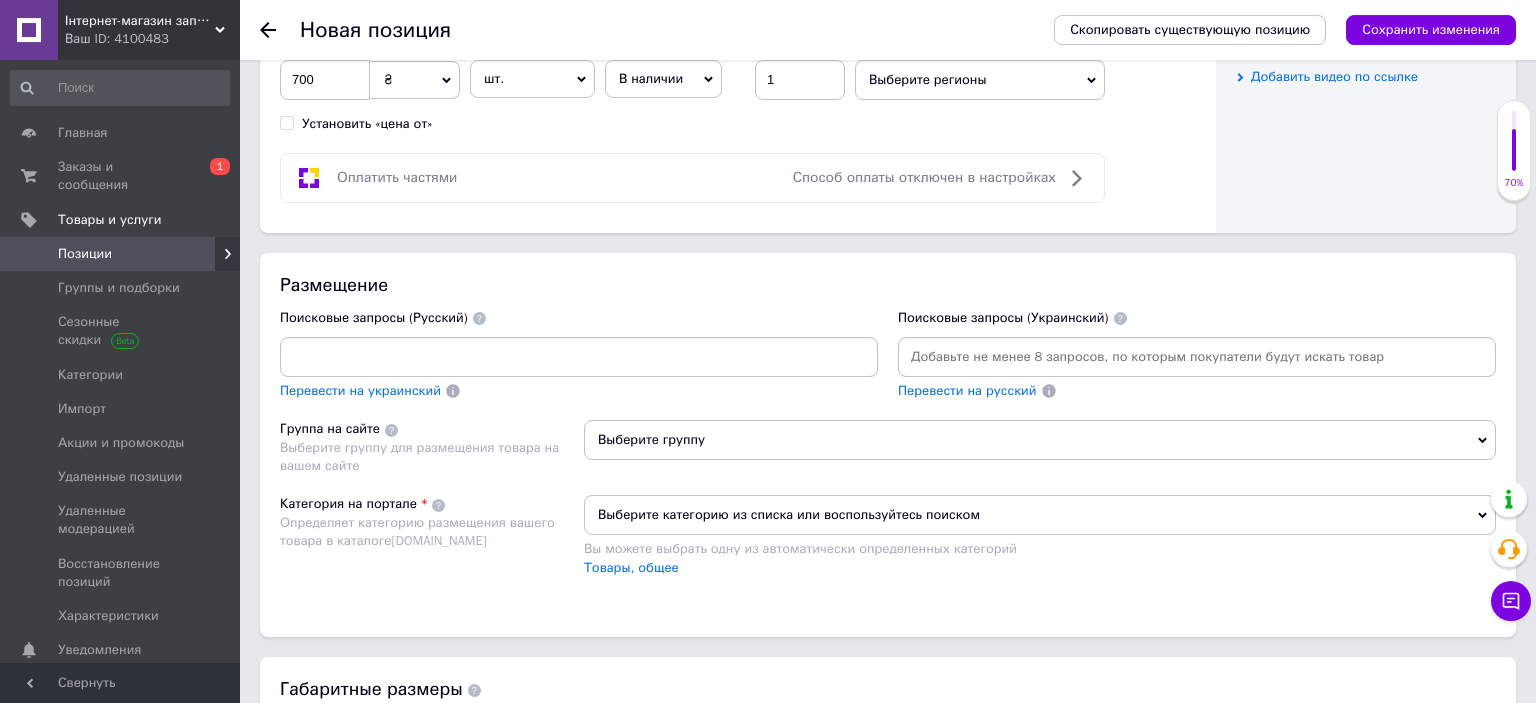 click on "Выберите группу" at bounding box center [1040, 440] 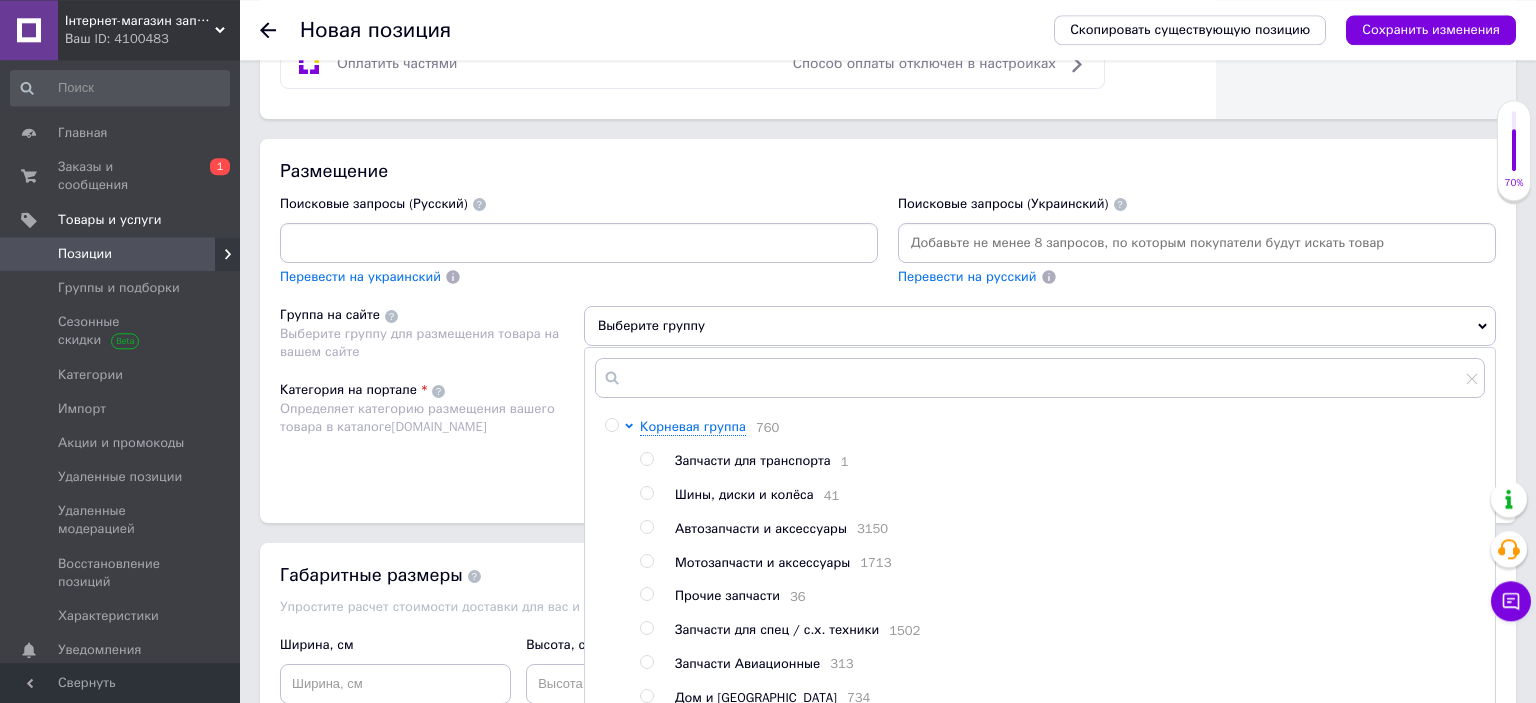 scroll, scrollTop: 1377, scrollLeft: 0, axis: vertical 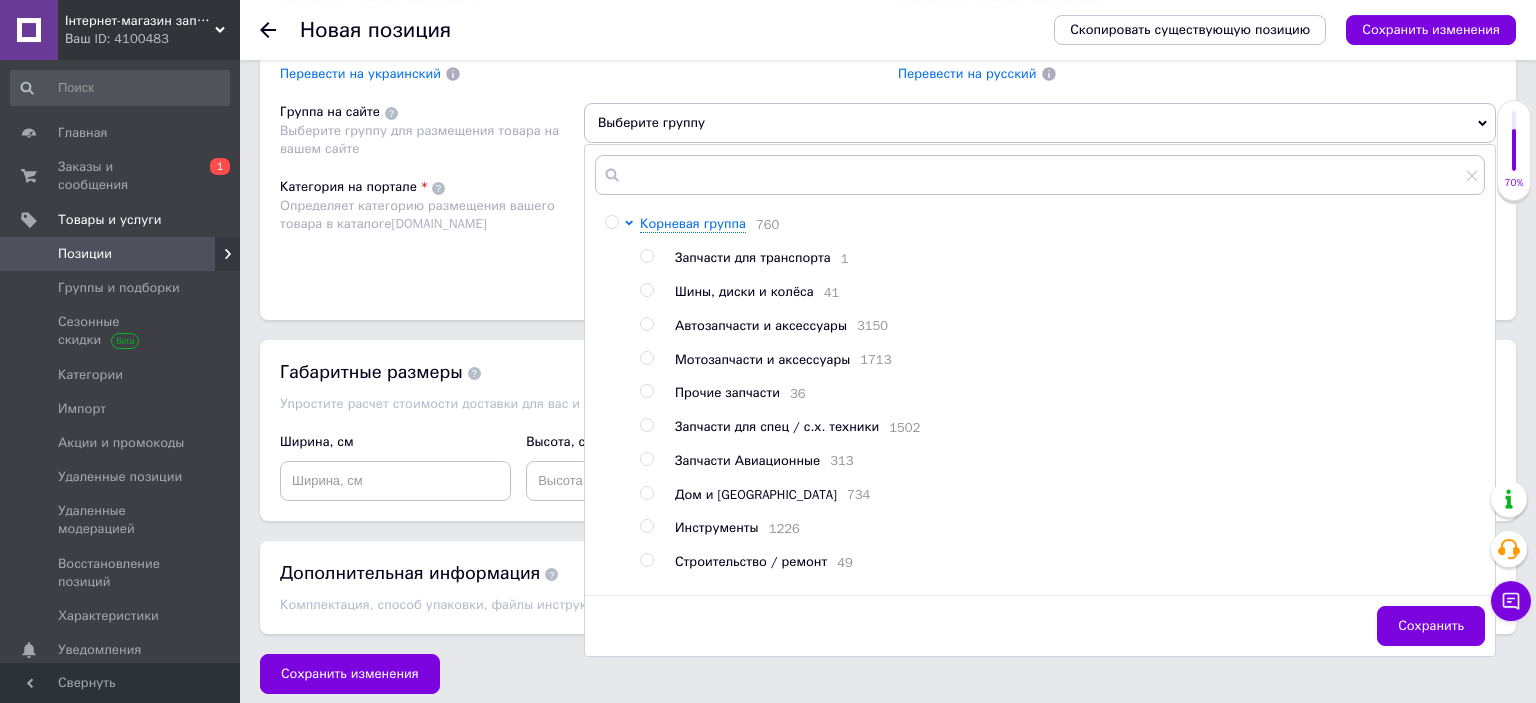 click on "Мотозапчасти и аксессуары" at bounding box center (762, 359) 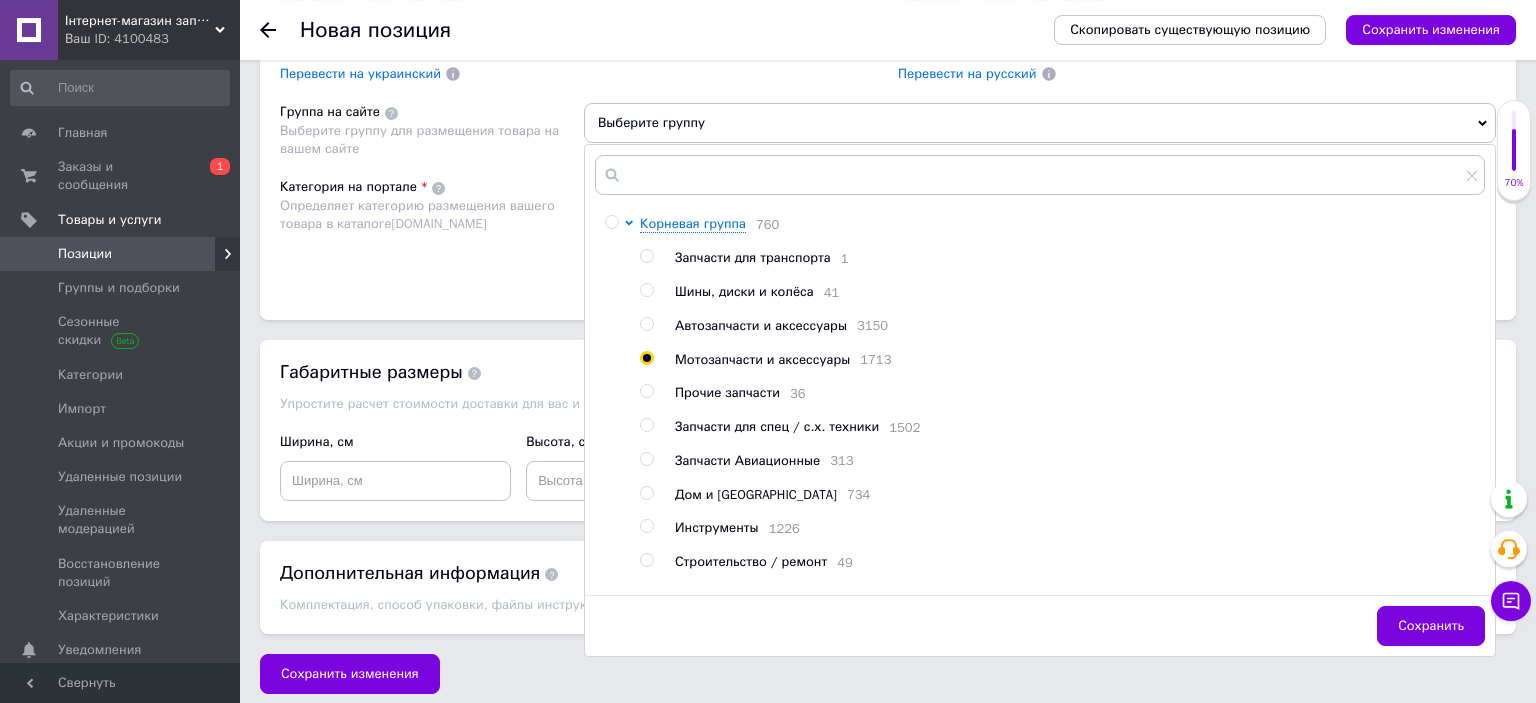 radio on "true" 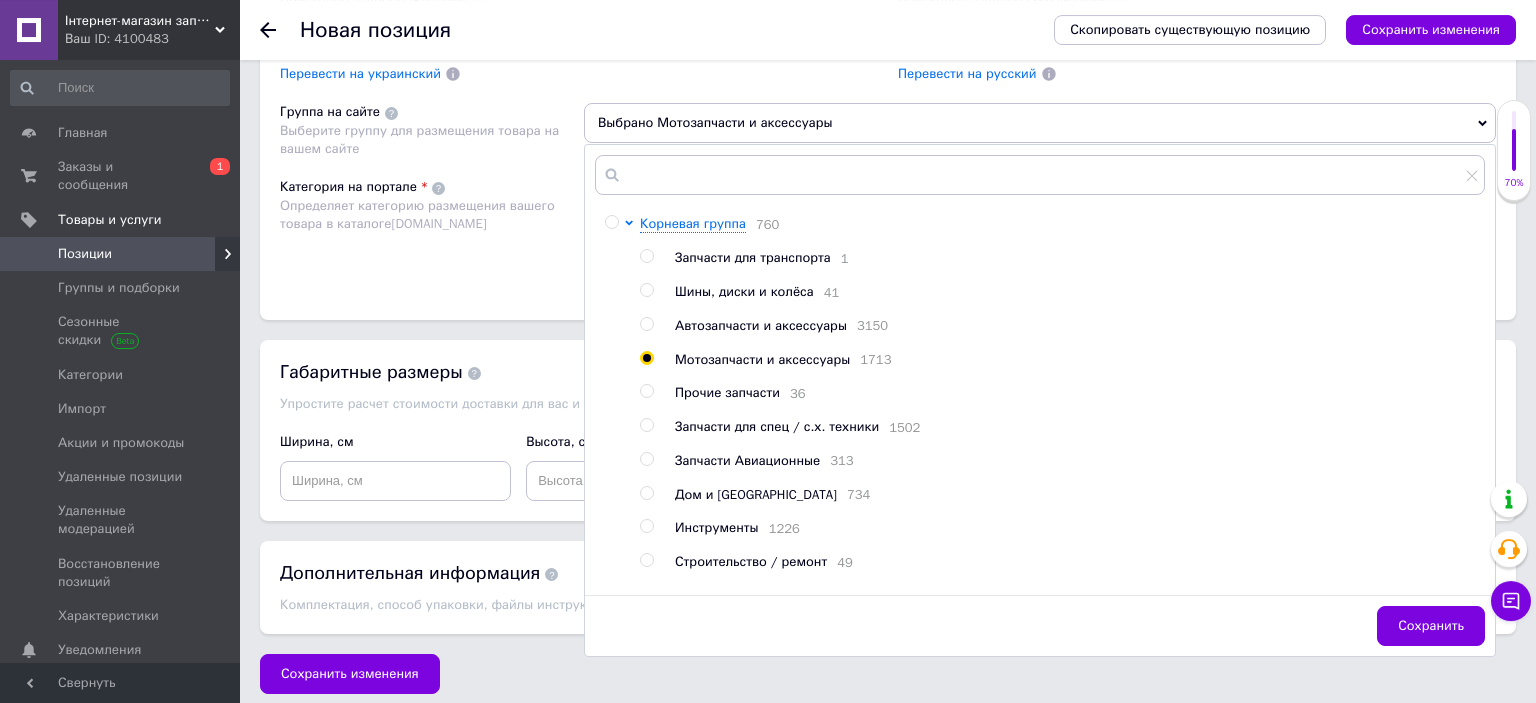 click on "Размещение Поисковые запросы (Русский) \состояние хорошое целая хорошая мало работал все время лежала в дедушки в гараже хорошый товар такого мало товара целый качественный без выработки качество СССР тех времен как новая качество СССР  Все вопросы пишите звоните   Отпарвлю по Украине Перевести на украинский Поисковые запросы (Украинский) Перевести на русский Группа на сайте Выберите группу для размещения товара на вашем сайте Выбрано Мотозапчасти и аксессуары Корневая группа 760 Запчасти для транспорта 1 Шины, диски и колёса 41 3150 1713 Прочие запчасти 36" at bounding box center [888, 127] 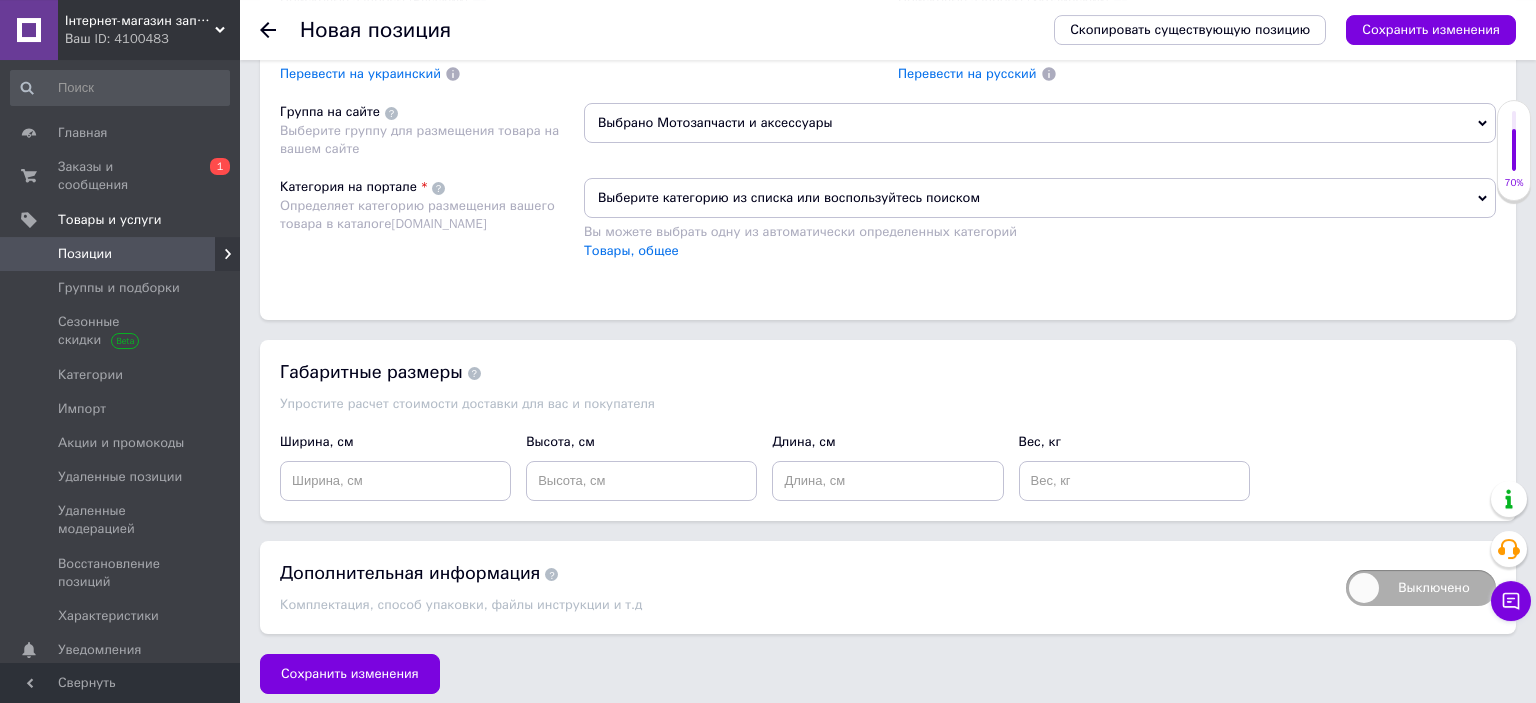 click on "Выберите категорию из списка или воспользуйтесь поиском Вы можете выбрать одну из автоматически определенных категорий Товары, общее" at bounding box center (1040, 228) 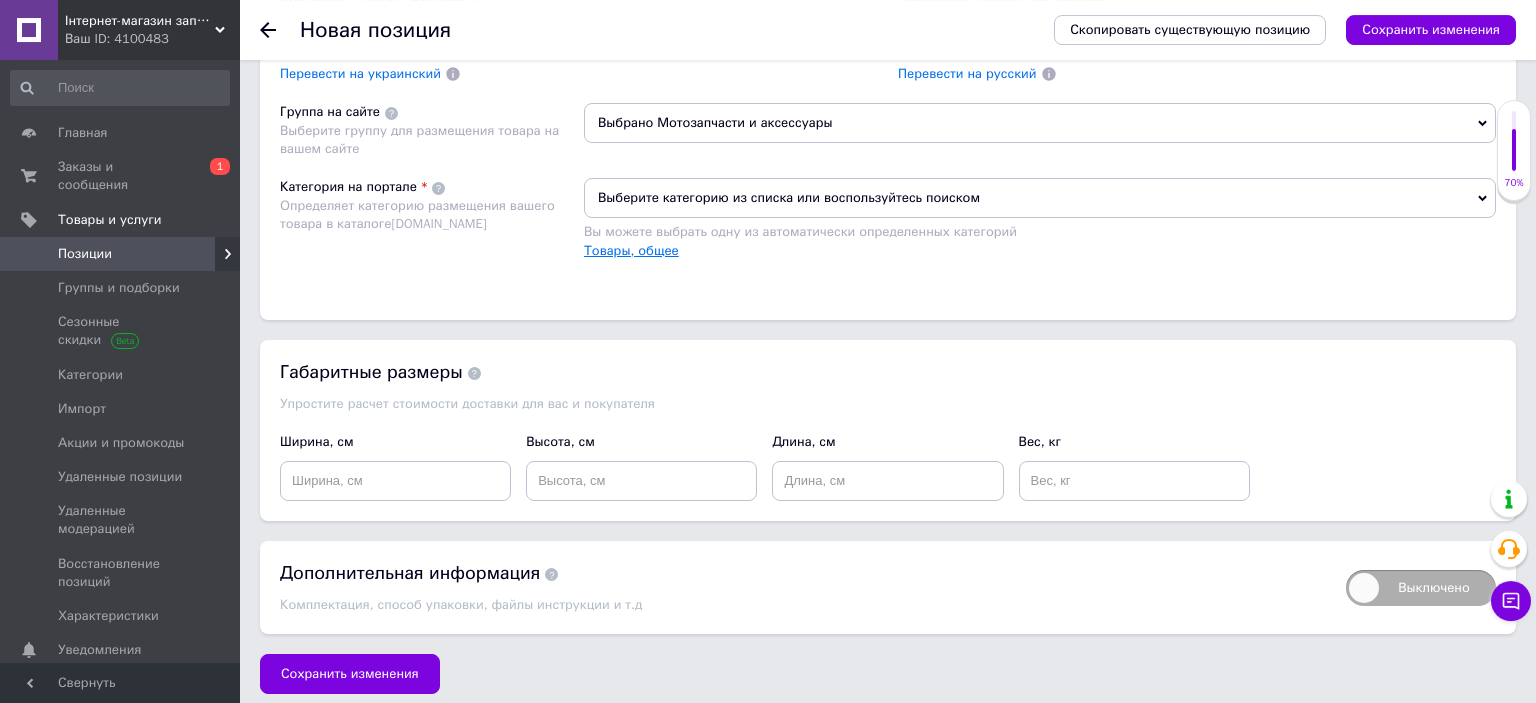click on "Товары, общее" at bounding box center (631, 250) 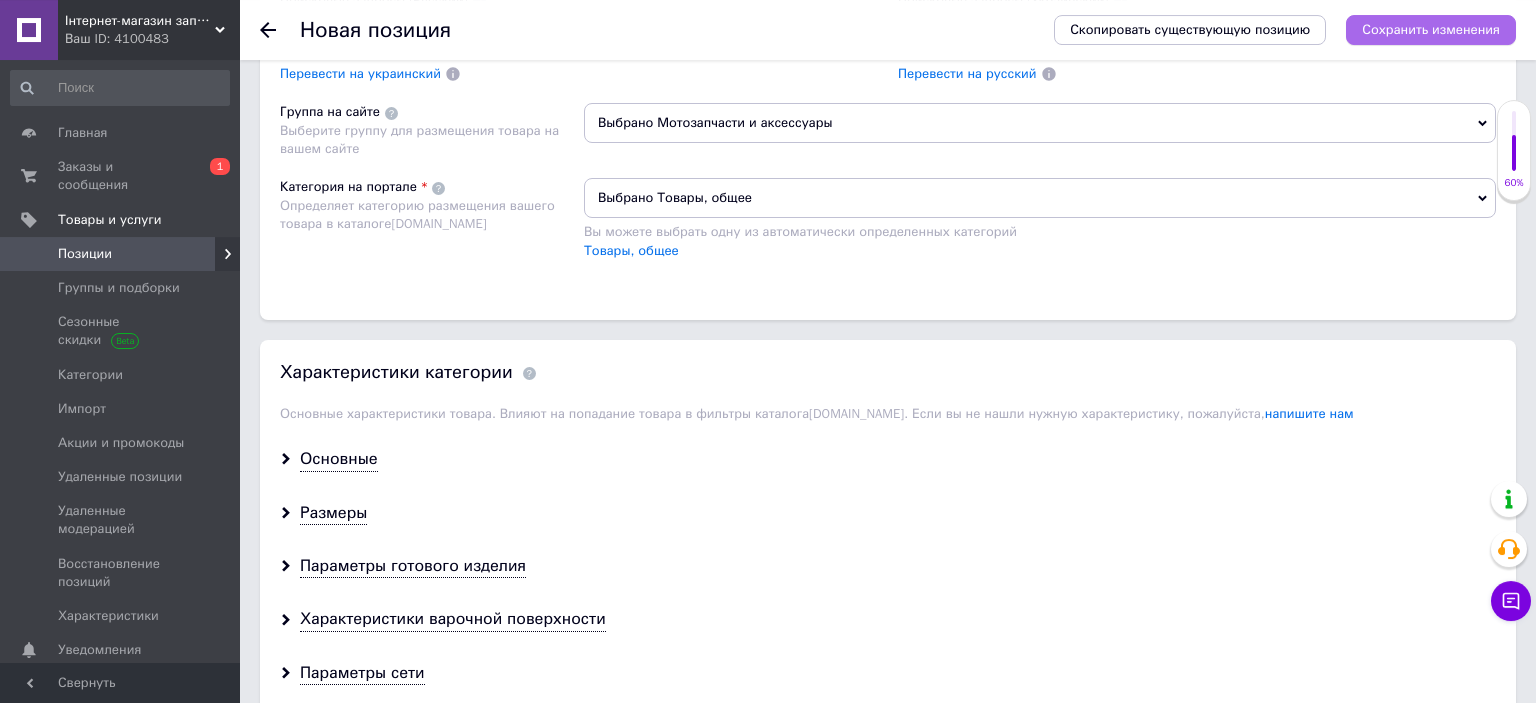 click on "Сохранить изменения" at bounding box center [1431, 29] 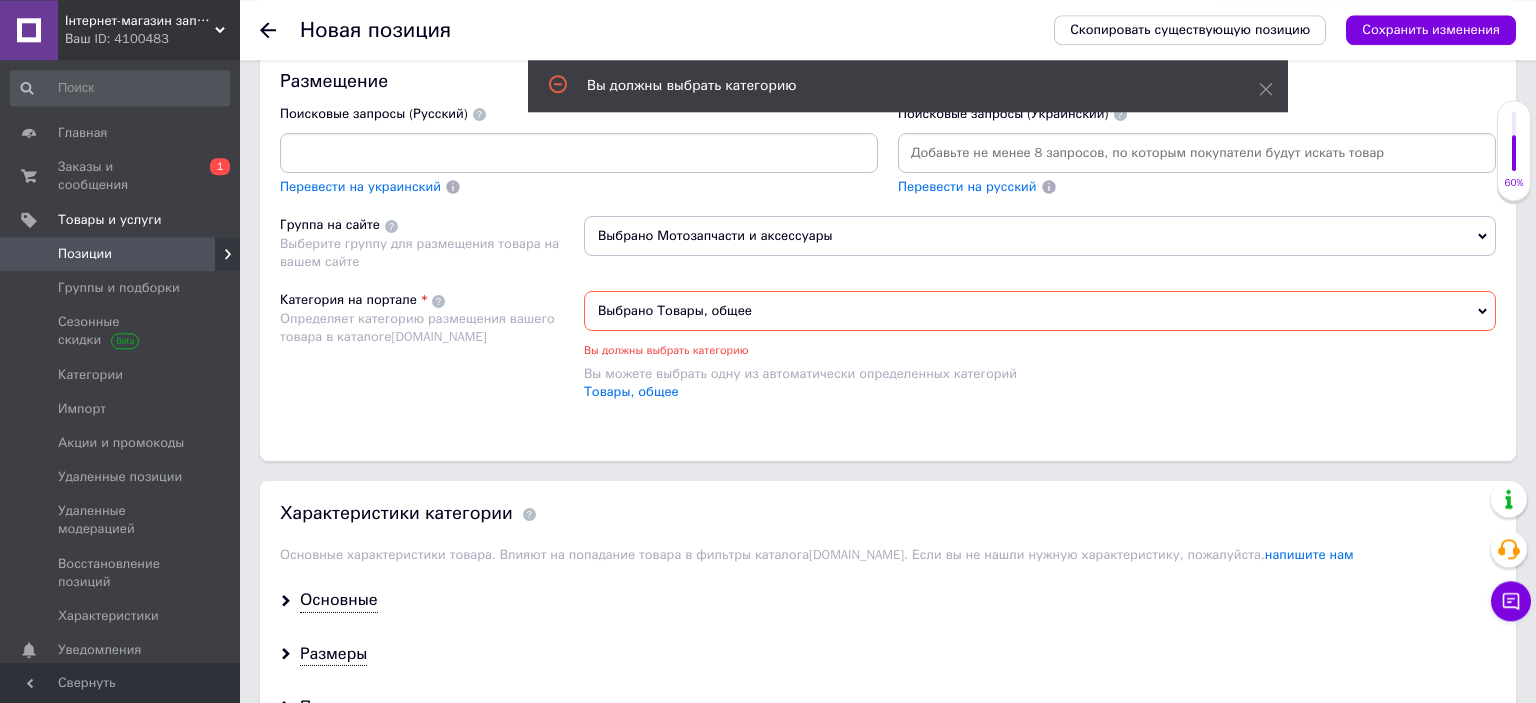 scroll, scrollTop: 1259, scrollLeft: 0, axis: vertical 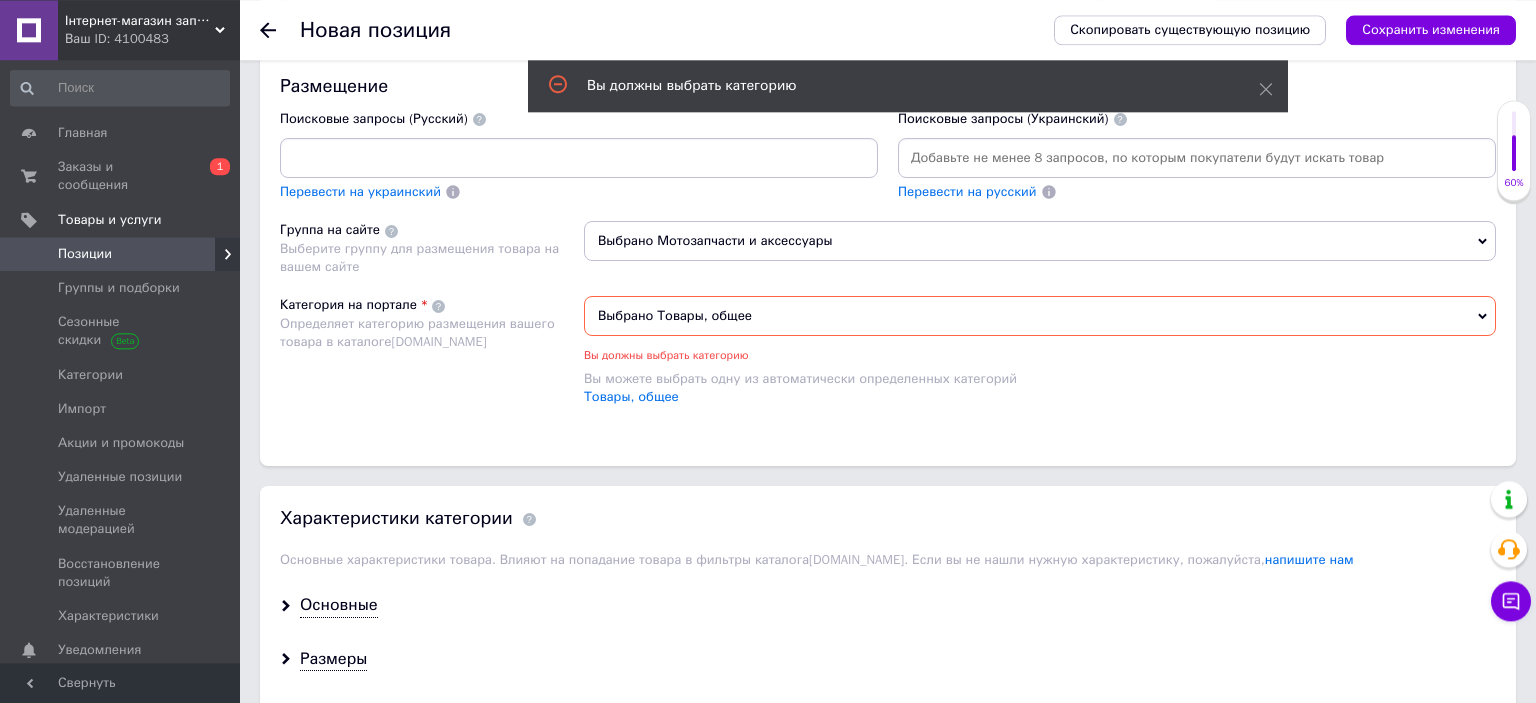 click on "Выбрано Товары, общее" at bounding box center [1040, 316] 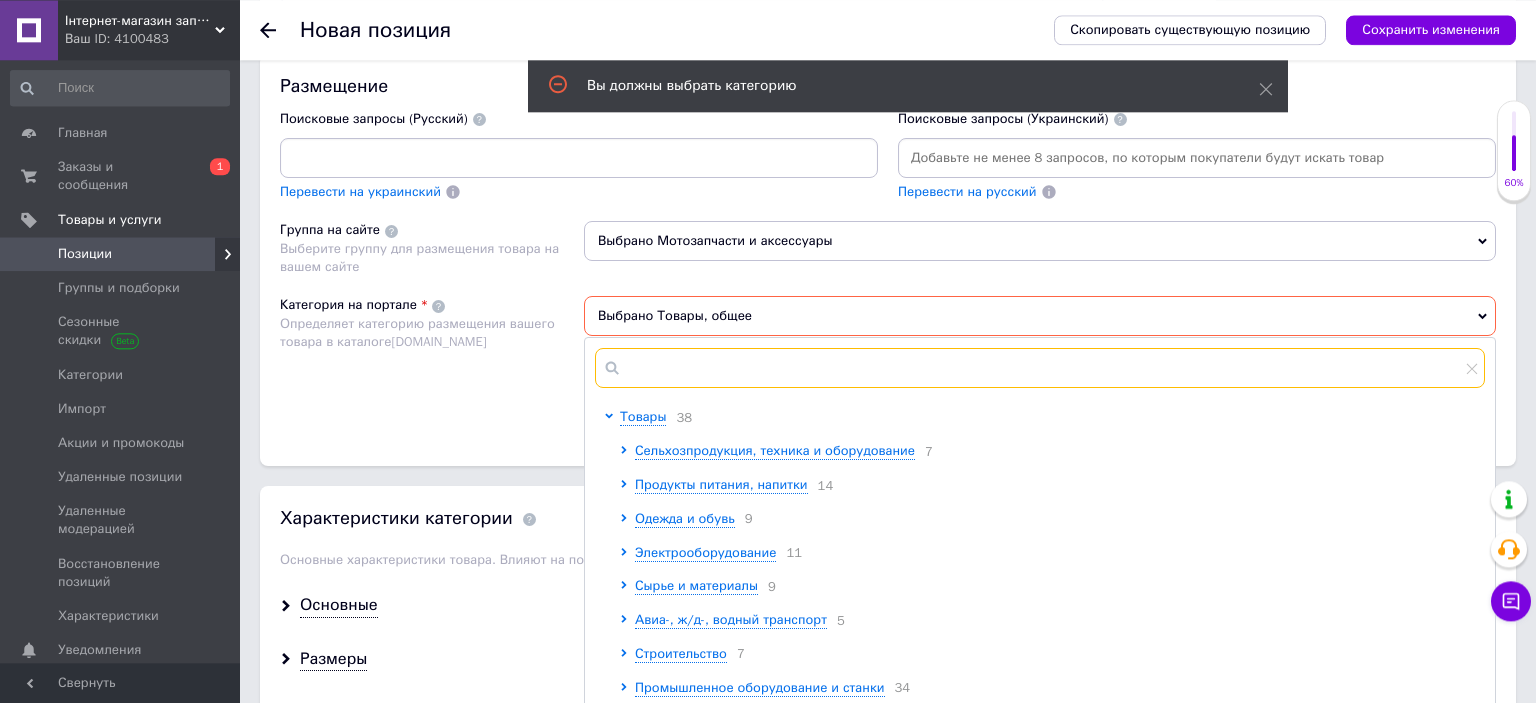 click at bounding box center (1040, 368) 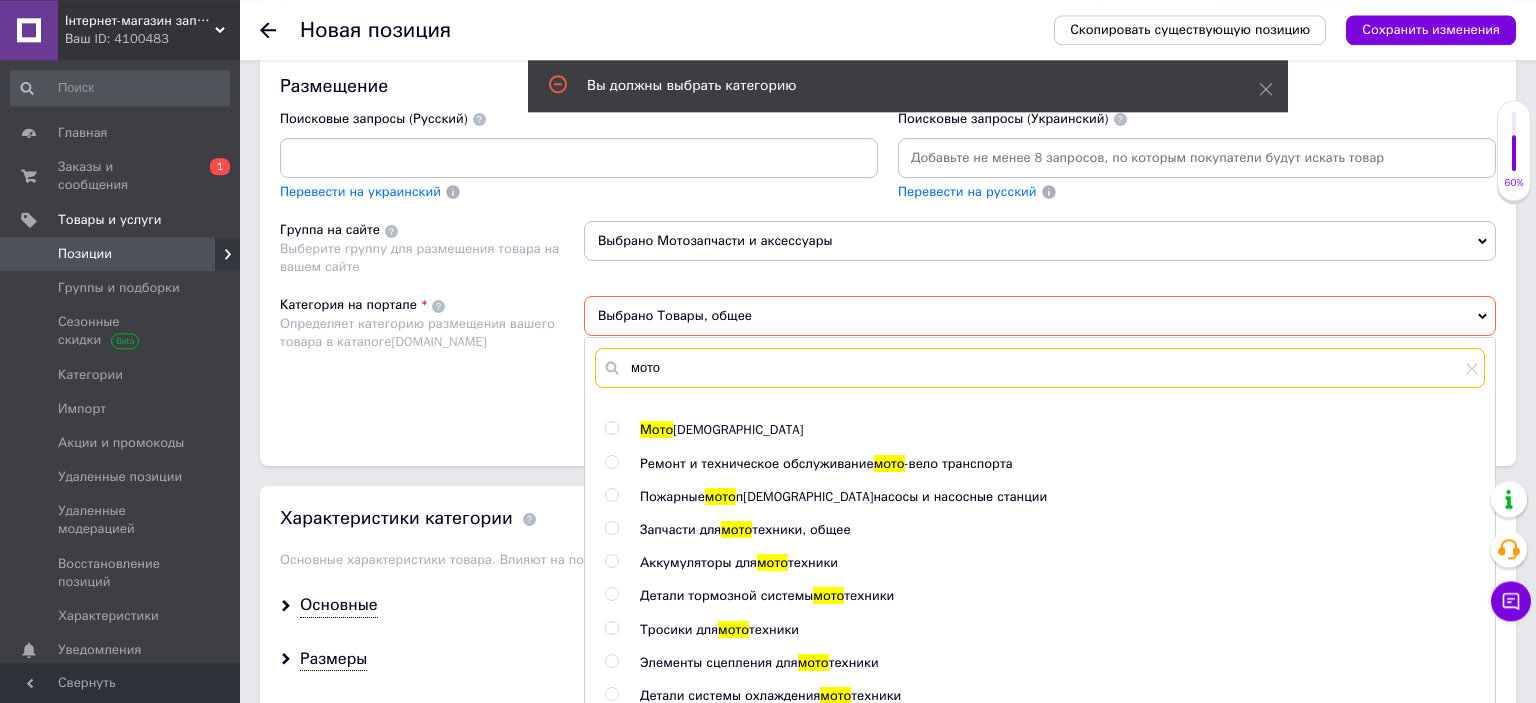 scroll, scrollTop: 528, scrollLeft: 0, axis: vertical 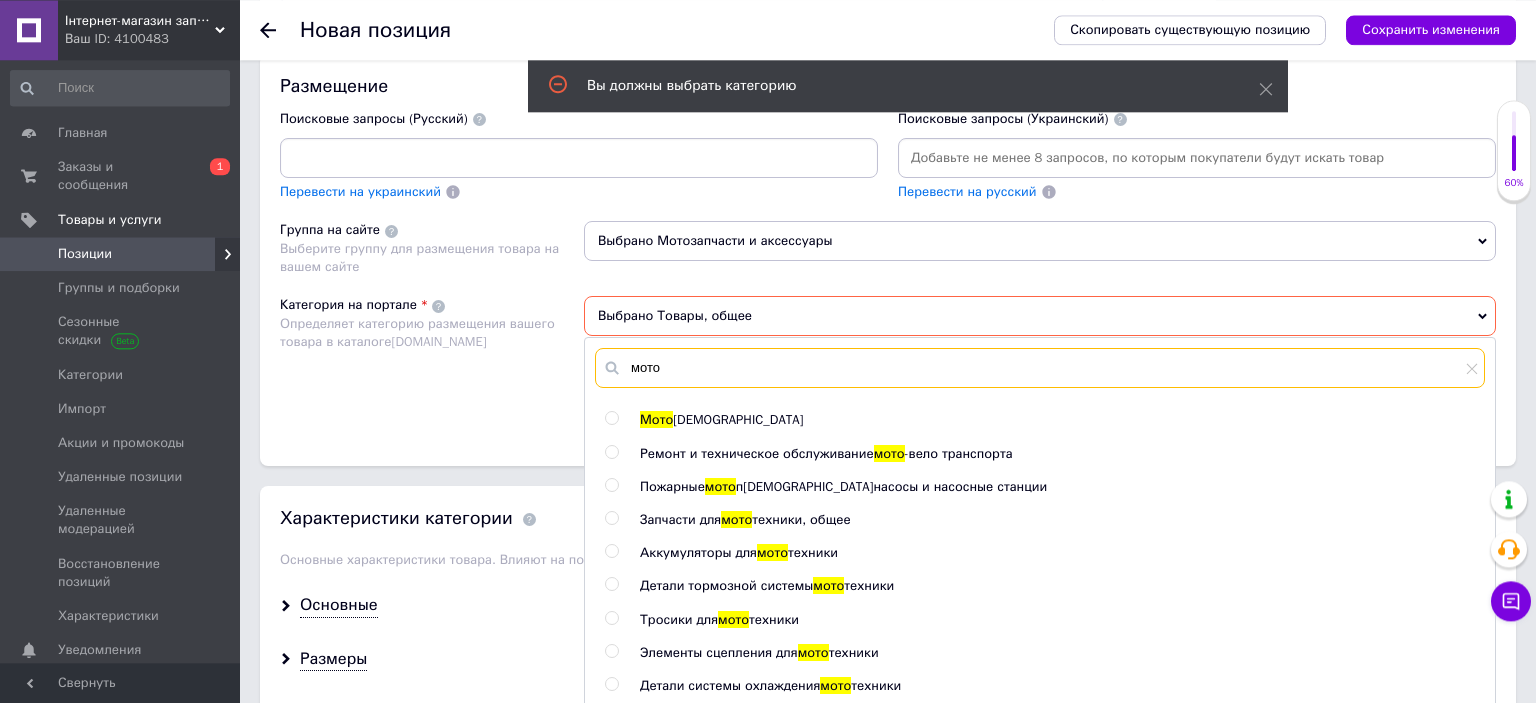 type on "мото" 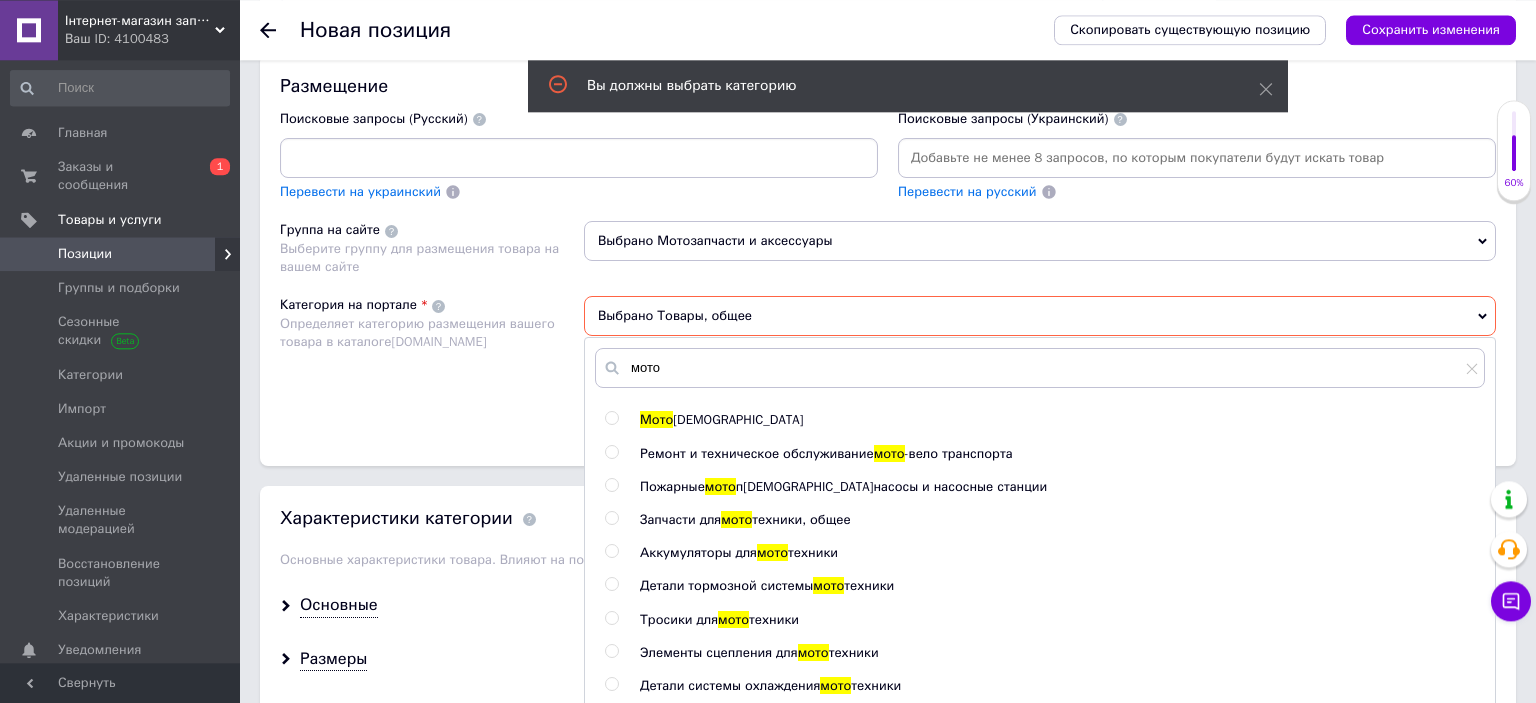 click on "Пожарные" at bounding box center [672, 486] 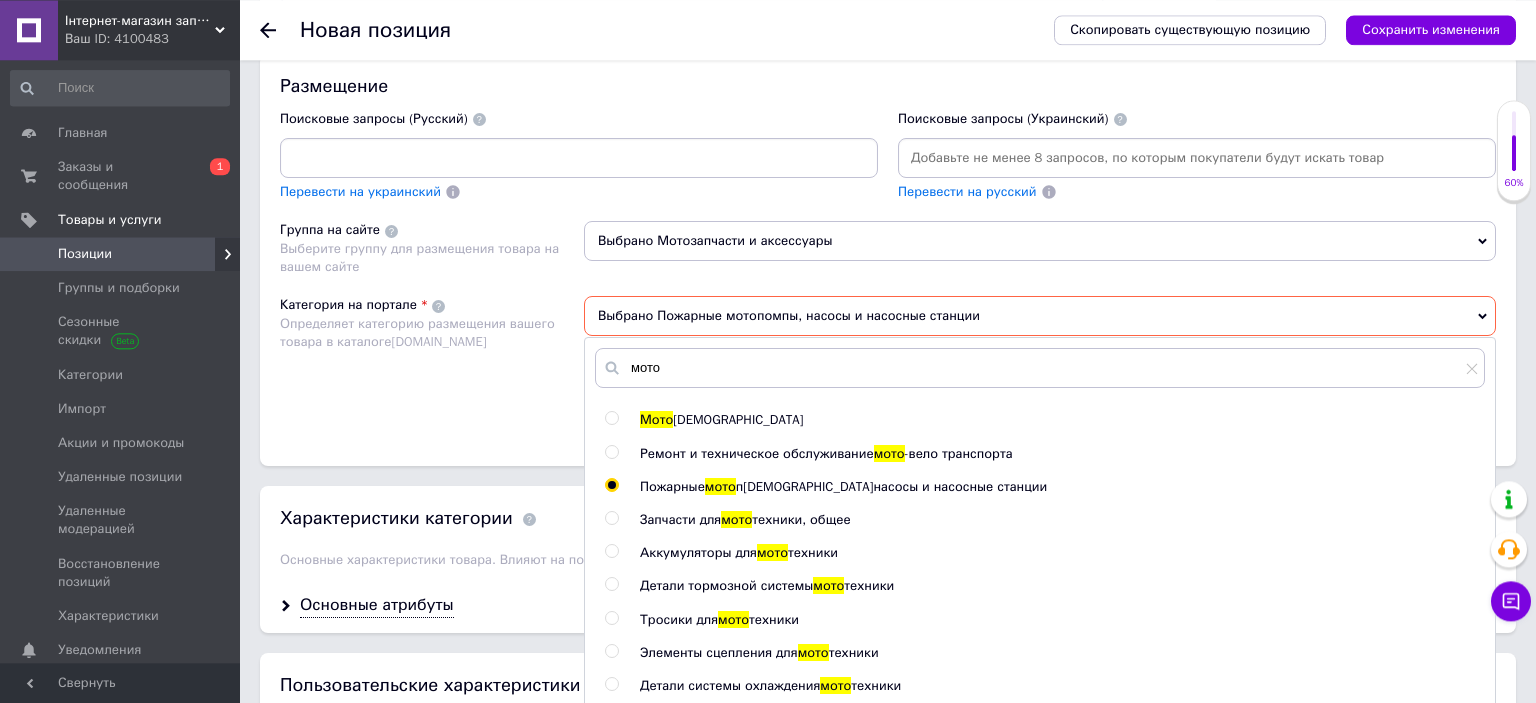 click on "Электроскутеры, электро мото циклы Аксессуары для  мото техники Инструмент для ремонта  мото техники Авто-,  мото , общее Мото перчатки Мото куртки Мото шлемы Мото экипировка, общее Мото штаны Мото защита Мото комбинезоны Мото очки Мото техника, общее Мото циклы,  мото роллеры, скутеры, мопеды Мото чехлы Мото р-колеса Мото помпы Ремонт и техническое обслуживание  мото -вело транспорта Пожарные  мото помпы, насосы и насосные станции Запчасти для  мото техники, общее Аккумуляторы для  мото техники Детали тормозной системы  мото техники Тросики для  мото мото" 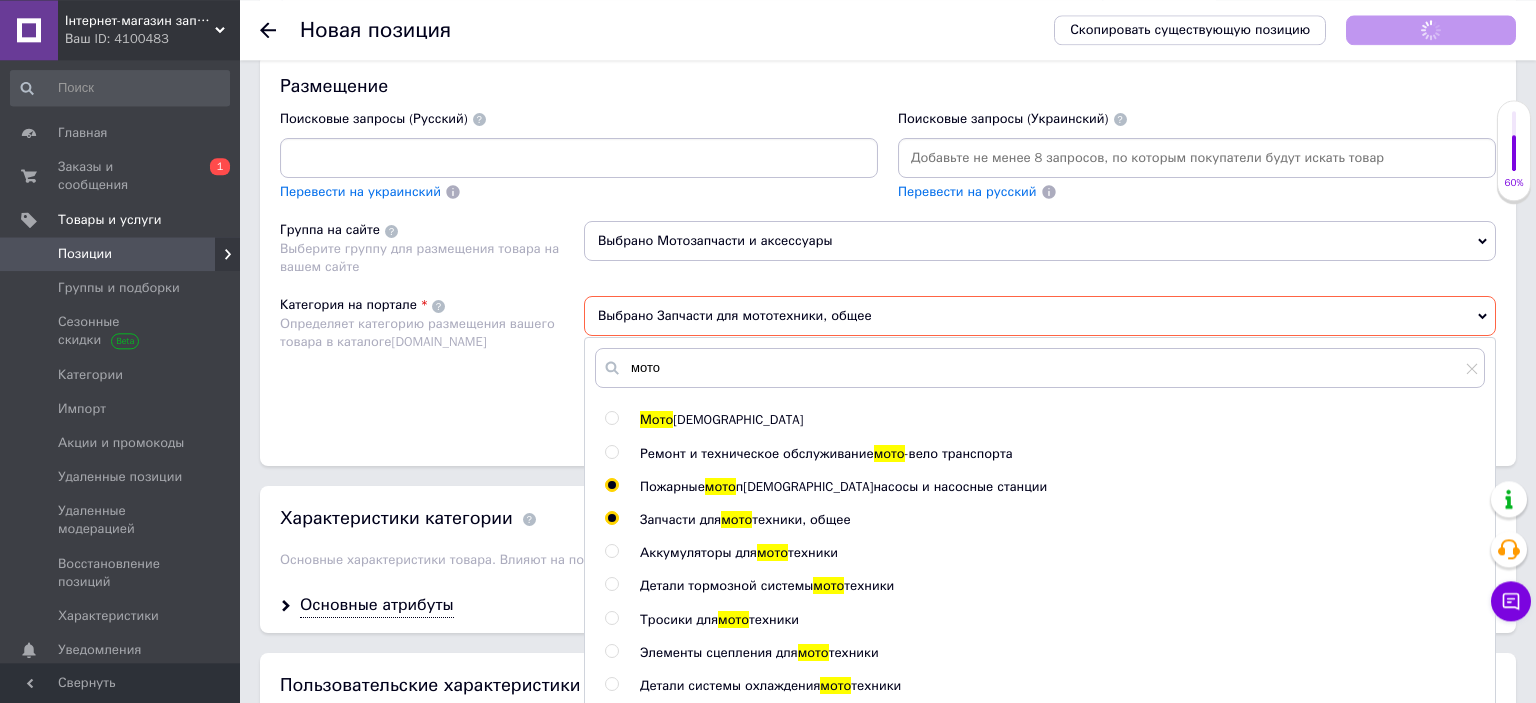 radio on "false" 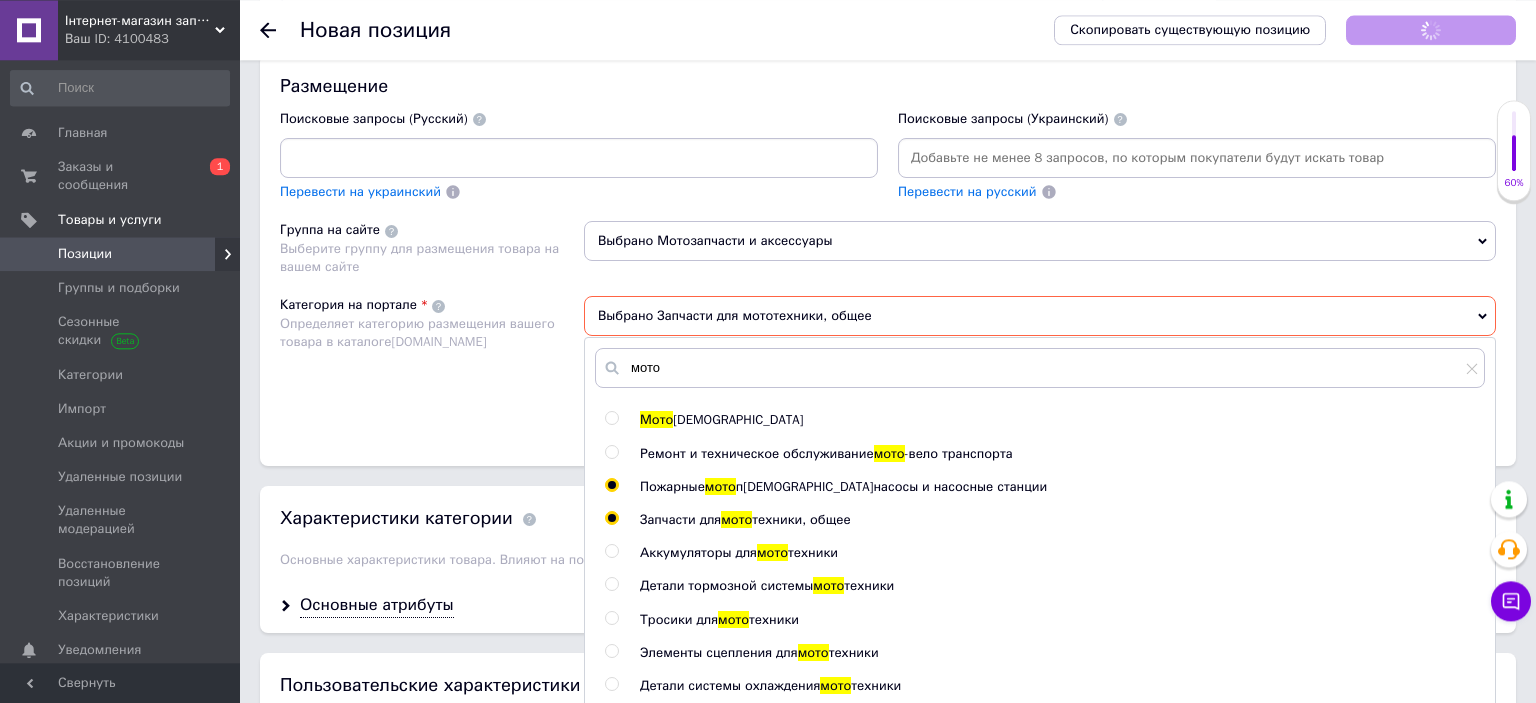 radio on "true" 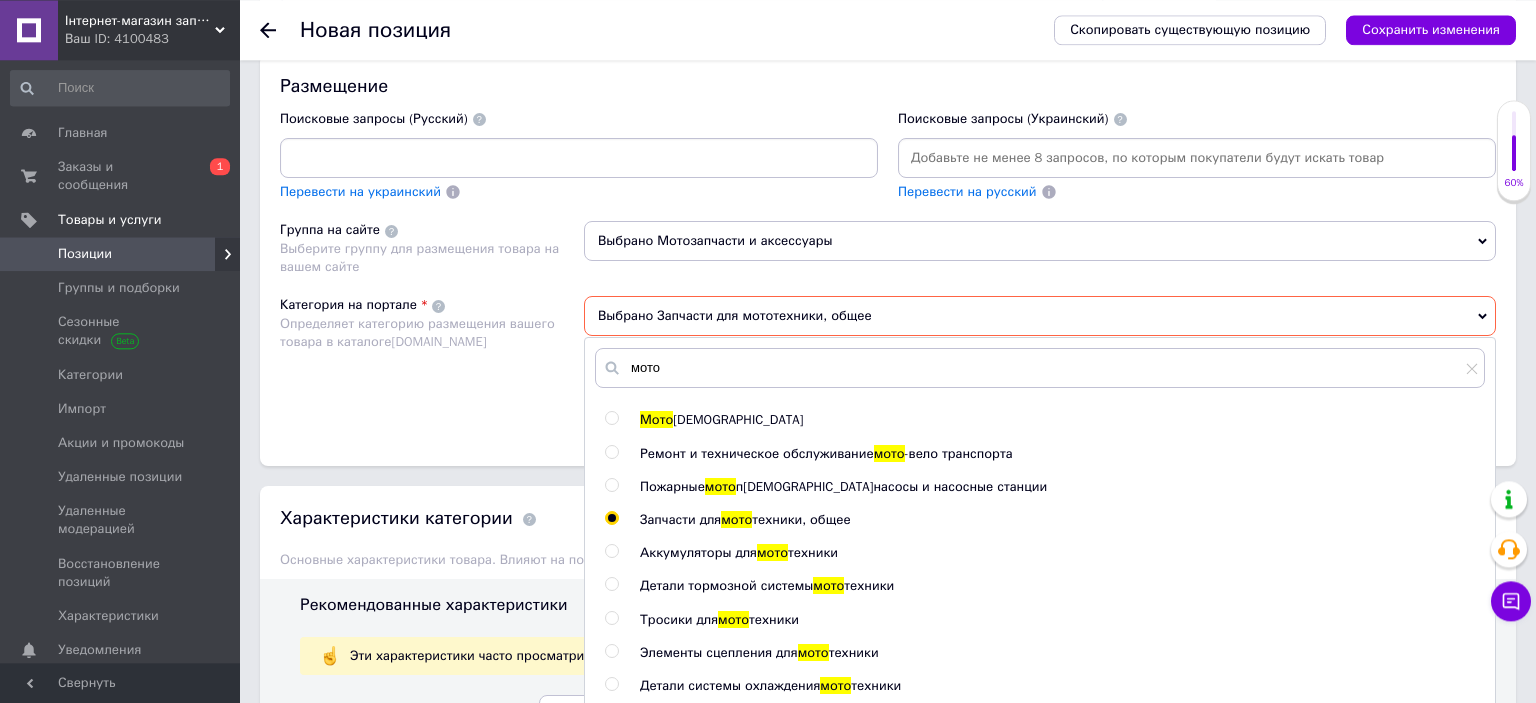 click on "Категория на портале Определяет категорию размещения вашего товара в каталоге  Prom.ua" at bounding box center [432, 361] 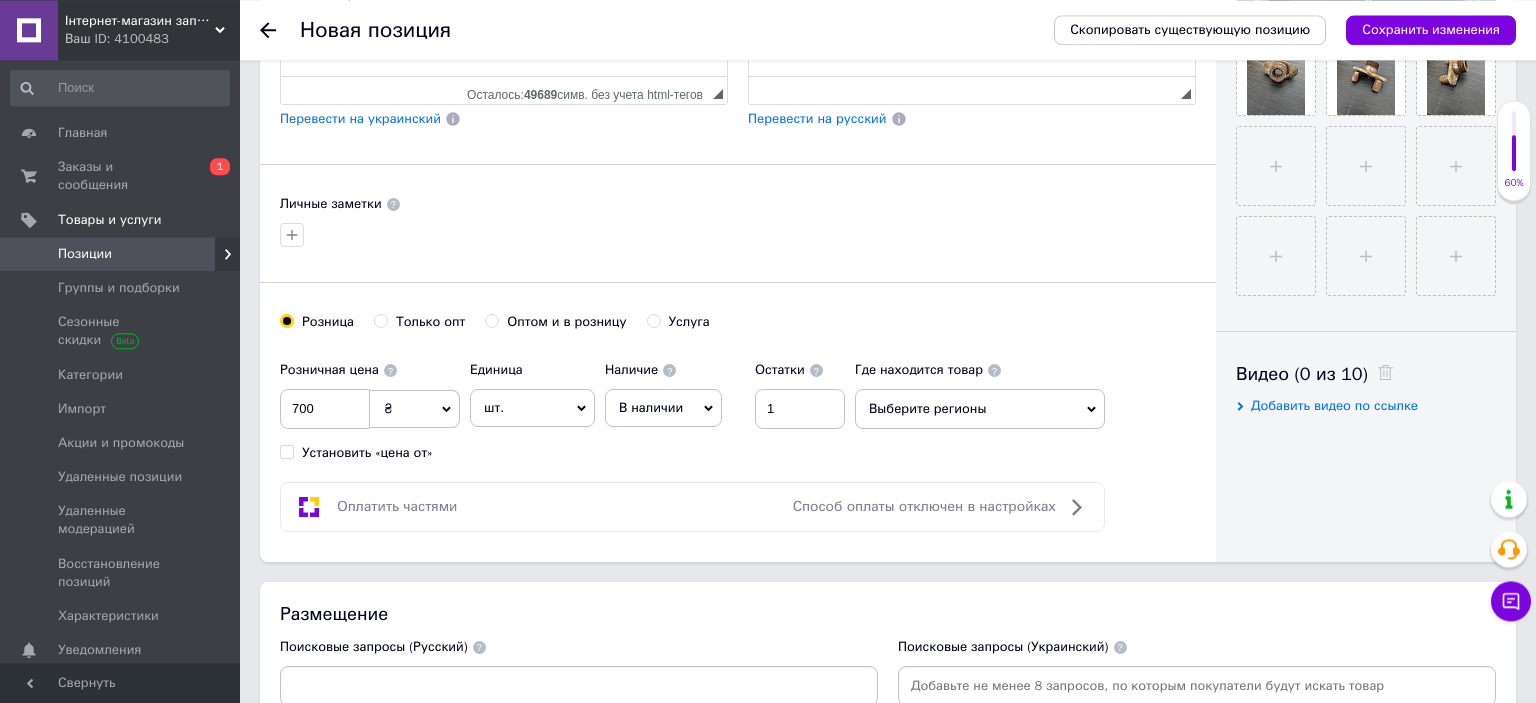 scroll, scrollTop: 308, scrollLeft: 0, axis: vertical 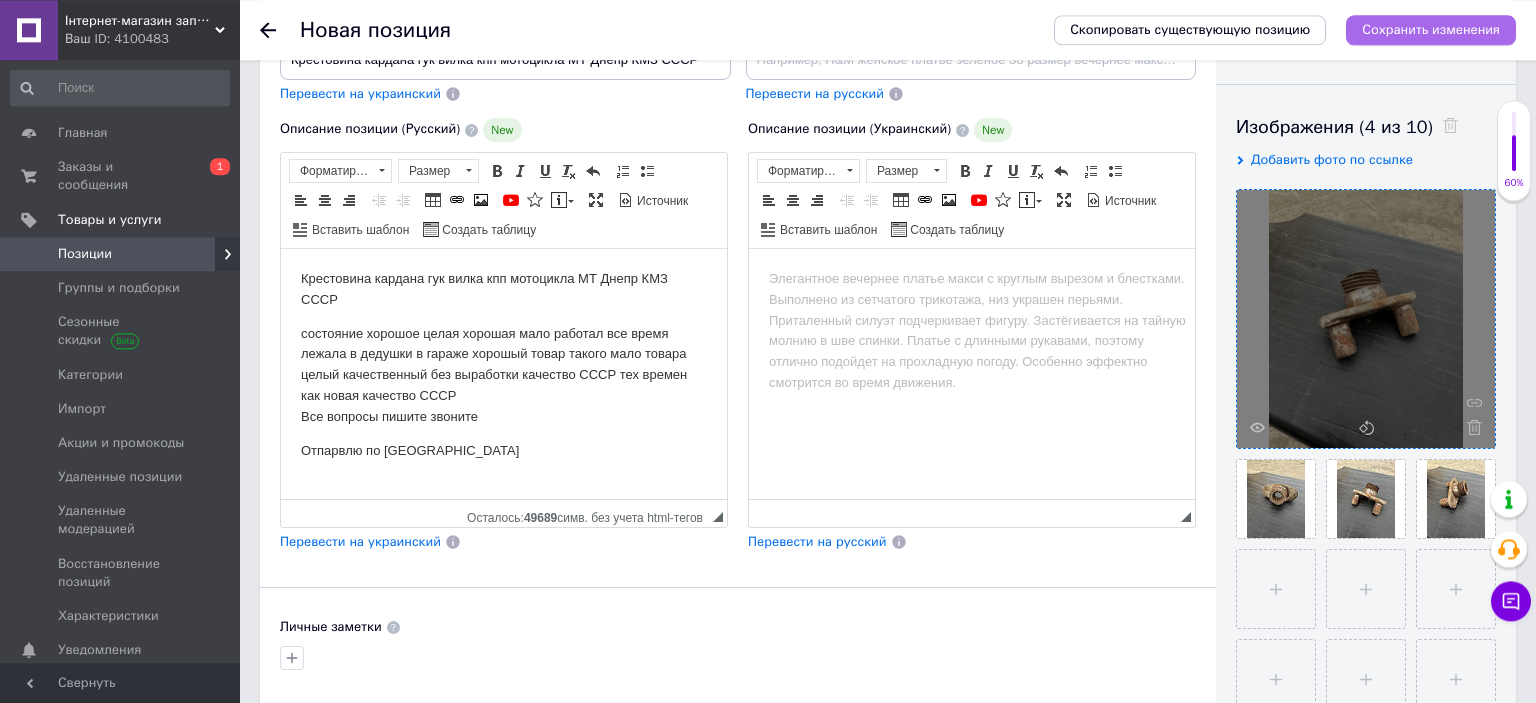 click on "Сохранить изменения" at bounding box center (1431, 29) 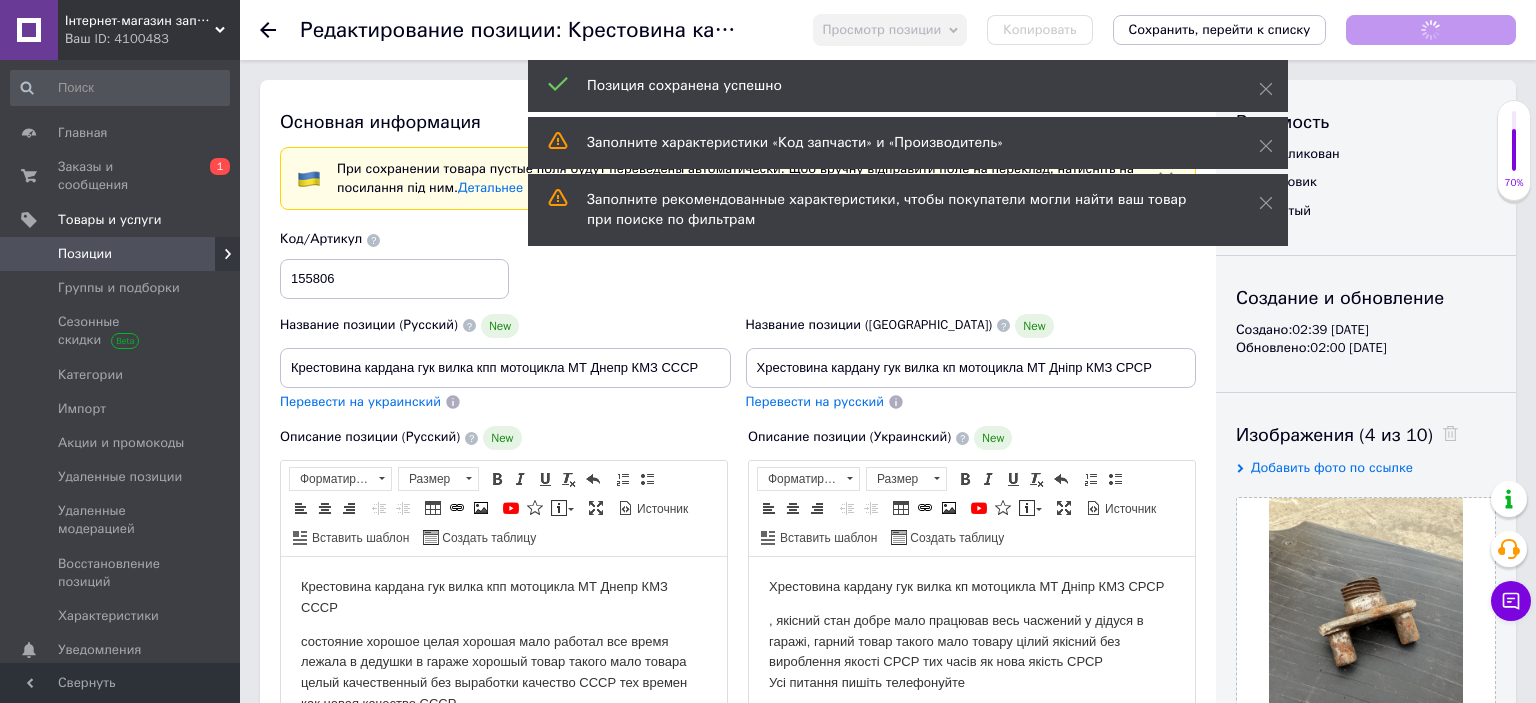 scroll, scrollTop: 0, scrollLeft: 0, axis: both 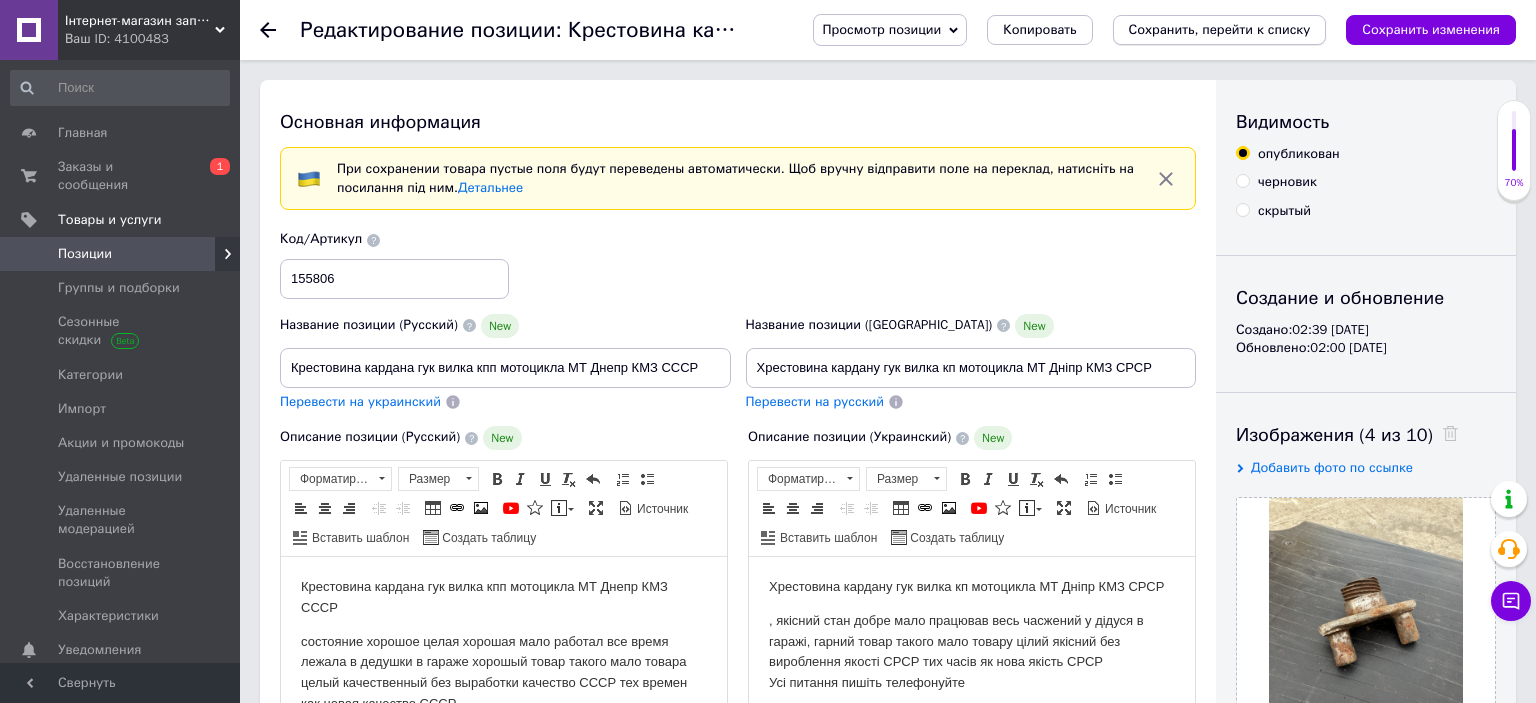 click on "Сохранить, перейти к списку" at bounding box center (1220, 29) 